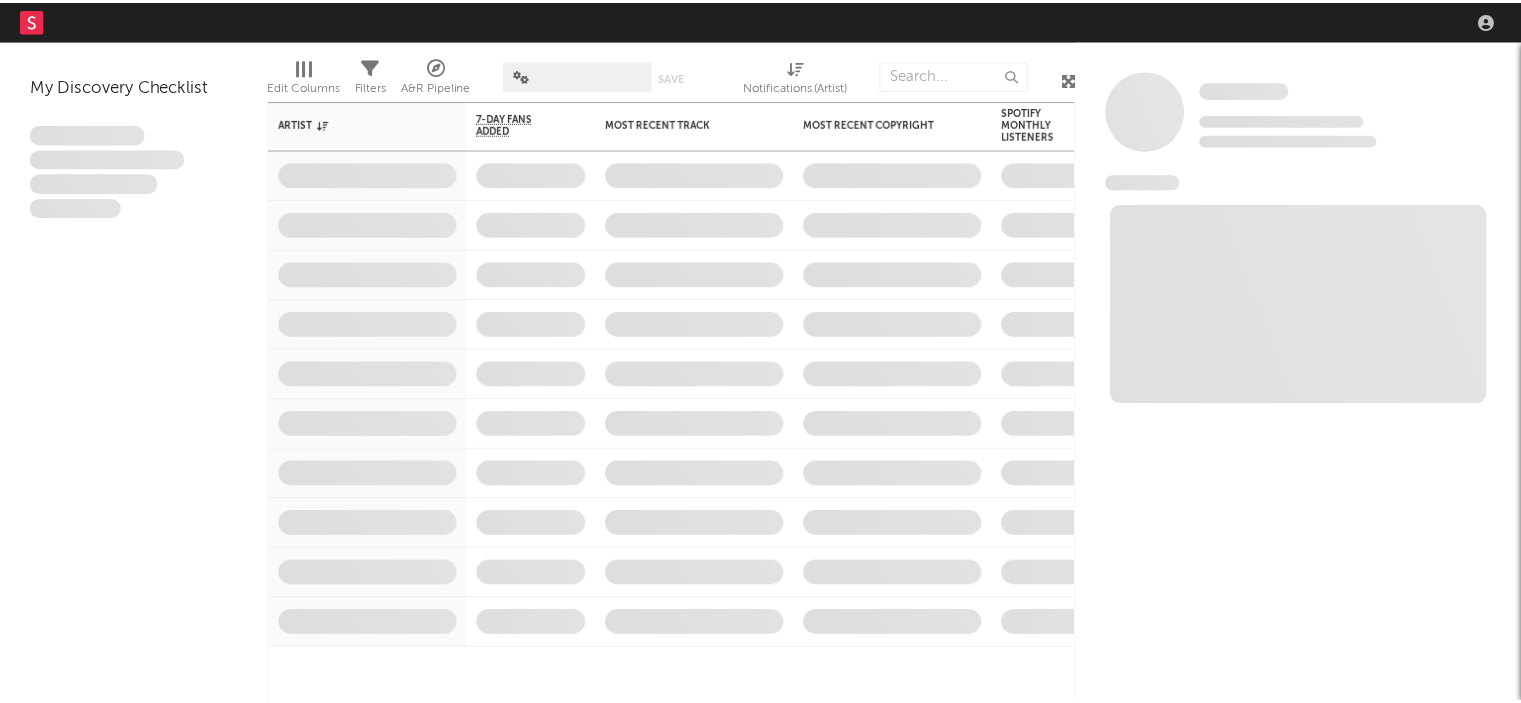 scroll, scrollTop: 0, scrollLeft: 0, axis: both 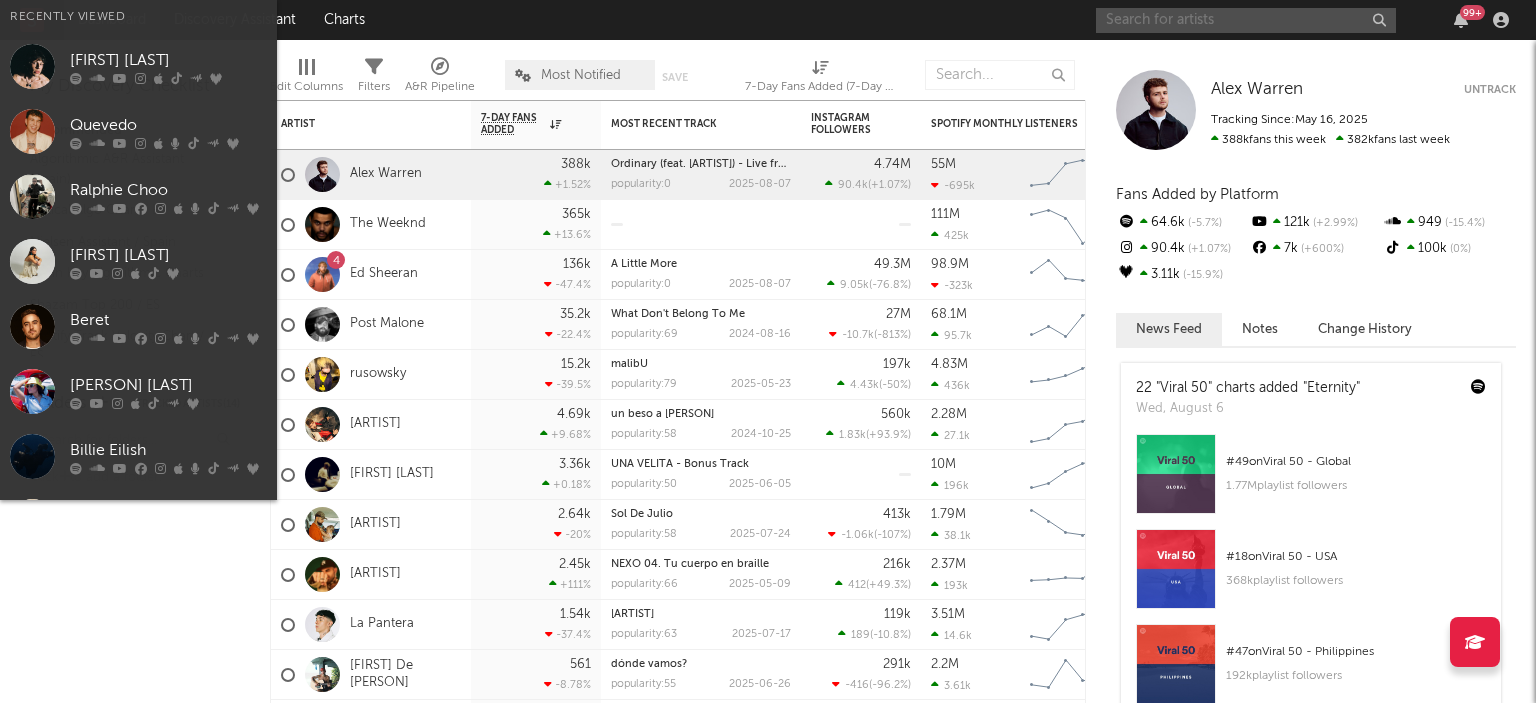 click at bounding box center [1246, 20] 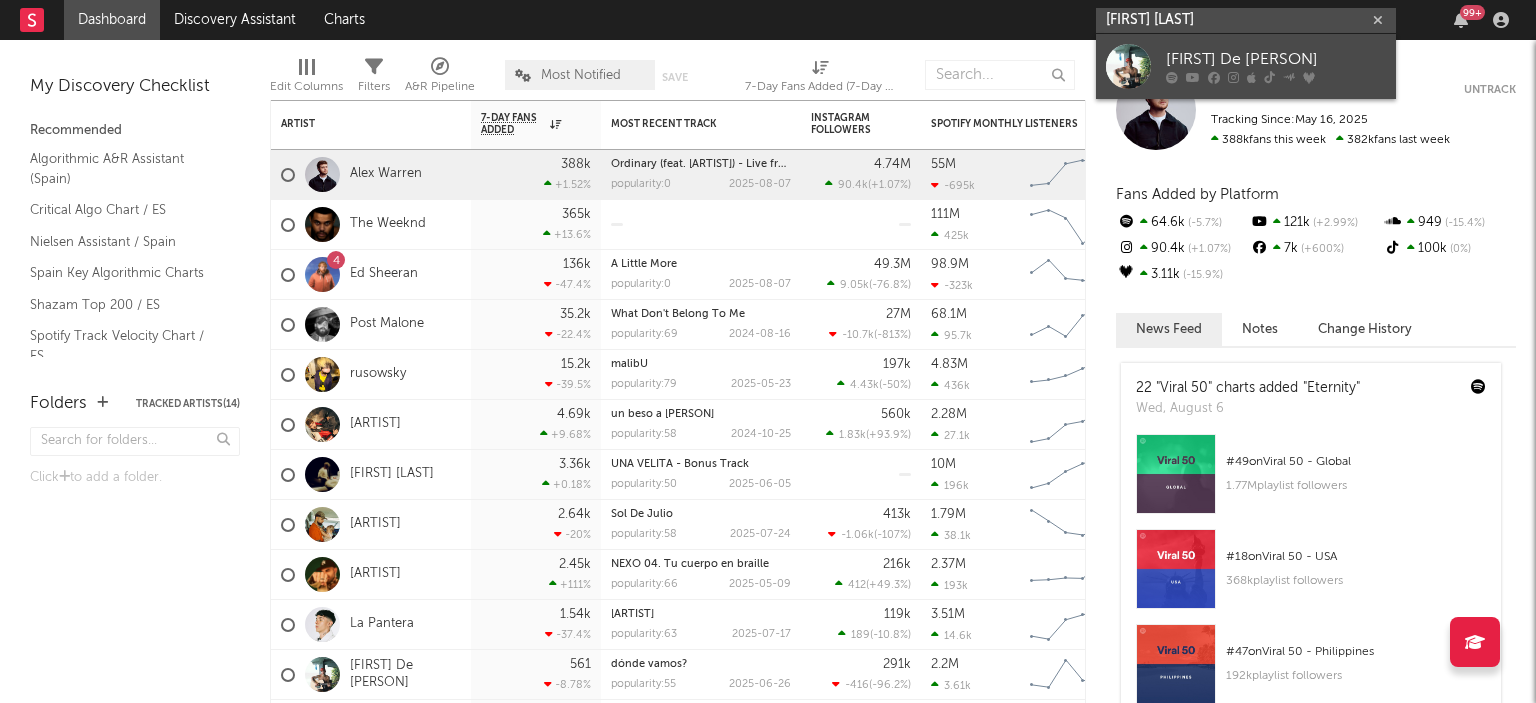 type on "[FIRST] [LAST]" 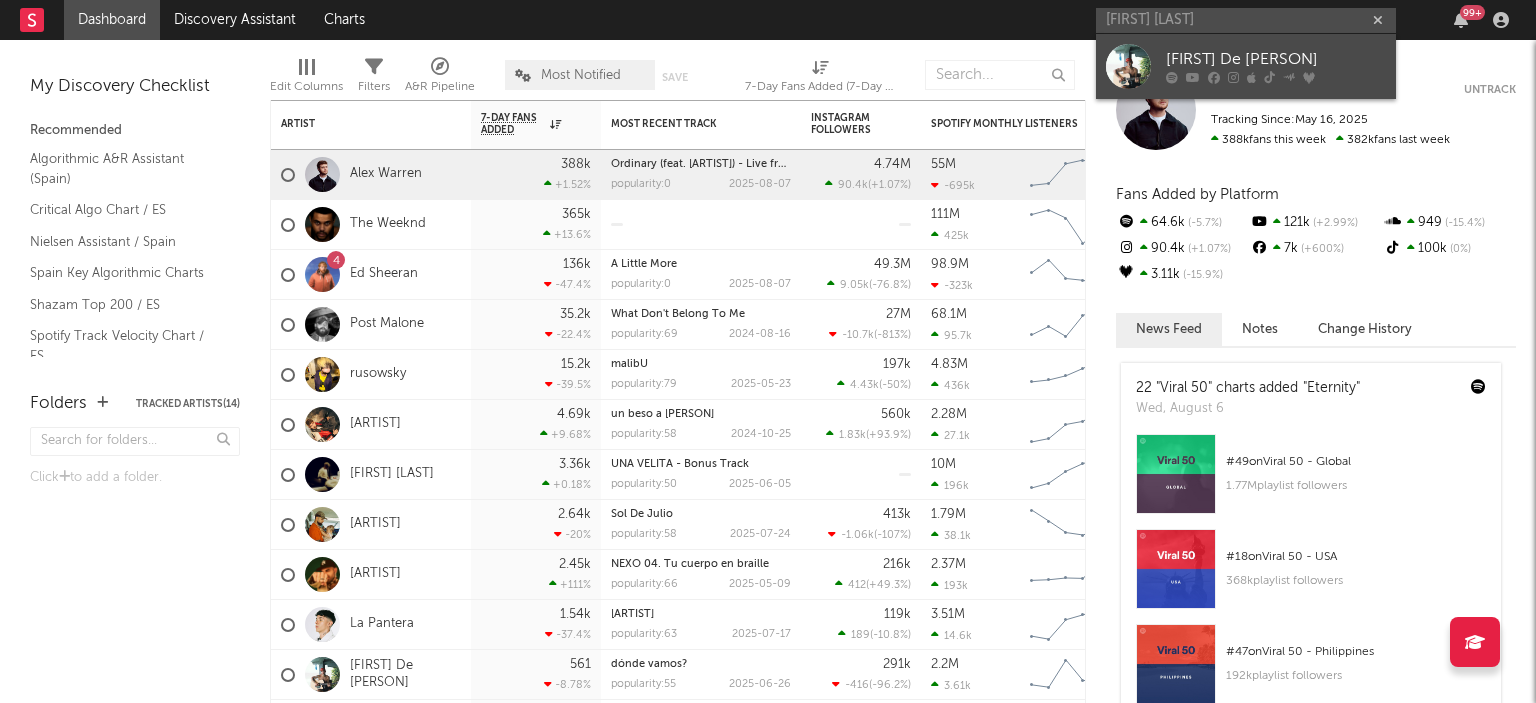 click on "[FIRST] De [PERSON]" at bounding box center [1276, 60] 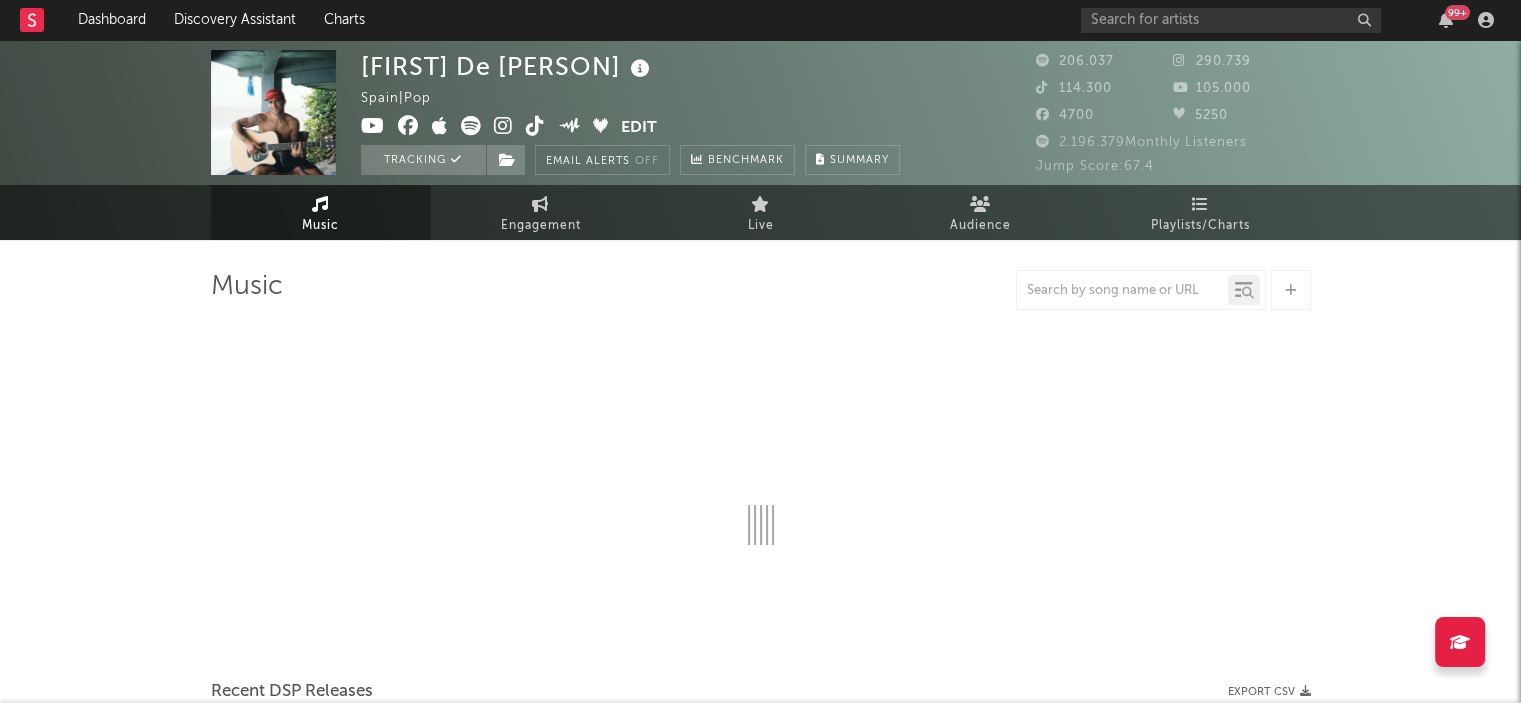 select on "6m" 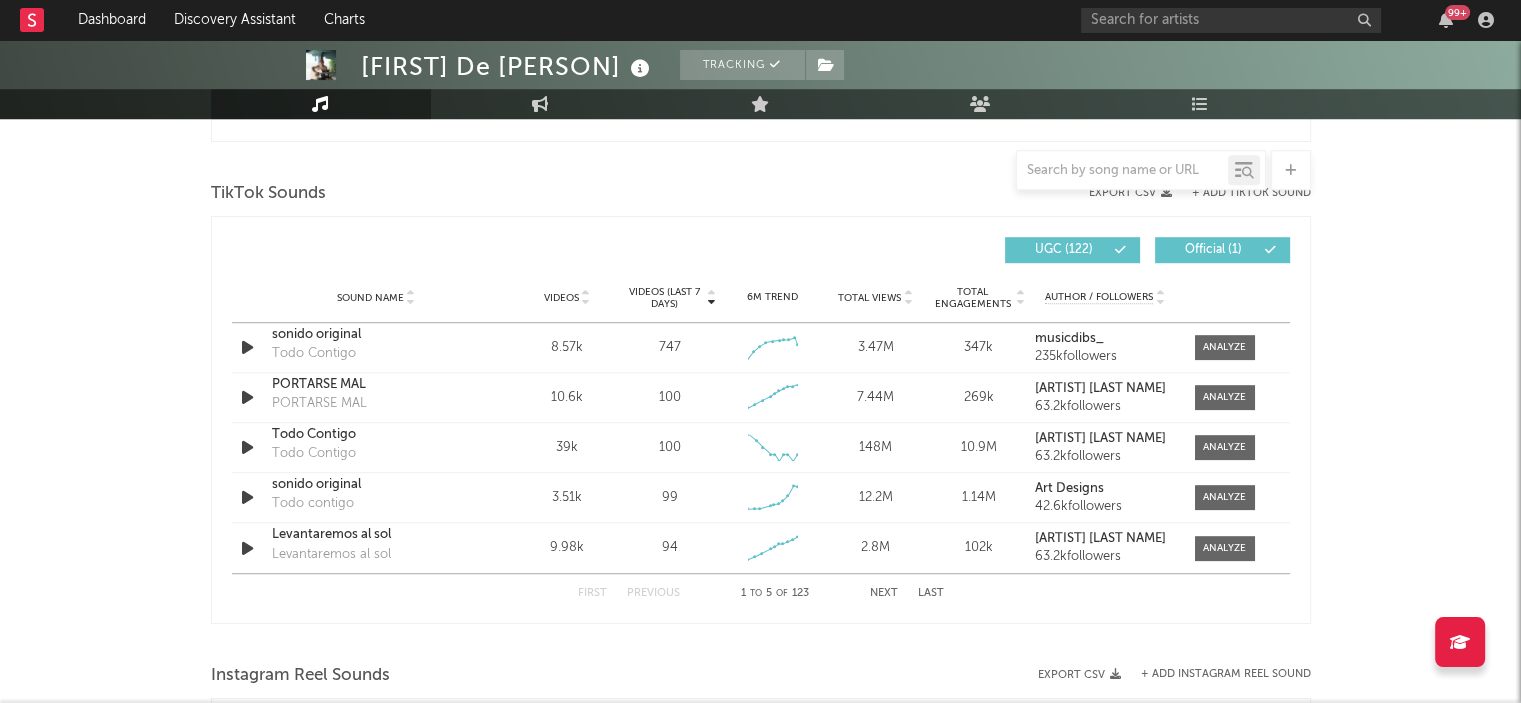 scroll, scrollTop: 1312, scrollLeft: 0, axis: vertical 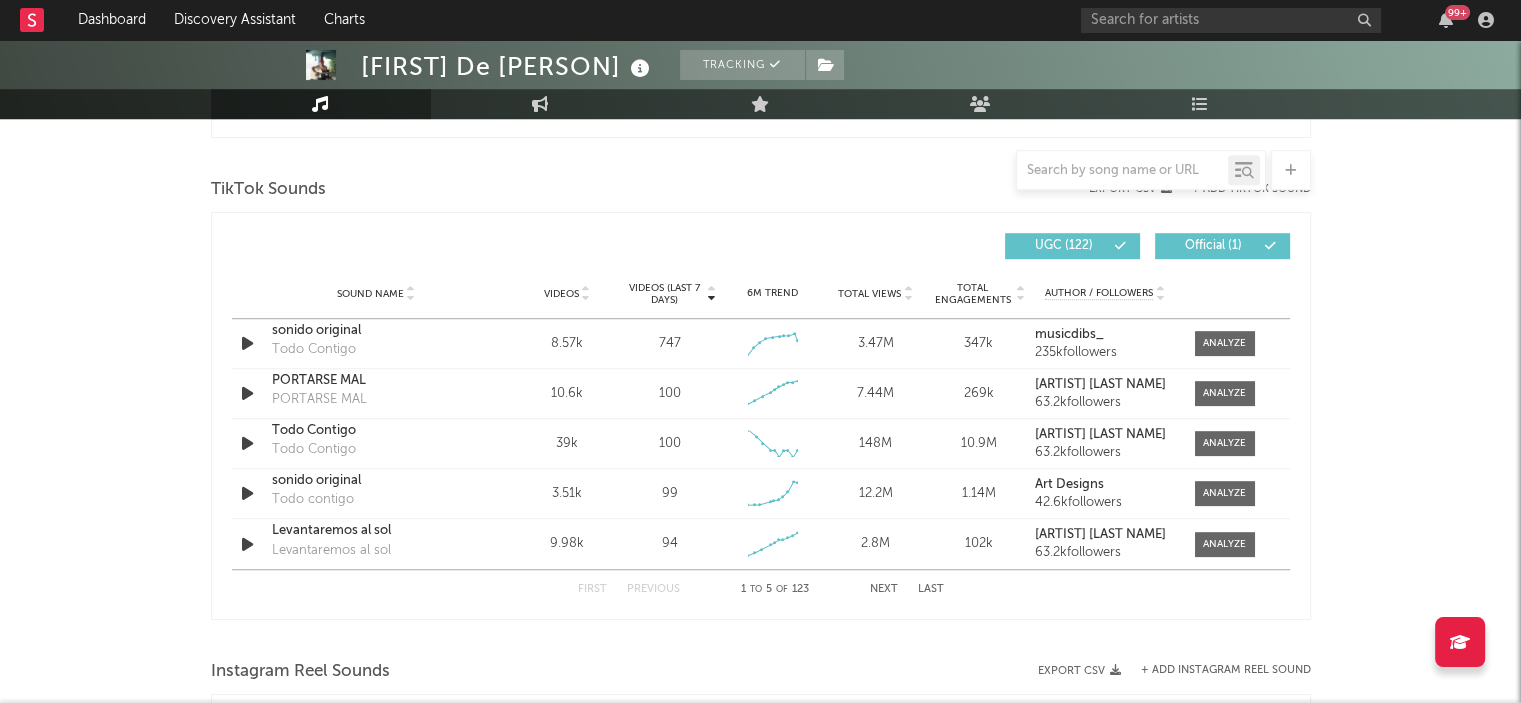 click at bounding box center (1122, 170) 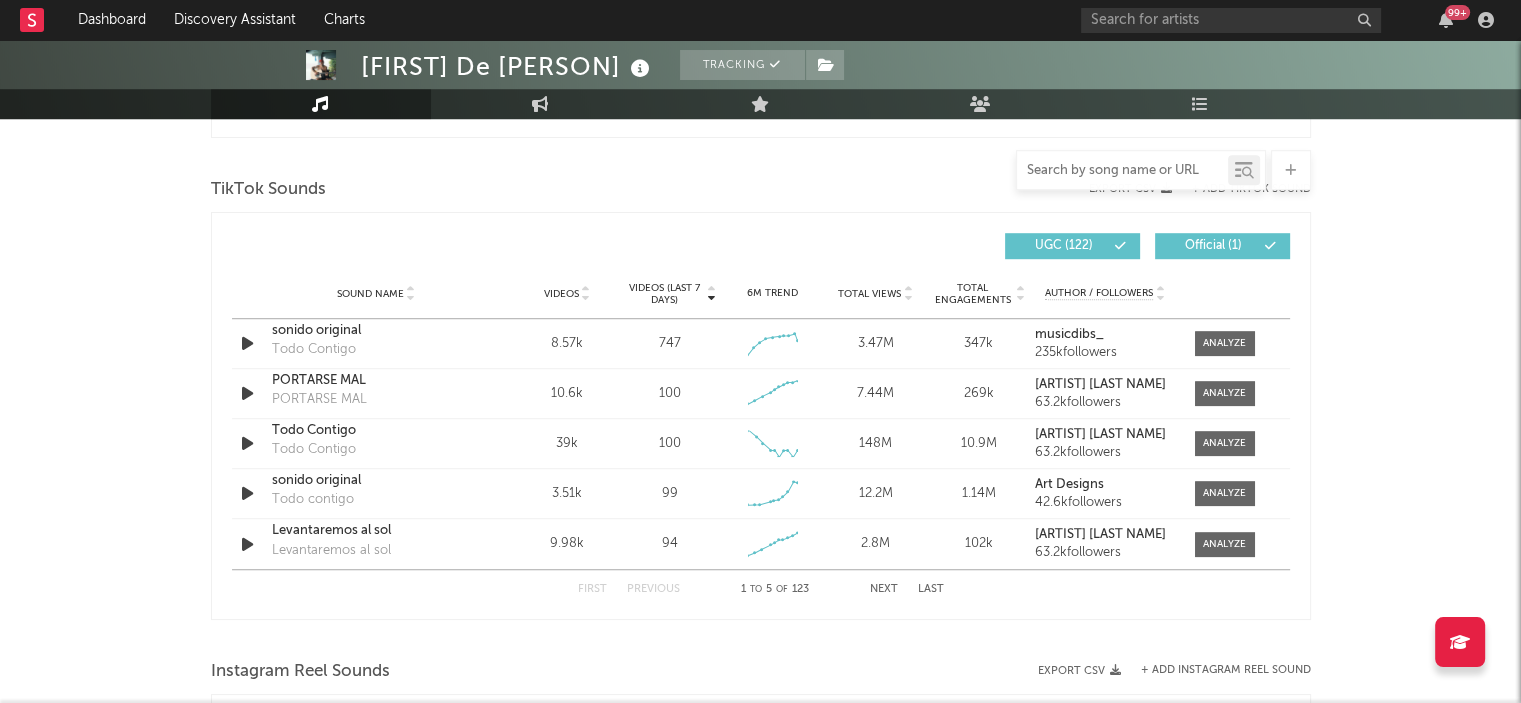 click at bounding box center (1122, 171) 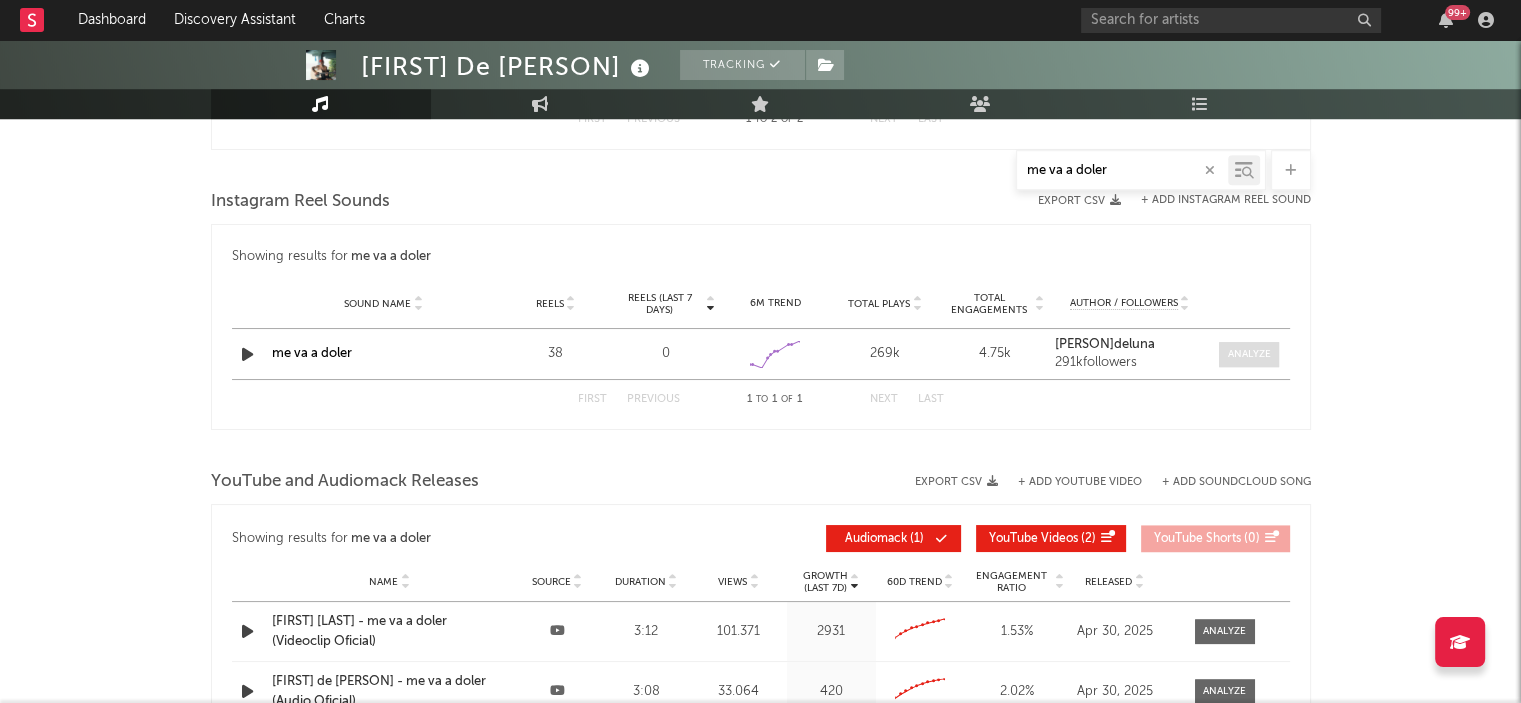 type on "me va a doler" 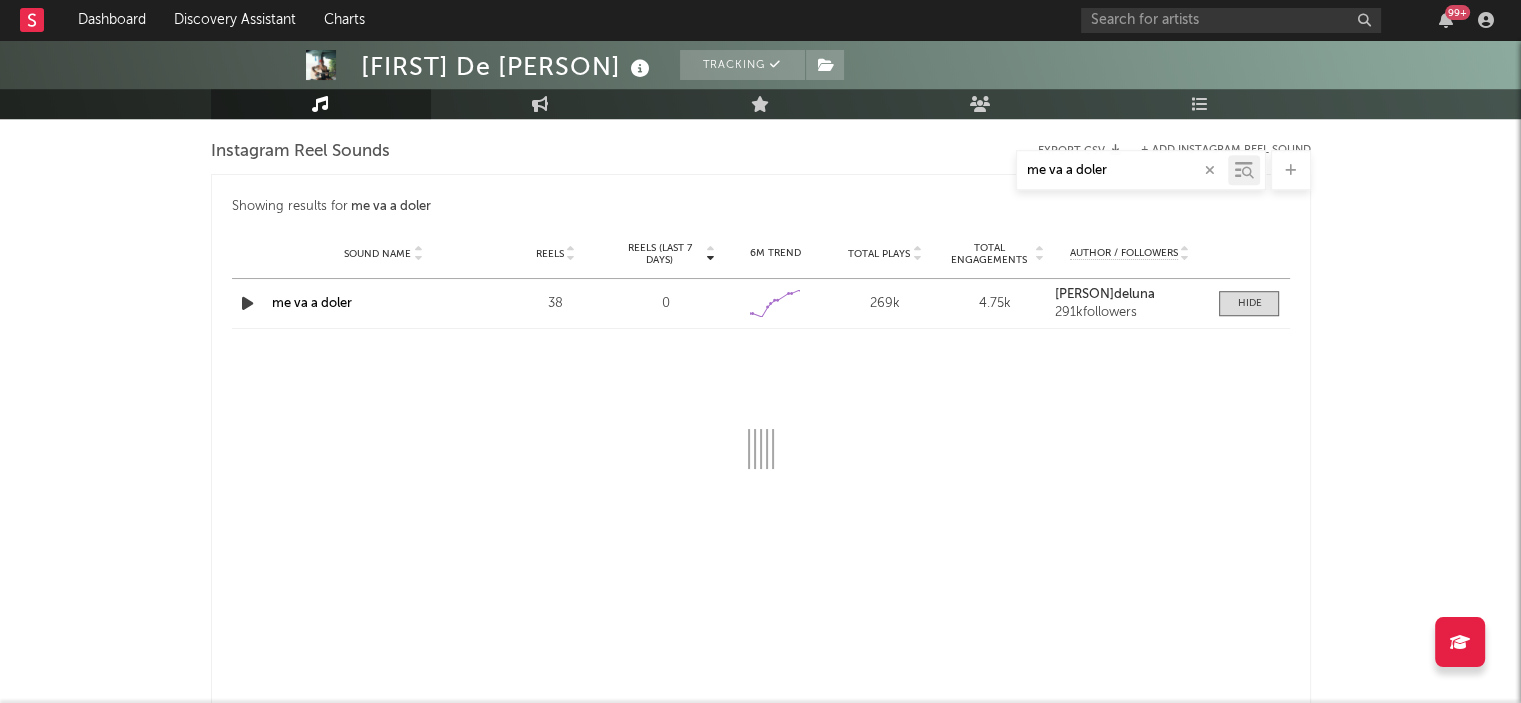 scroll, scrollTop: 1396, scrollLeft: 0, axis: vertical 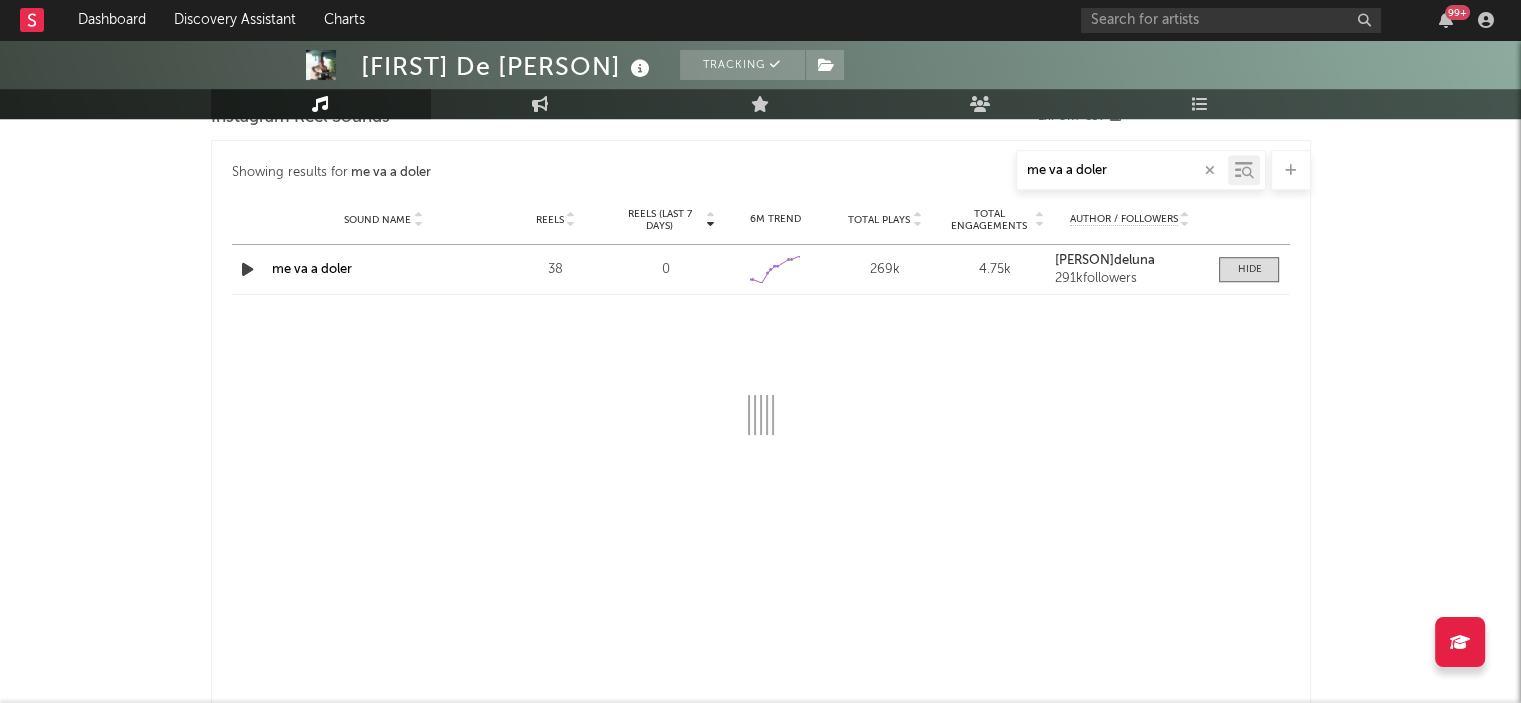 select on "1w" 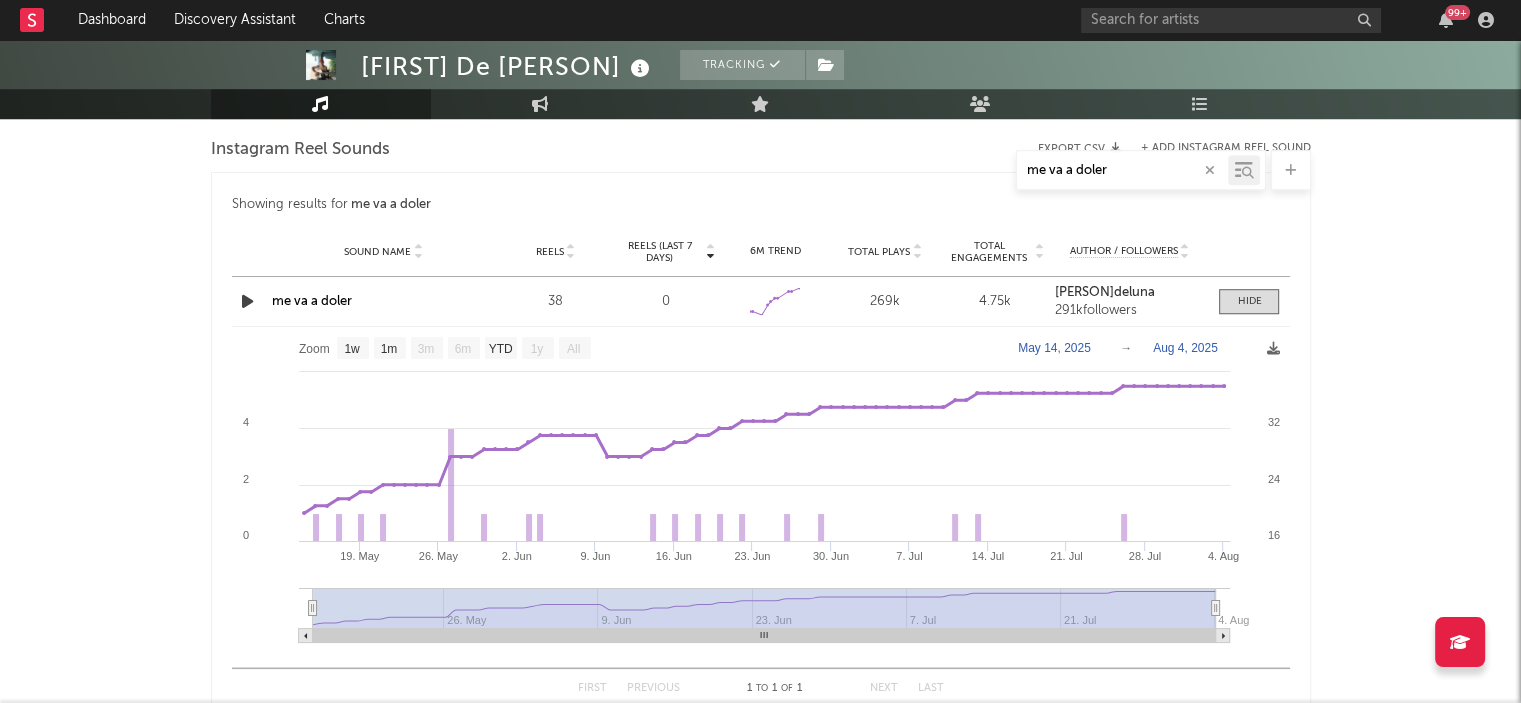 scroll, scrollTop: 1363, scrollLeft: 0, axis: vertical 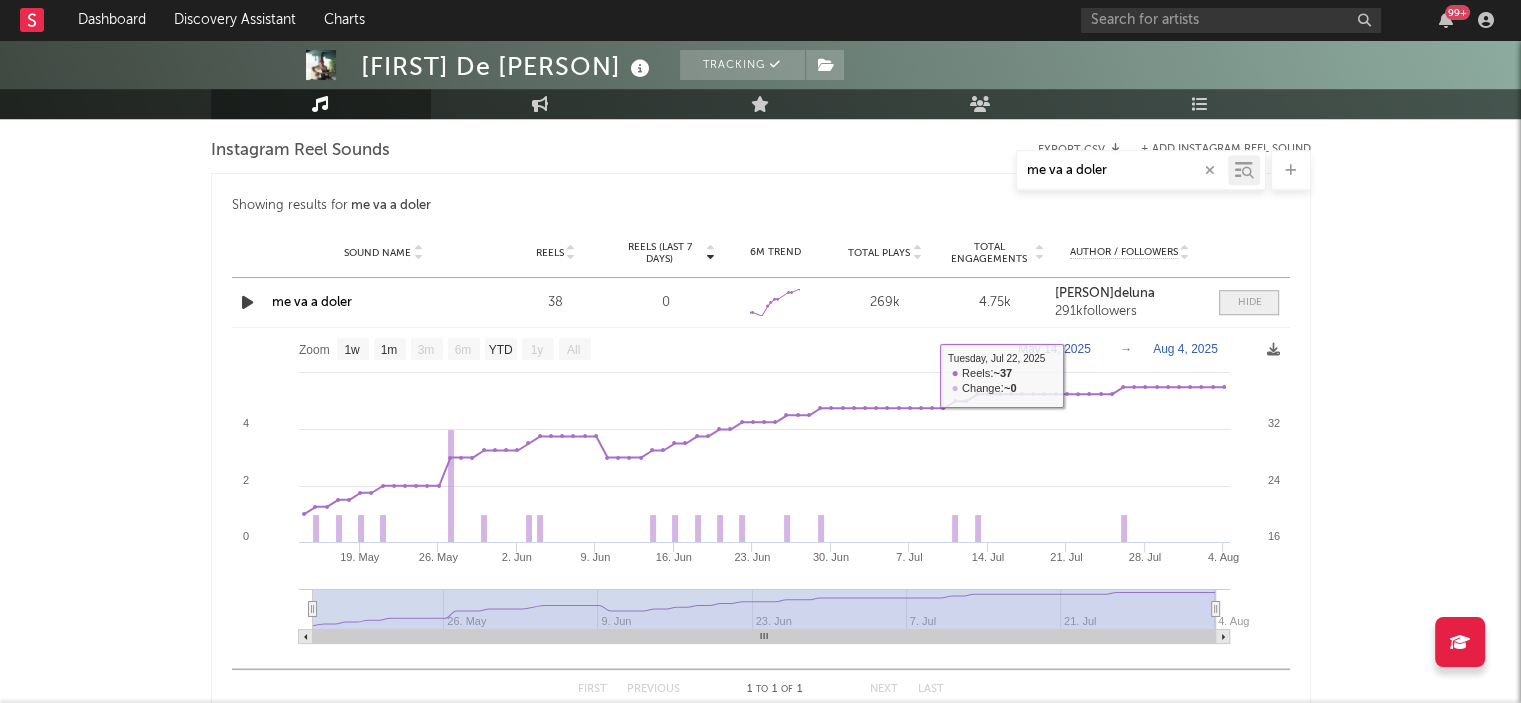 click at bounding box center [1249, 302] 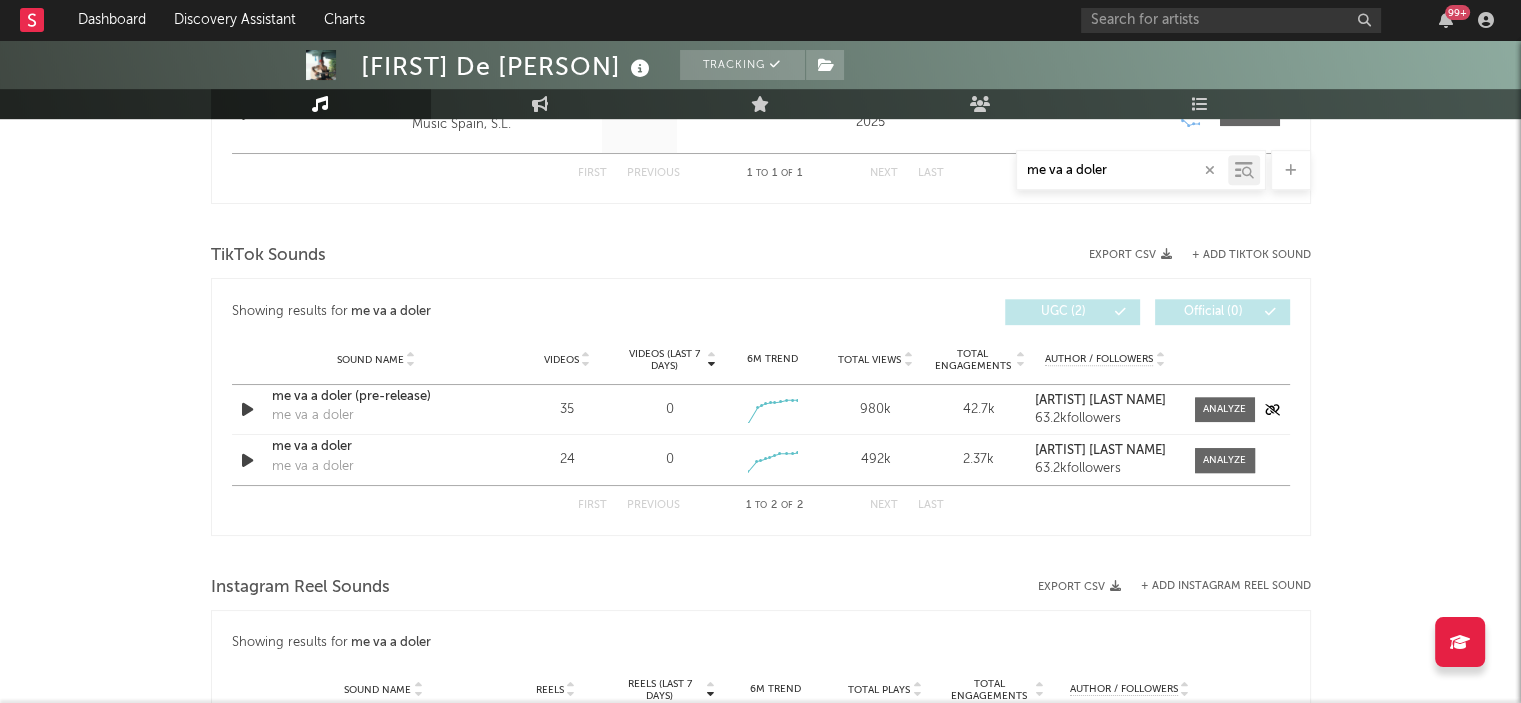 scroll, scrollTop: 925, scrollLeft: 0, axis: vertical 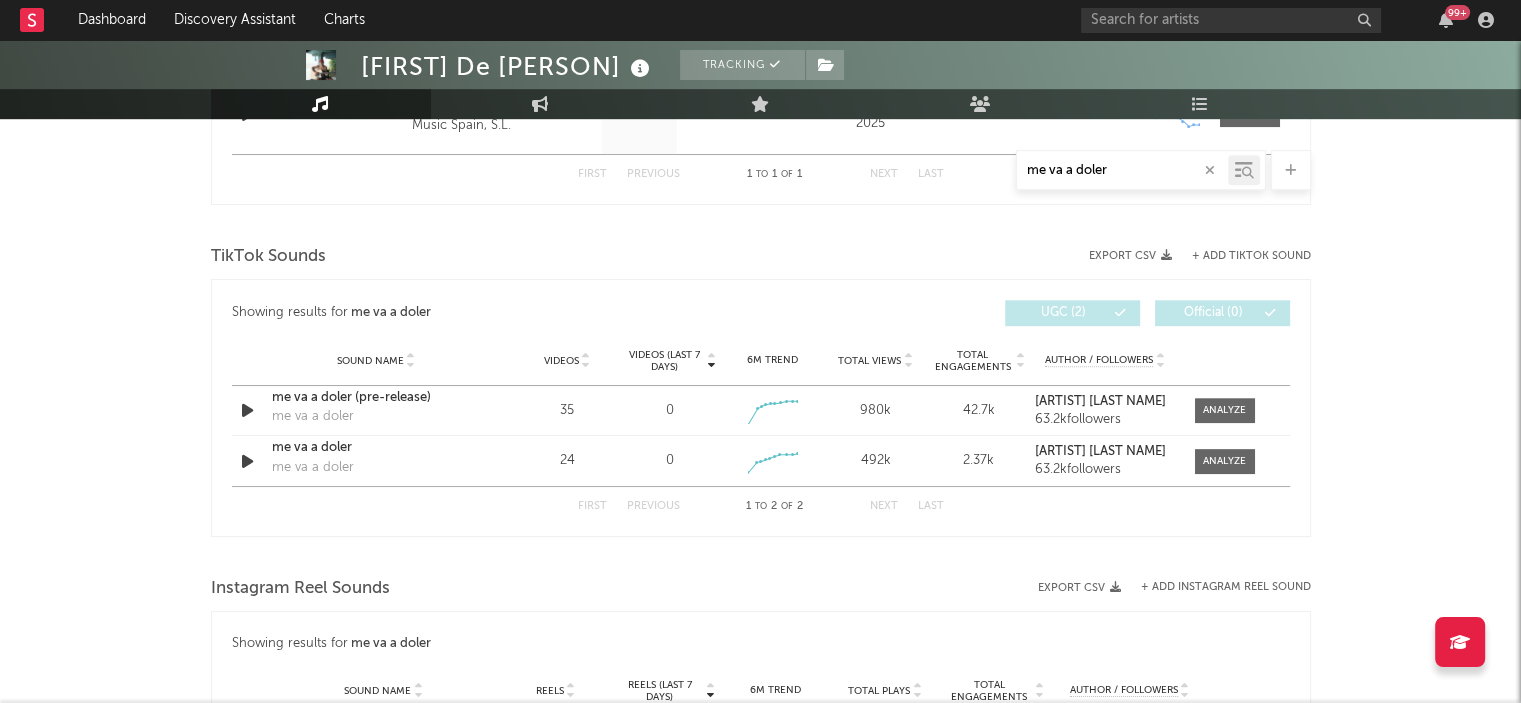 drag, startPoint x: 1128, startPoint y: 169, endPoint x: 943, endPoint y: 155, distance: 185.52898 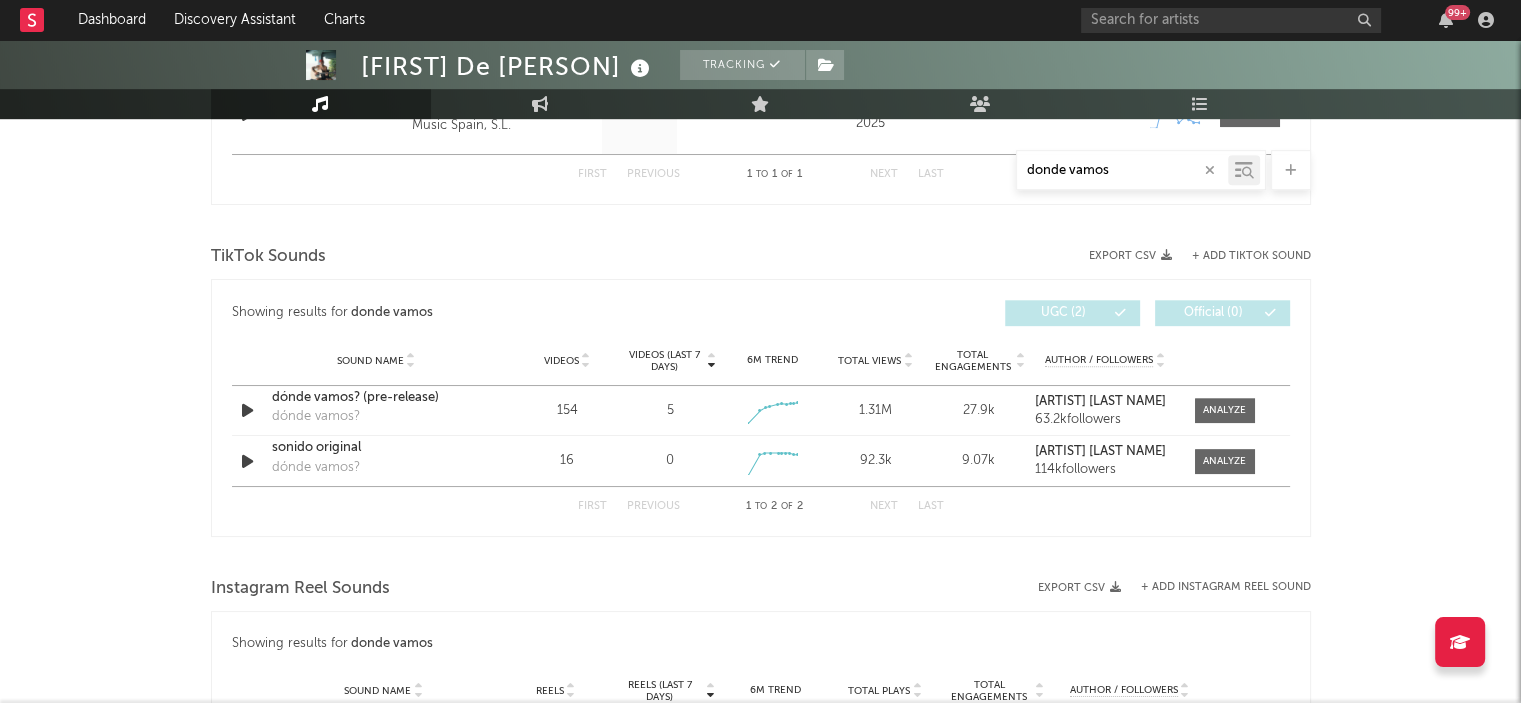 drag, startPoint x: 1115, startPoint y: 163, endPoint x: 954, endPoint y: 148, distance: 161.69725 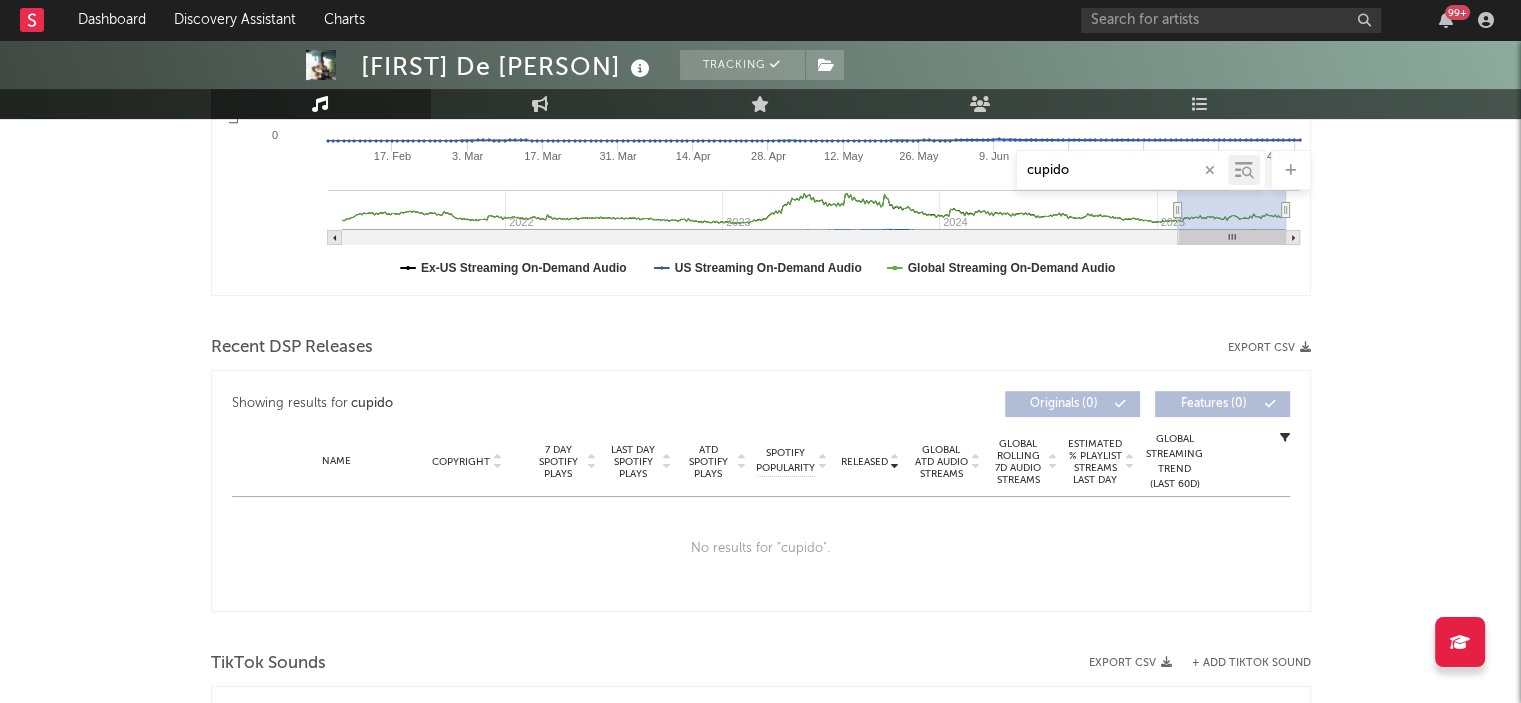 scroll, scrollTop: 501, scrollLeft: 0, axis: vertical 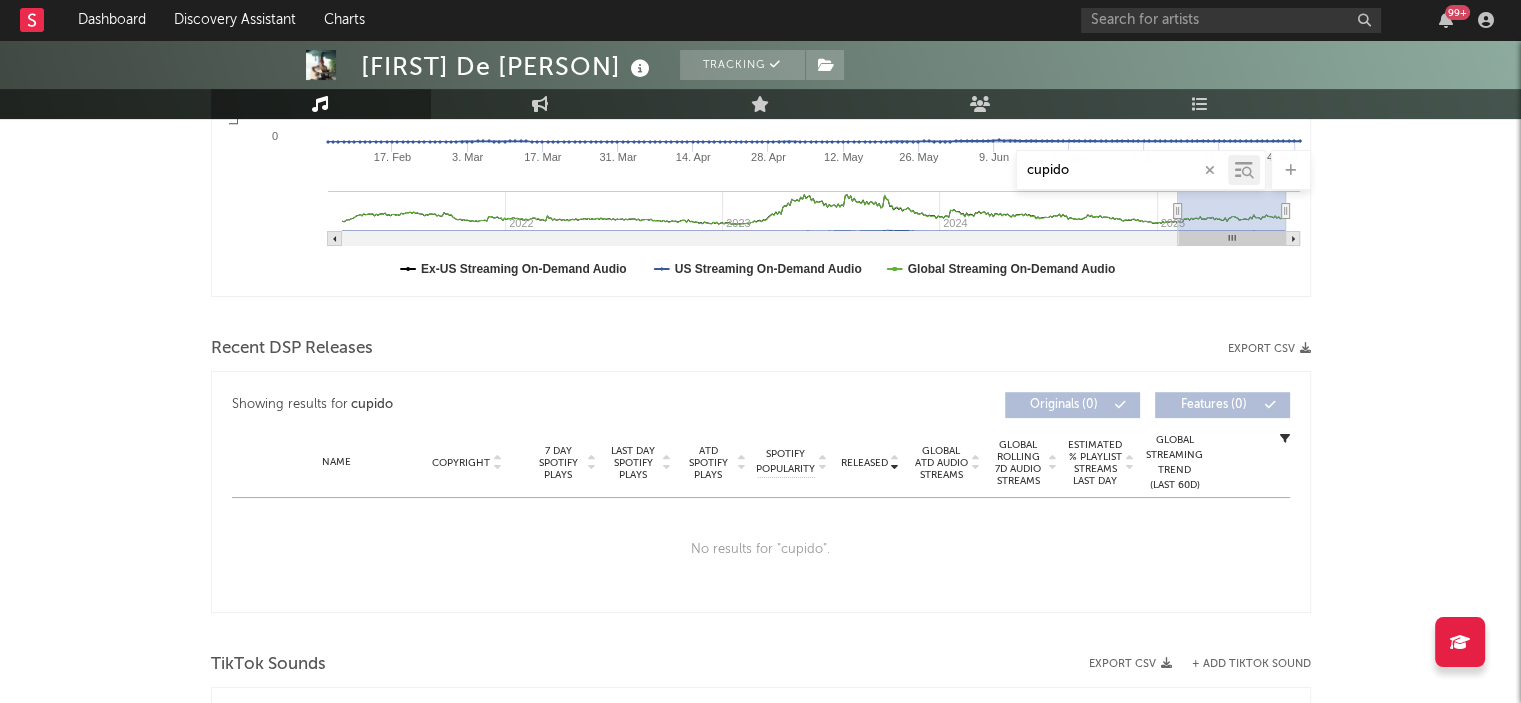 type on "cupido" 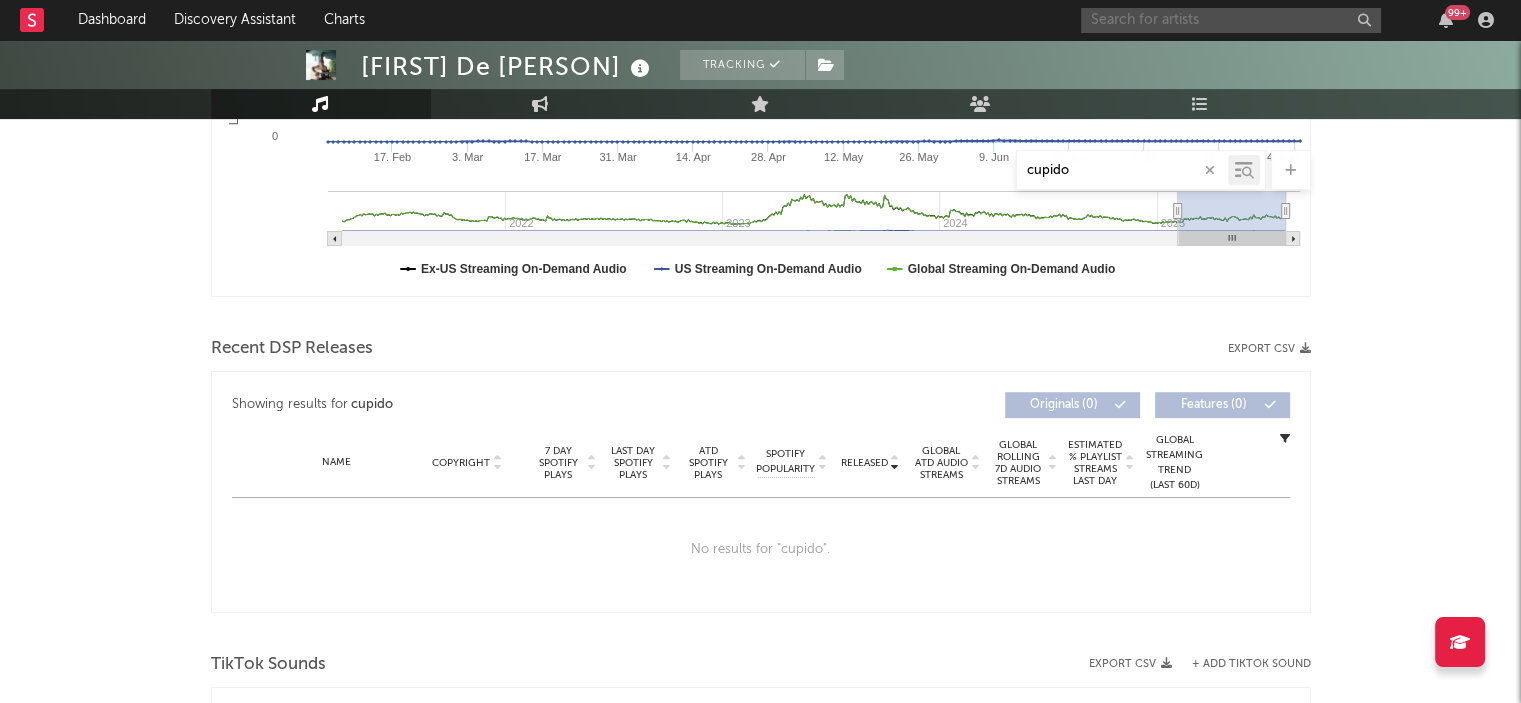 click at bounding box center [1231, 20] 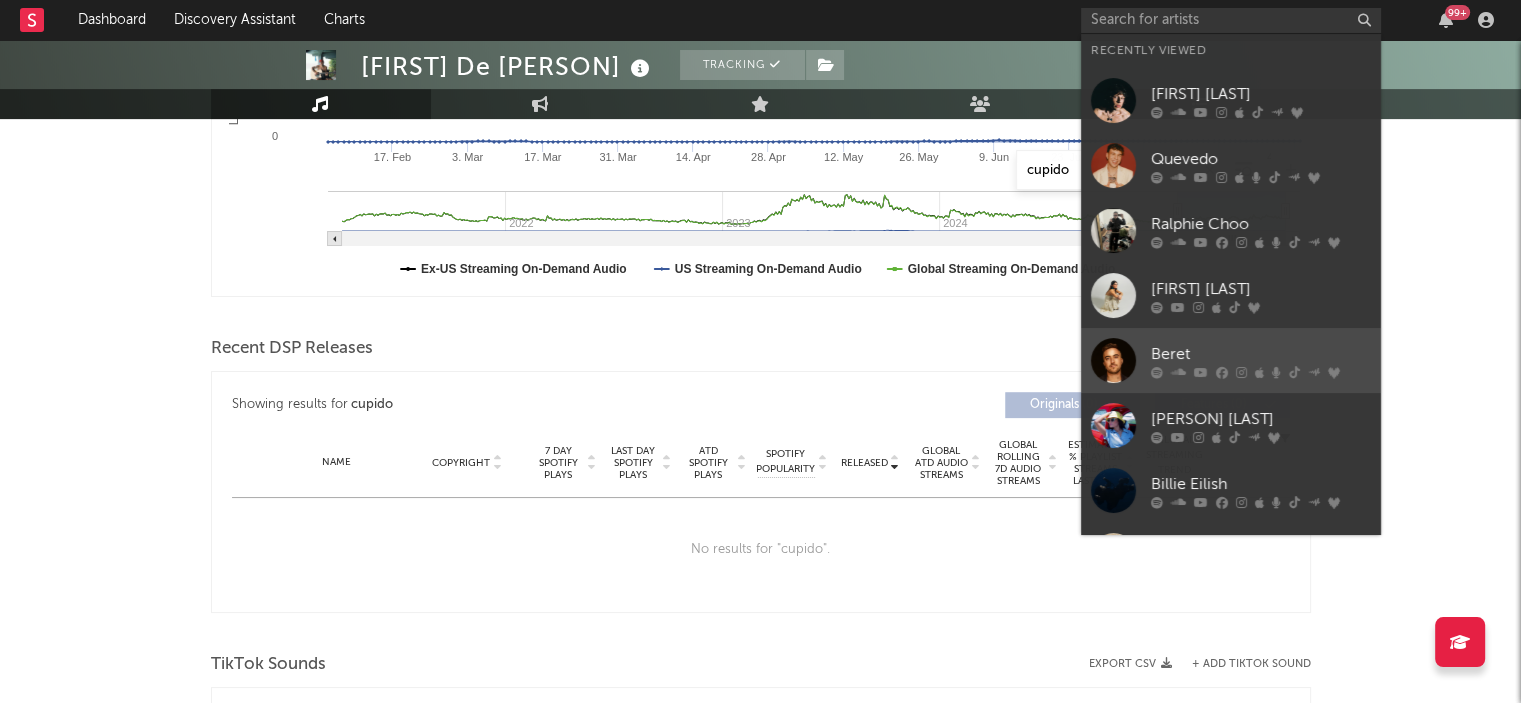 click on "Beret" at bounding box center [1231, 360] 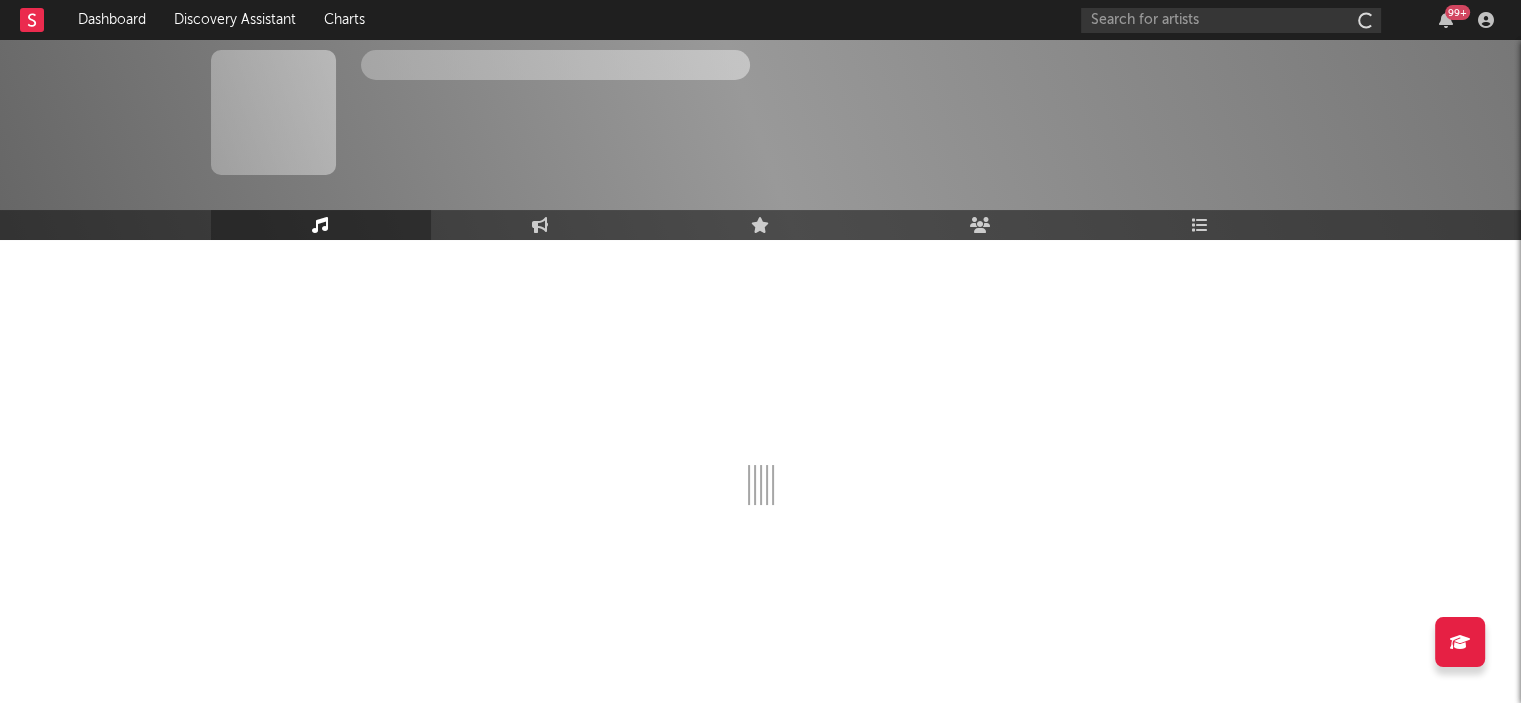 scroll, scrollTop: 0, scrollLeft: 0, axis: both 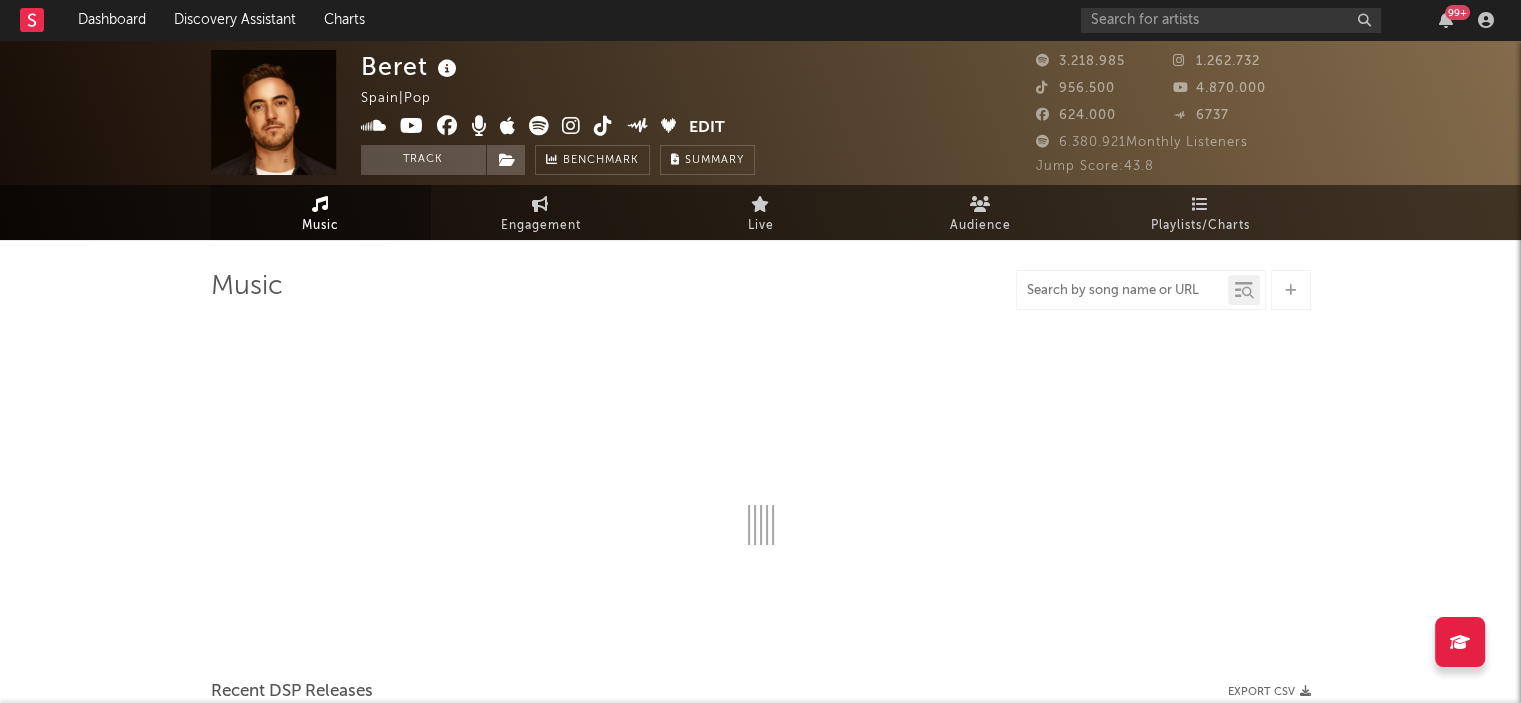 click at bounding box center (1122, 291) 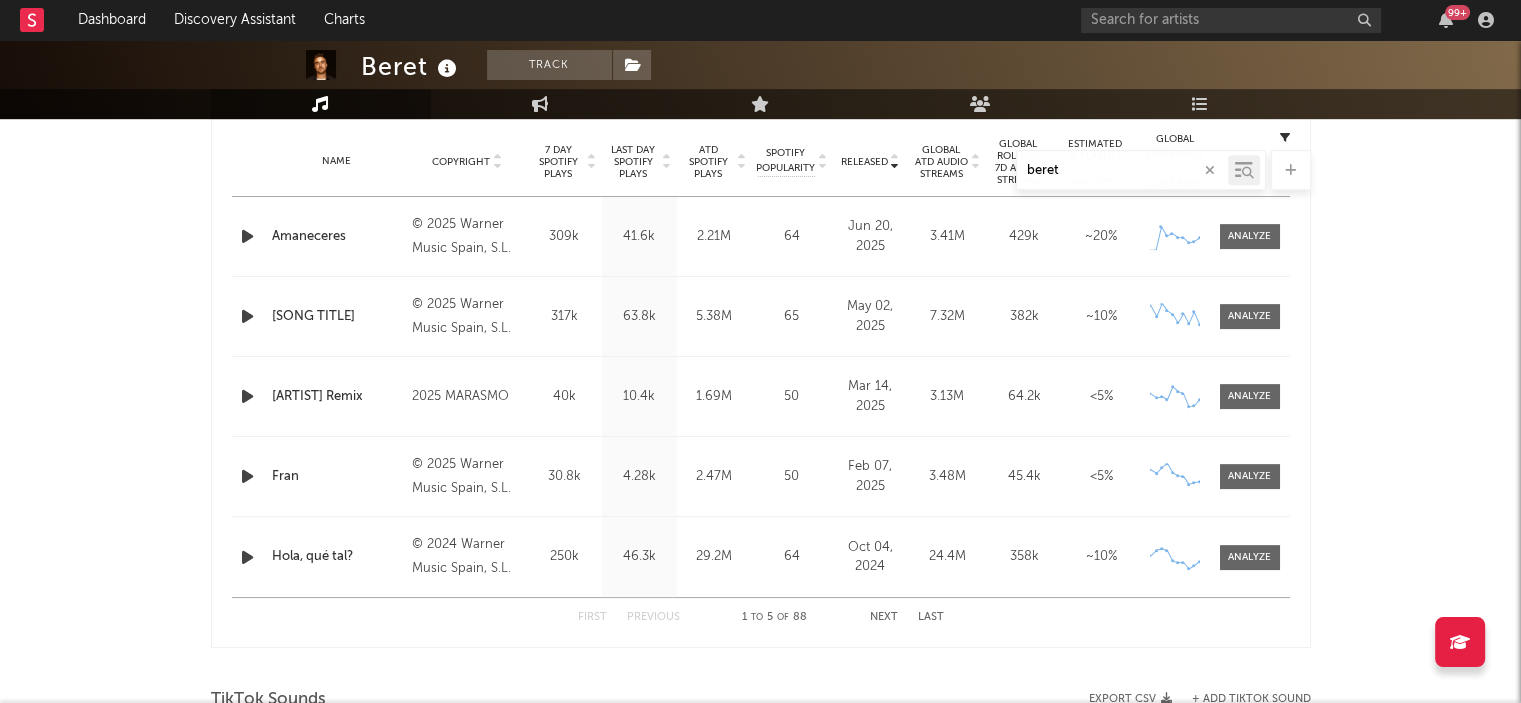 scroll, scrollTop: 803, scrollLeft: 0, axis: vertical 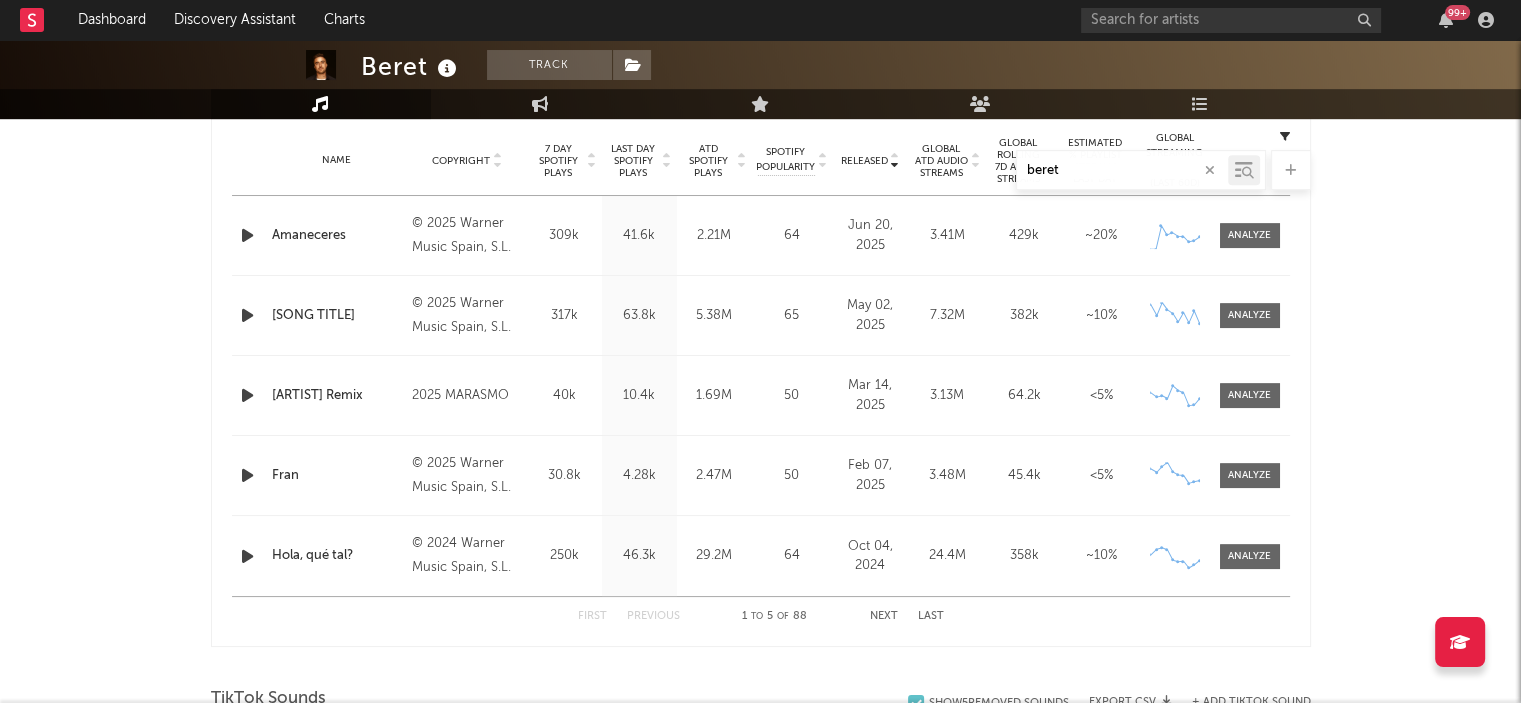 drag, startPoint x: 1056, startPoint y: 176, endPoint x: 992, endPoint y: 168, distance: 64.49806 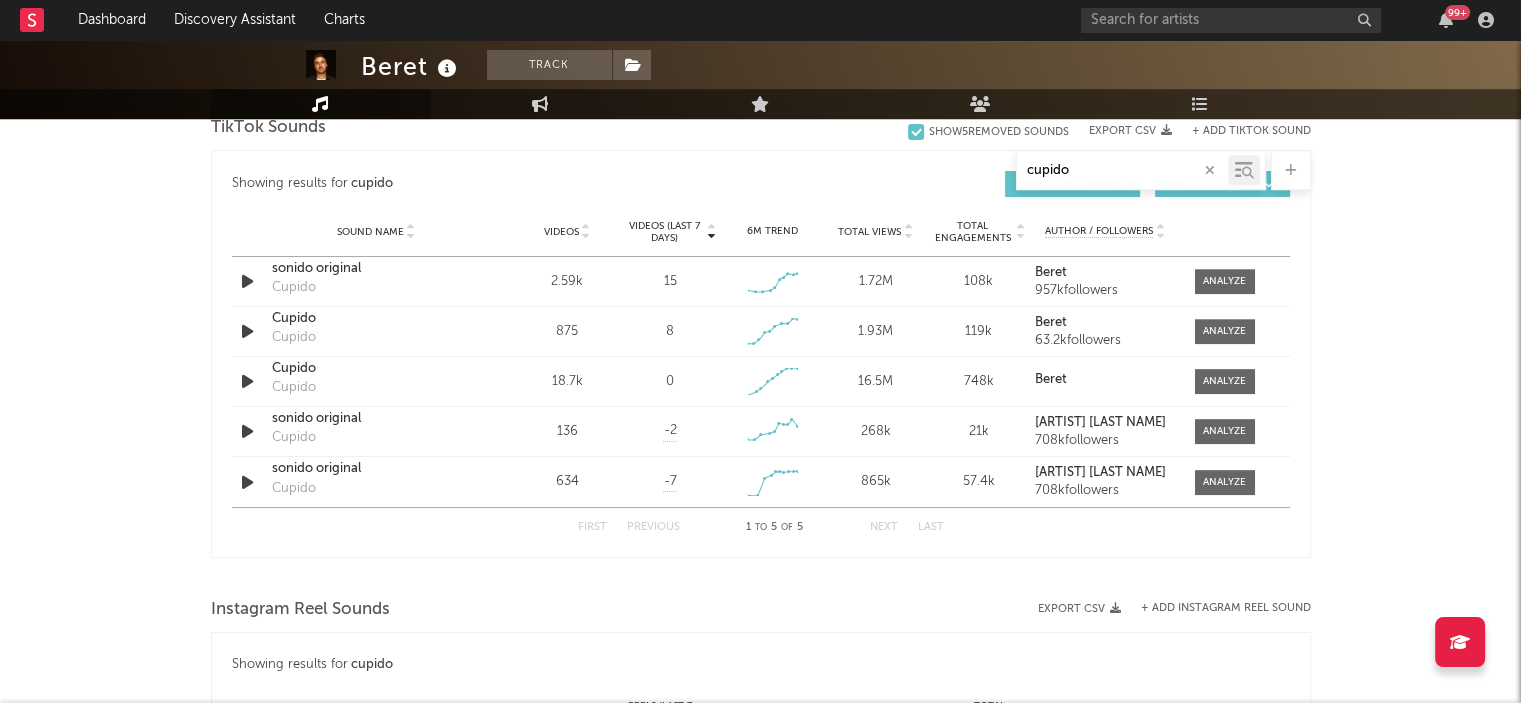scroll, scrollTop: 1052, scrollLeft: 0, axis: vertical 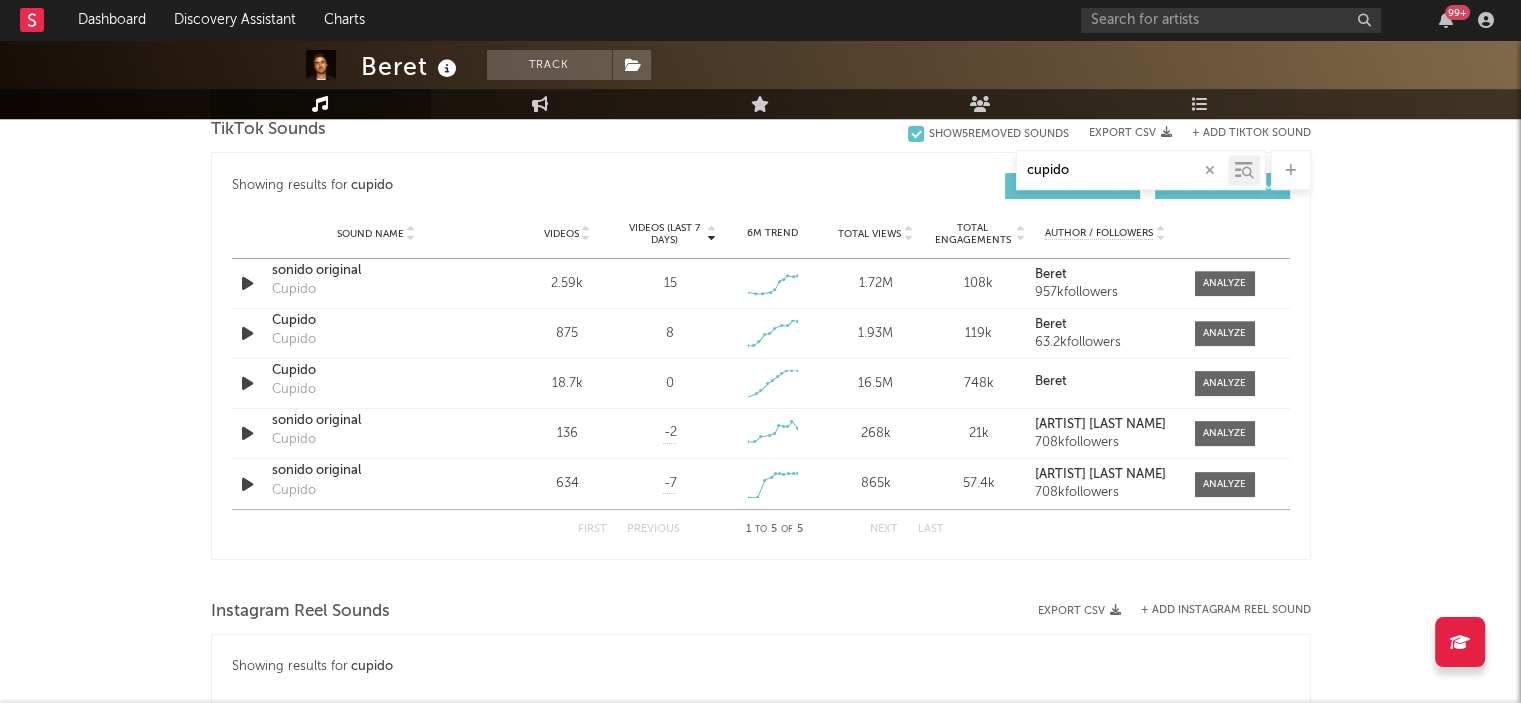 drag, startPoint x: 1117, startPoint y: 159, endPoint x: 1005, endPoint y: 167, distance: 112.28535 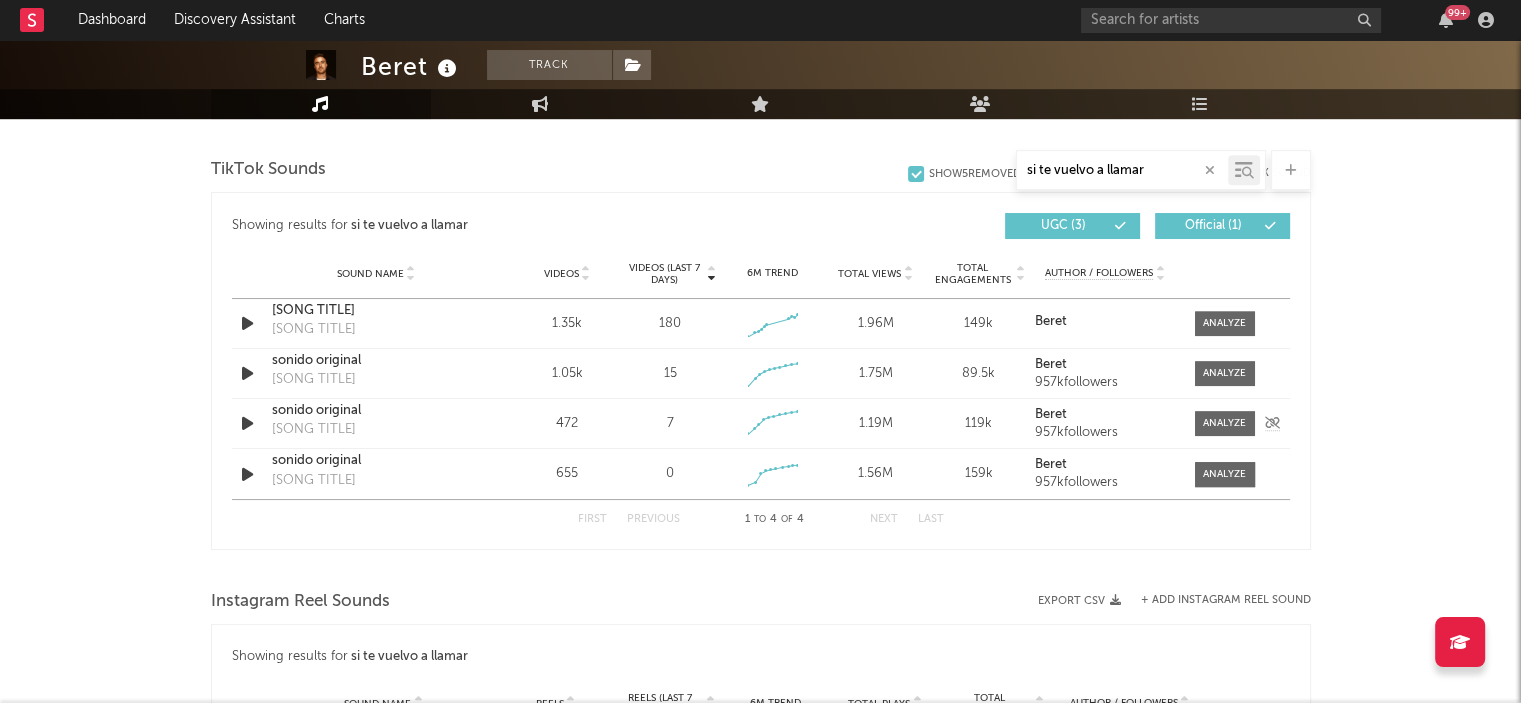 scroll, scrollTop: 1006, scrollLeft: 0, axis: vertical 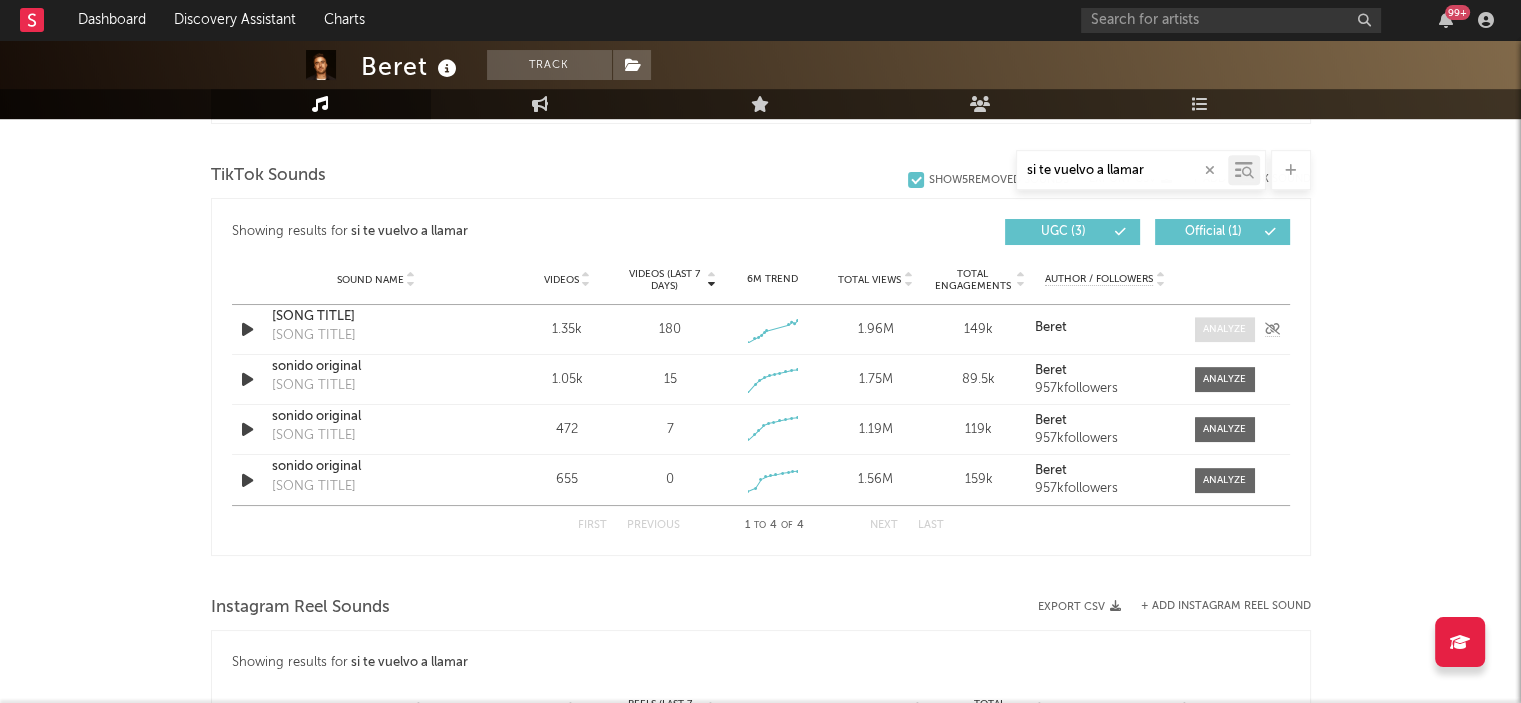 type on "si te vuelvo a llamar" 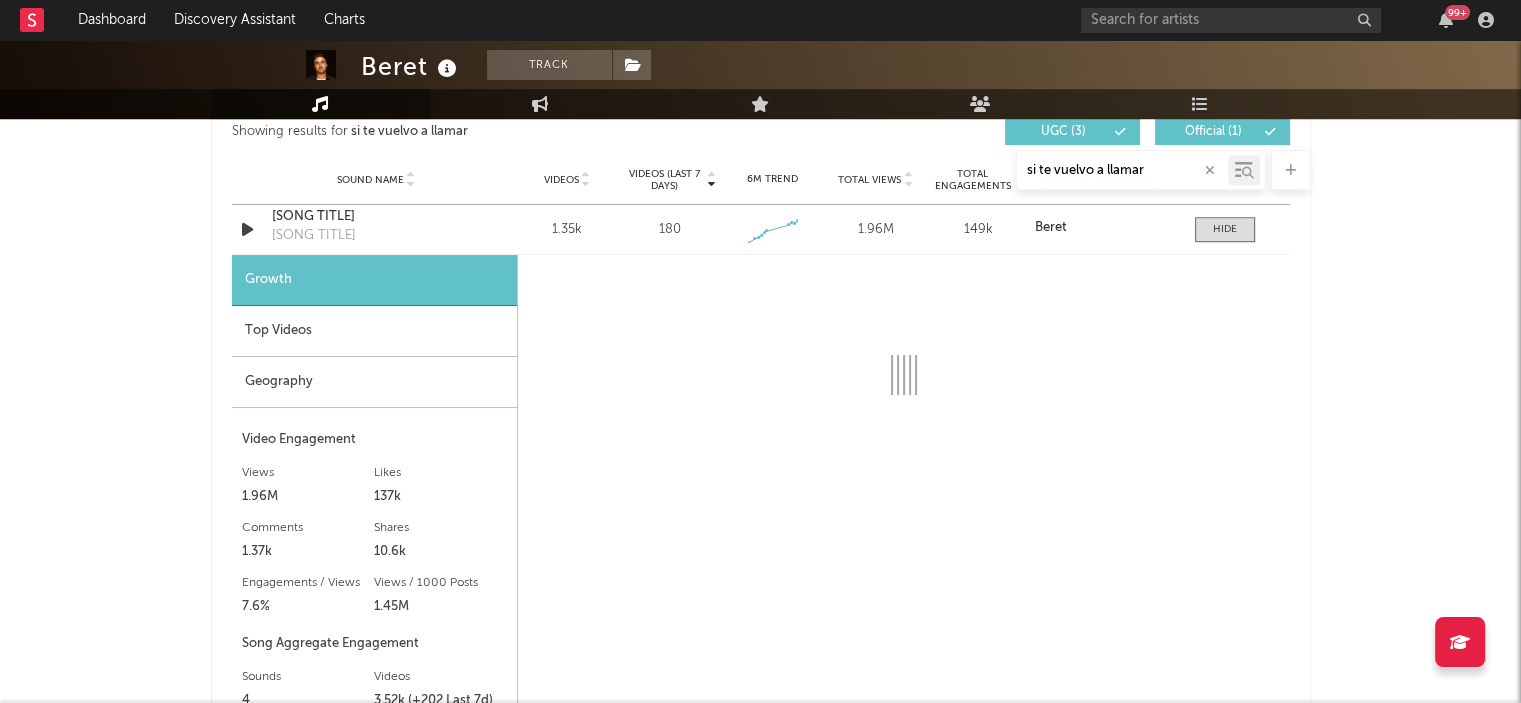 select on "1w" 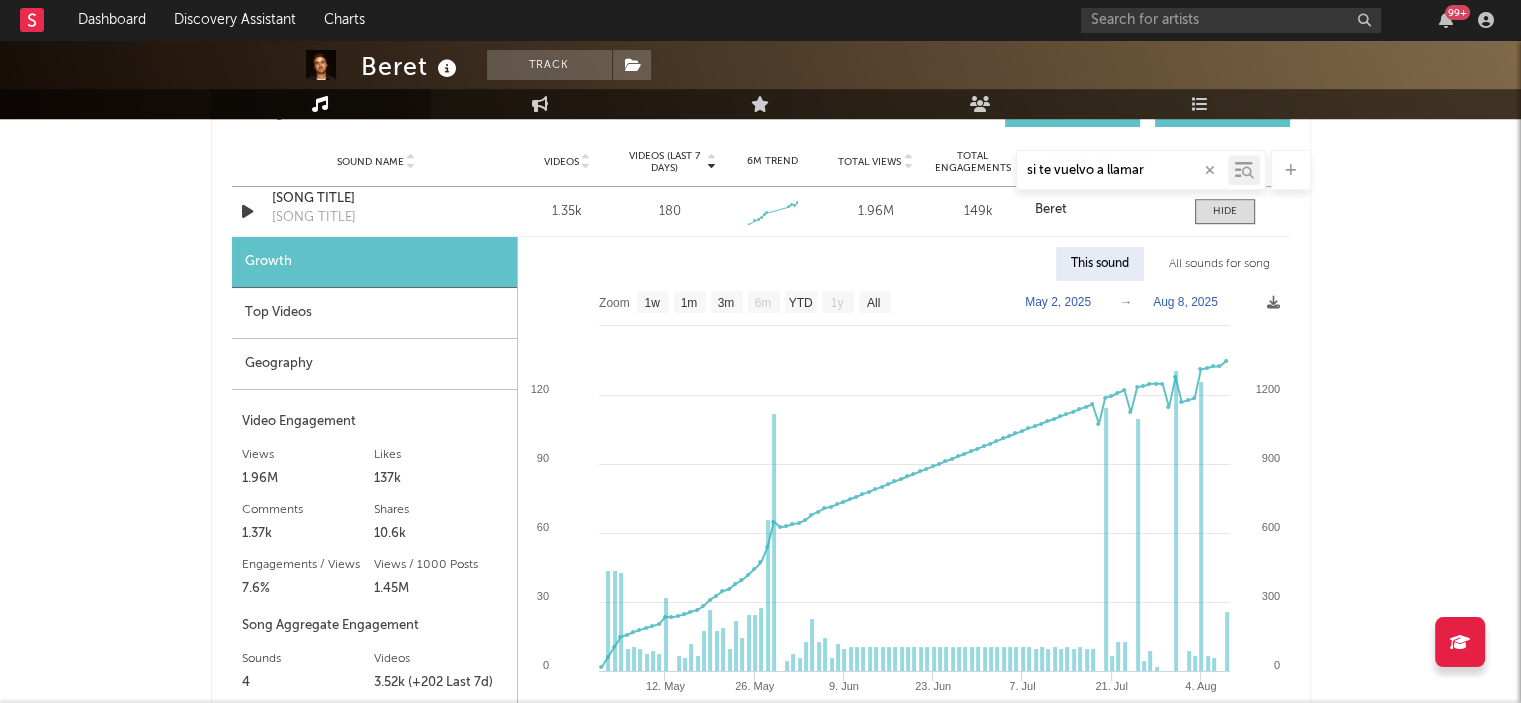 scroll, scrollTop: 1140, scrollLeft: 0, axis: vertical 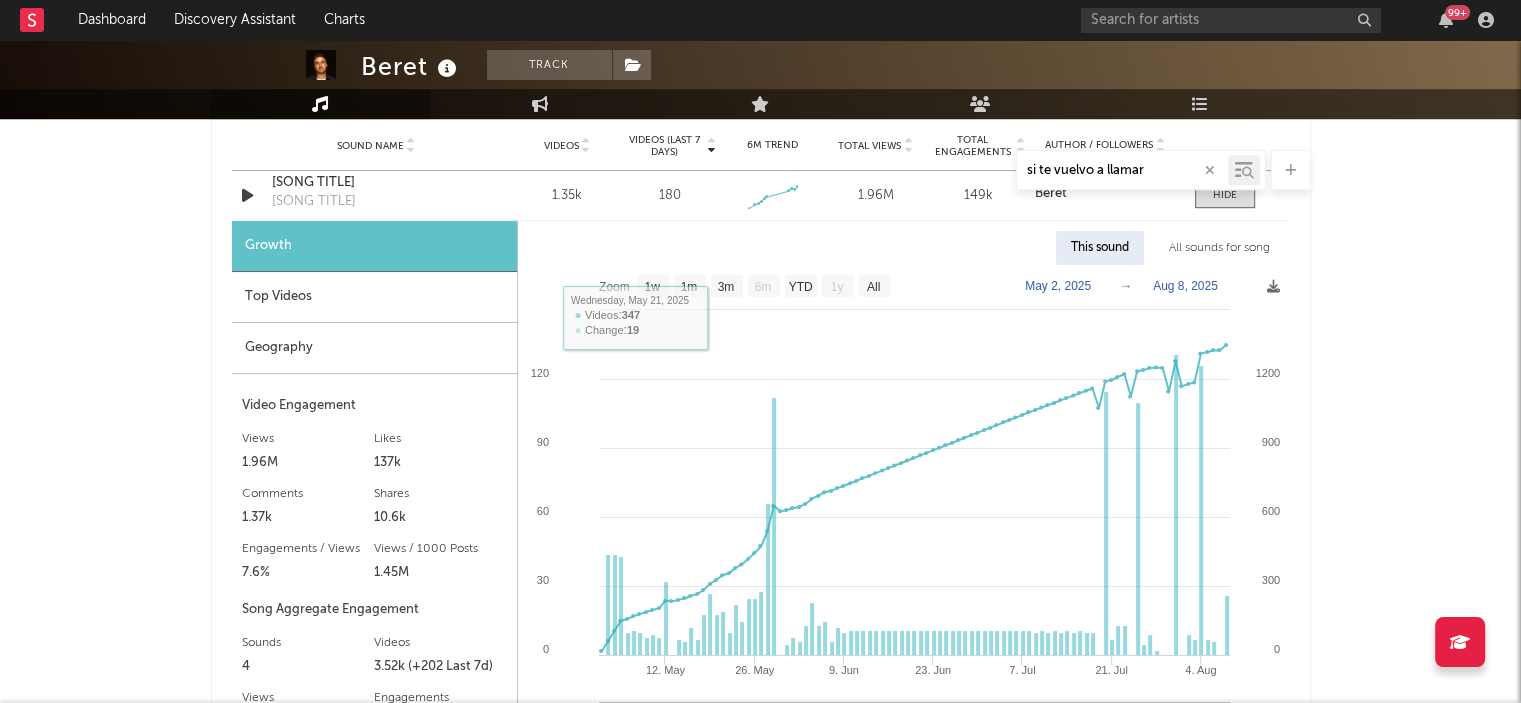click on "si te vuelvo a llamar" at bounding box center (761, 170) 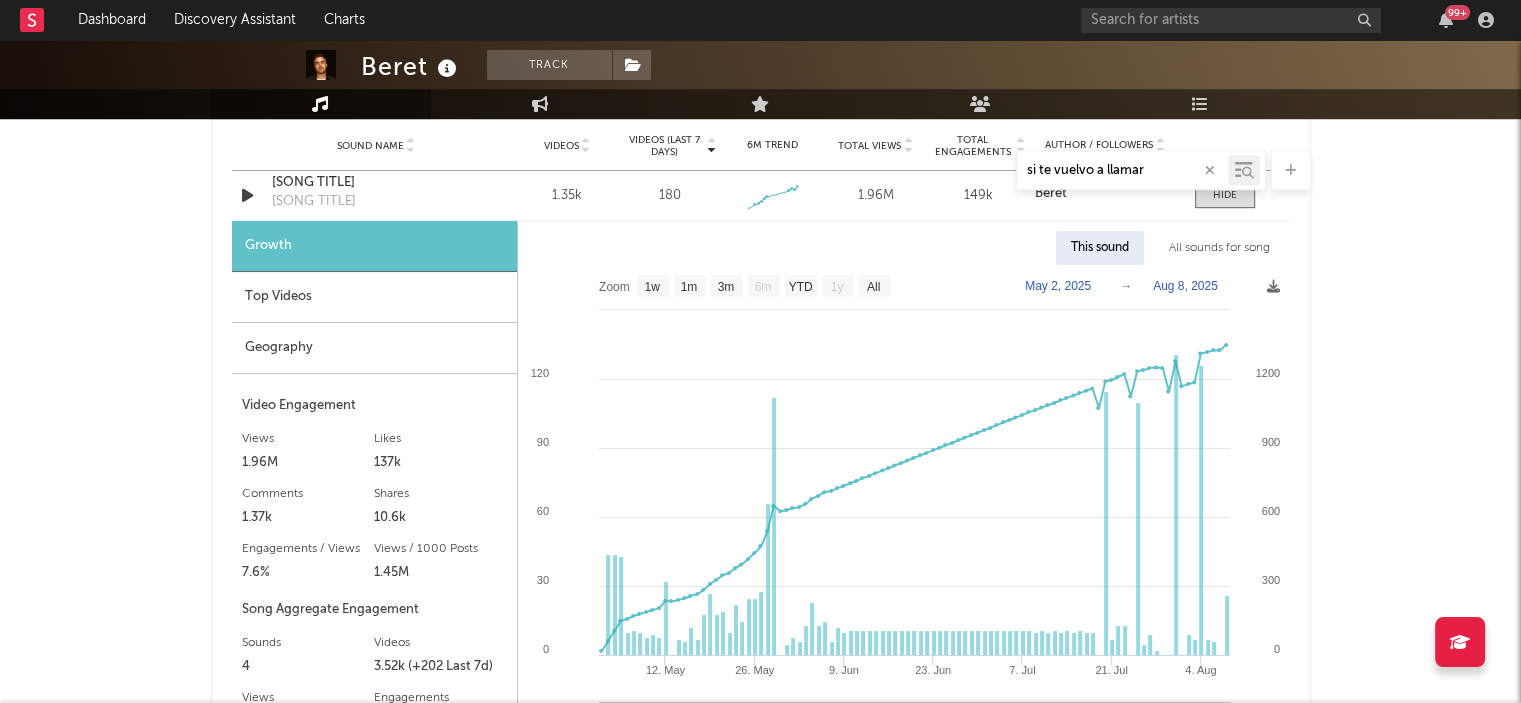 click on "si te vuelvo a llamar" at bounding box center (761, 170) 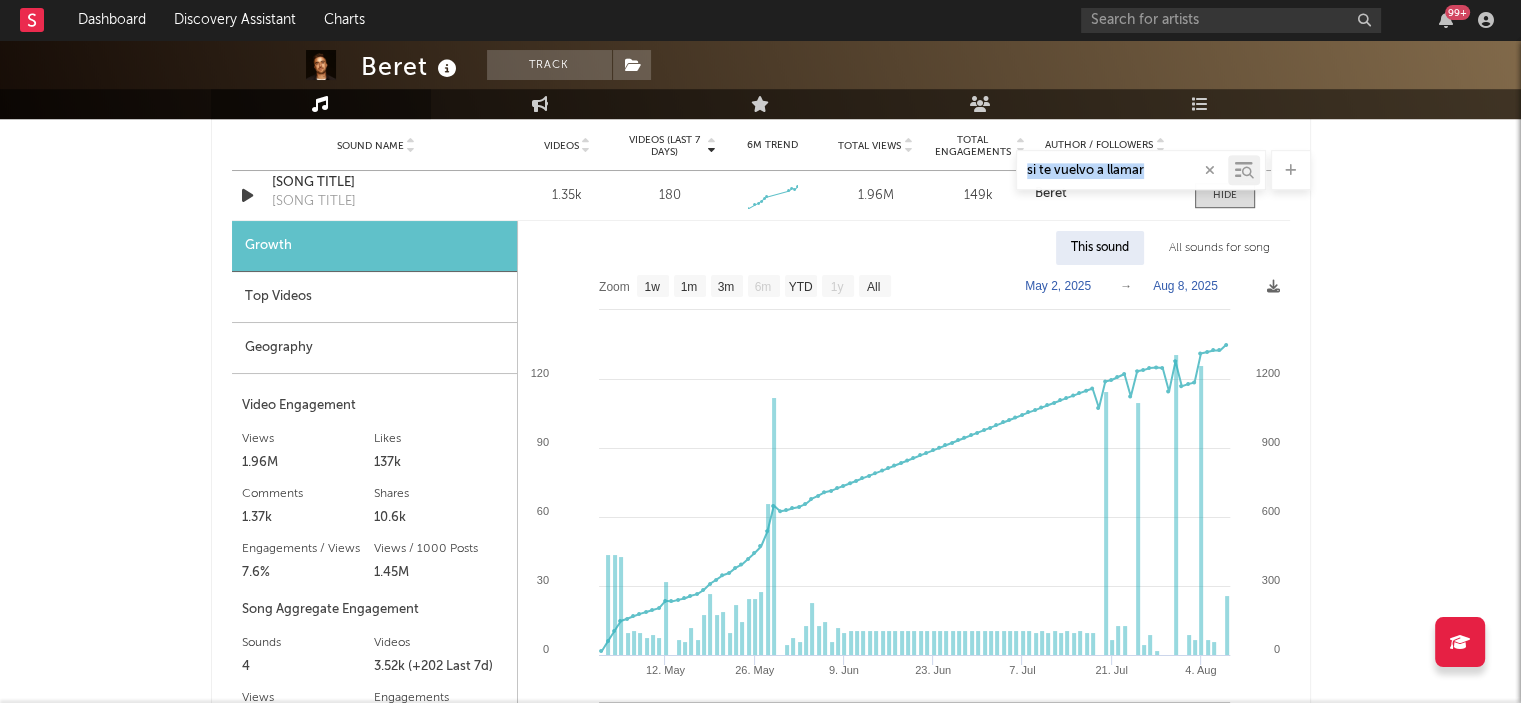 click on "si te vuelvo a llamar" at bounding box center [761, 170] 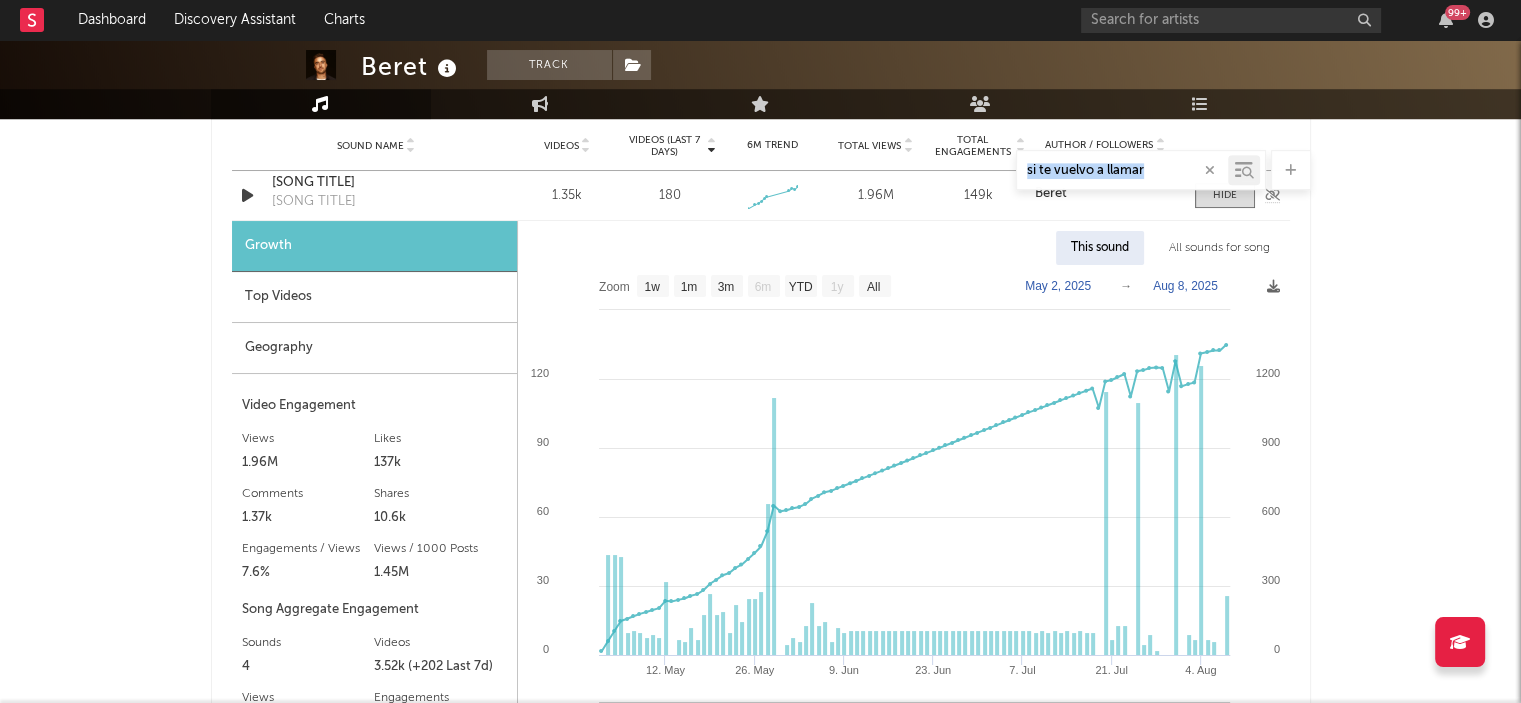 click on "[SONG TITLE]" at bounding box center (314, 202) 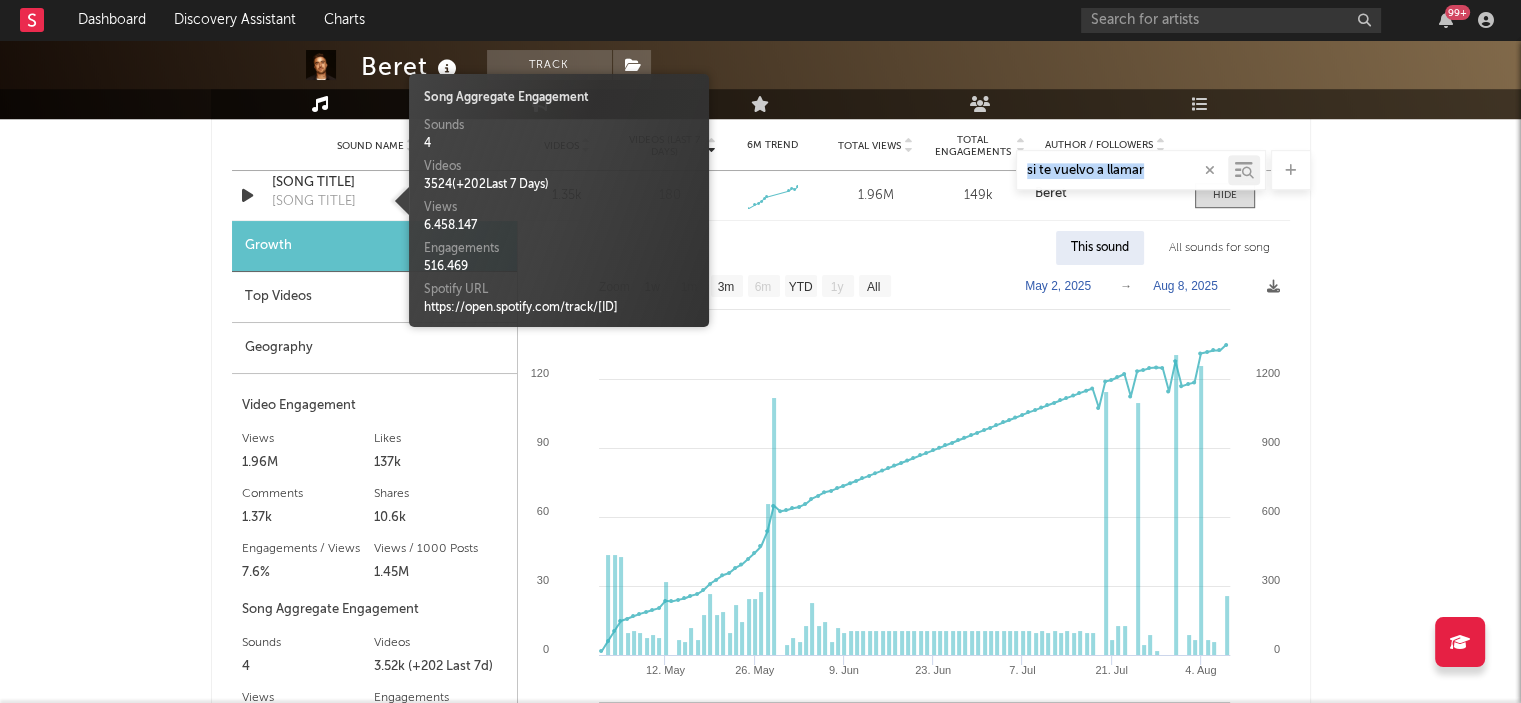 click on "si te vuelvo a llamar" at bounding box center [761, 170] 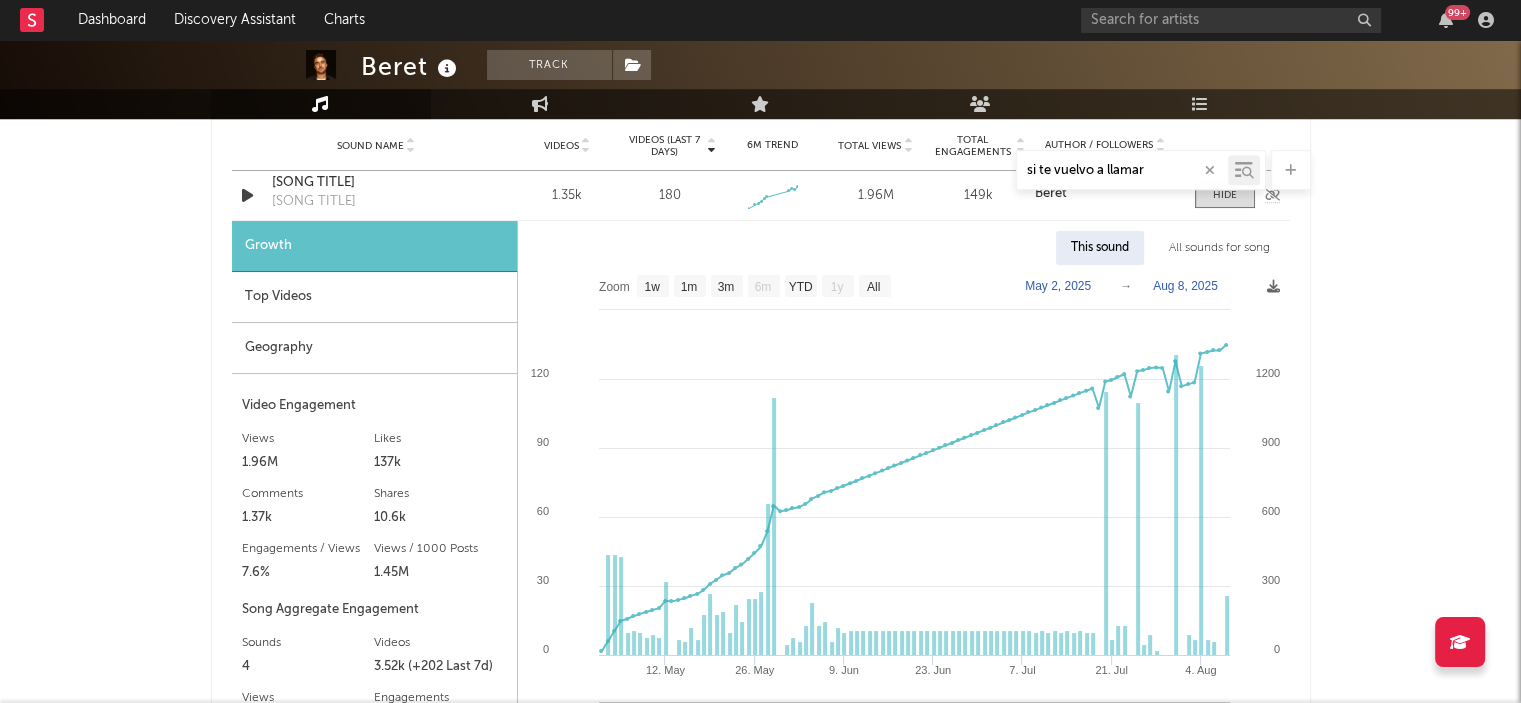 click at bounding box center (247, 195) 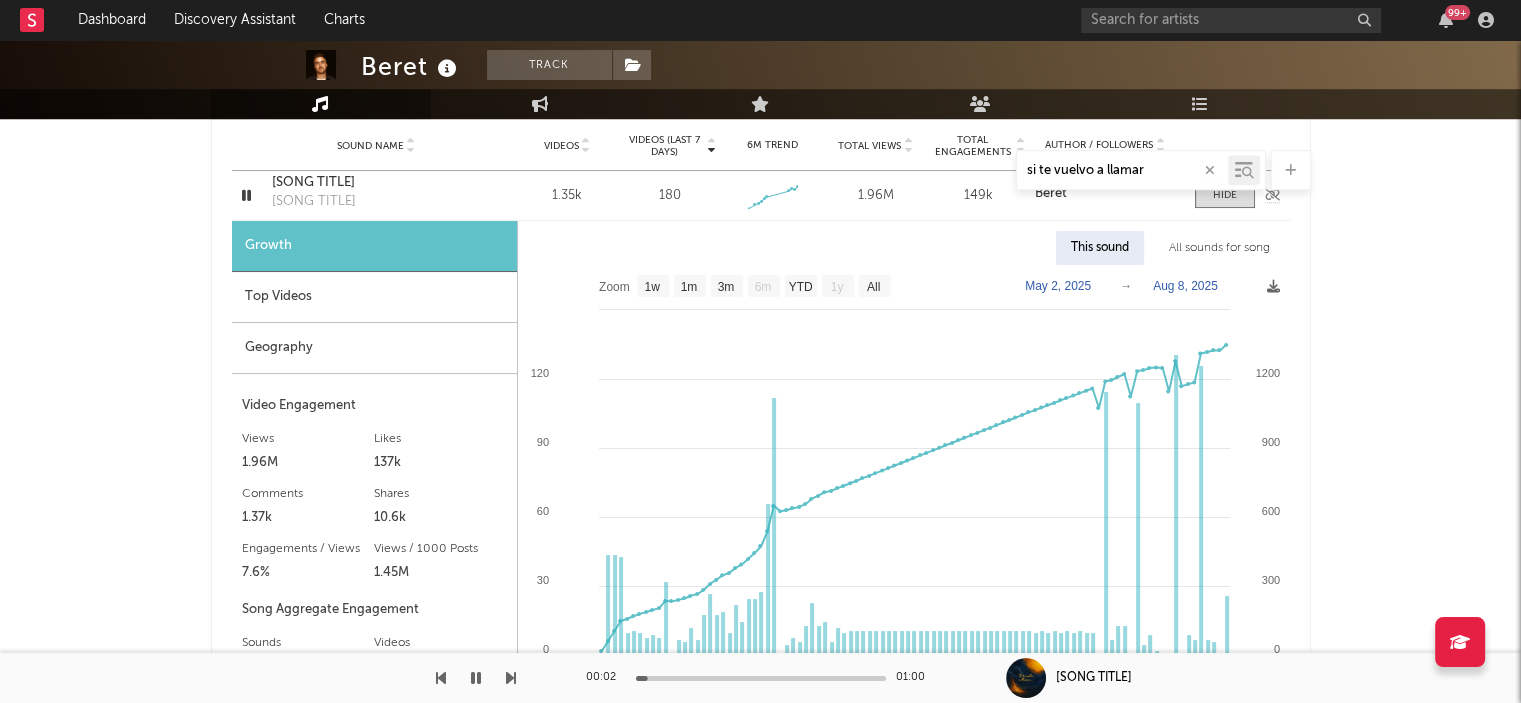 click at bounding box center [246, 195] 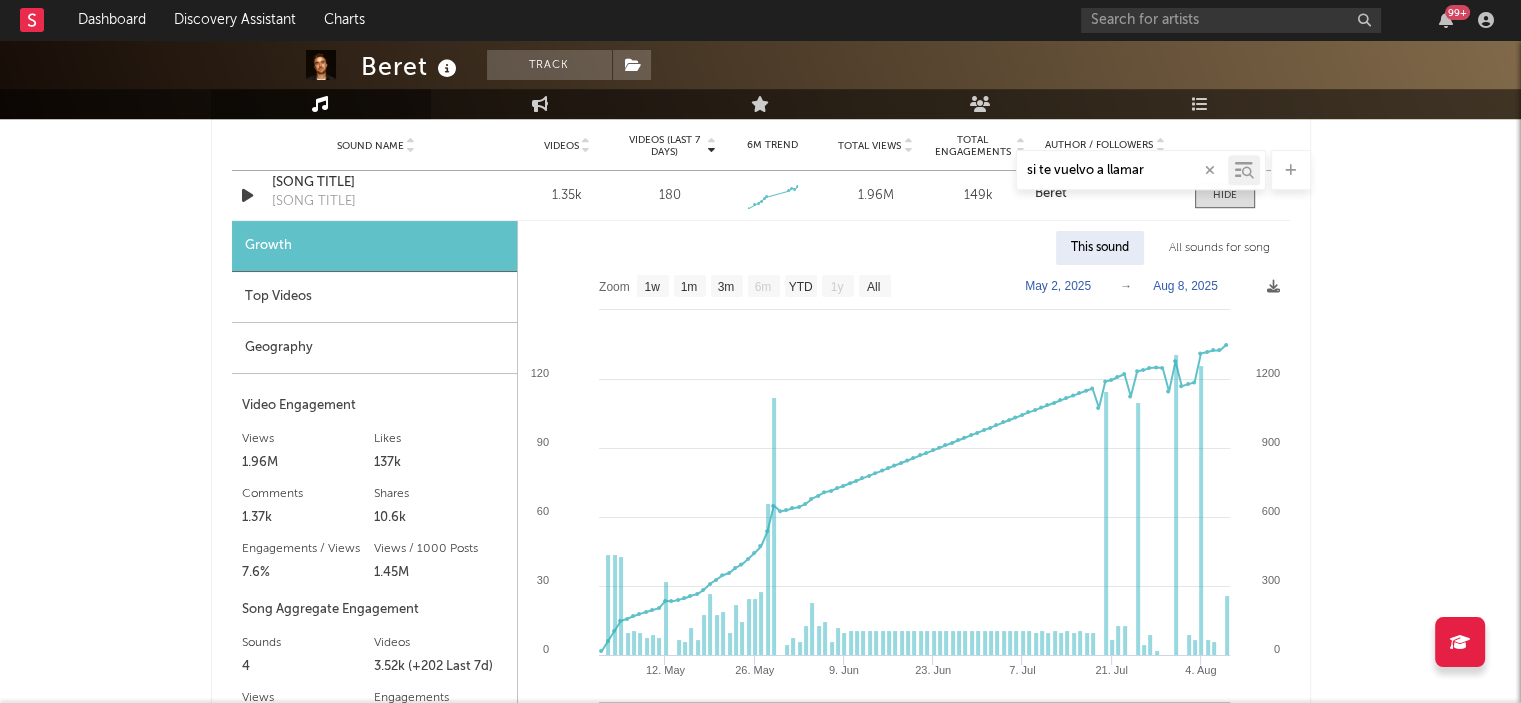 click on "si te vuelvo a llamar" at bounding box center (761, 170) 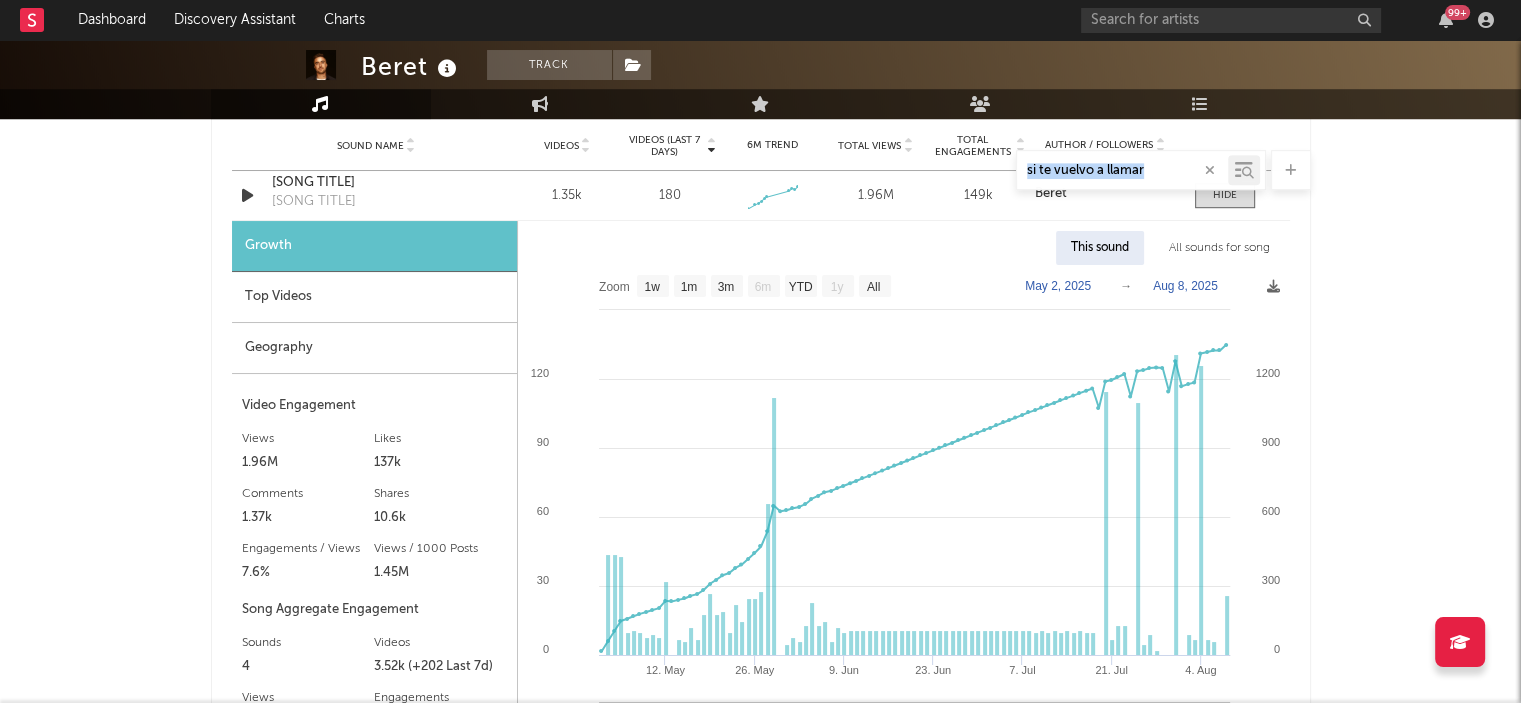 click on "si te vuelvo a llamar" at bounding box center [761, 170] 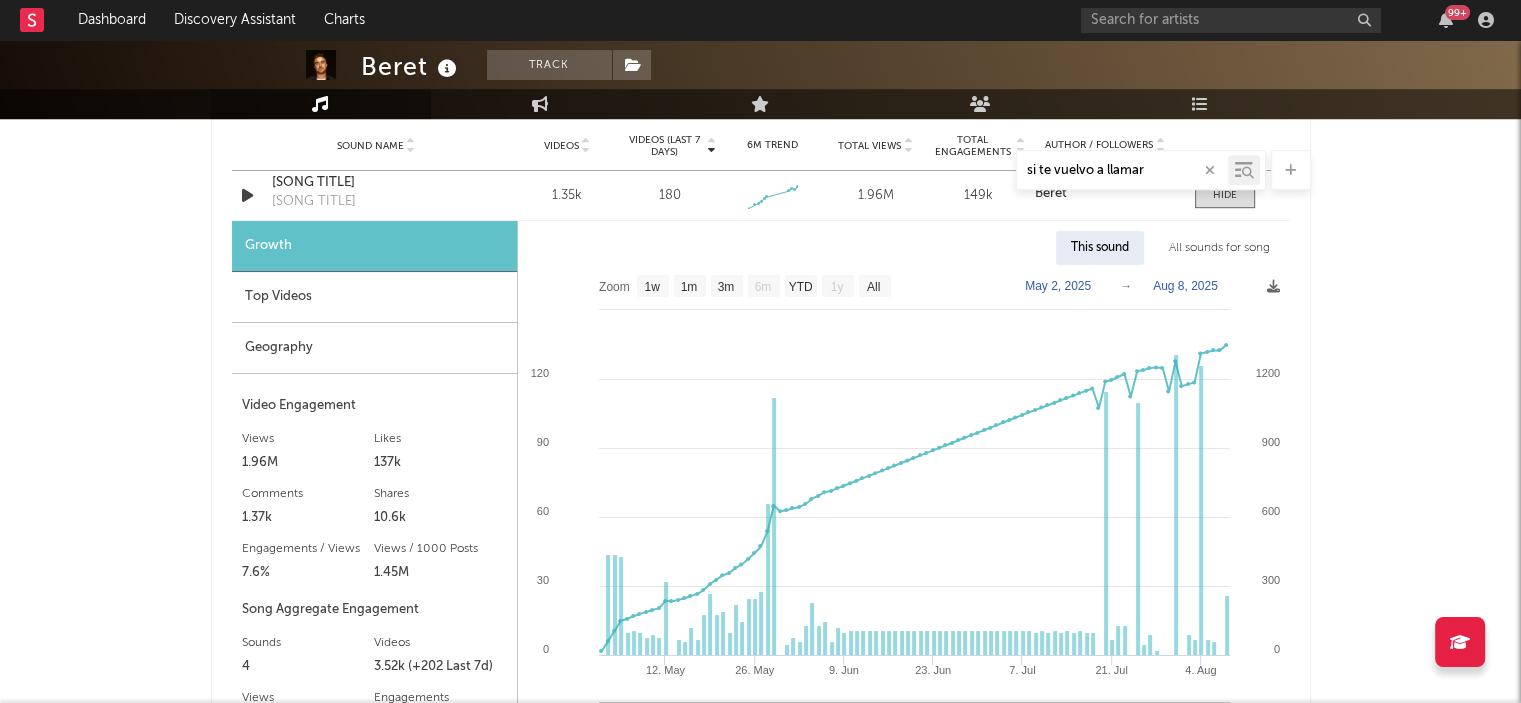 click on "[ARTIST] Track Spain | Pop Edit Track Benchmark Summary [NUMBER] [NUMBER] [NUMBER] [NUMBER] [NUMBER] [NUMBER] [NUMBER] Monthly Listeners Jump Score: [NUMBER] Music Engagement Live Audience Playlists/Charts Music si te vuelvo a llamar Total Artist Consumption Luminate - Daily Luminate - Weekly BMAT - Weekly OCC - Weekly Zoom 1w 1m 3m 6m YTD 1y All [DATE] [DATE] Created with Highcharts 10.3.3 Luminate Daily Streams Luminate Daily Consumption [MONTH] [DAY] [MONTH] [DAY] [MONTH] [DAY] [MONTH] [DAY] [MONTH] [DAY] [MONTH] [DAY] [MONTH] [DAY] [MONTH] [DAY] [MONTH] [DAY] [MONTH] [DAY] [MONTH] [DAY] [MONTH] [DAY] [YEAR] [YEAR] [YEAR] [YEAR] 0 500k 1 000k 1 500k 2 000k Zoom 1w 1m 3m 6m YTD 1y All [MONTH] [YEAR] → [MONTH] [YEAR] US Streaming On-Demand Audio Ex-US Streaming On-Demand Audio Global Streaming On-Demand Audio Recent DSP Releases Export CSV Showing results for si te vuelvo a llamar Released Copyright 7 Day Spotify Plays Last Day Spotify Plays ATD Spotify Plays Spotify Popularity Released Global ATD Audio Streams Global Rolling 7D Audio Streams Estimated % Playlist Streams Last Day" at bounding box center [760, 378] 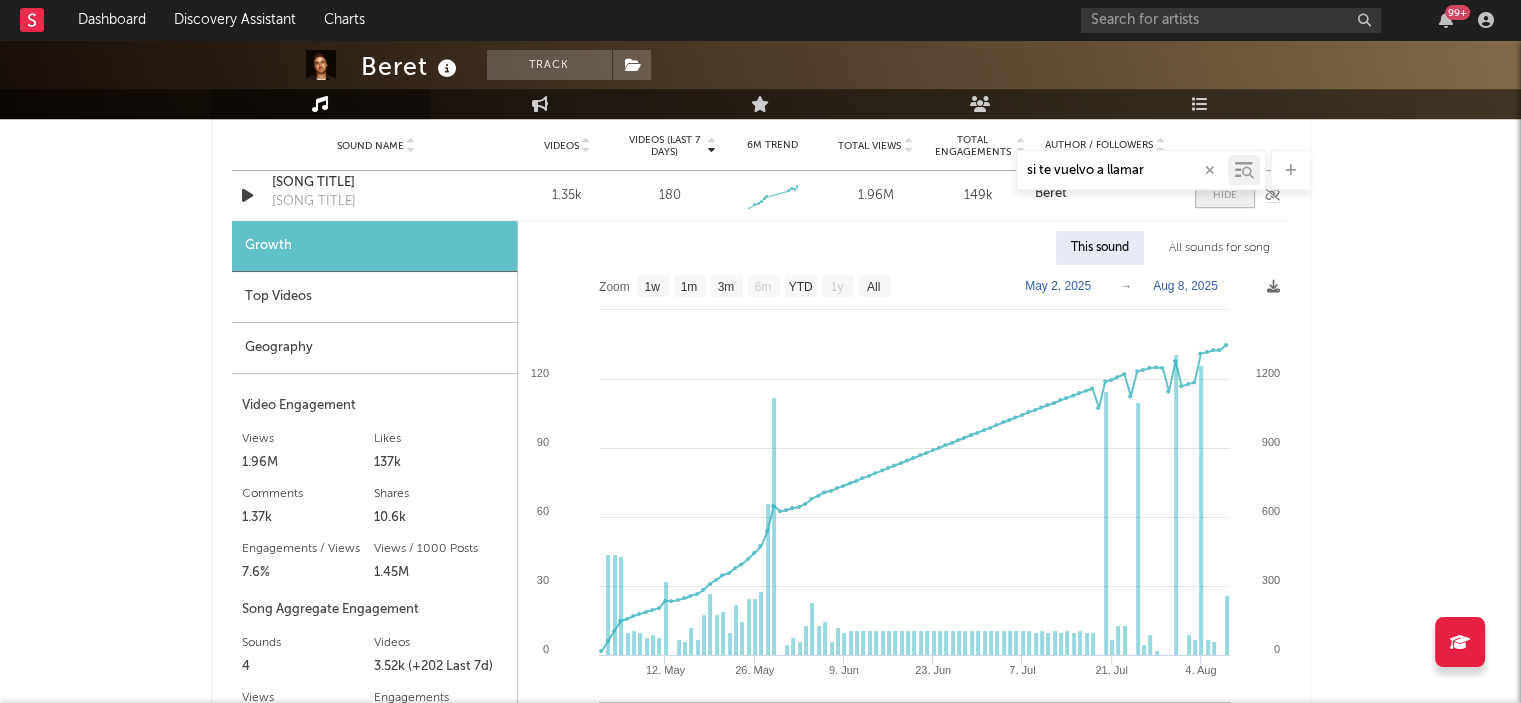 click at bounding box center (1225, 195) 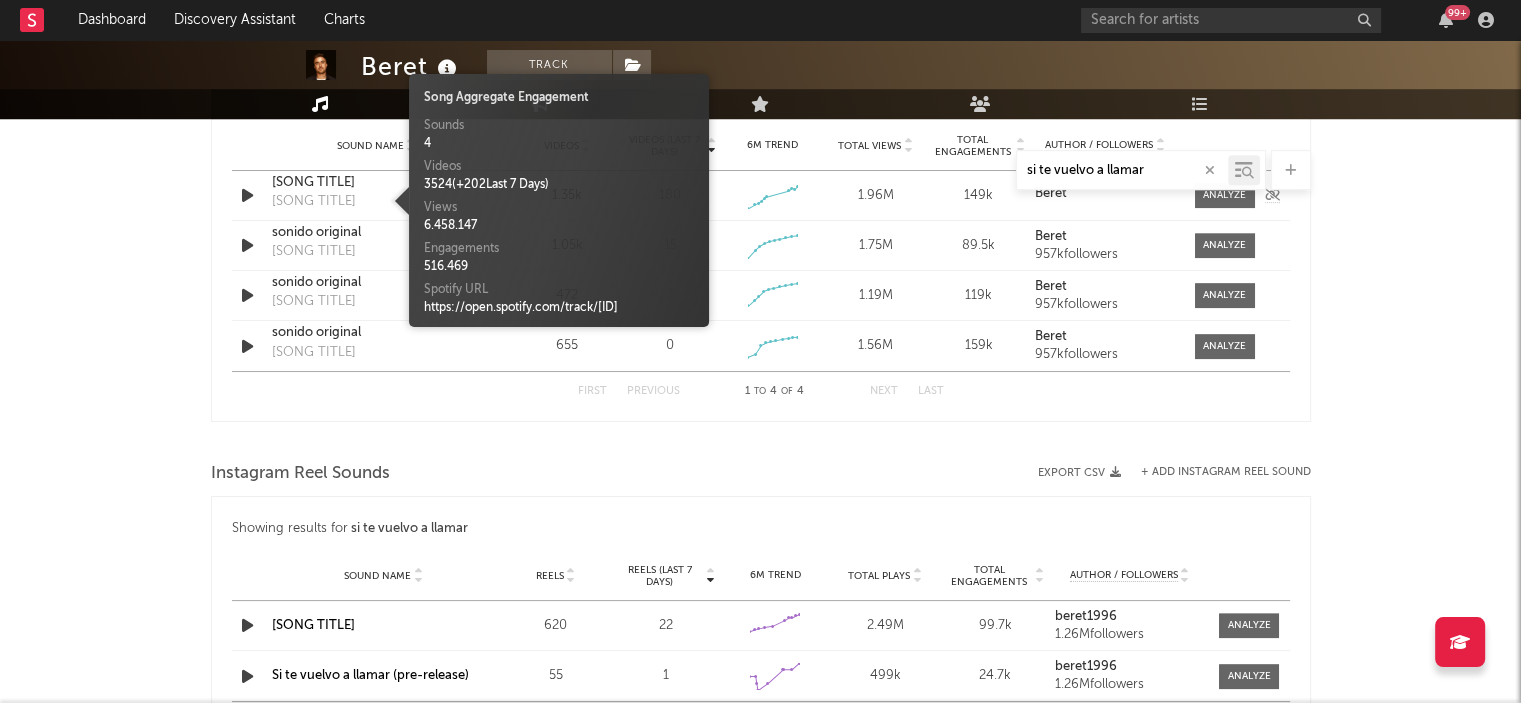 click on "[SONG TITLE]" at bounding box center (314, 202) 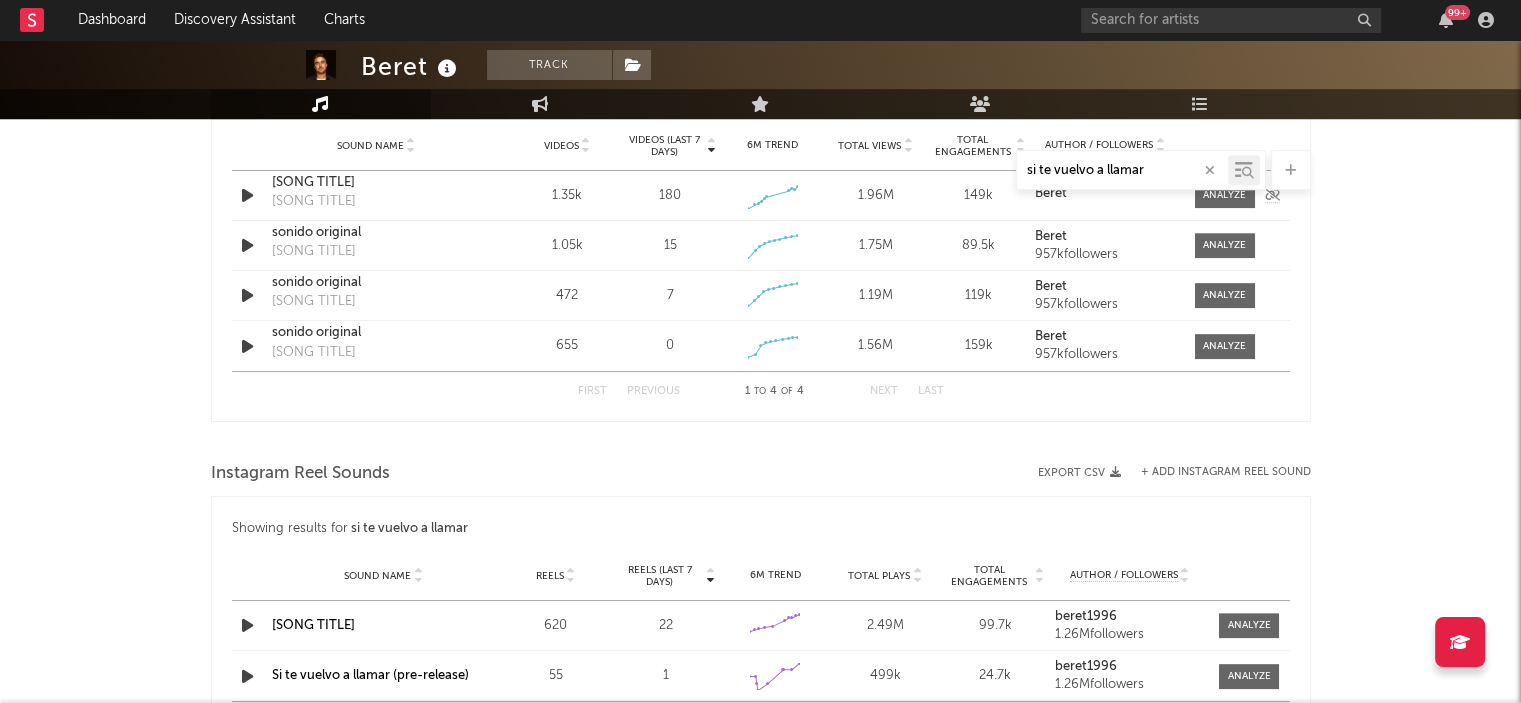click on "[SONG TITLE]" at bounding box center [314, 202] 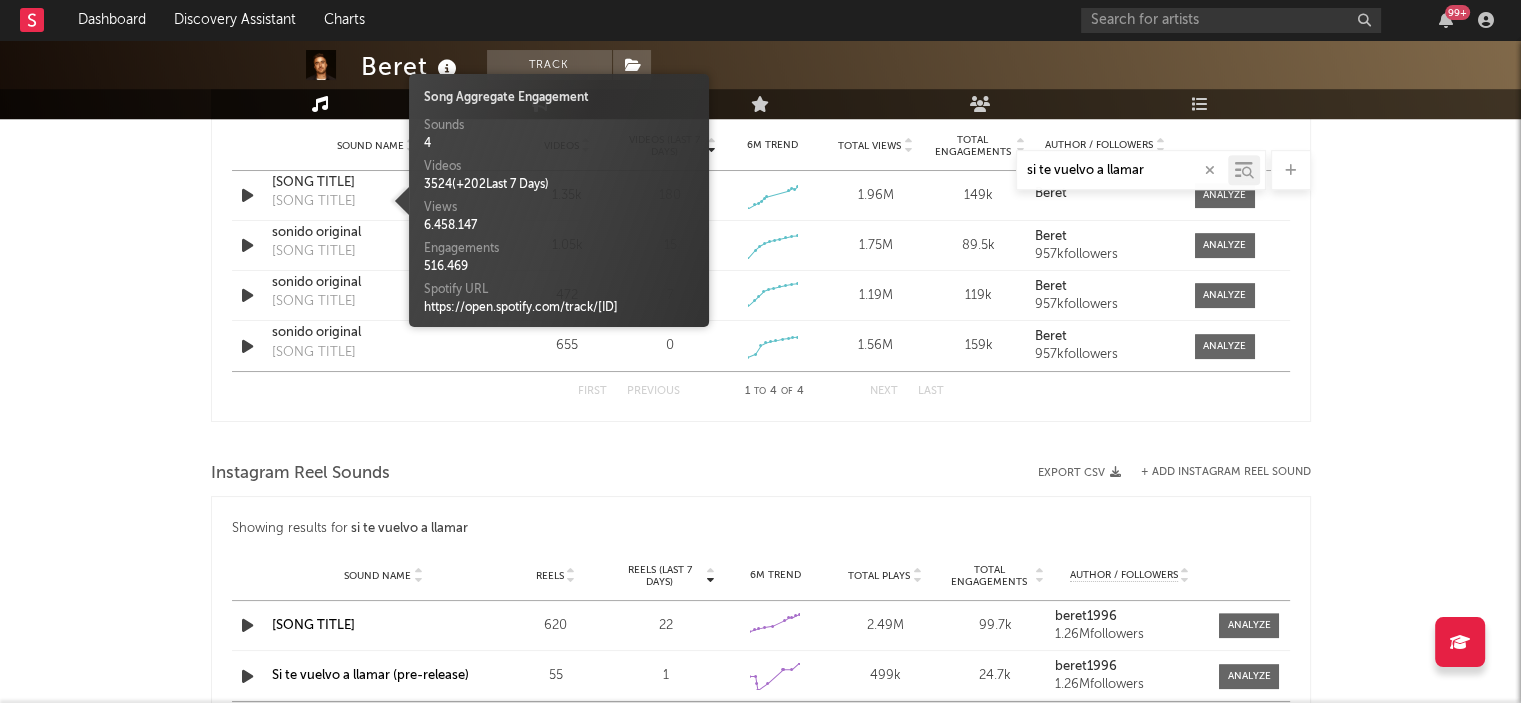 click on "si te vuelvo a llamar" at bounding box center (761, 170) 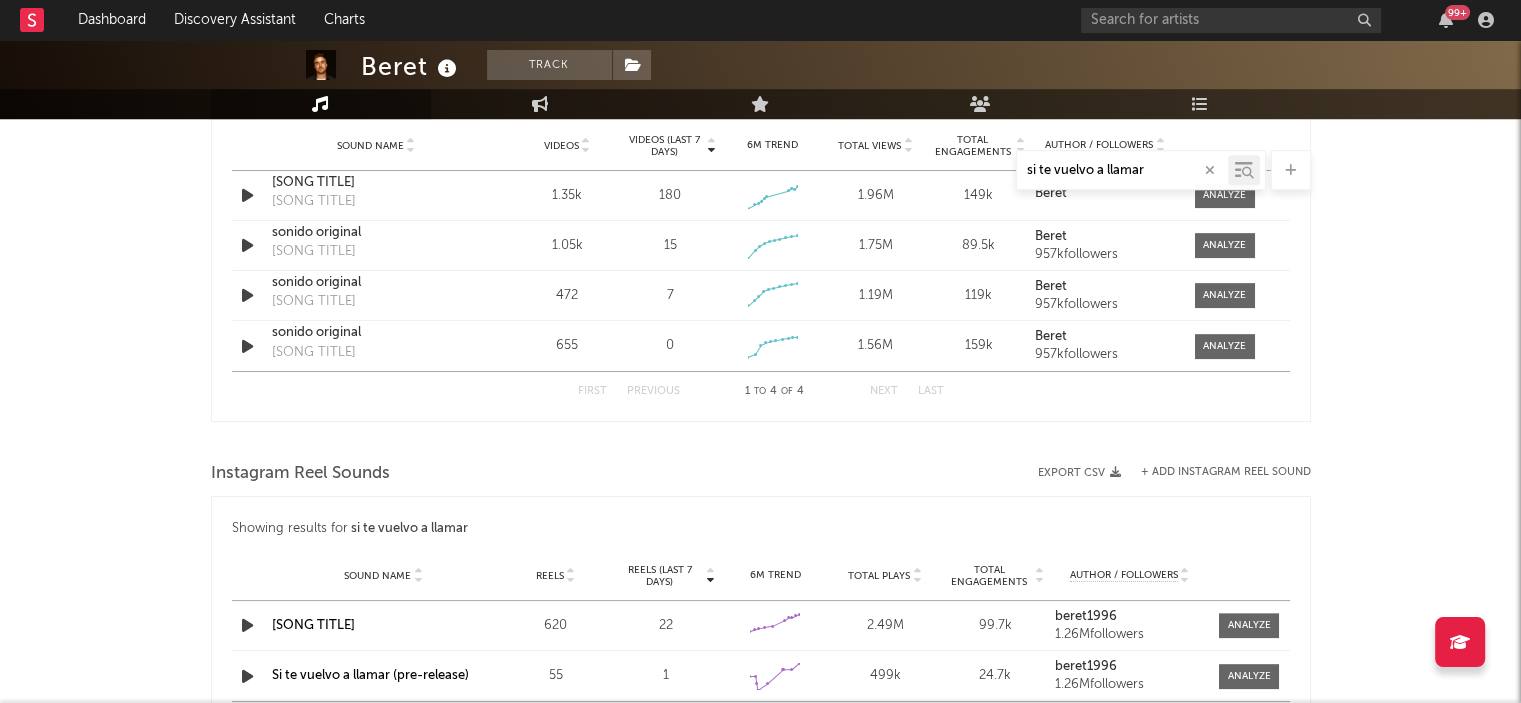 click on "si te vuelvo a llamar" at bounding box center [761, 170] 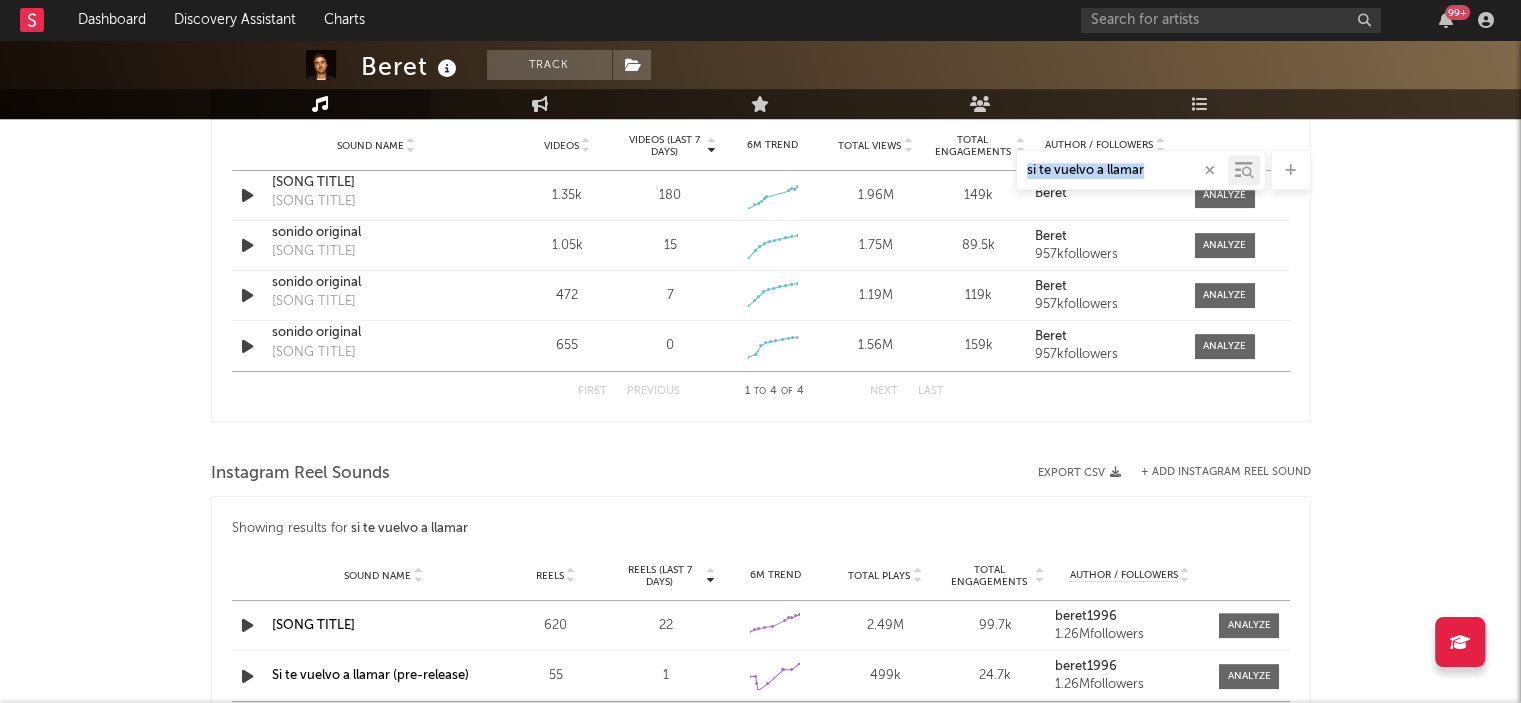 click on "si te vuelvo a llamar" at bounding box center (761, 170) 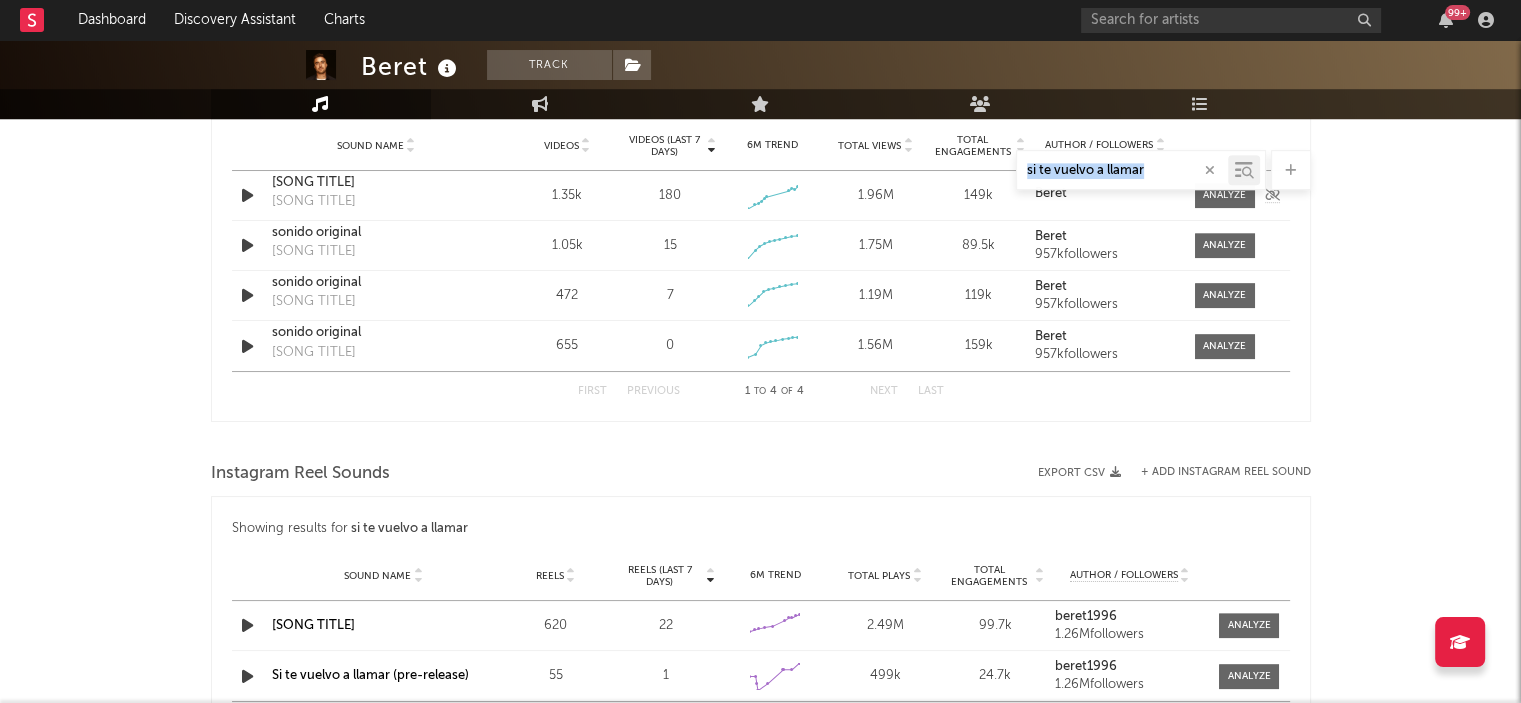 click on "[SONG TITLE]" at bounding box center (314, 202) 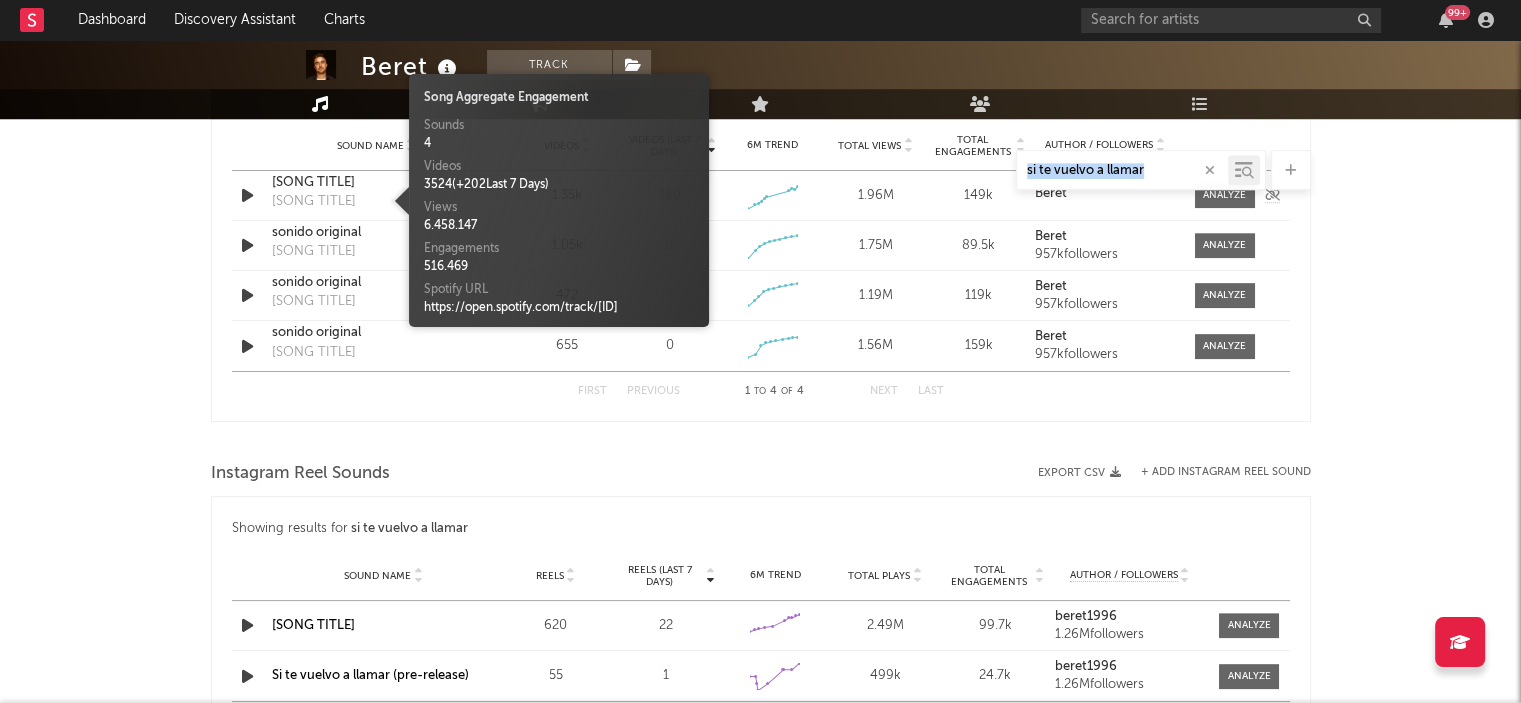 click on "[SONG TITLE]" at bounding box center (314, 202) 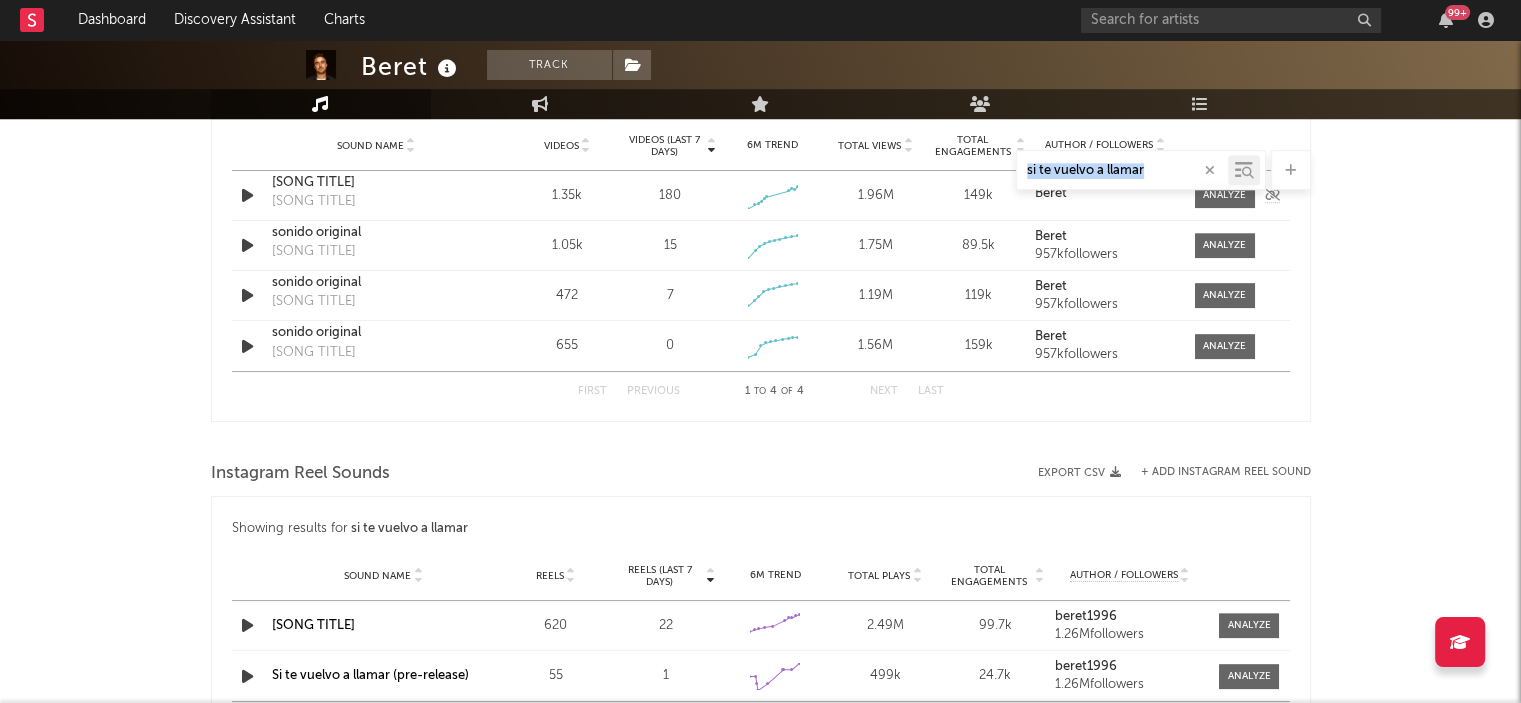 click on "[SONG TITLE]" at bounding box center (314, 202) 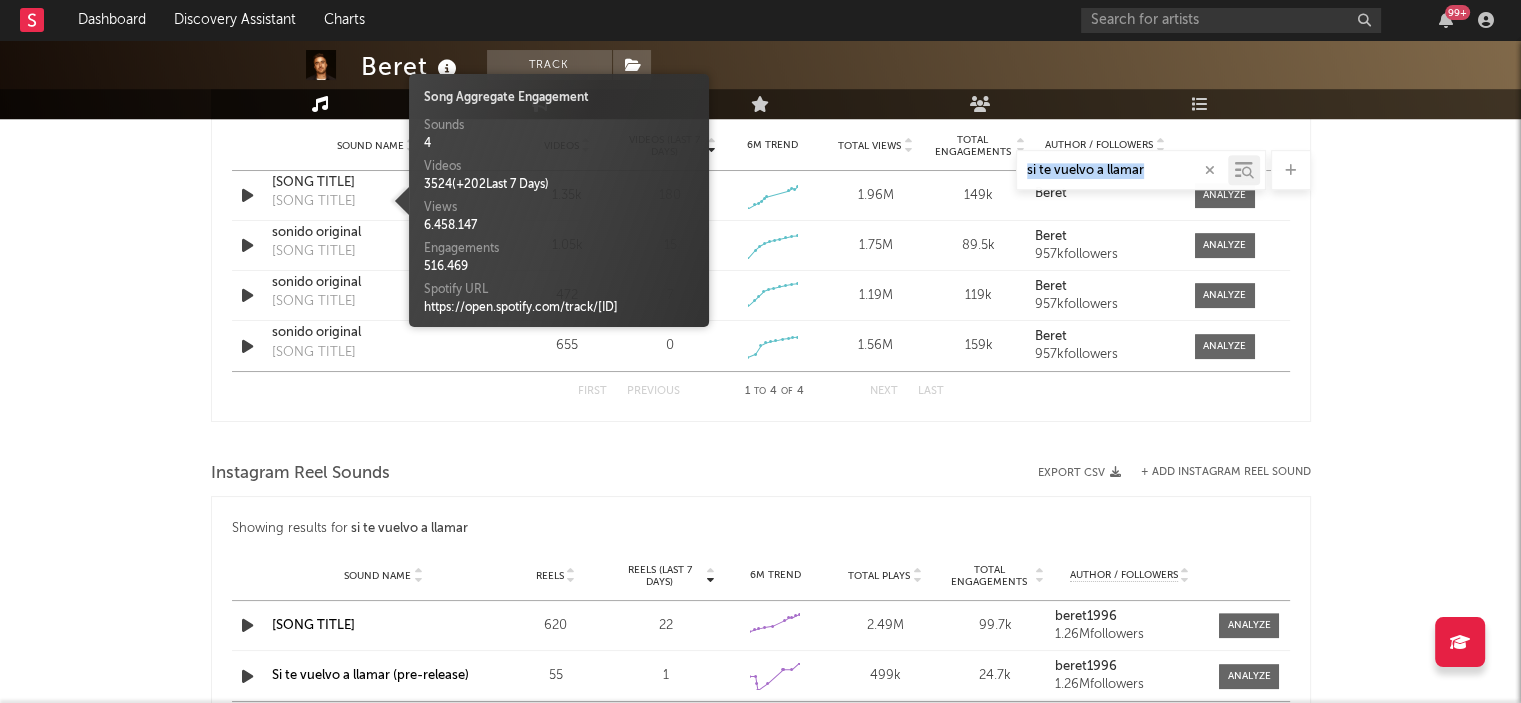 click on "si te vuelvo a llamar" at bounding box center [761, 170] 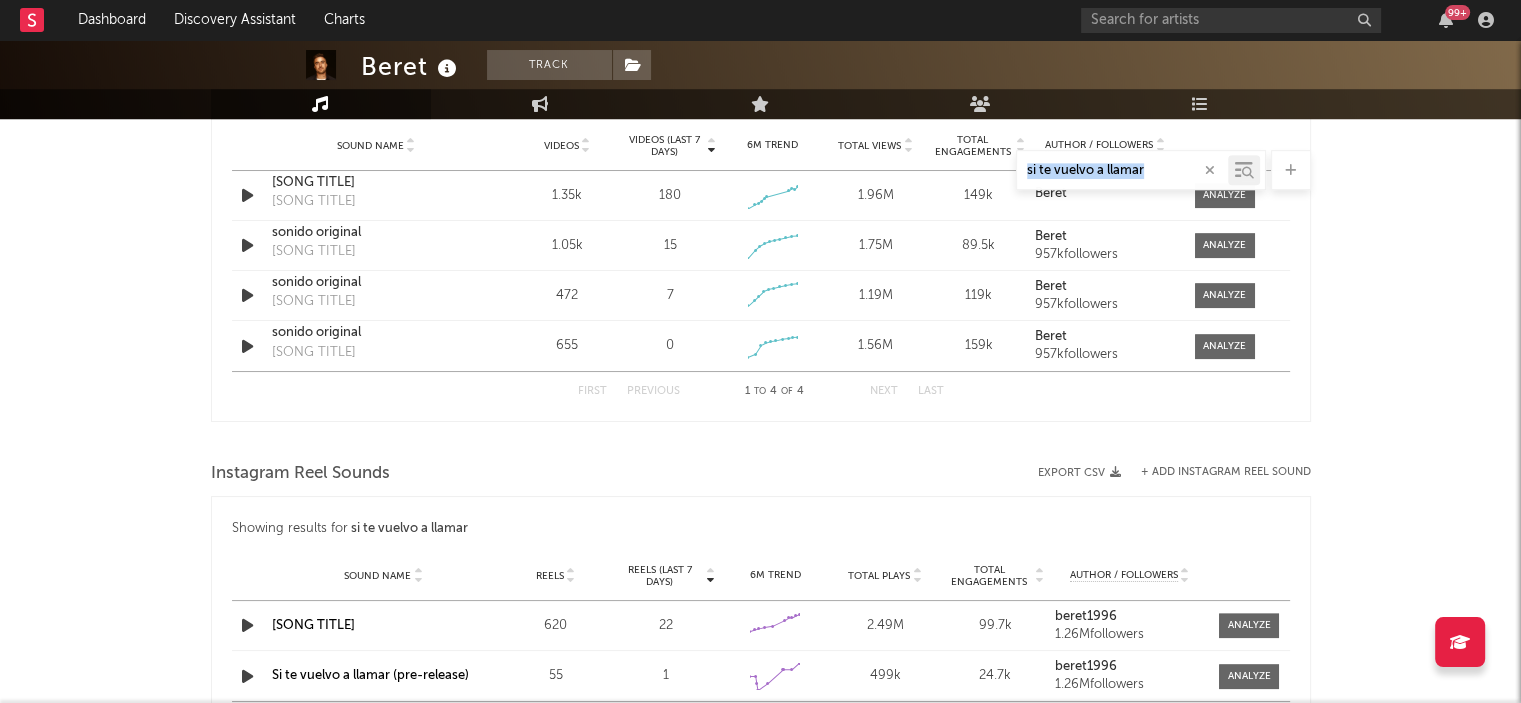 click on "si te vuelvo a llamar" at bounding box center (761, 170) 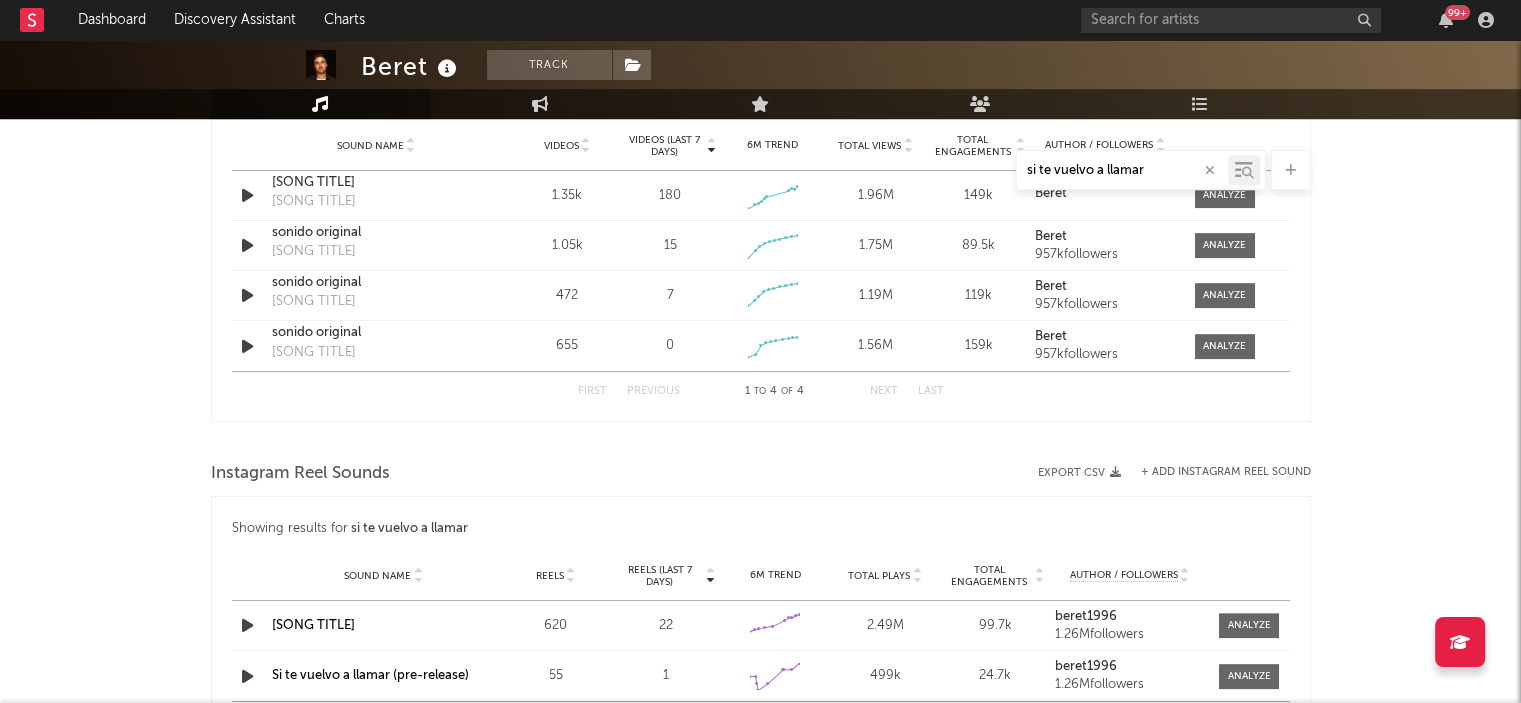 click on "si te vuelvo a llamar" at bounding box center (761, 170) 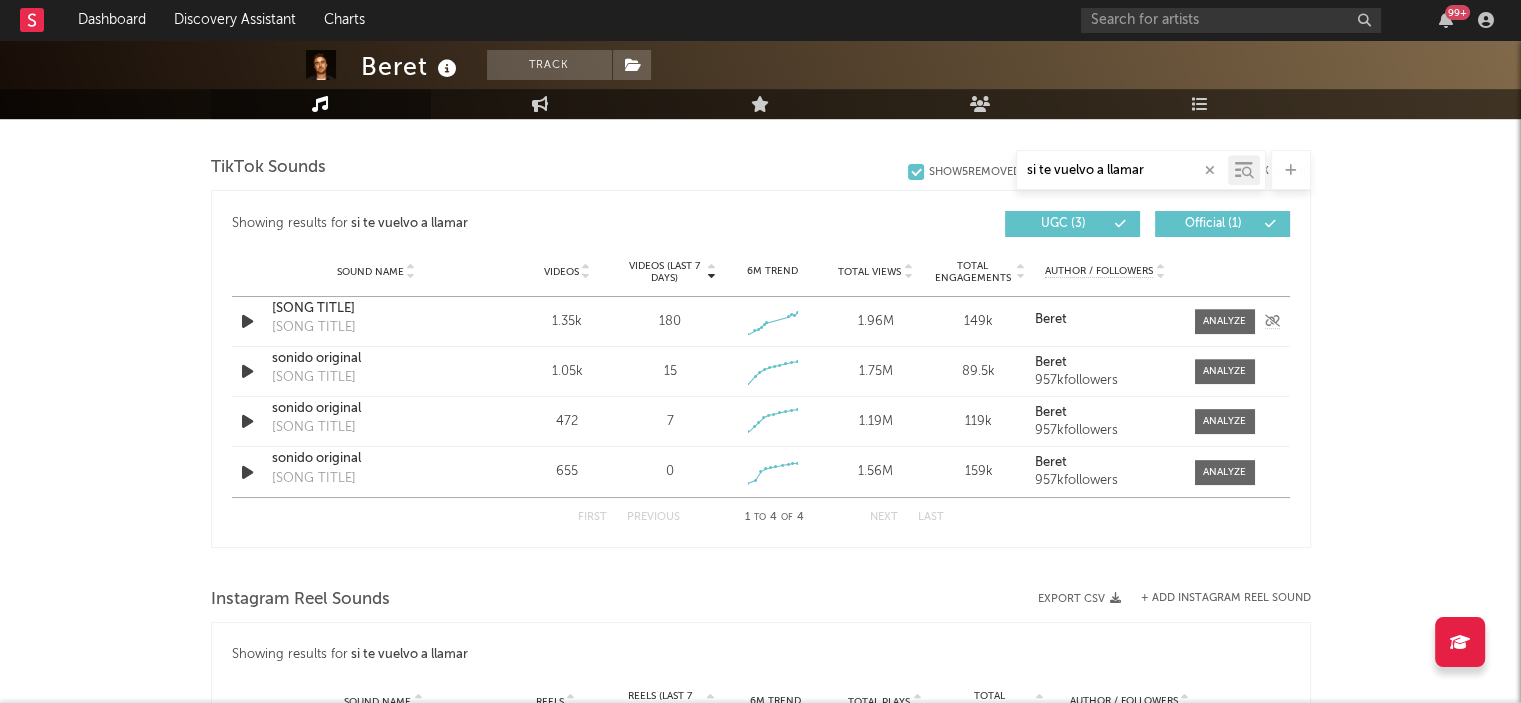 scroll, scrollTop: 1008, scrollLeft: 0, axis: vertical 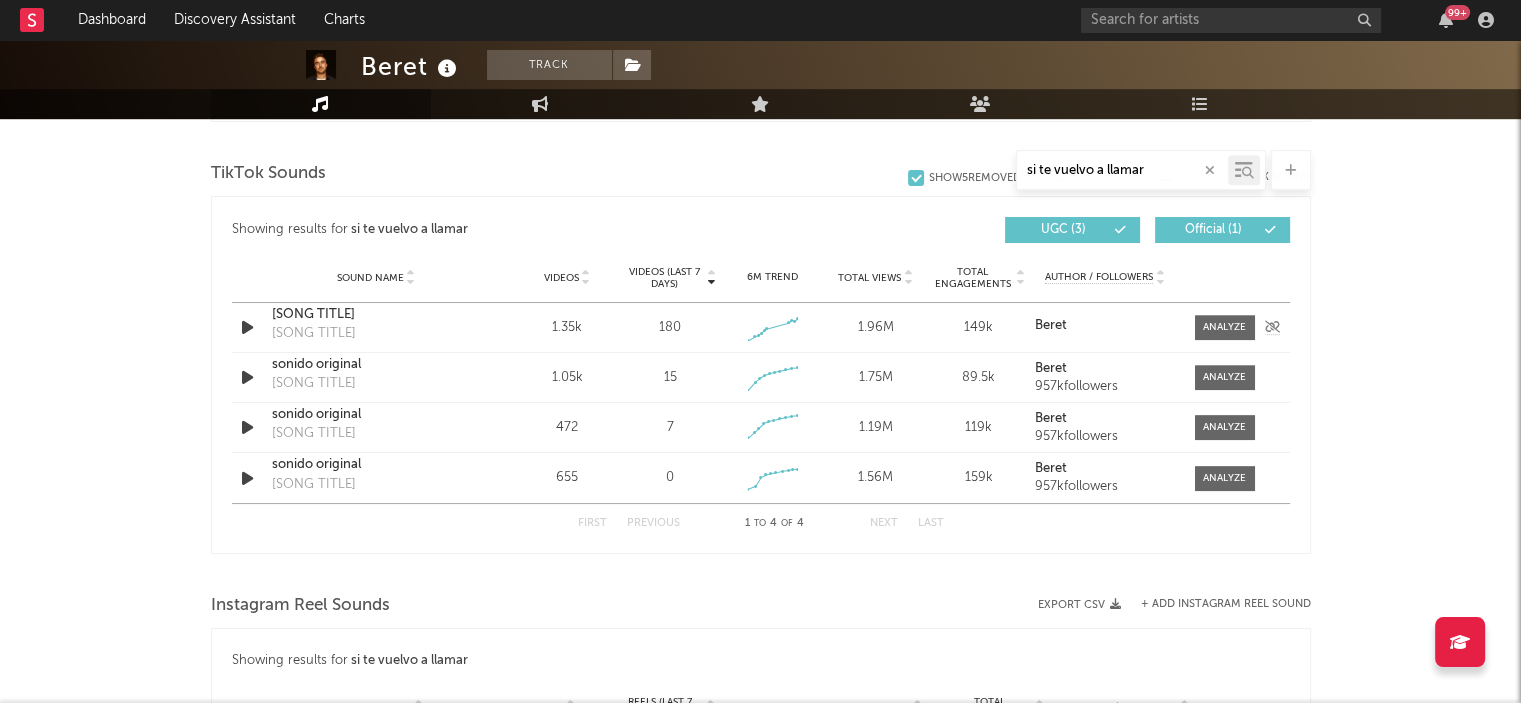 click on "[SONG TITLE]" at bounding box center (376, 315) 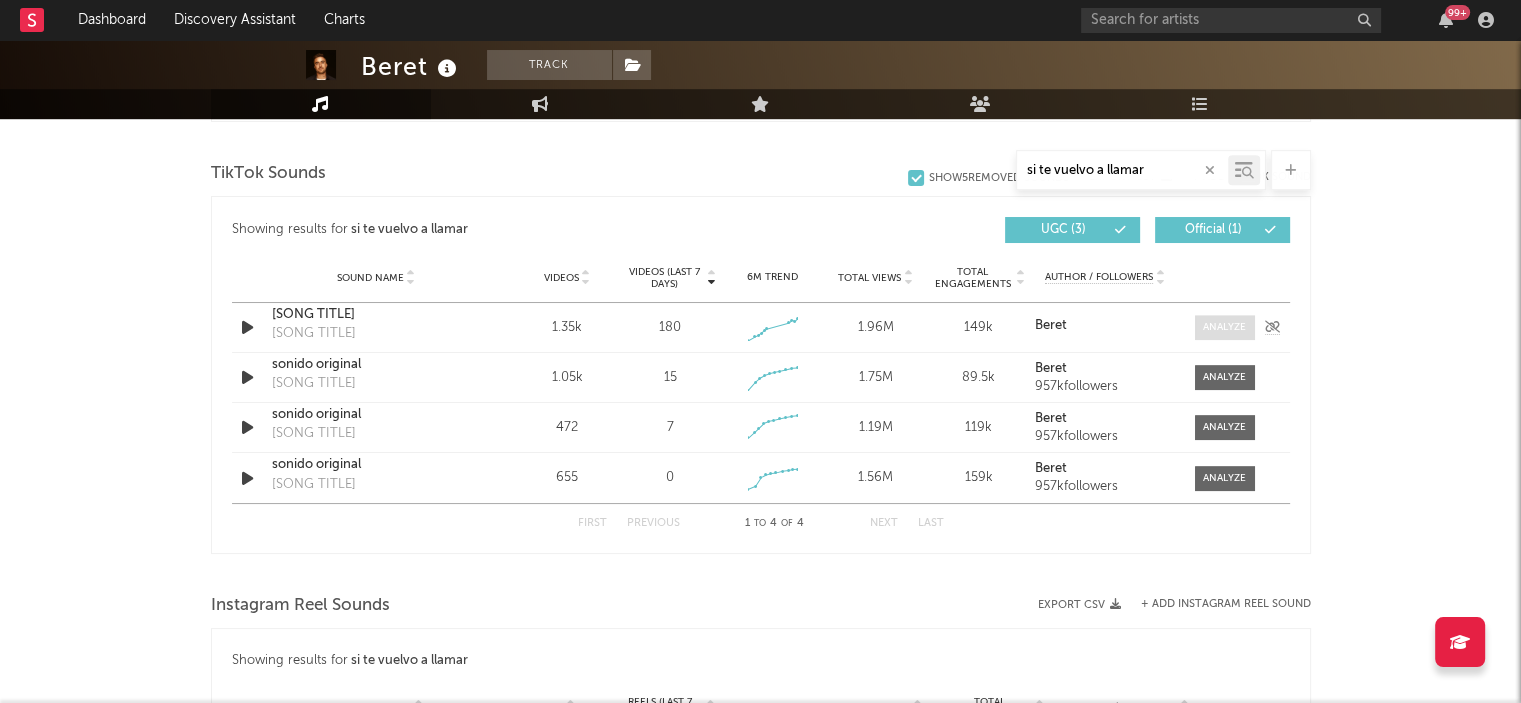 click at bounding box center (1224, 327) 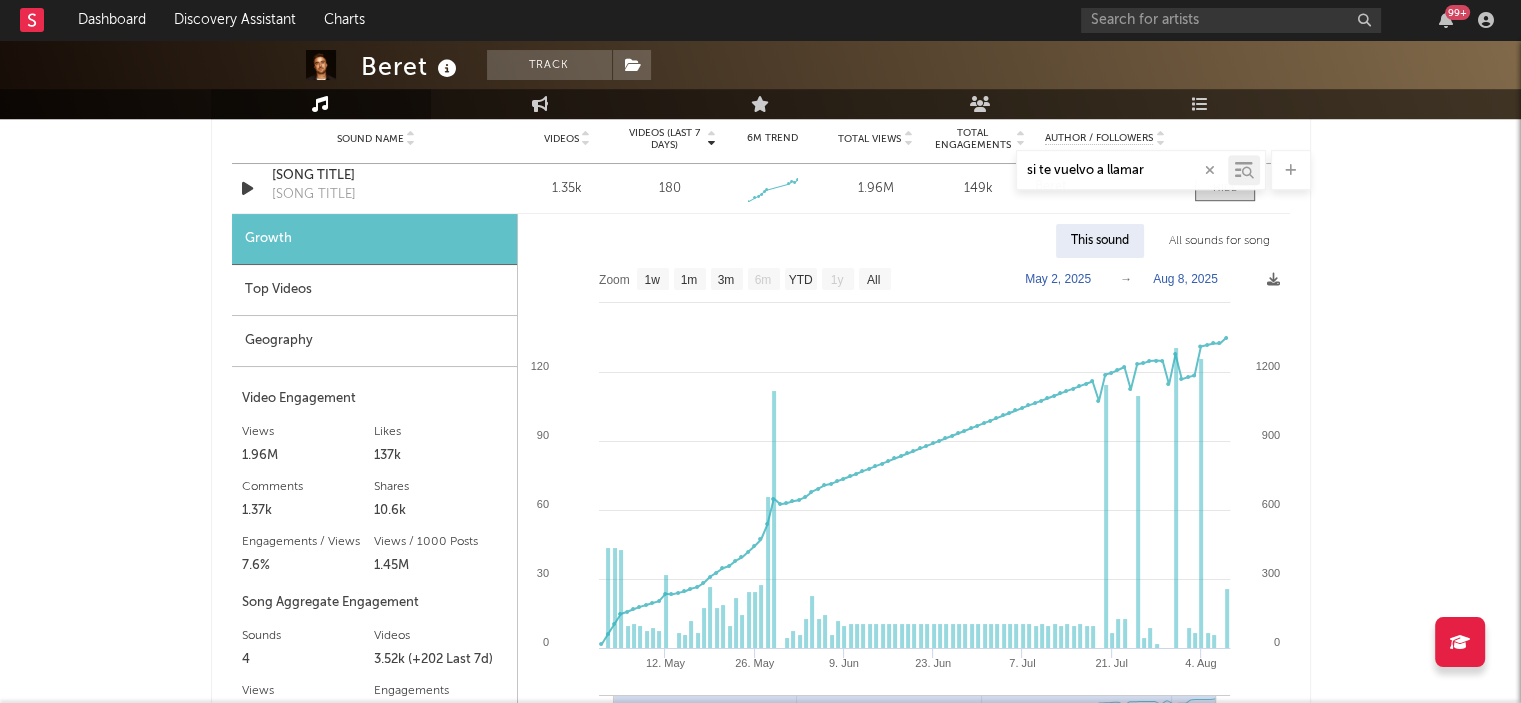 scroll, scrollTop: 1147, scrollLeft: 0, axis: vertical 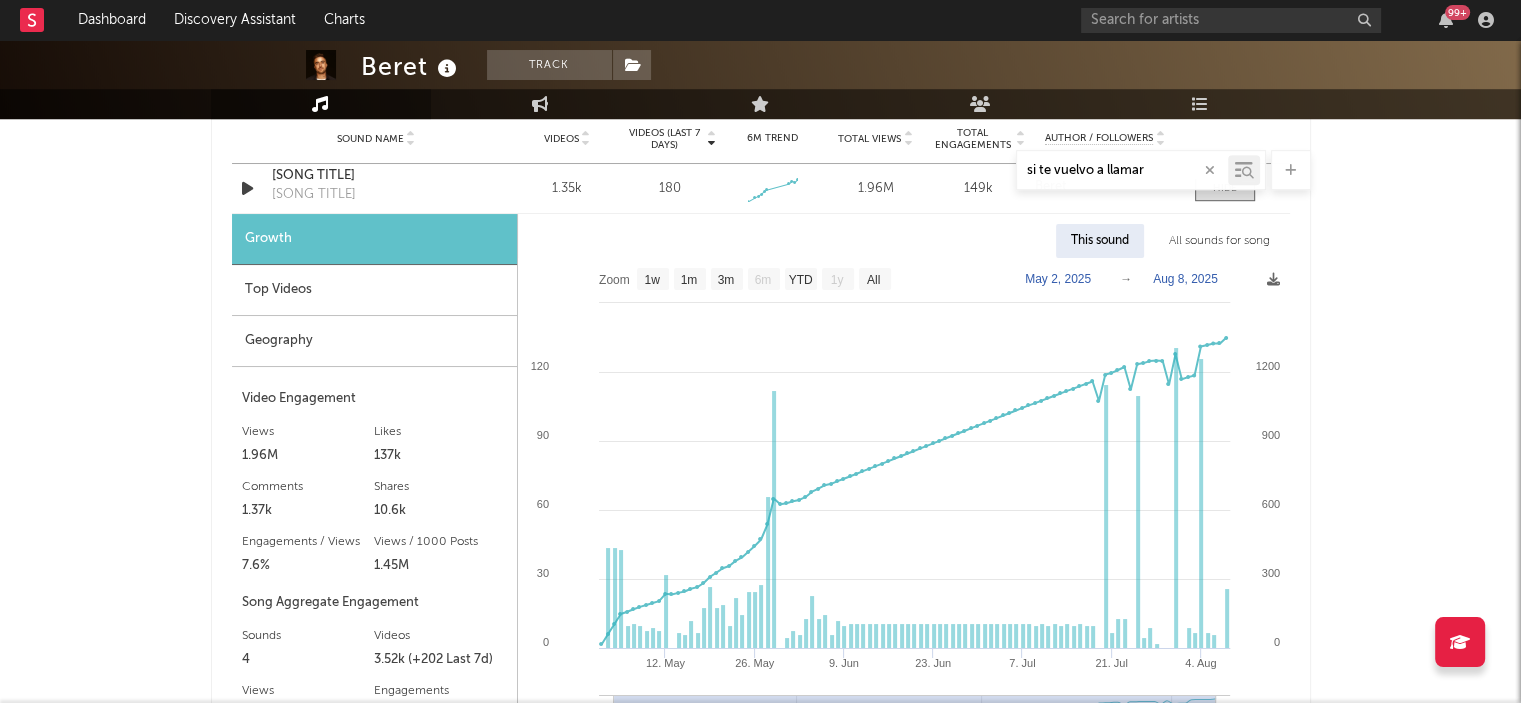 drag, startPoint x: 1155, startPoint y: 175, endPoint x: 967, endPoint y: 172, distance: 188.02394 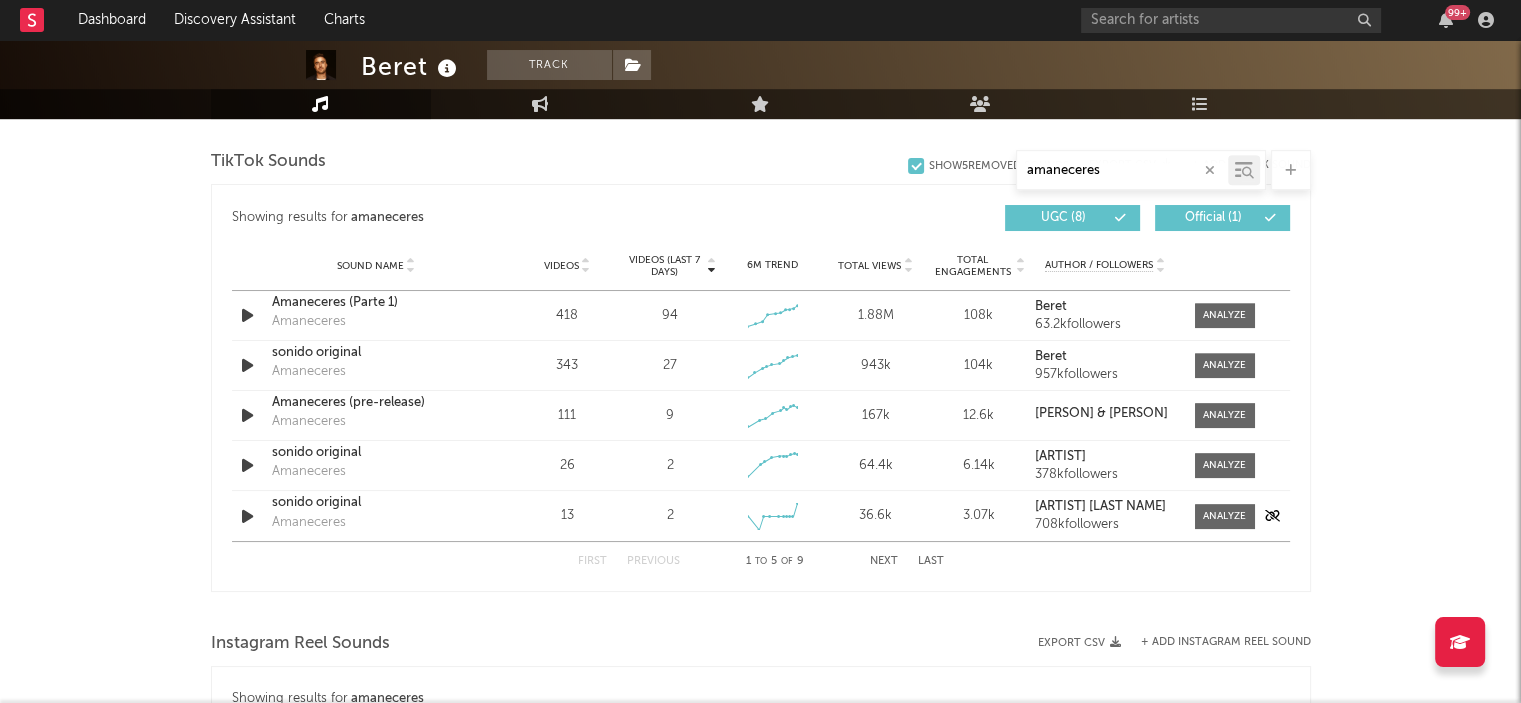 scroll, scrollTop: 1020, scrollLeft: 0, axis: vertical 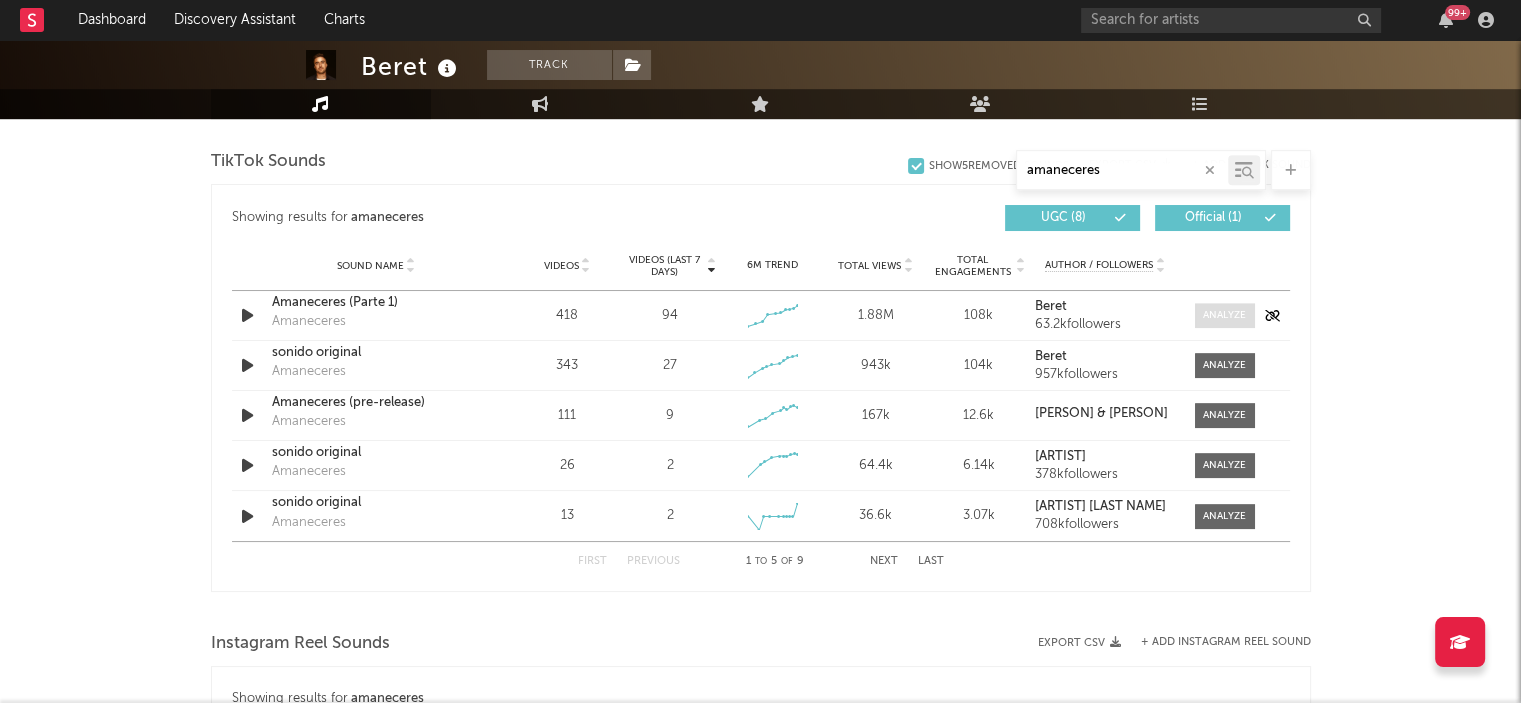 type on "amaneceres" 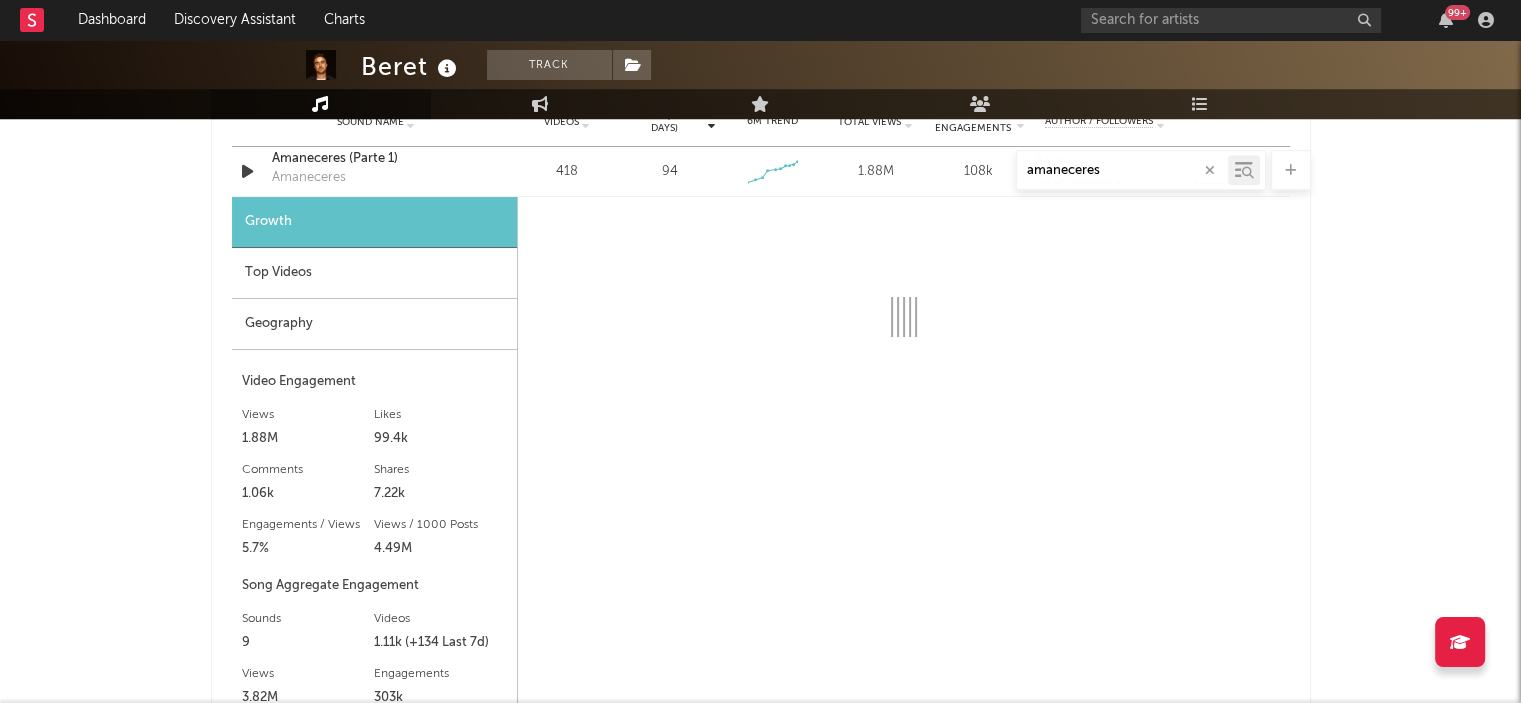 select on "1w" 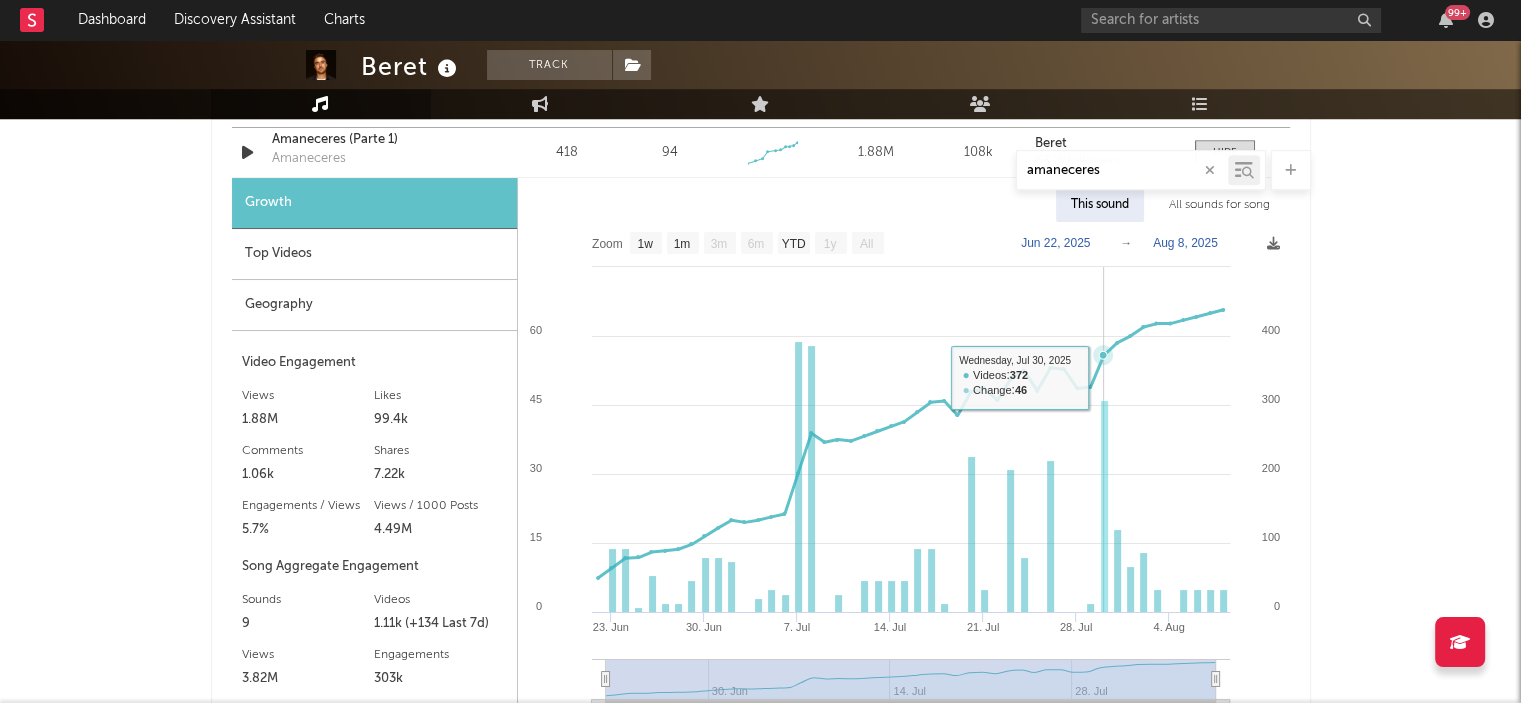 scroll, scrollTop: 1151, scrollLeft: 0, axis: vertical 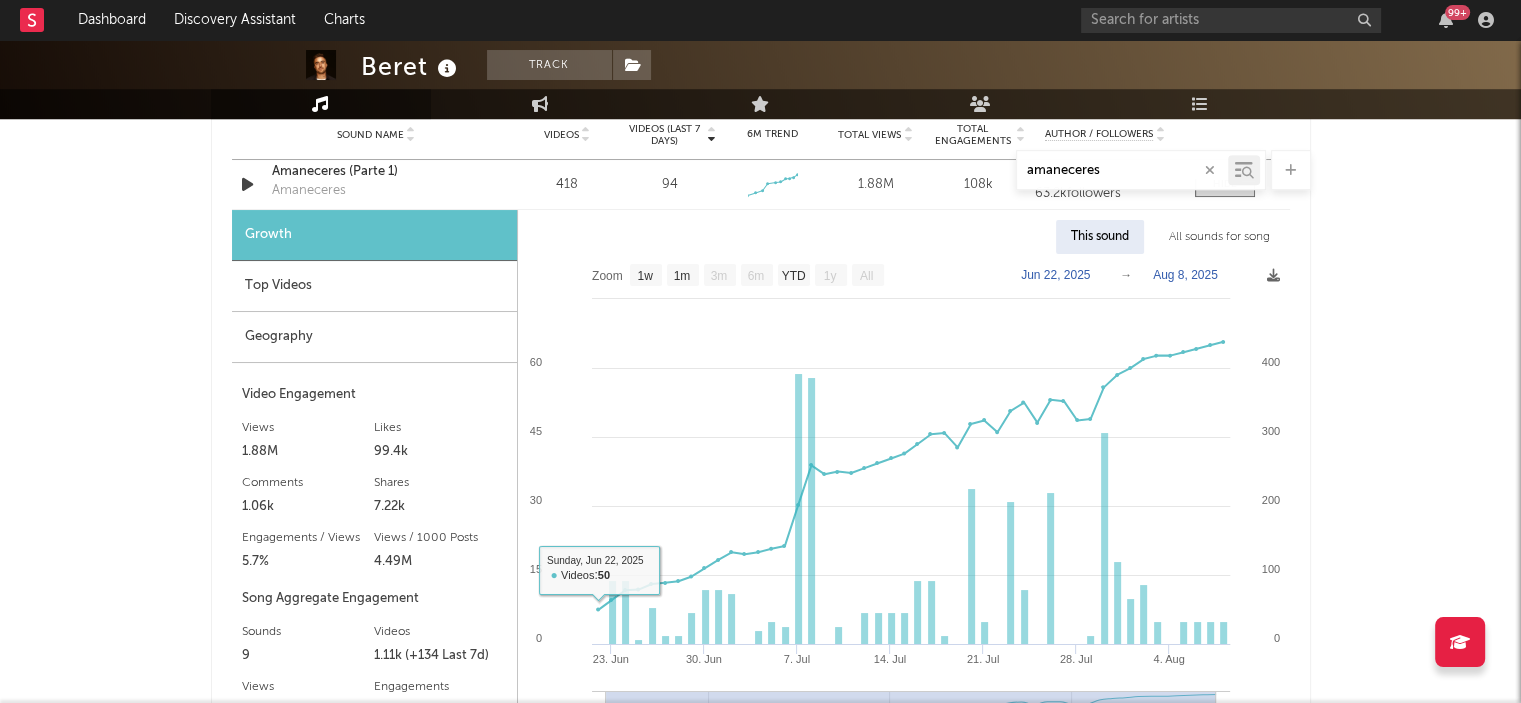 click on "amaneceres" at bounding box center (761, 170) 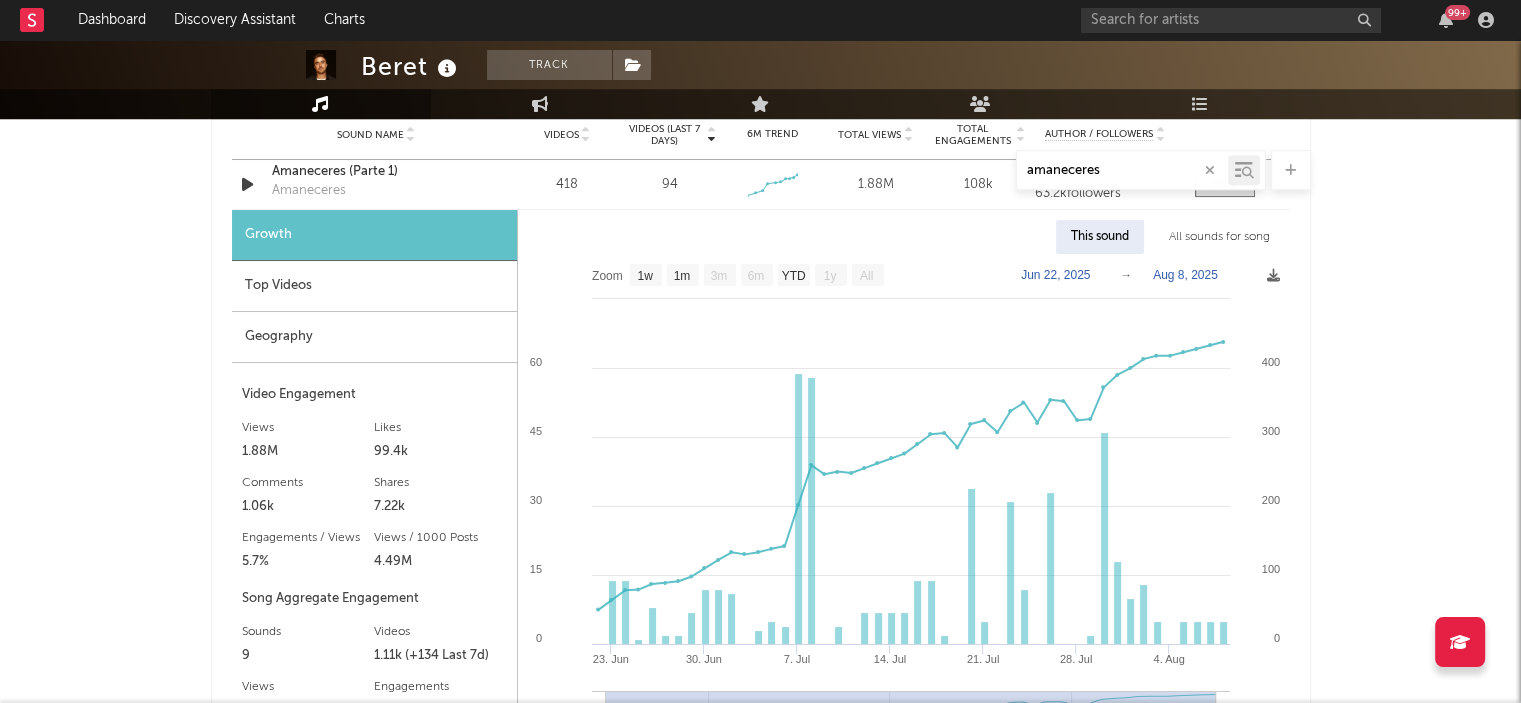 click on "amaneceres" at bounding box center [761, 170] 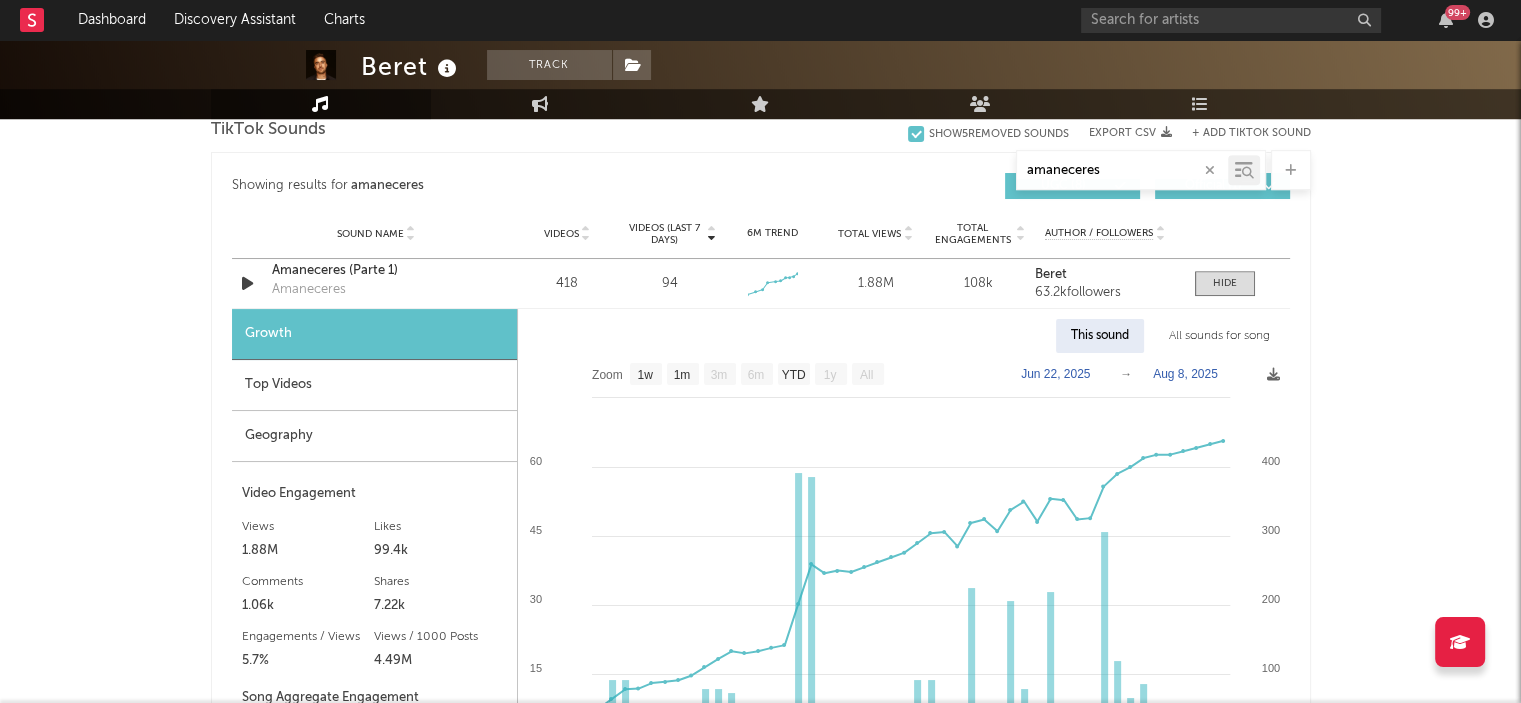 scroll, scrollTop: 1050, scrollLeft: 0, axis: vertical 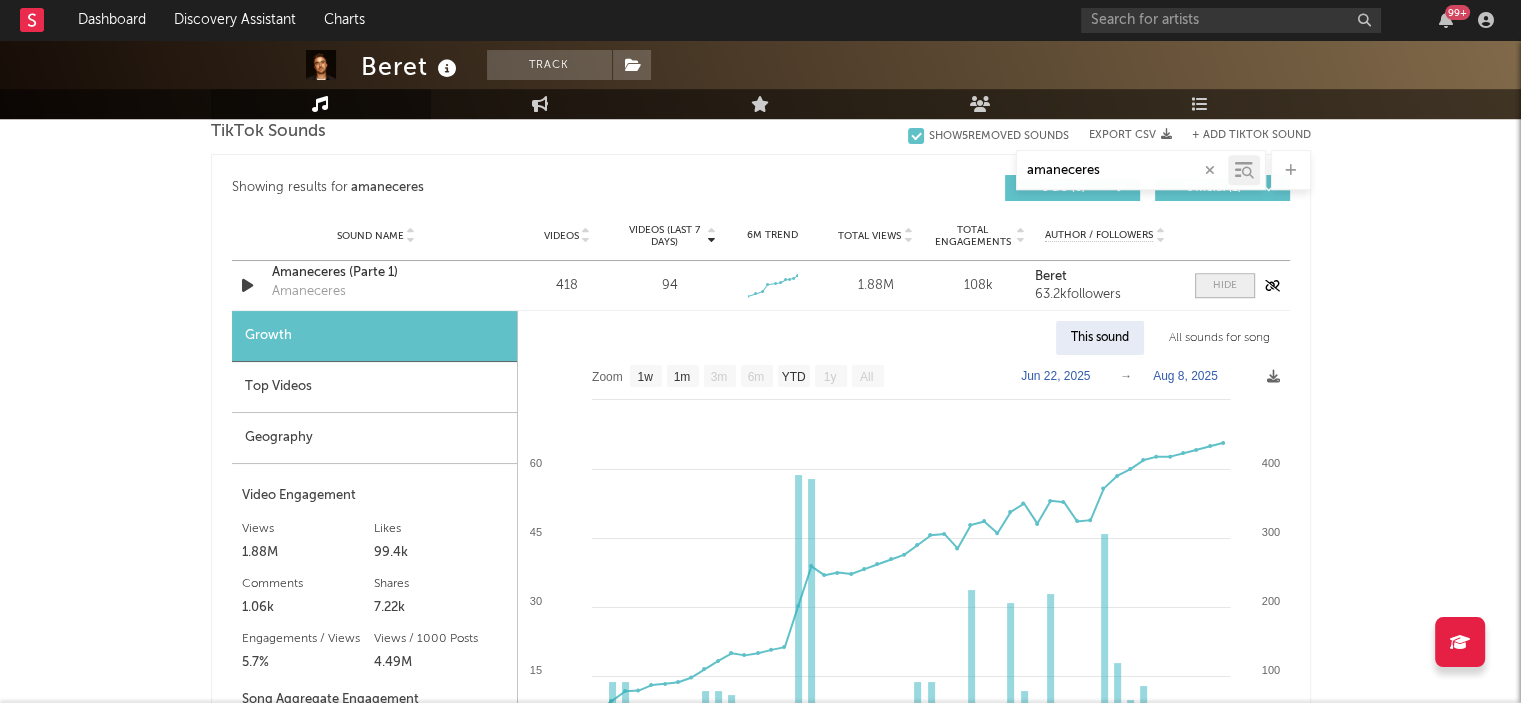 click at bounding box center (1225, 285) 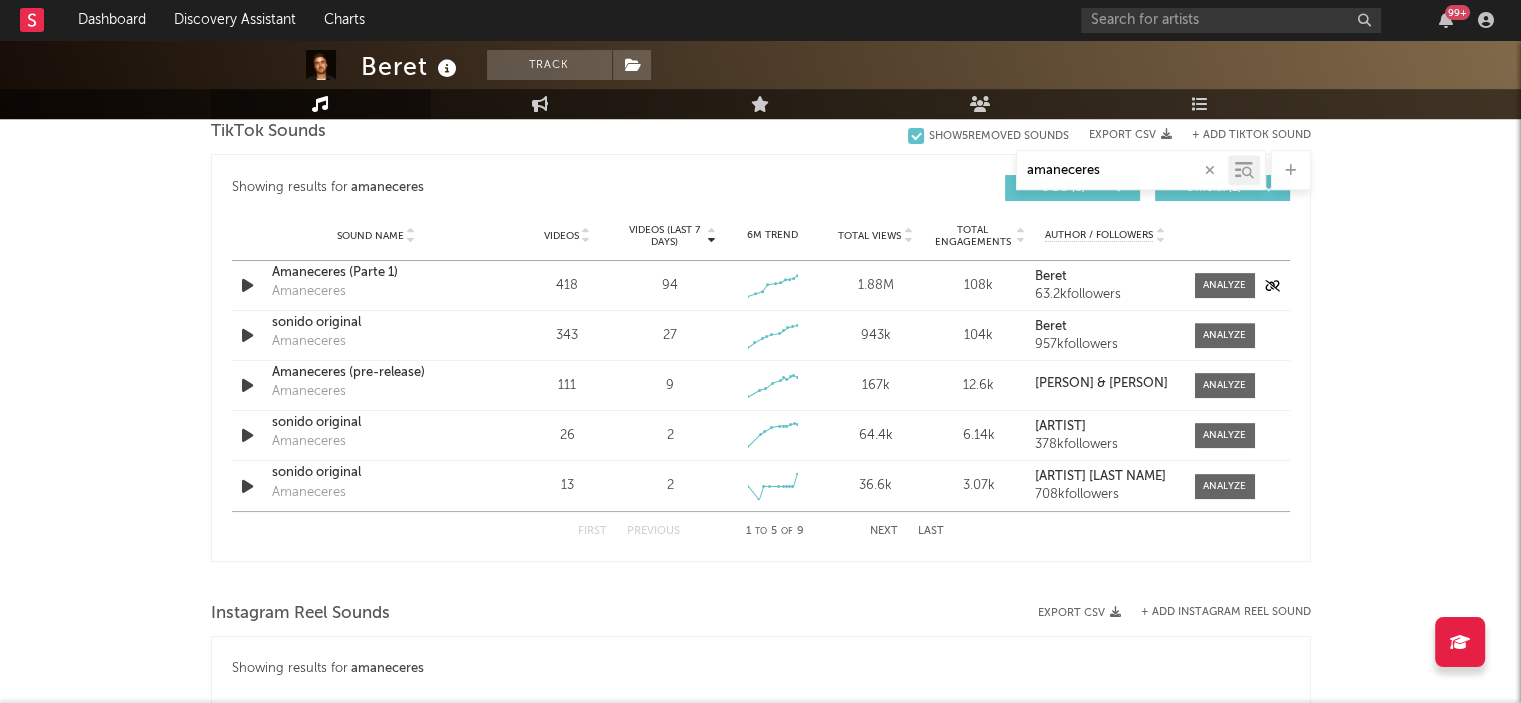 click on "Amaneceres (Parte 1)" at bounding box center [376, 273] 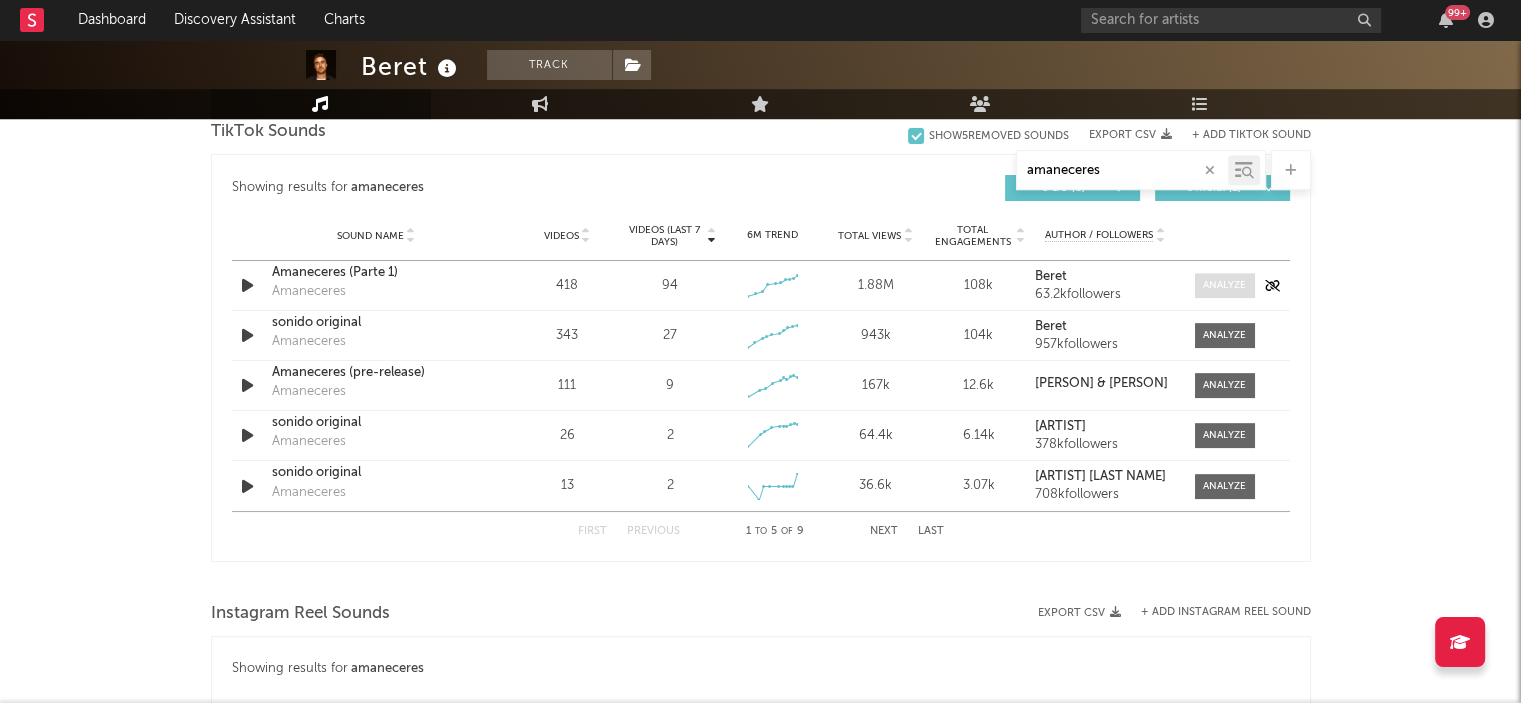 click at bounding box center [1224, 285] 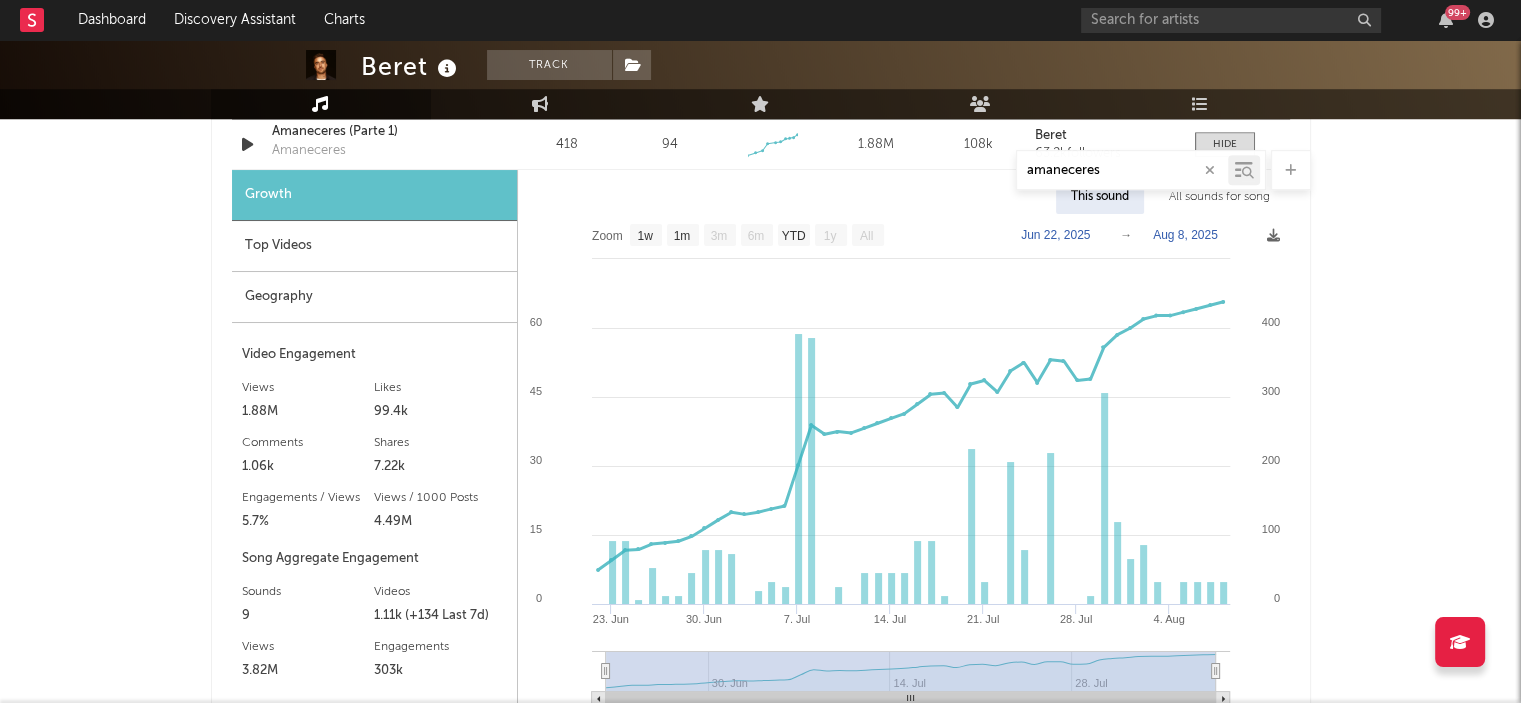 scroll, scrollTop: 1190, scrollLeft: 0, axis: vertical 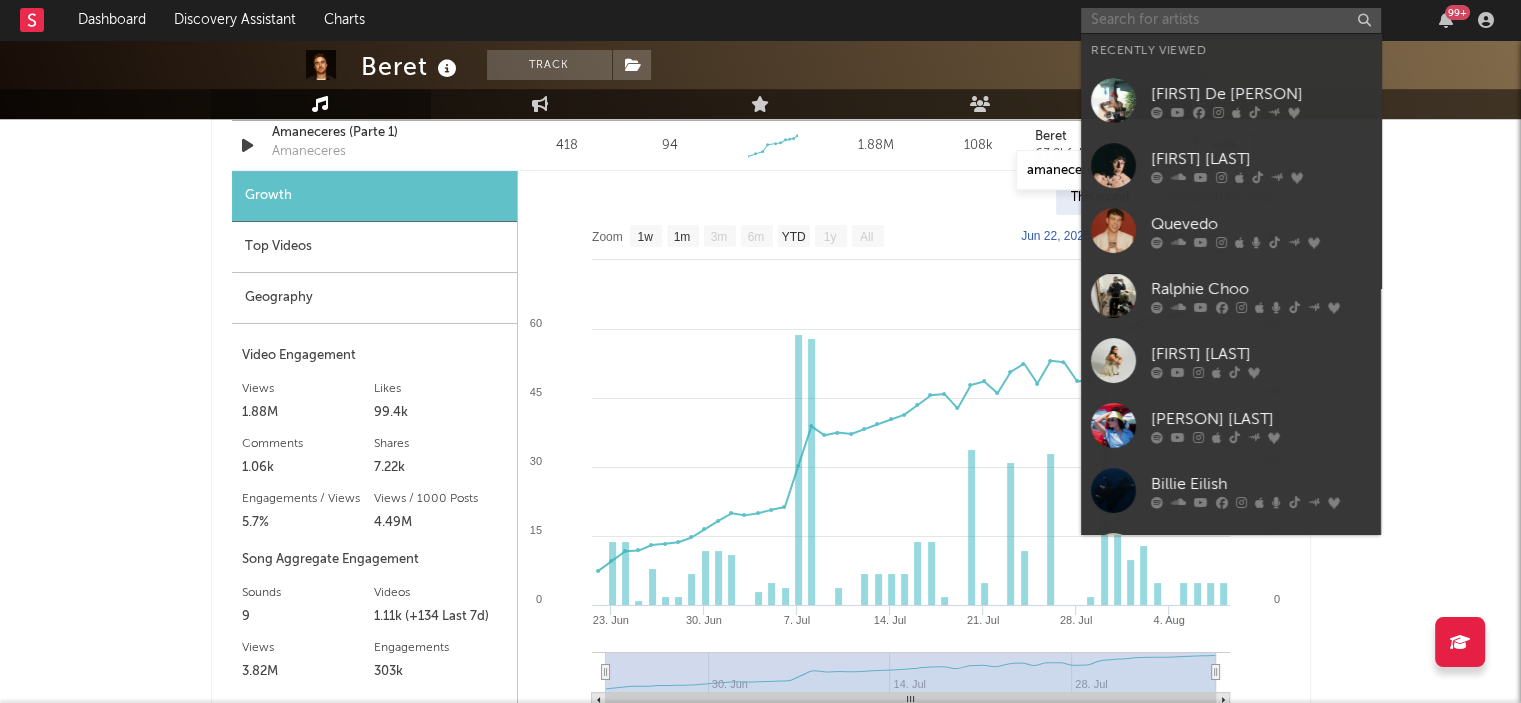 click at bounding box center [1231, 20] 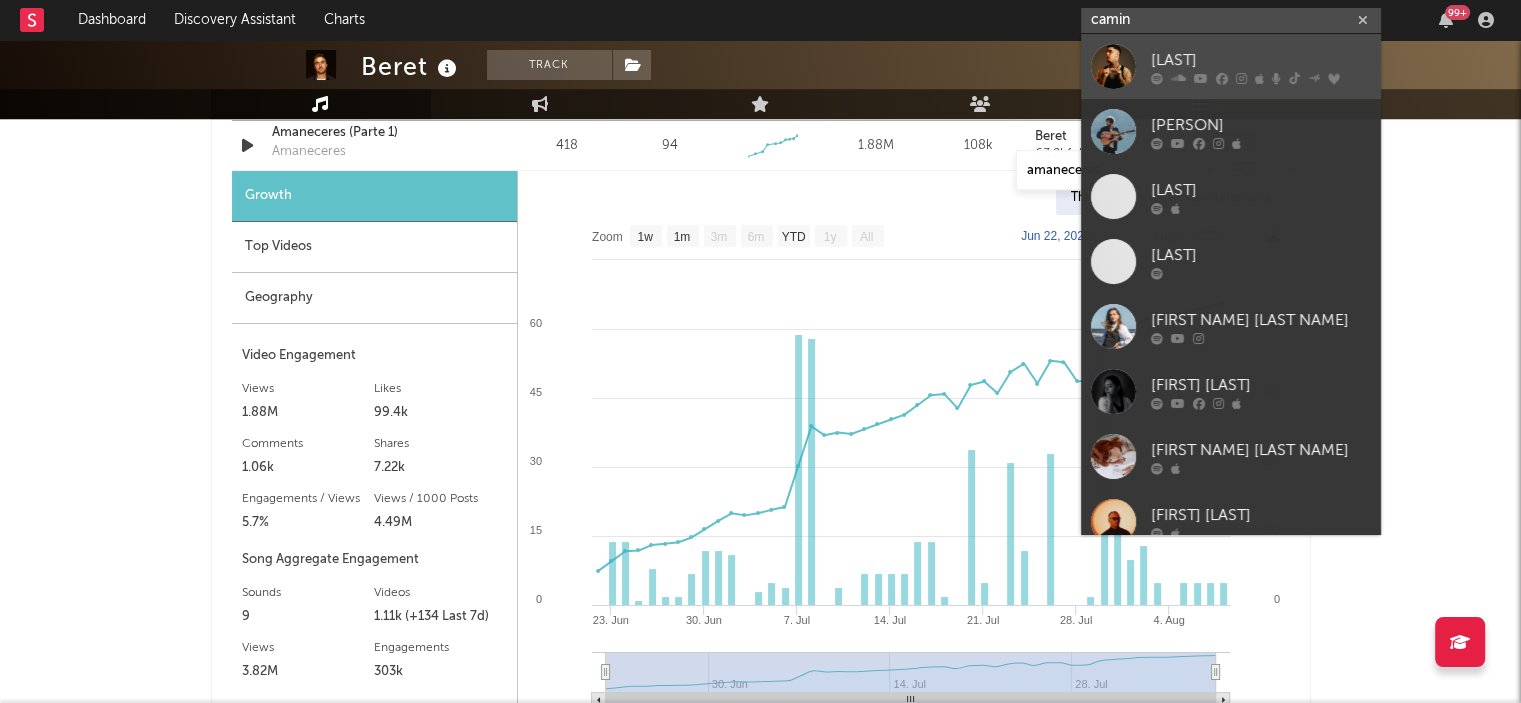 type on "camin" 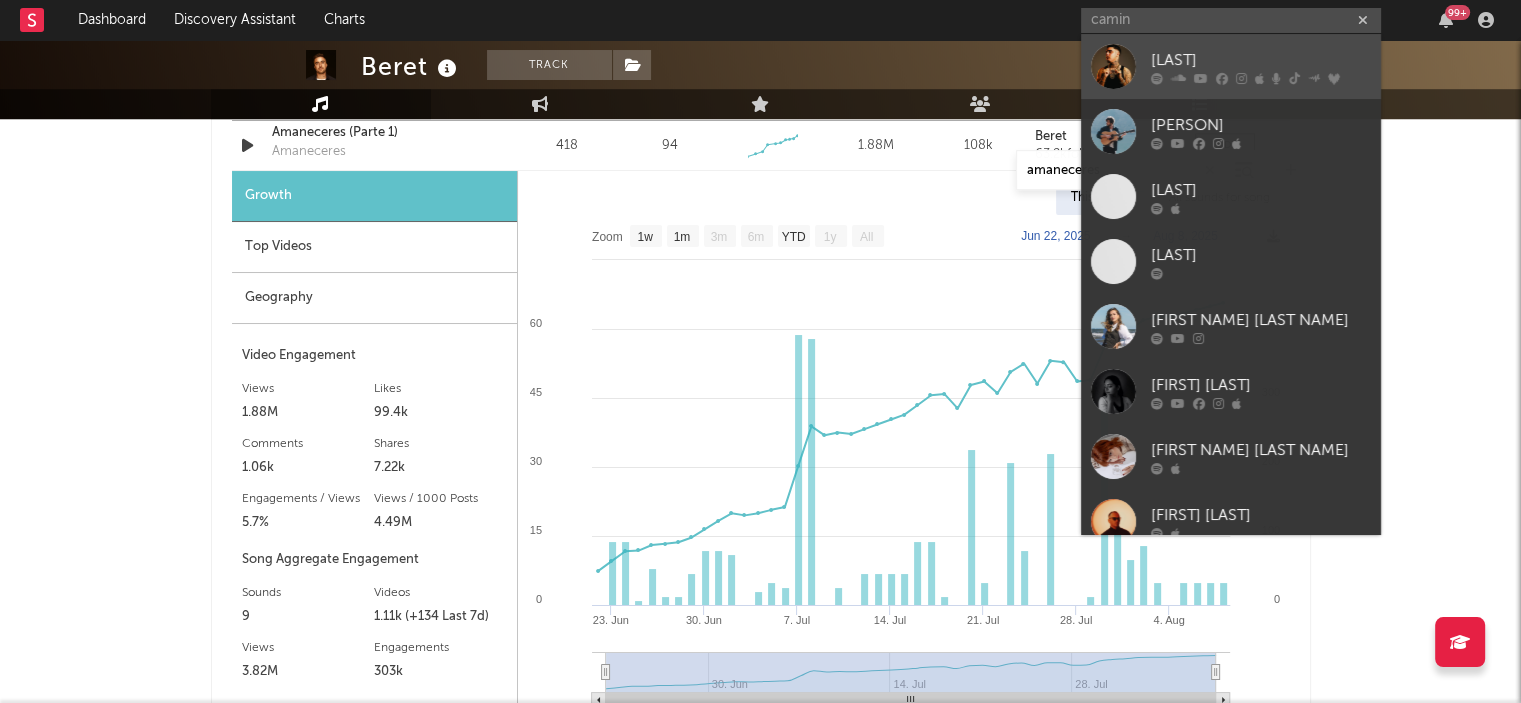 click on "[LAST]" at bounding box center (1261, 60) 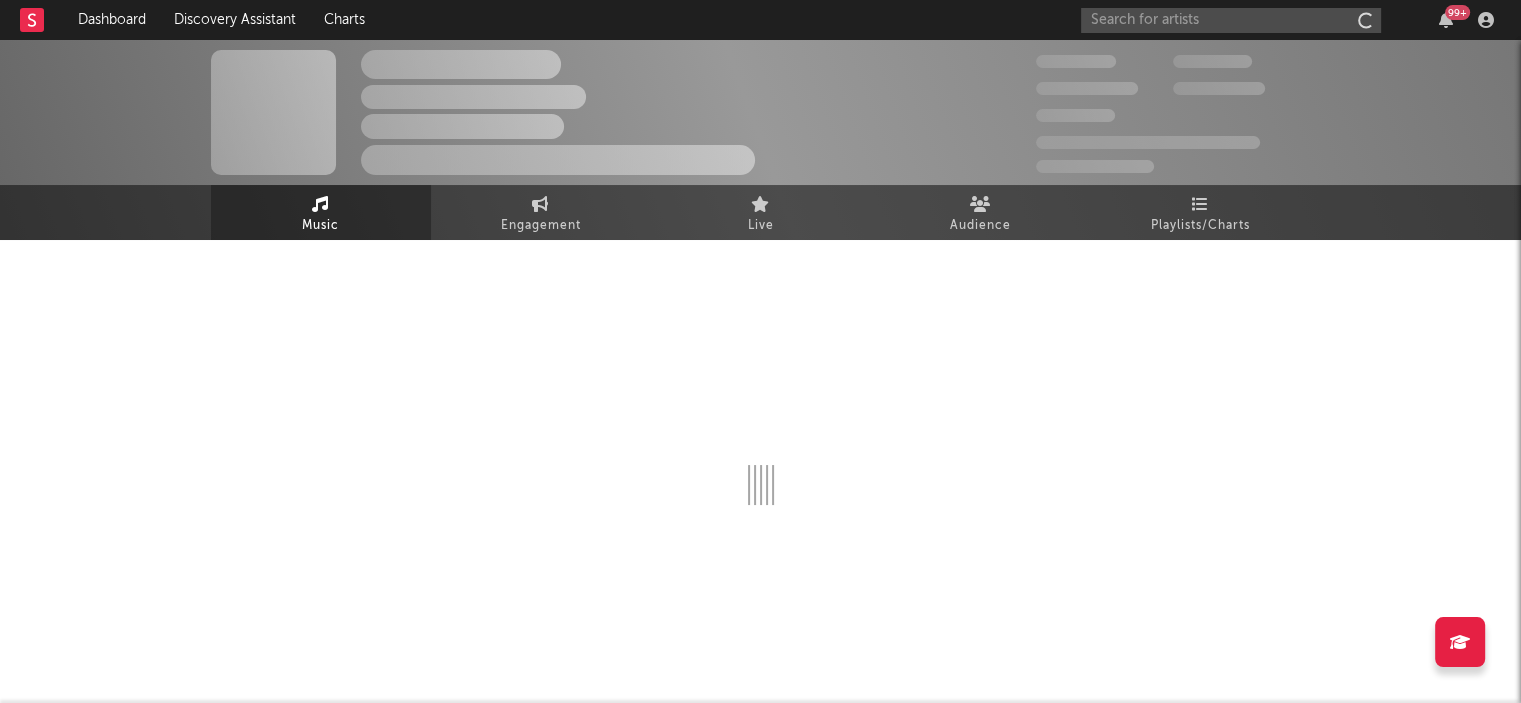 scroll, scrollTop: 0, scrollLeft: 0, axis: both 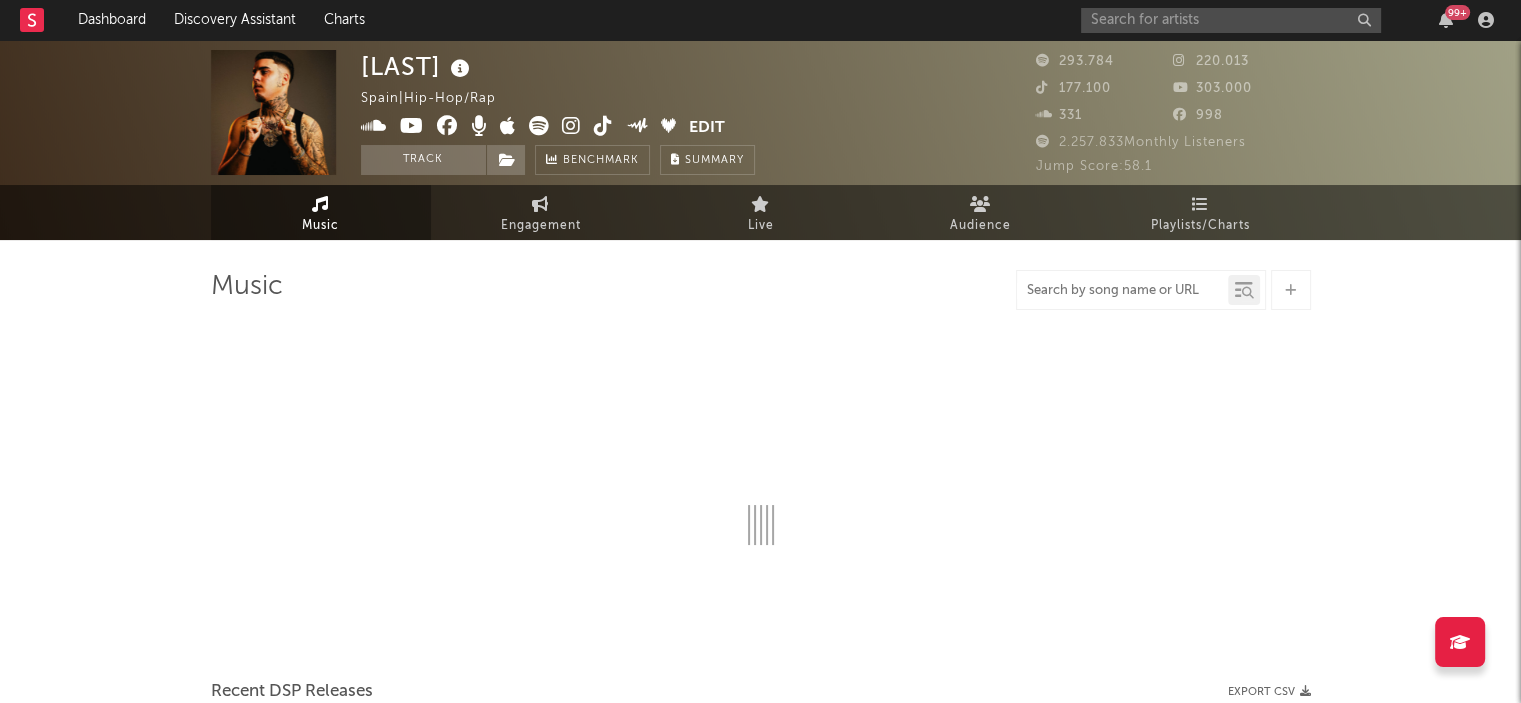 click at bounding box center (1122, 291) 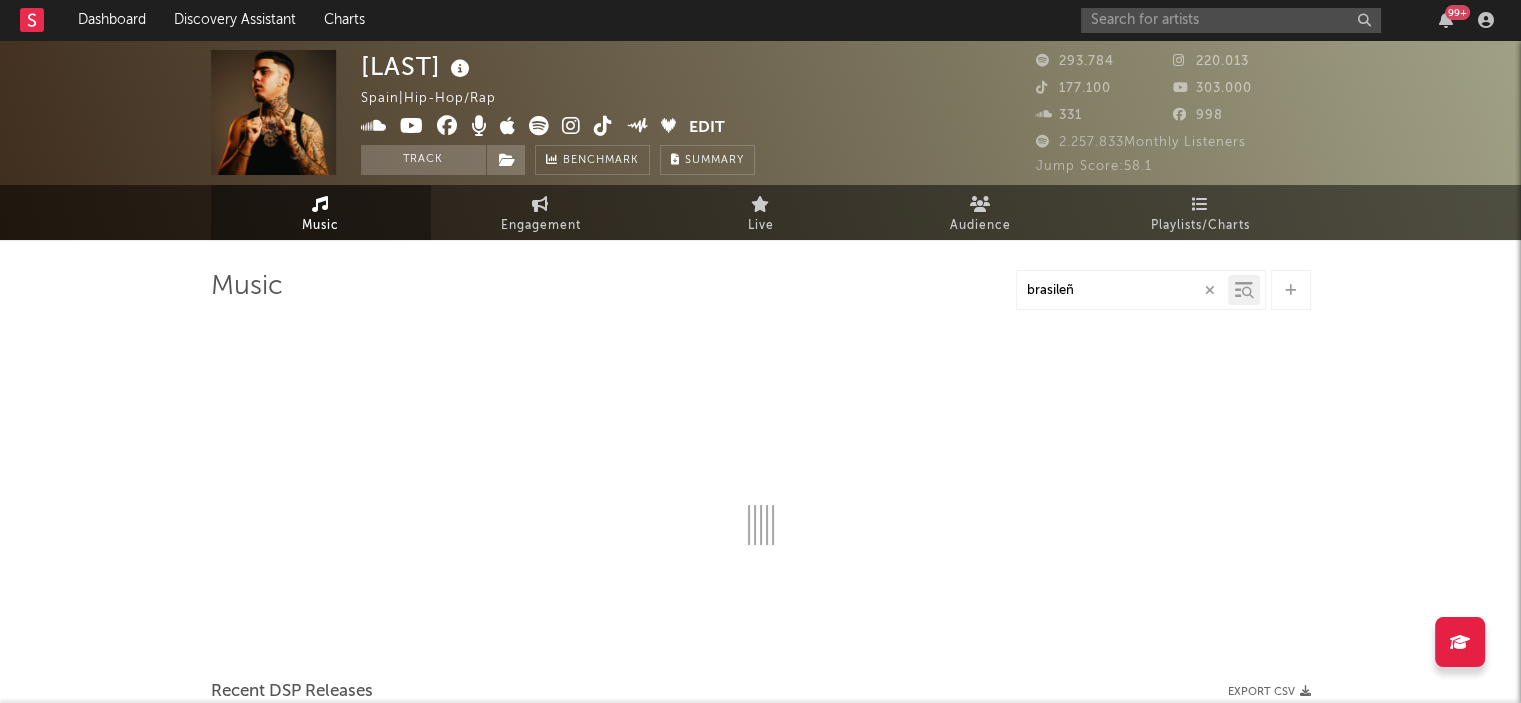 type on "brasileño" 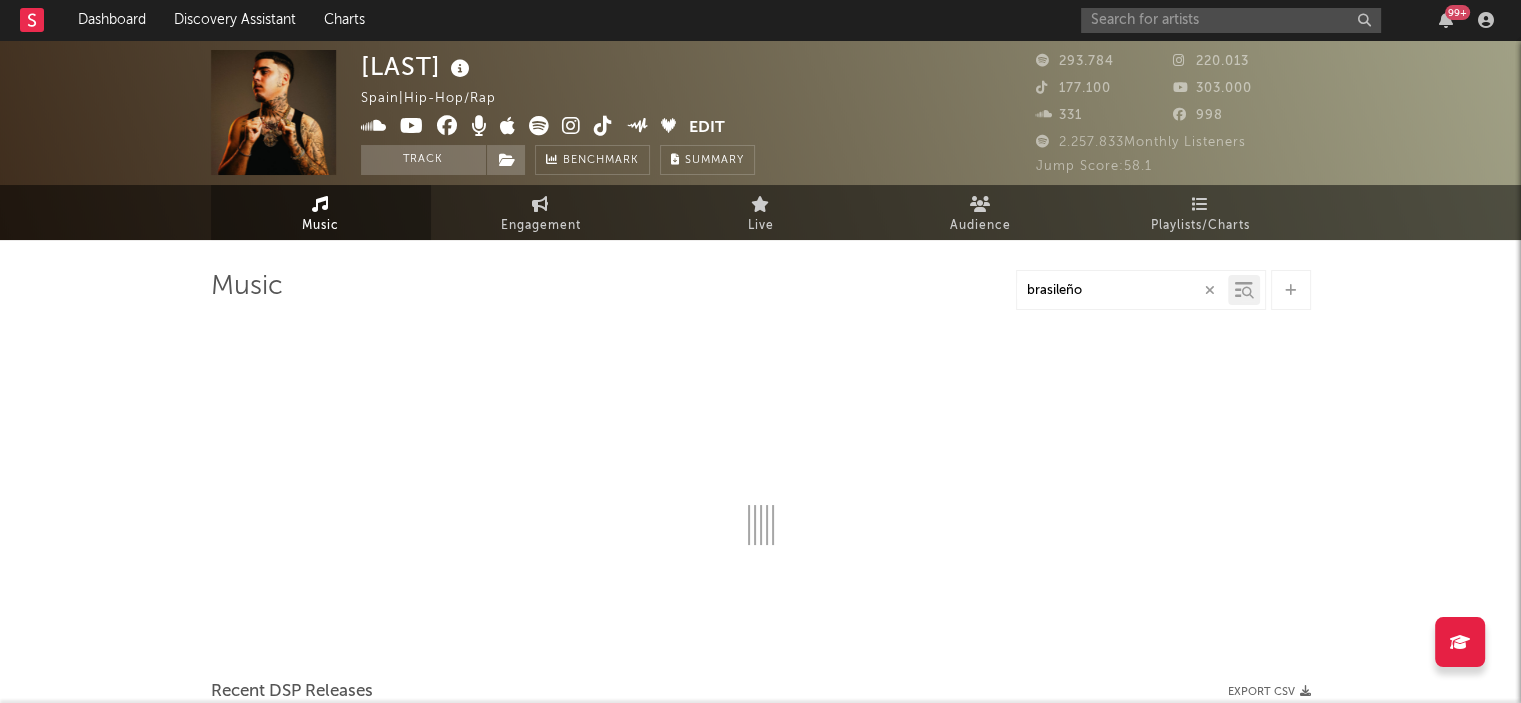 select on "6m" 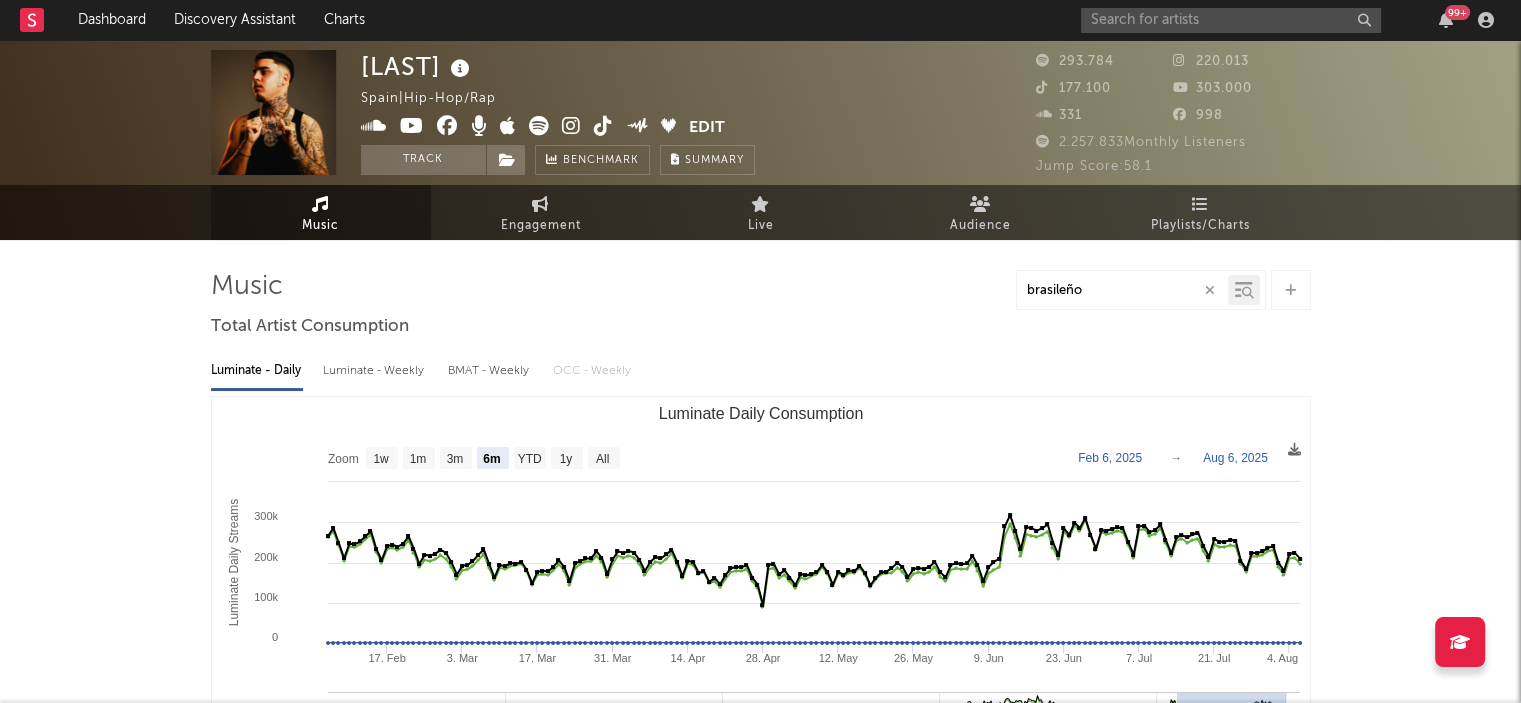 type on "brasileño" 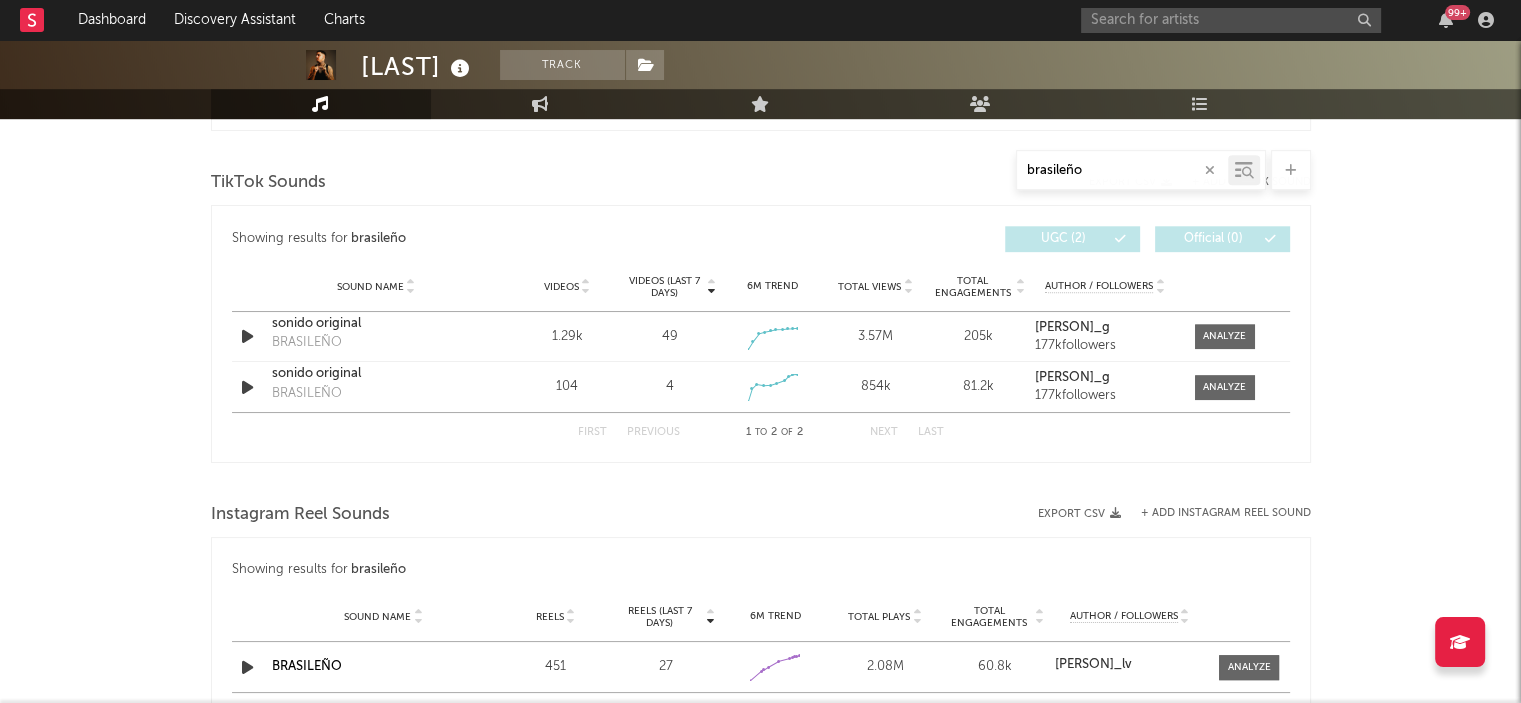 scroll, scrollTop: 998, scrollLeft: 0, axis: vertical 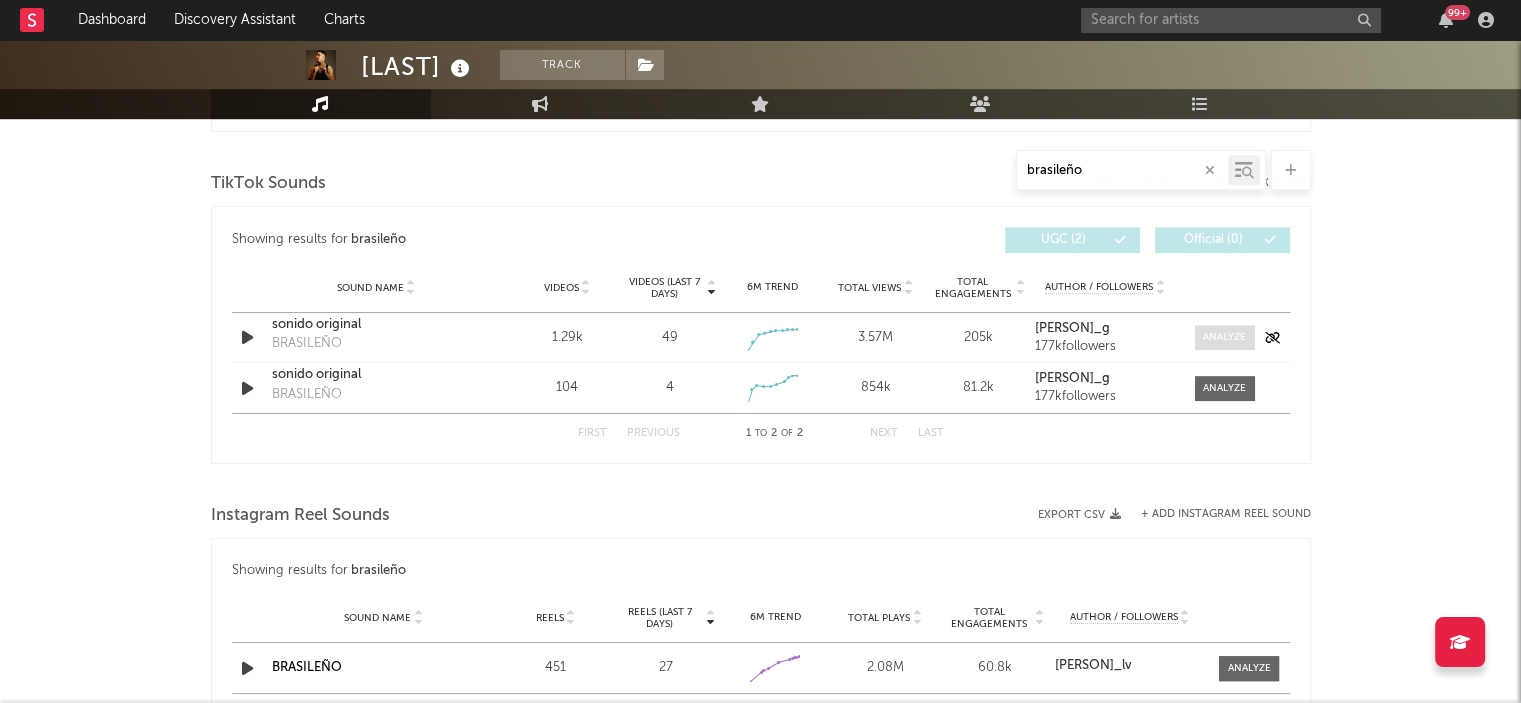 click at bounding box center (1224, 337) 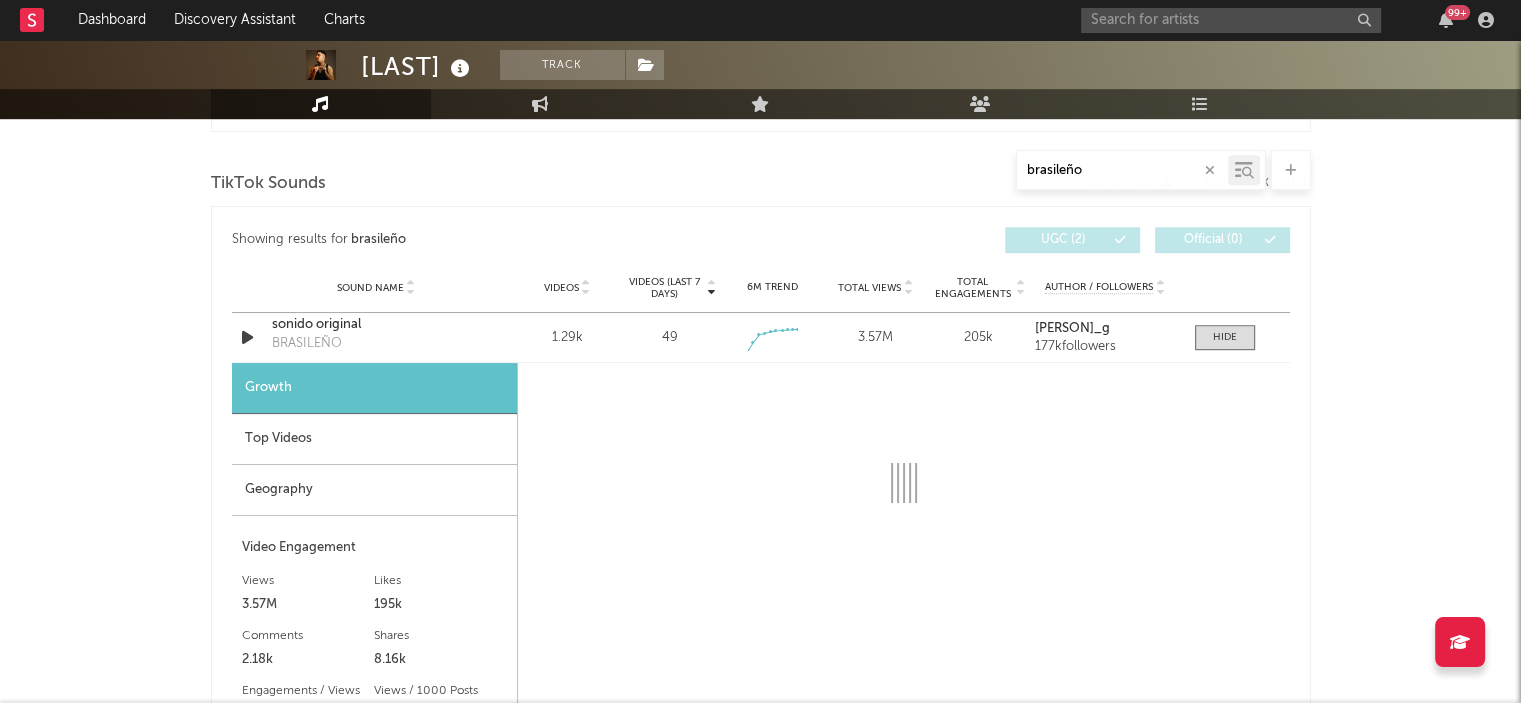 select on "1w" 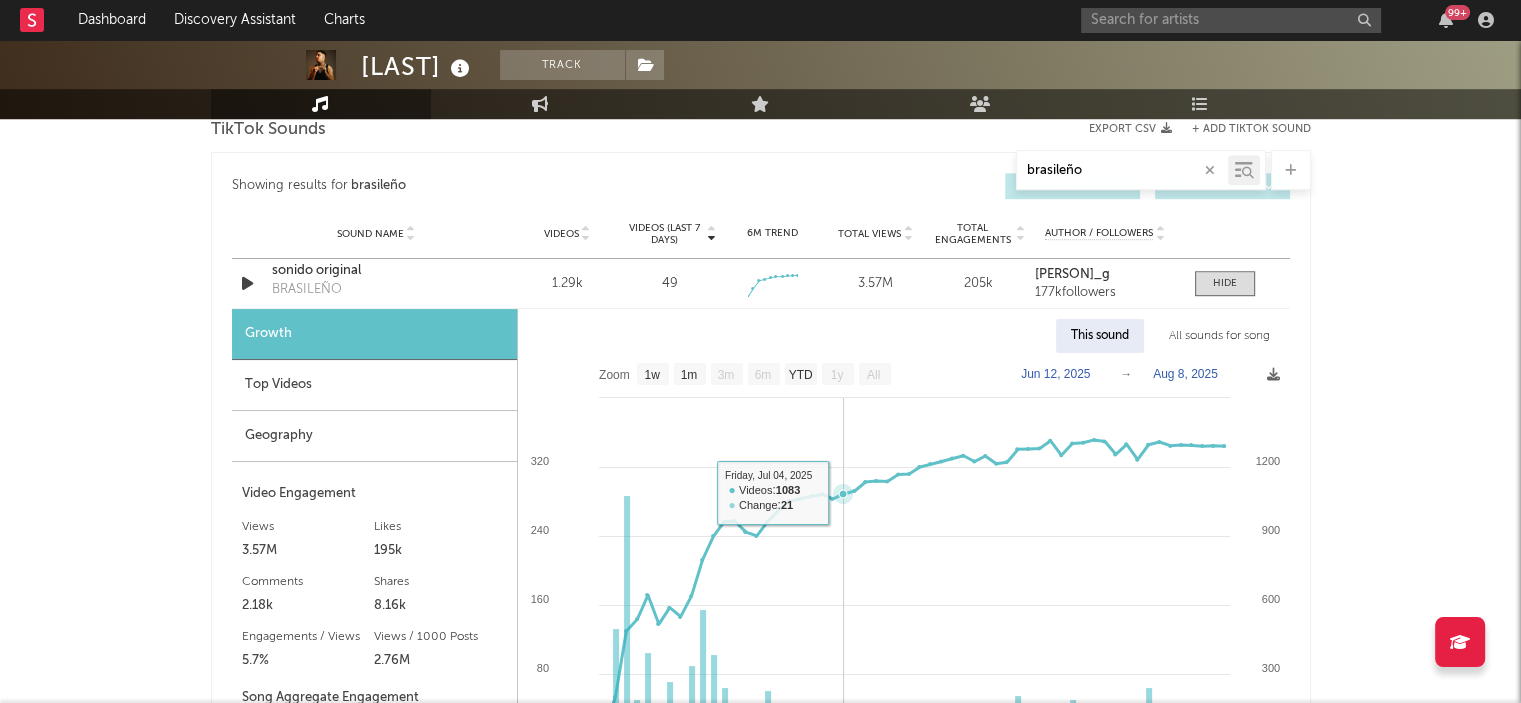 scroll, scrollTop: 1050, scrollLeft: 0, axis: vertical 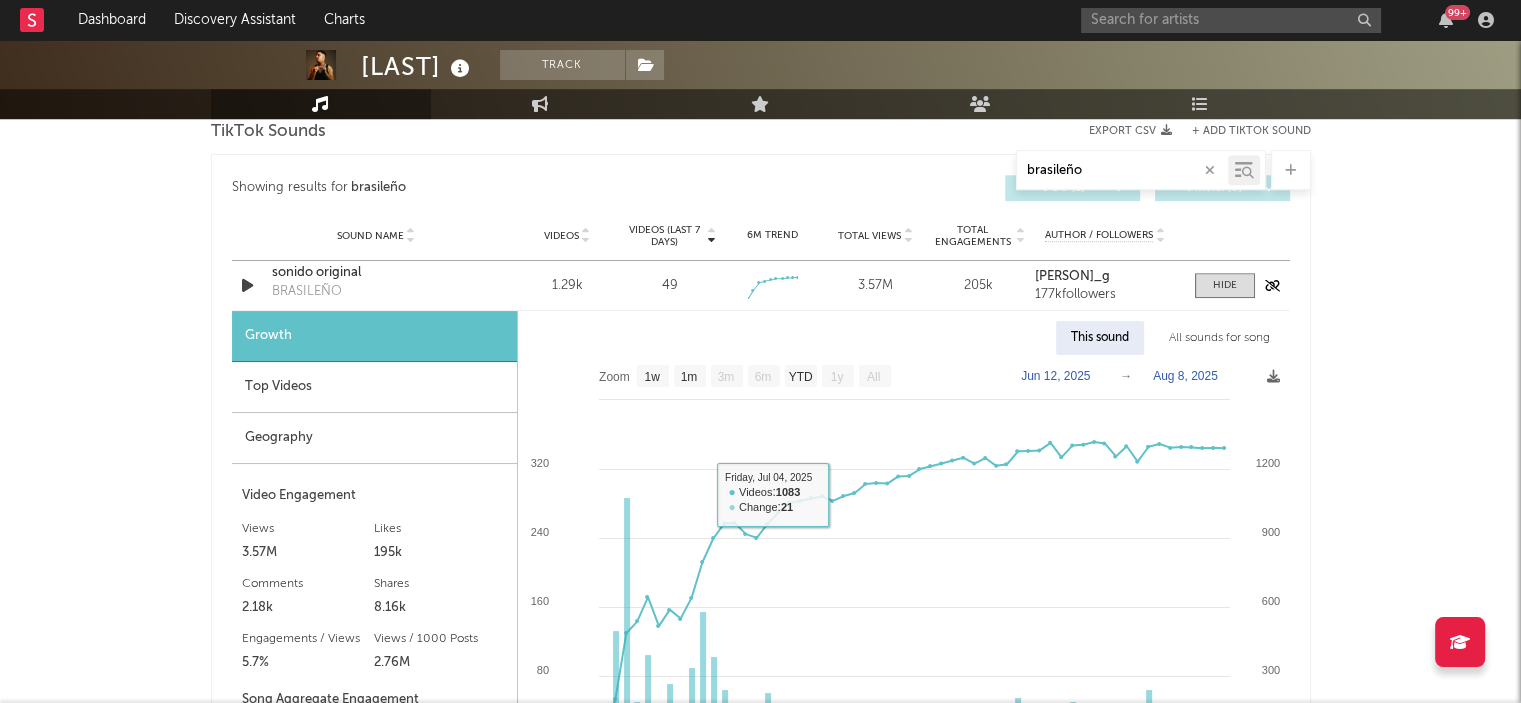 click on "sonido original" at bounding box center [376, 273] 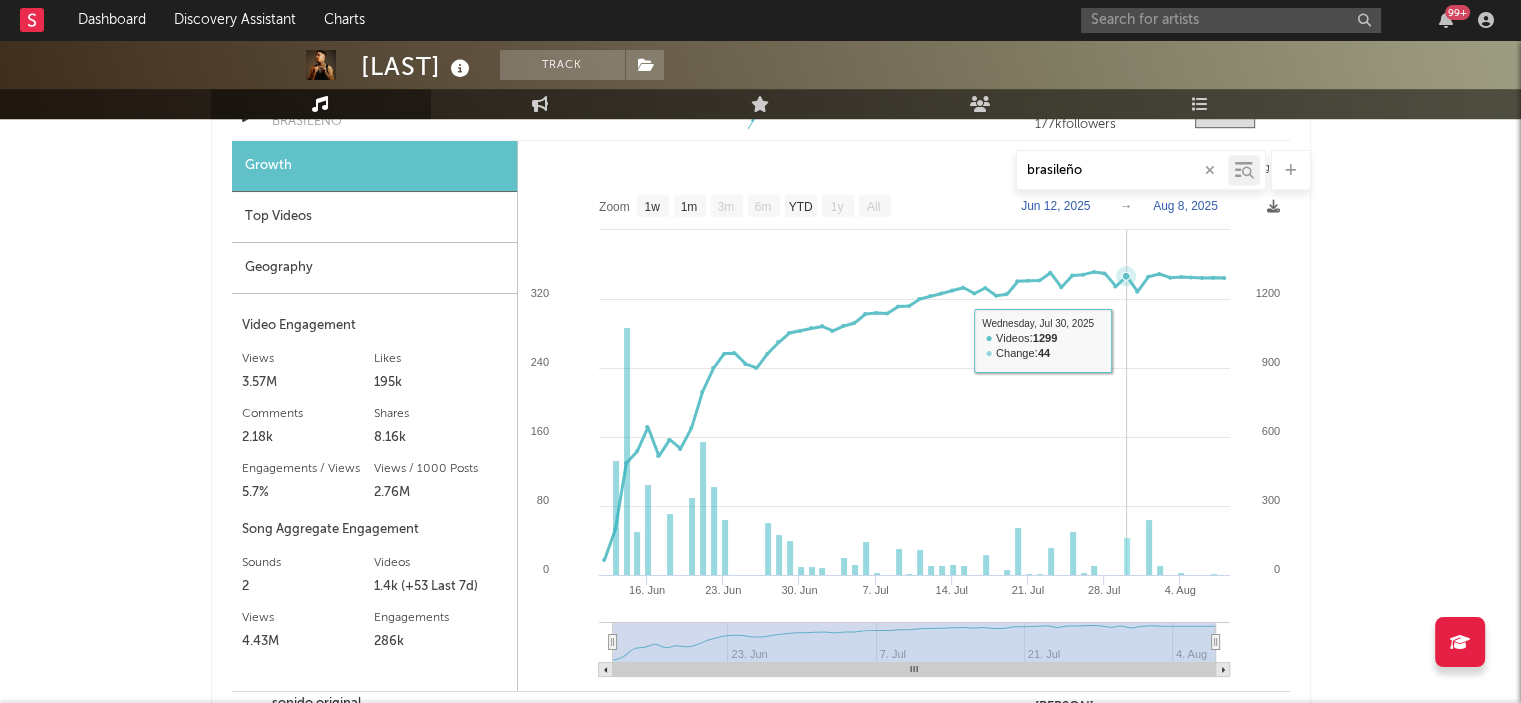 scroll, scrollTop: 1218, scrollLeft: 0, axis: vertical 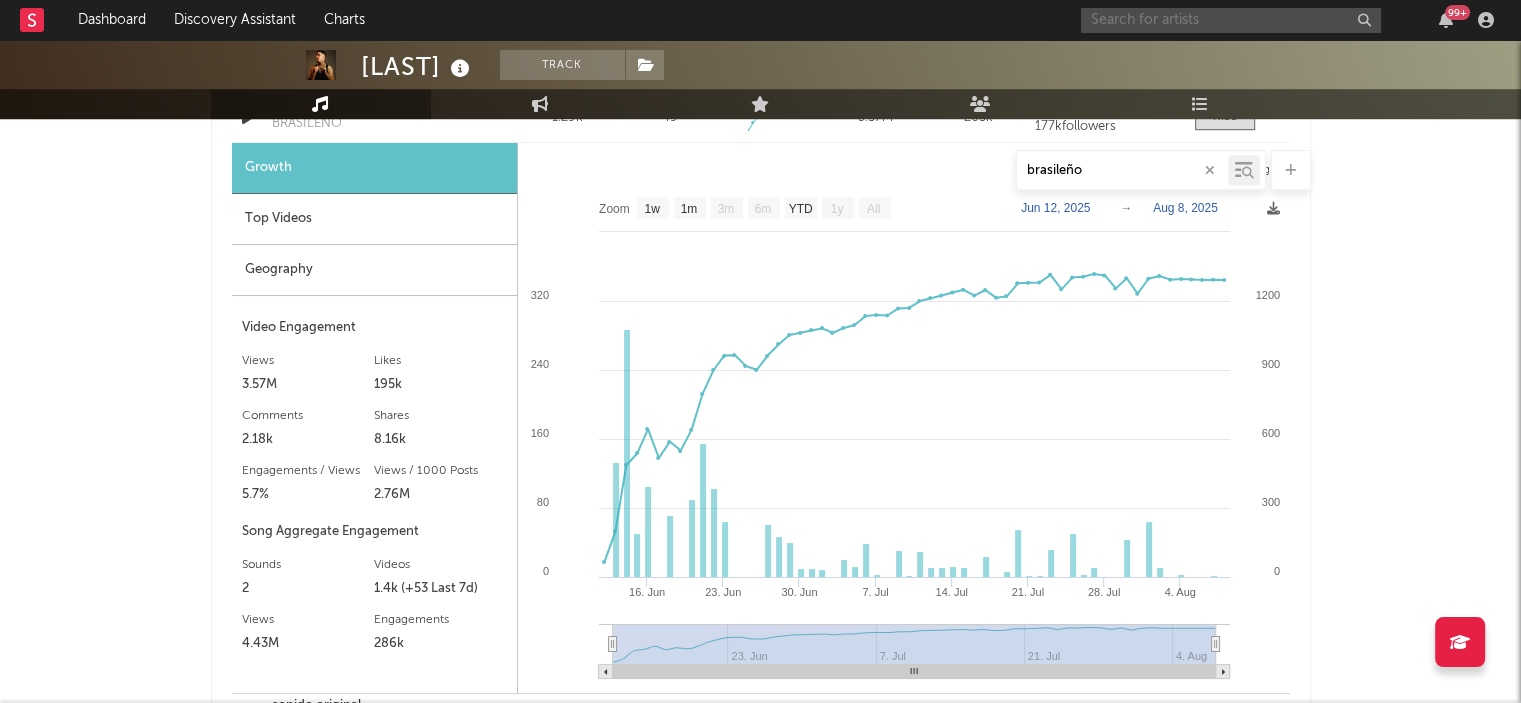 click at bounding box center [1231, 20] 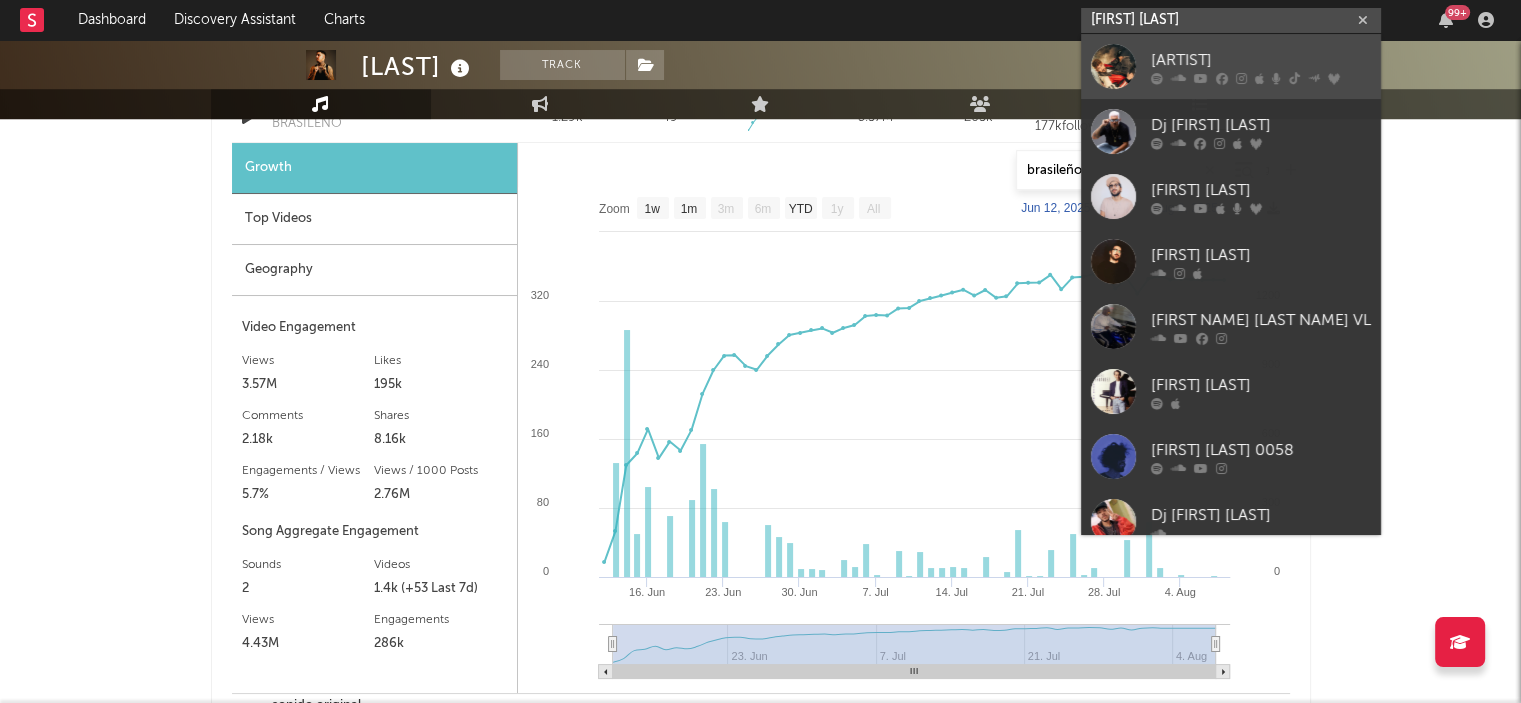 type on "[FIRST] [LAST]" 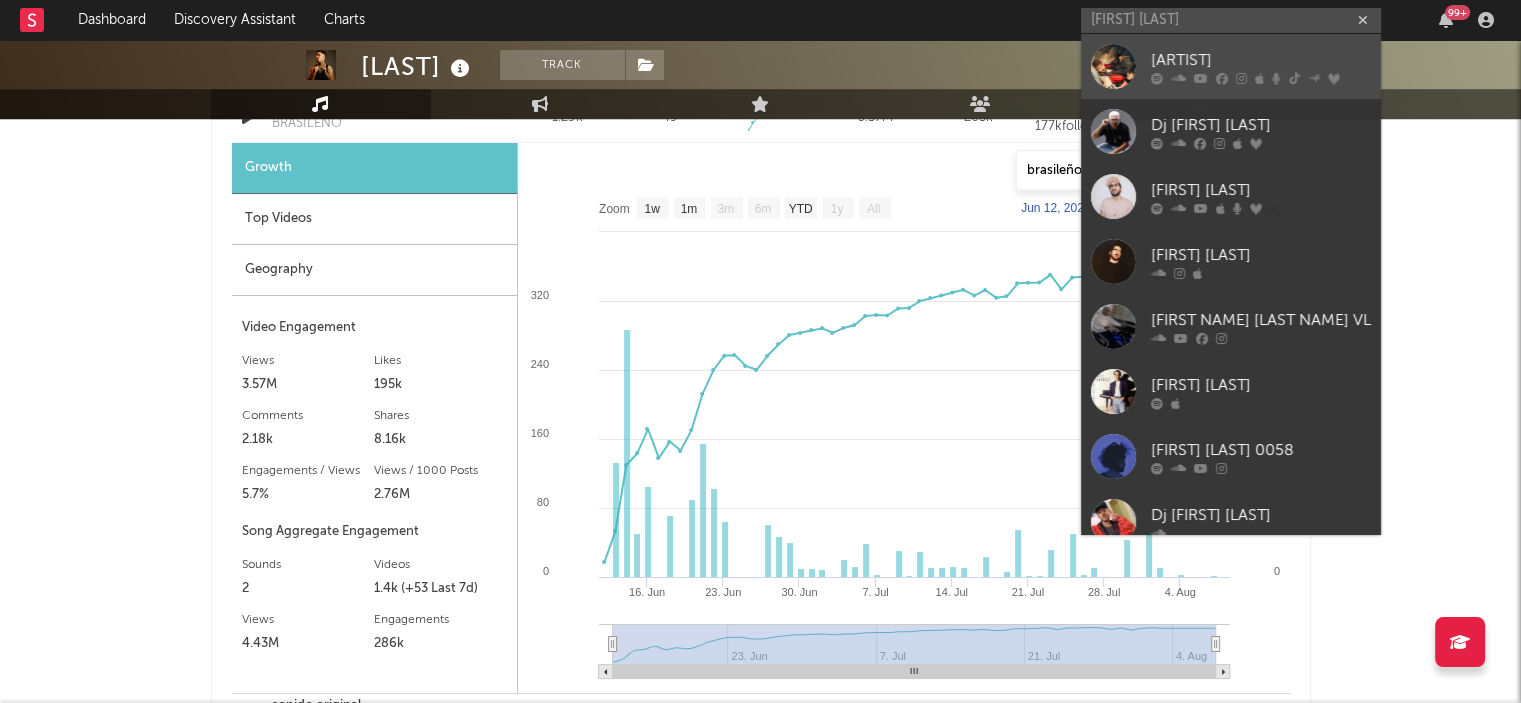 click on "[ARTIST]" at bounding box center [1261, 60] 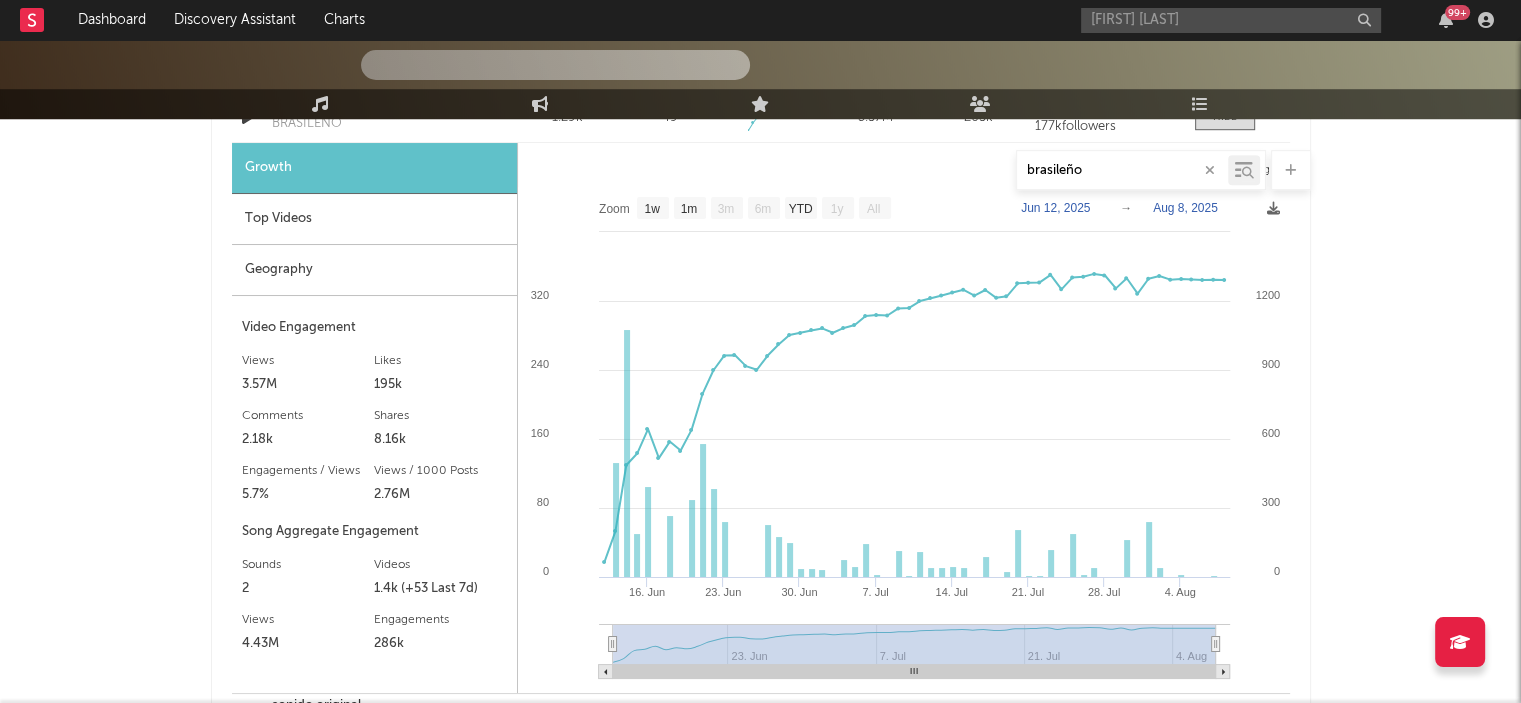 type 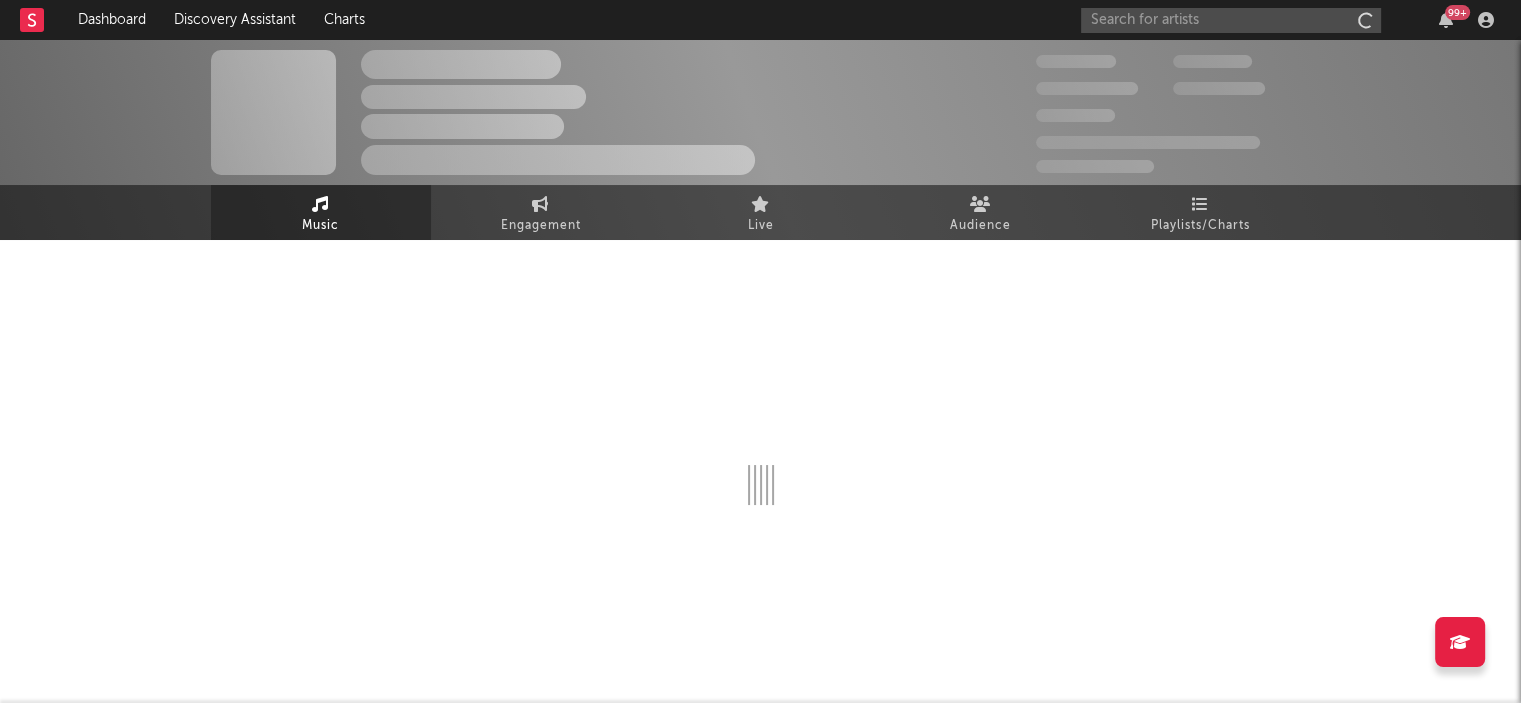 scroll, scrollTop: 0, scrollLeft: 0, axis: both 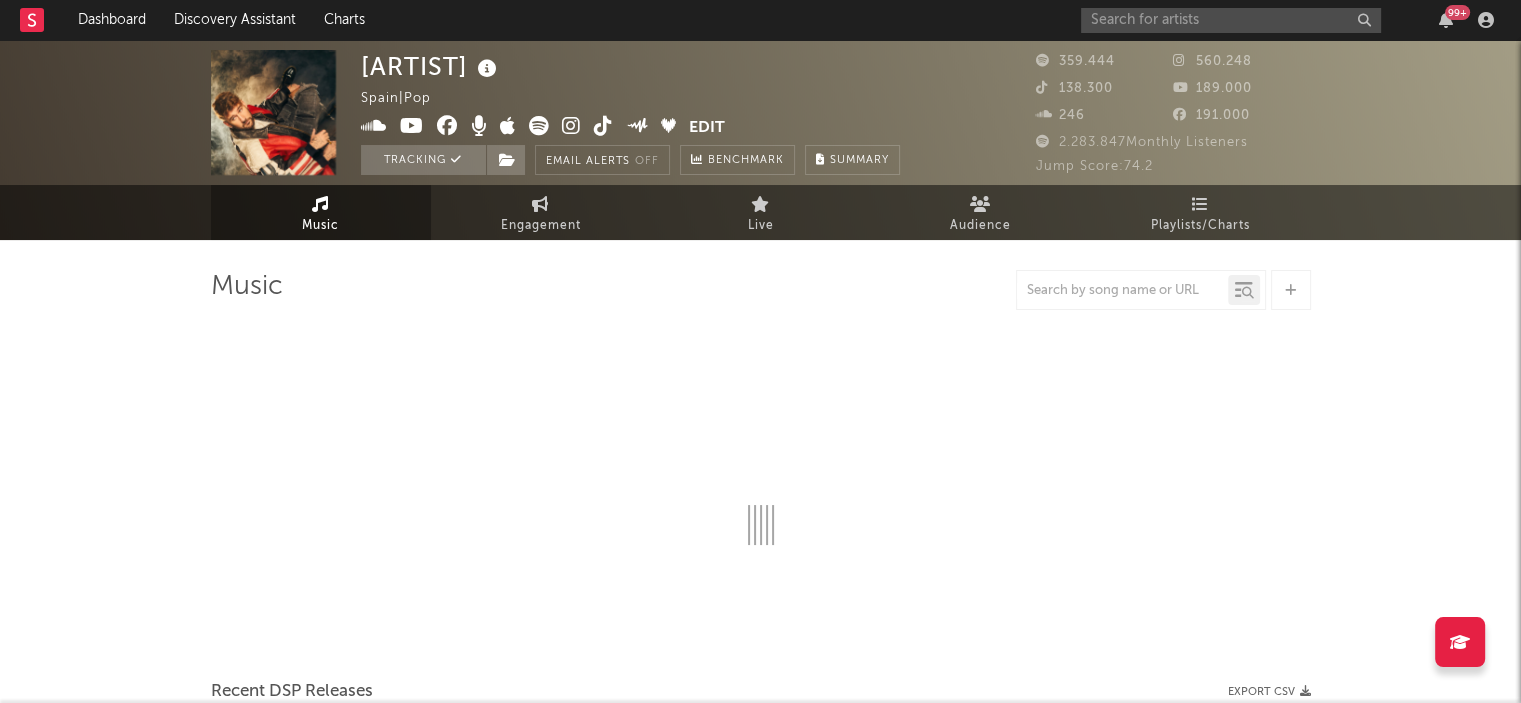 select on "6m" 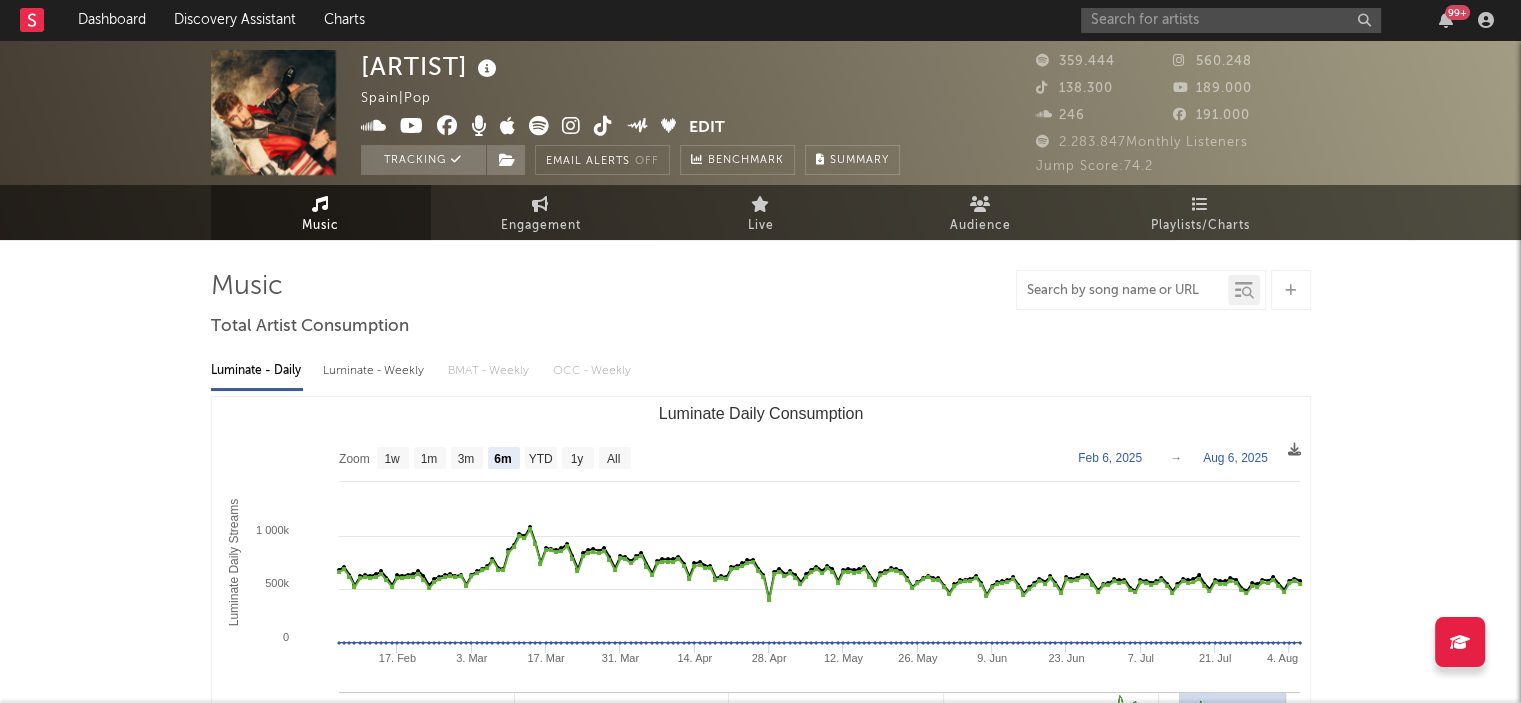 click at bounding box center [1122, 291] 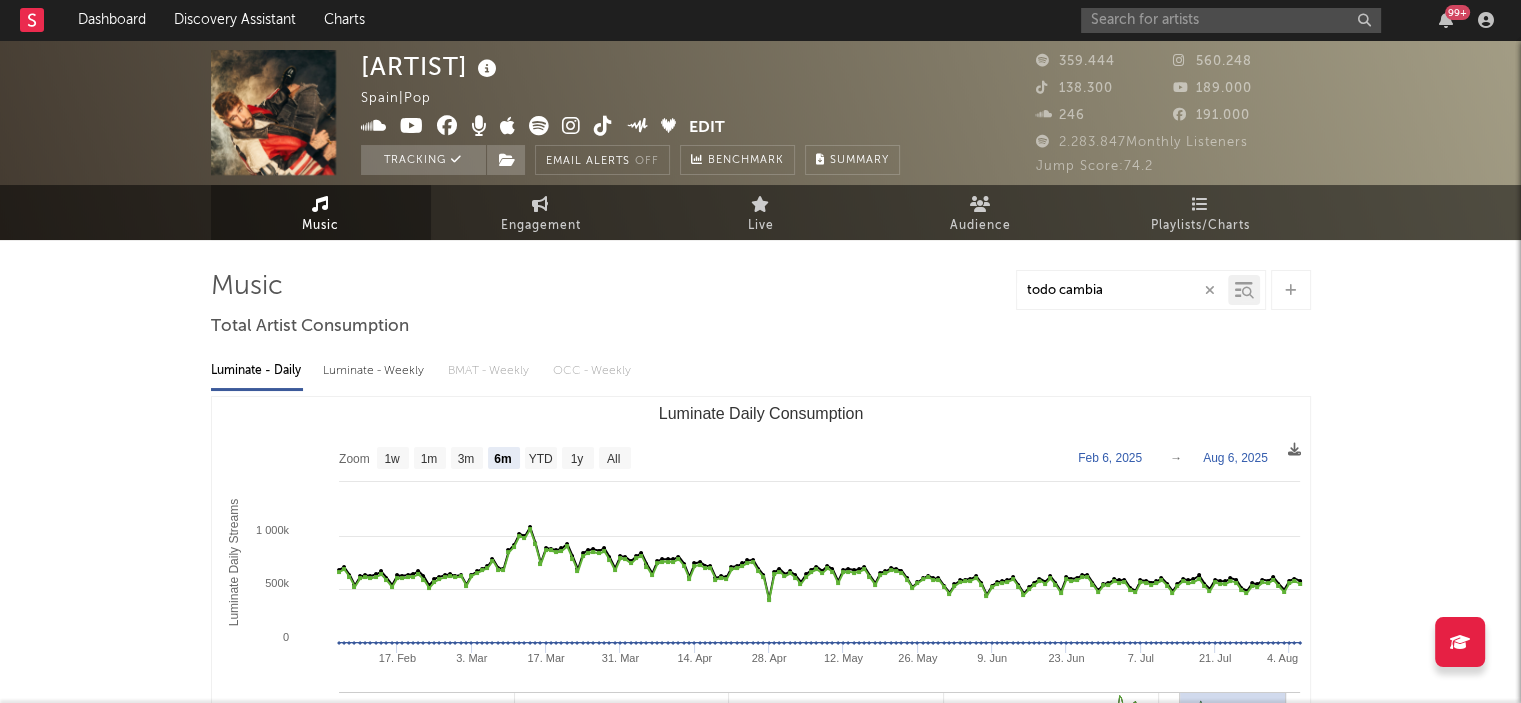 drag, startPoint x: 1112, startPoint y: 291, endPoint x: 961, endPoint y: 282, distance: 151.26797 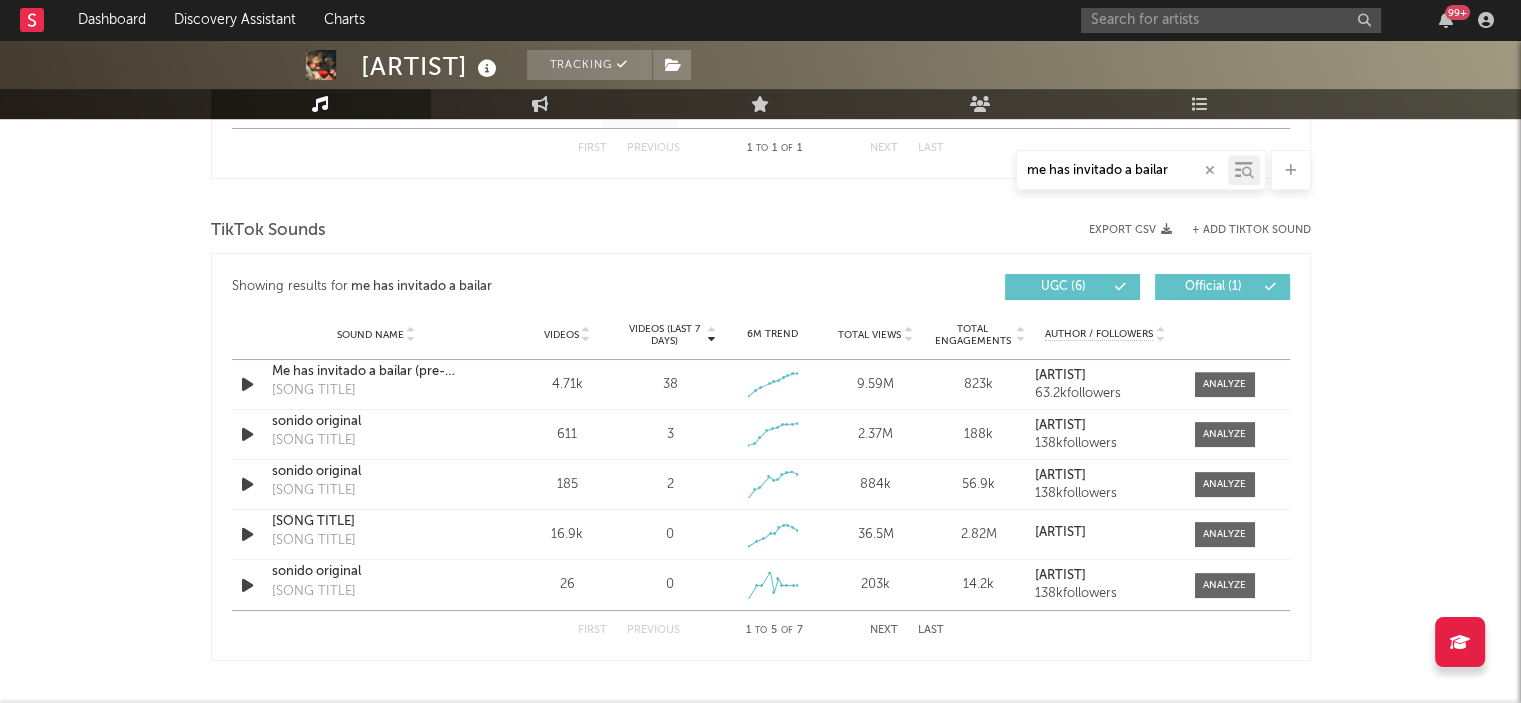 scroll, scrollTop: 952, scrollLeft: 0, axis: vertical 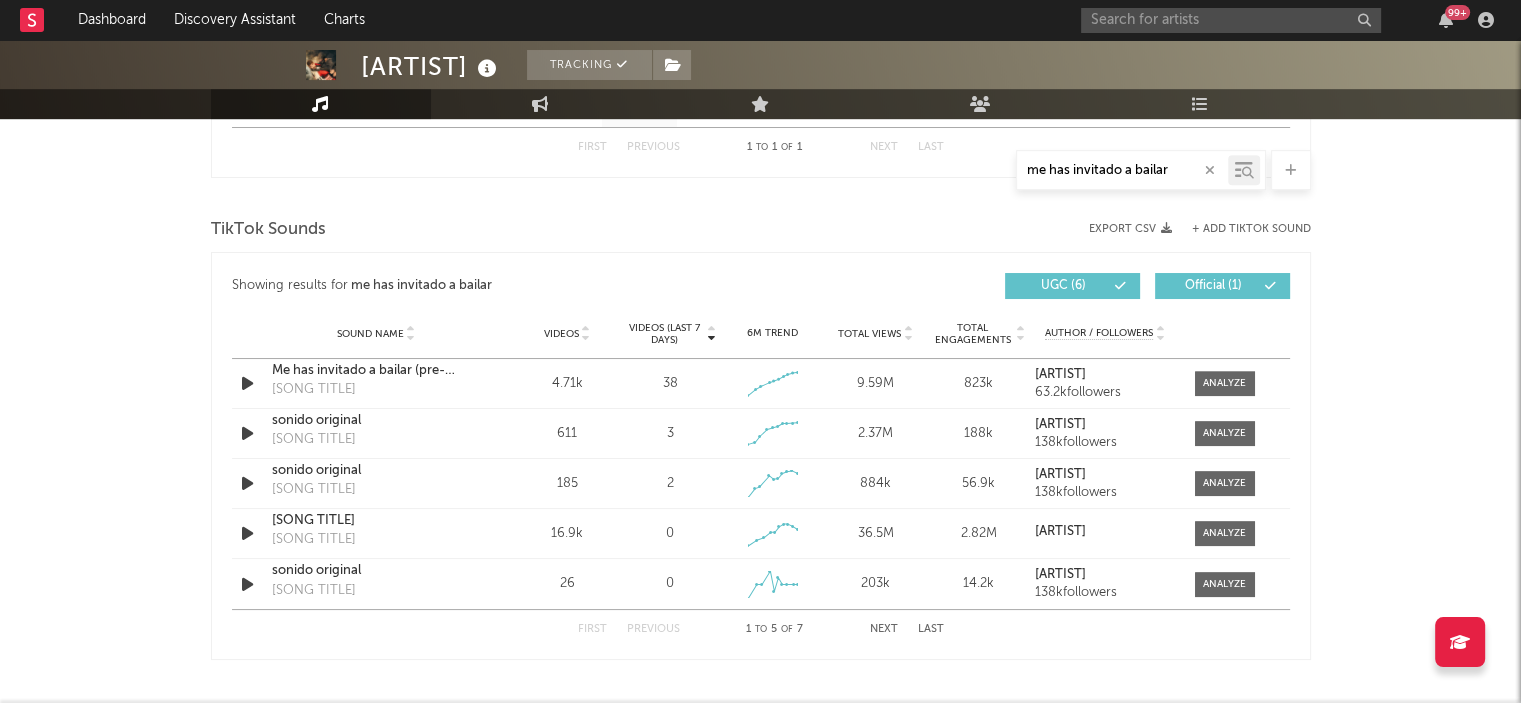 drag, startPoint x: 1172, startPoint y: 175, endPoint x: 819, endPoint y: 147, distance: 354.10873 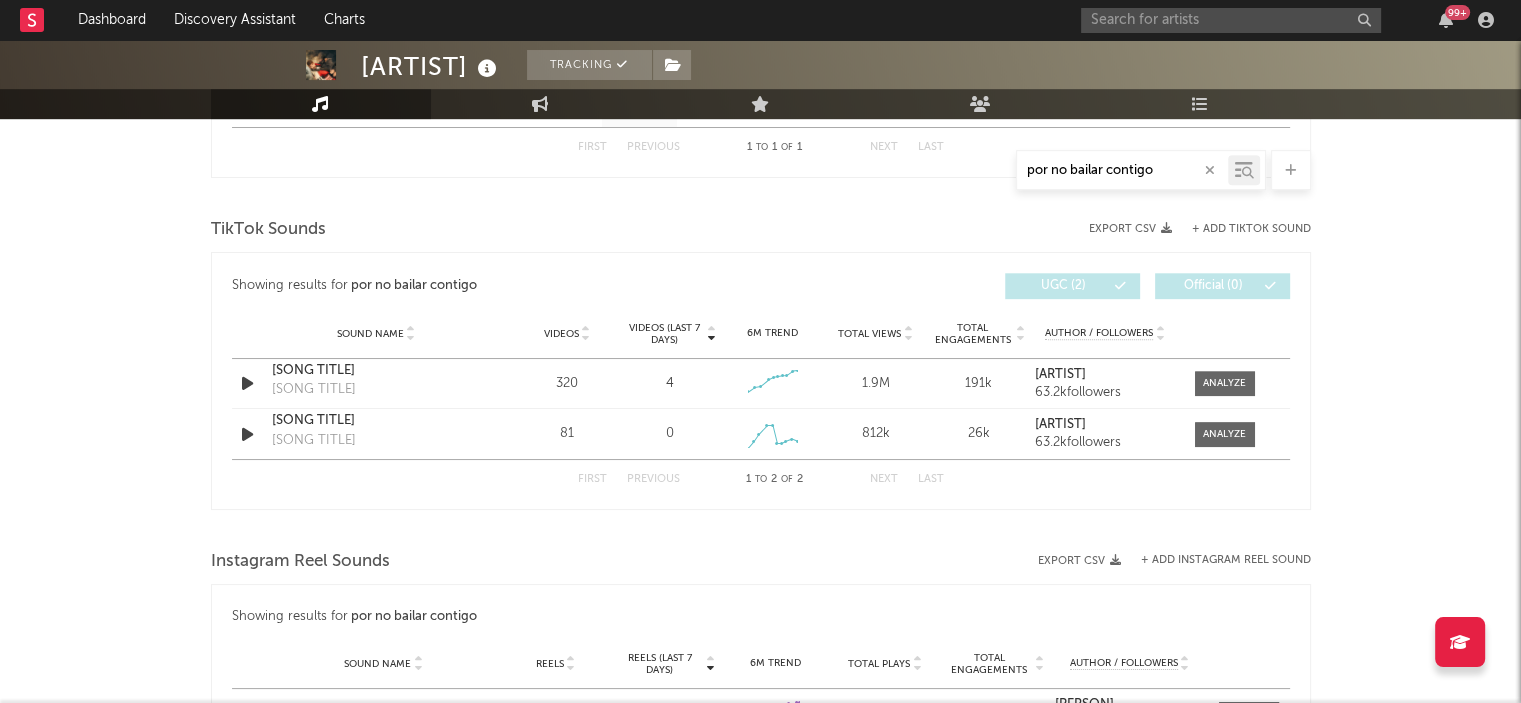 type on "por no bailar contigo" 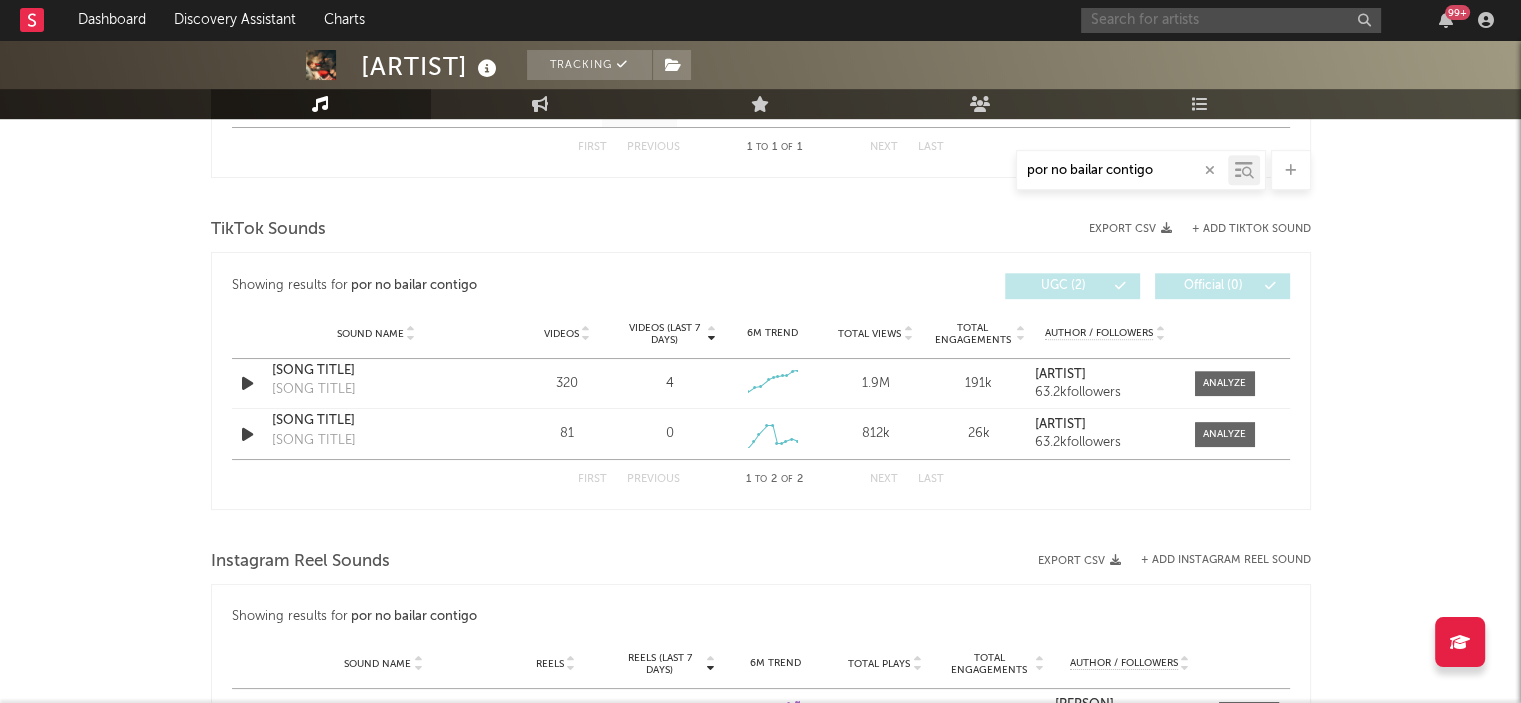 click at bounding box center [1231, 20] 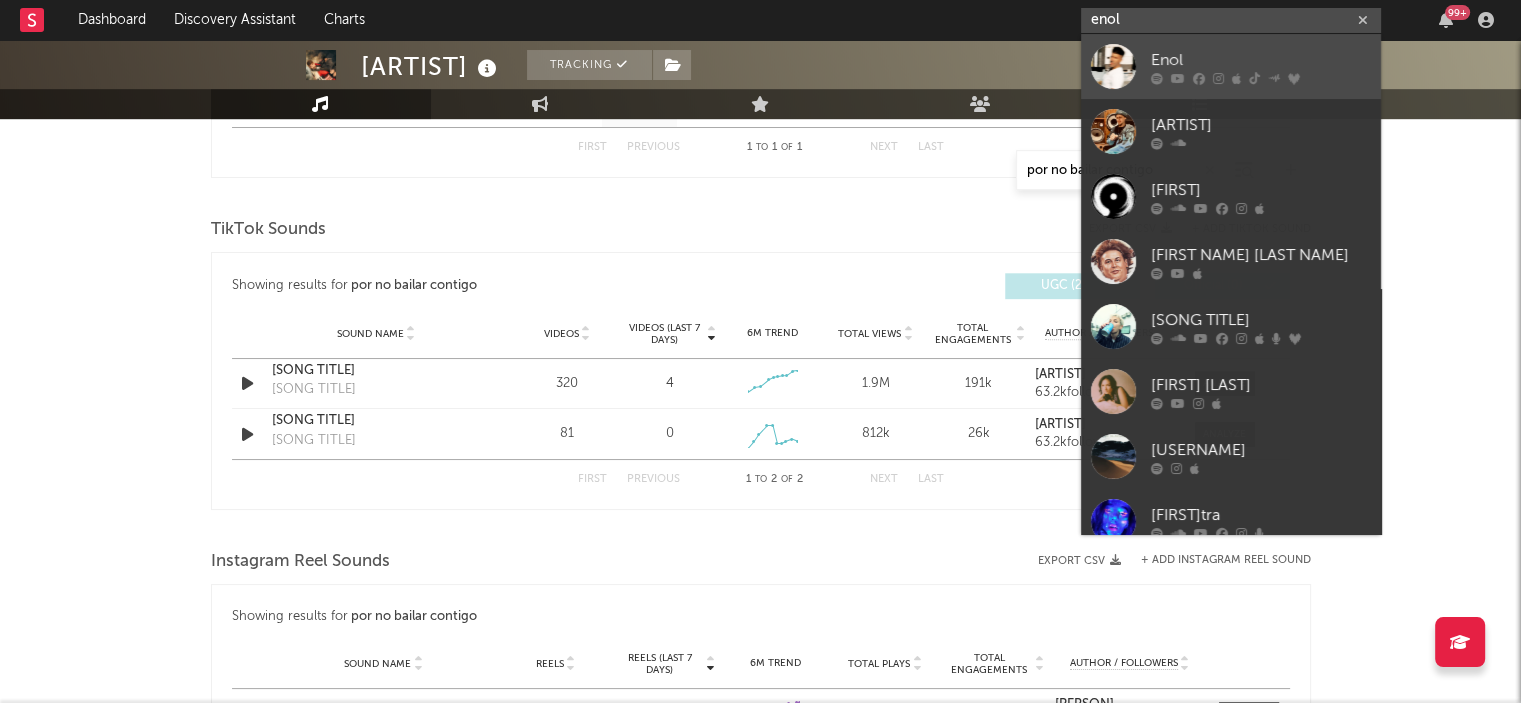 type on "enol" 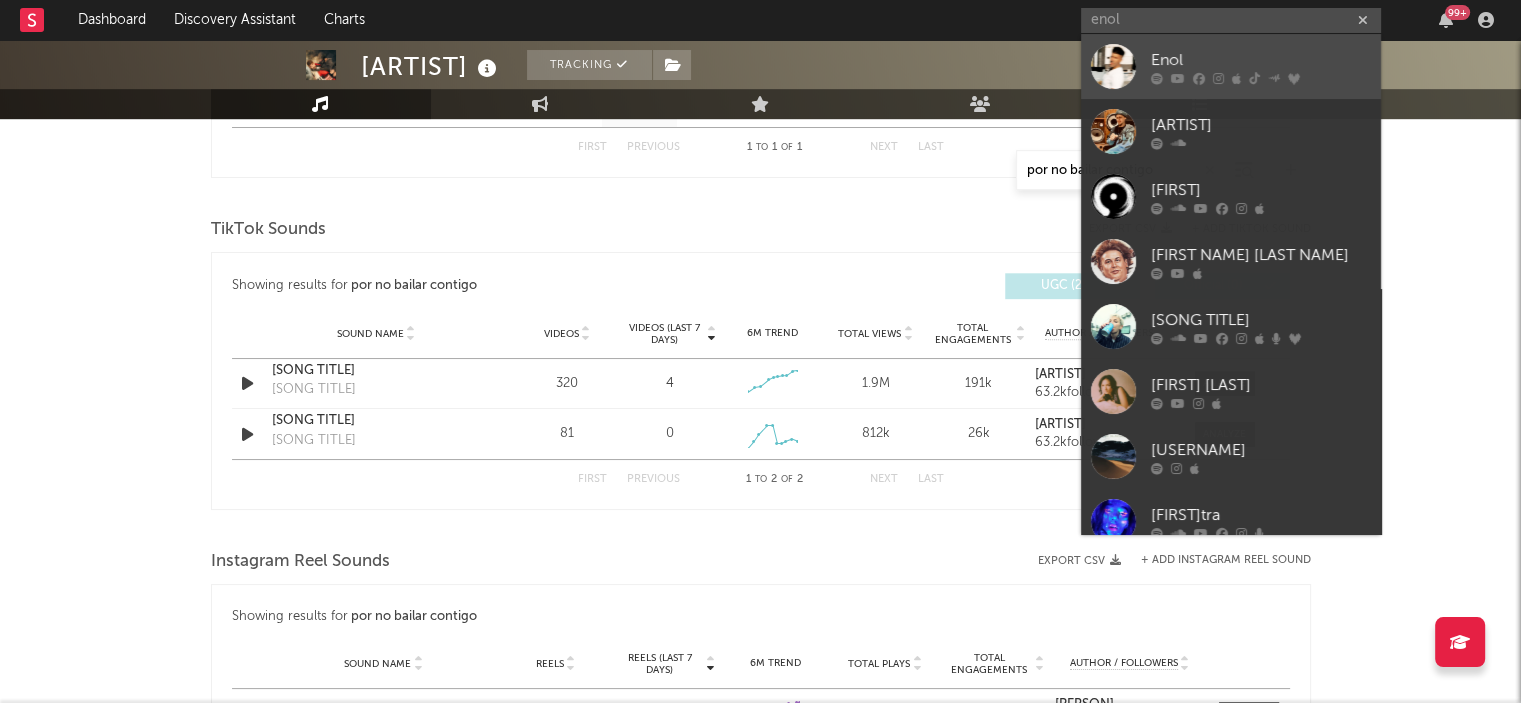 click on "Enol" at bounding box center [1261, 60] 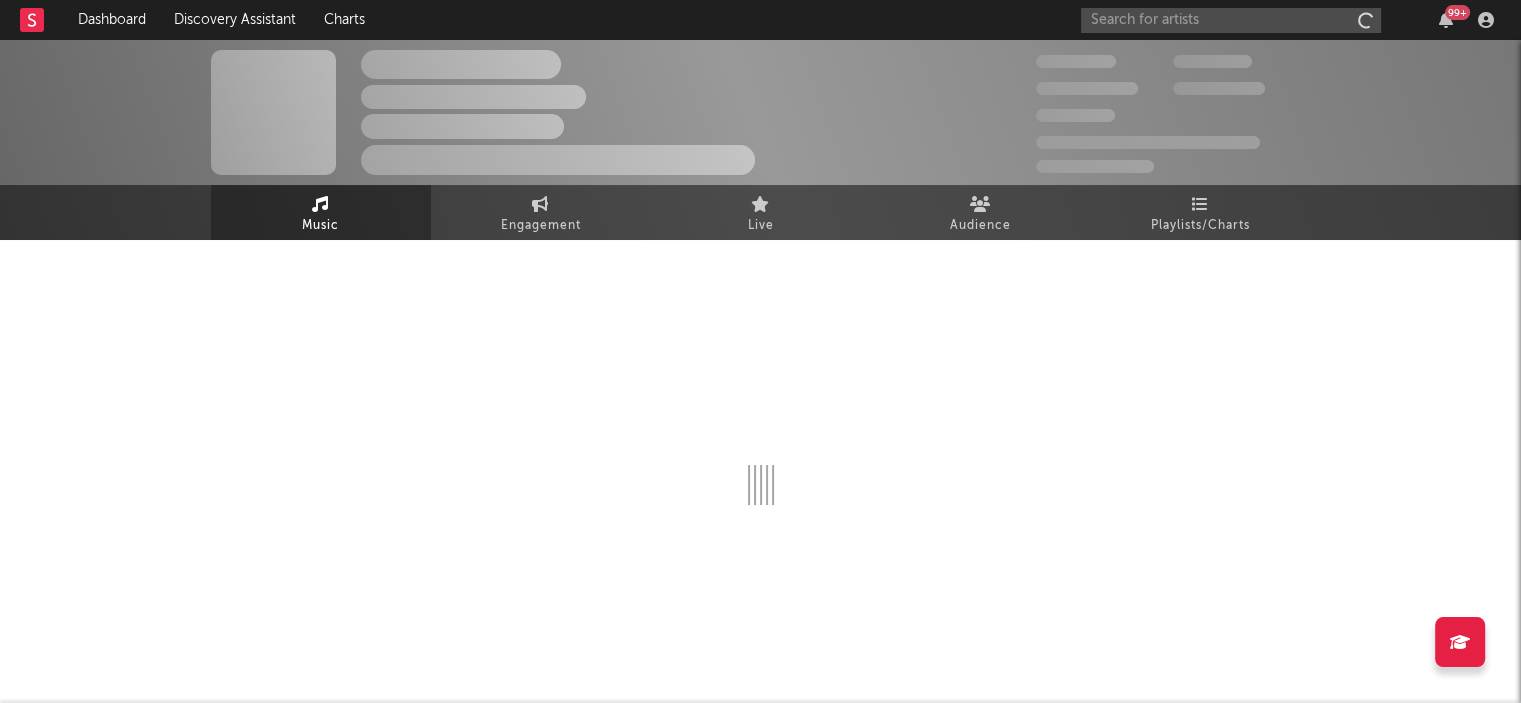 scroll, scrollTop: 0, scrollLeft: 0, axis: both 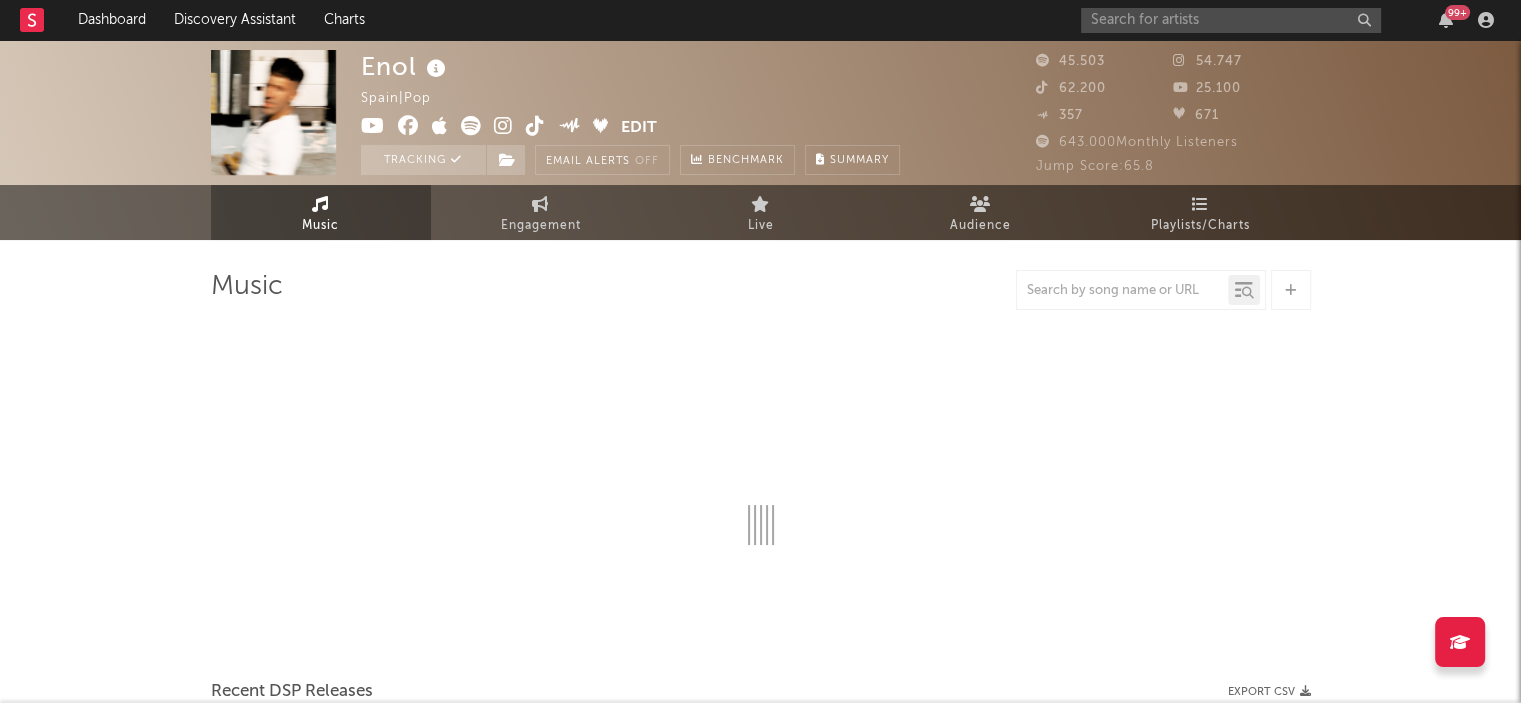 select on "6m" 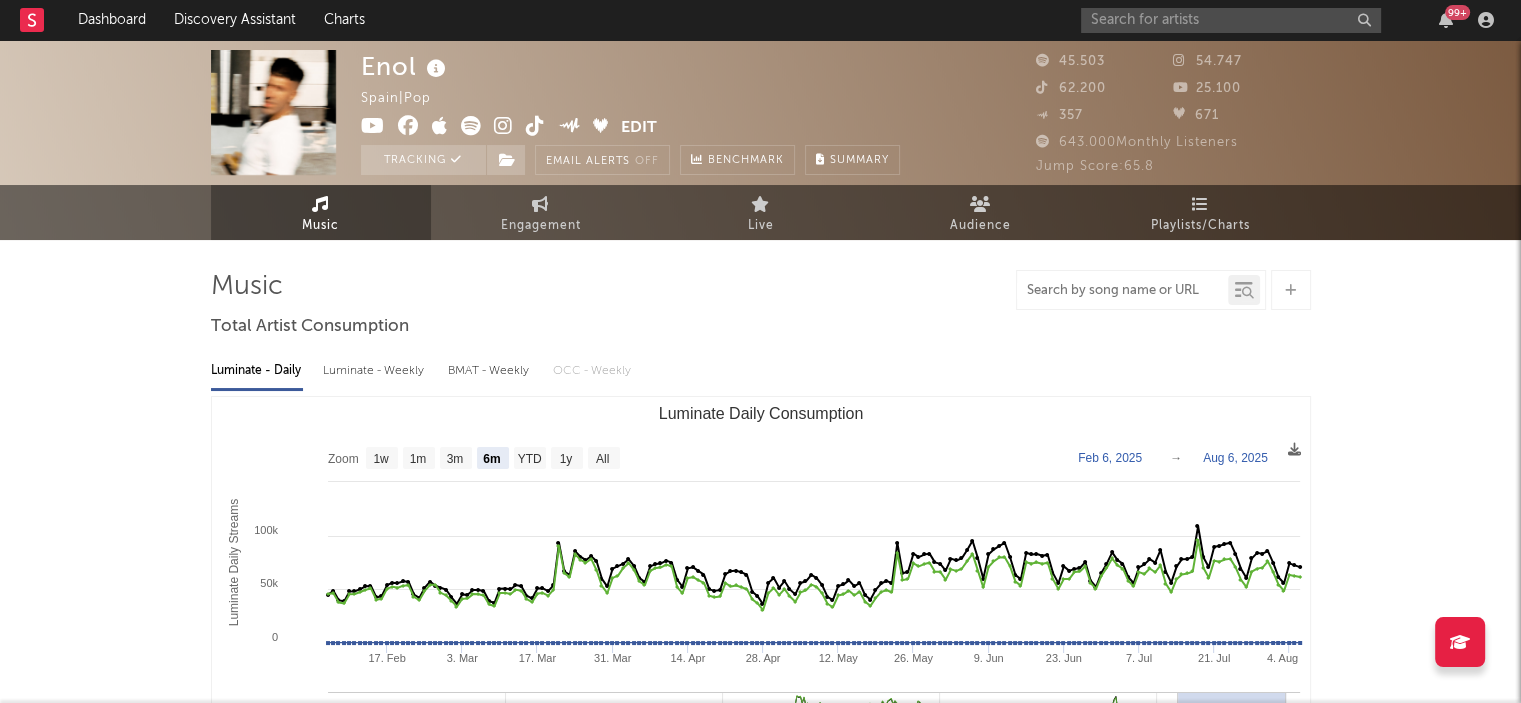 click at bounding box center [1122, 291] 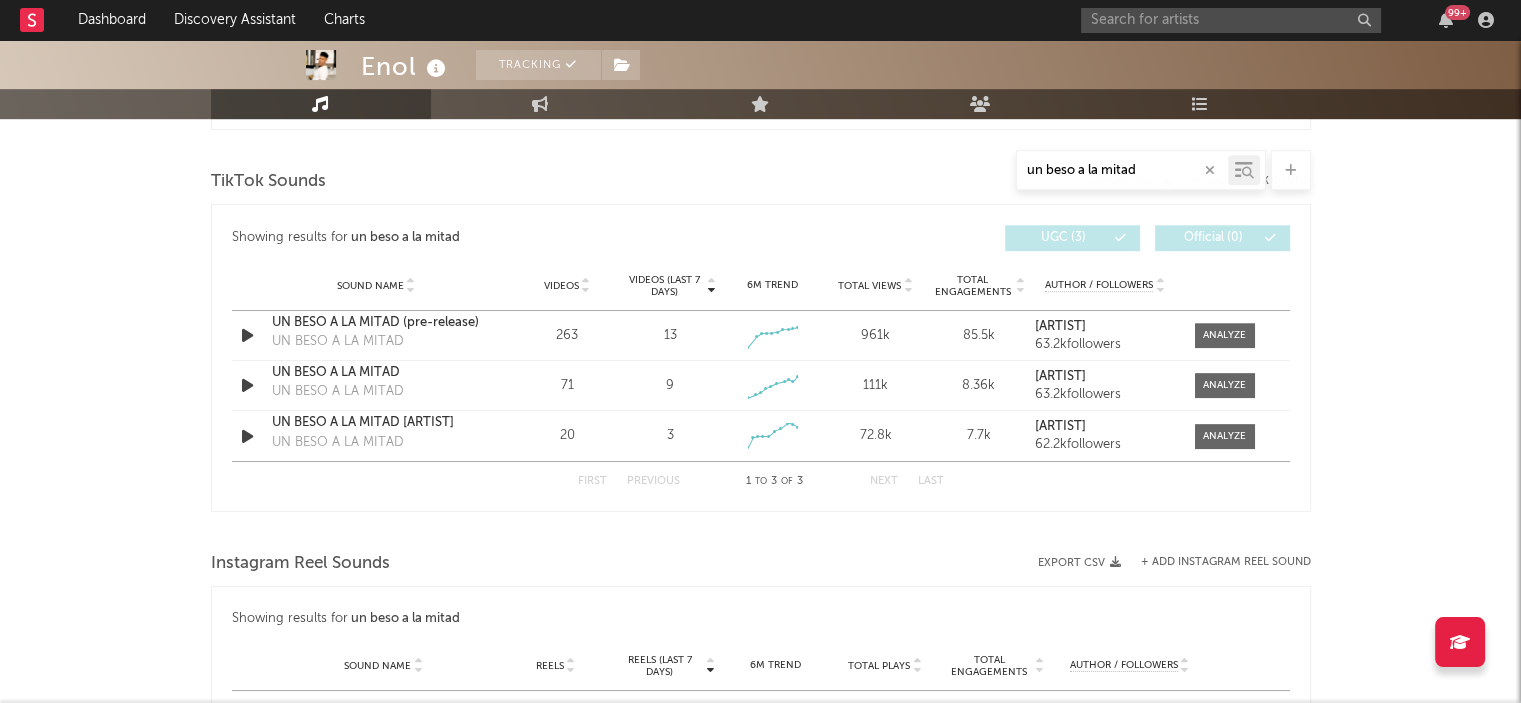 scroll, scrollTop: 1002, scrollLeft: 0, axis: vertical 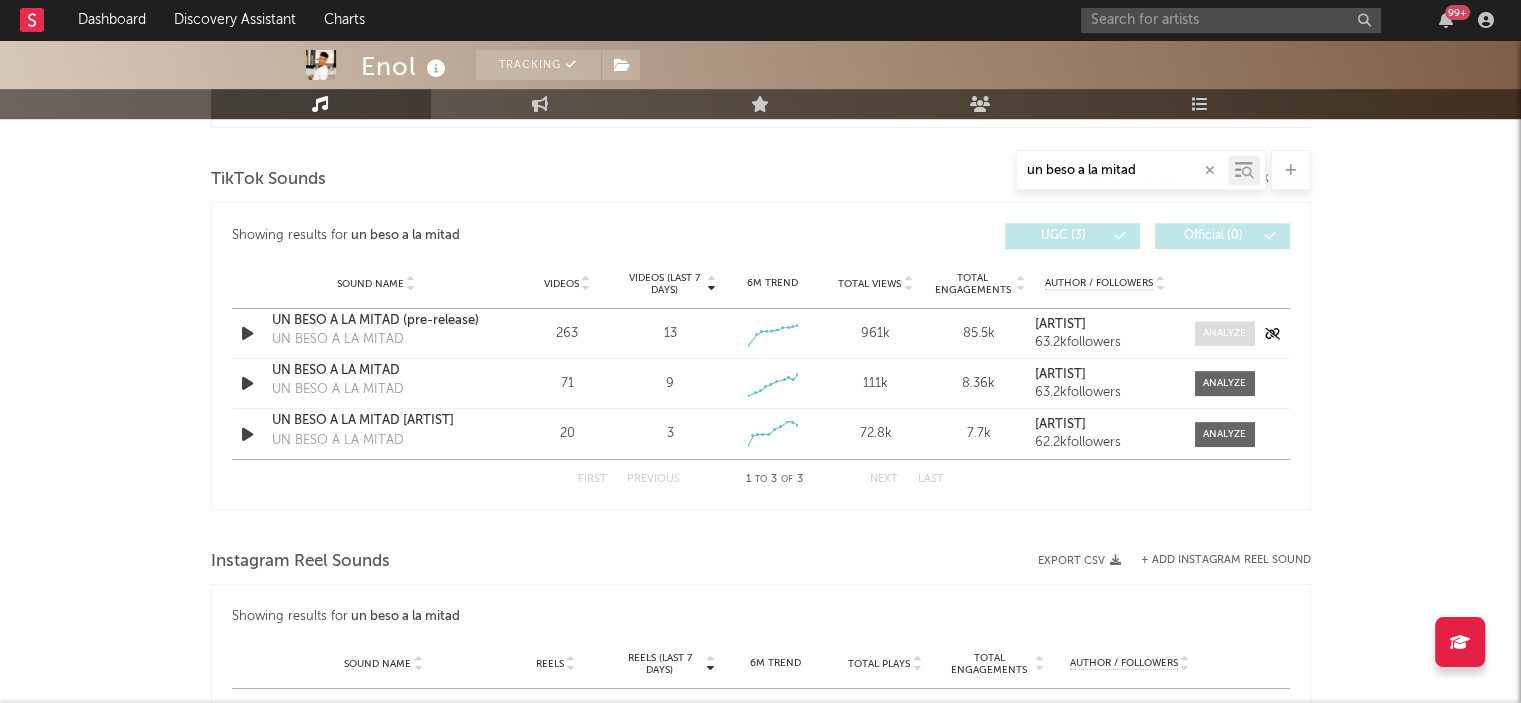 type on "un beso a la mitad" 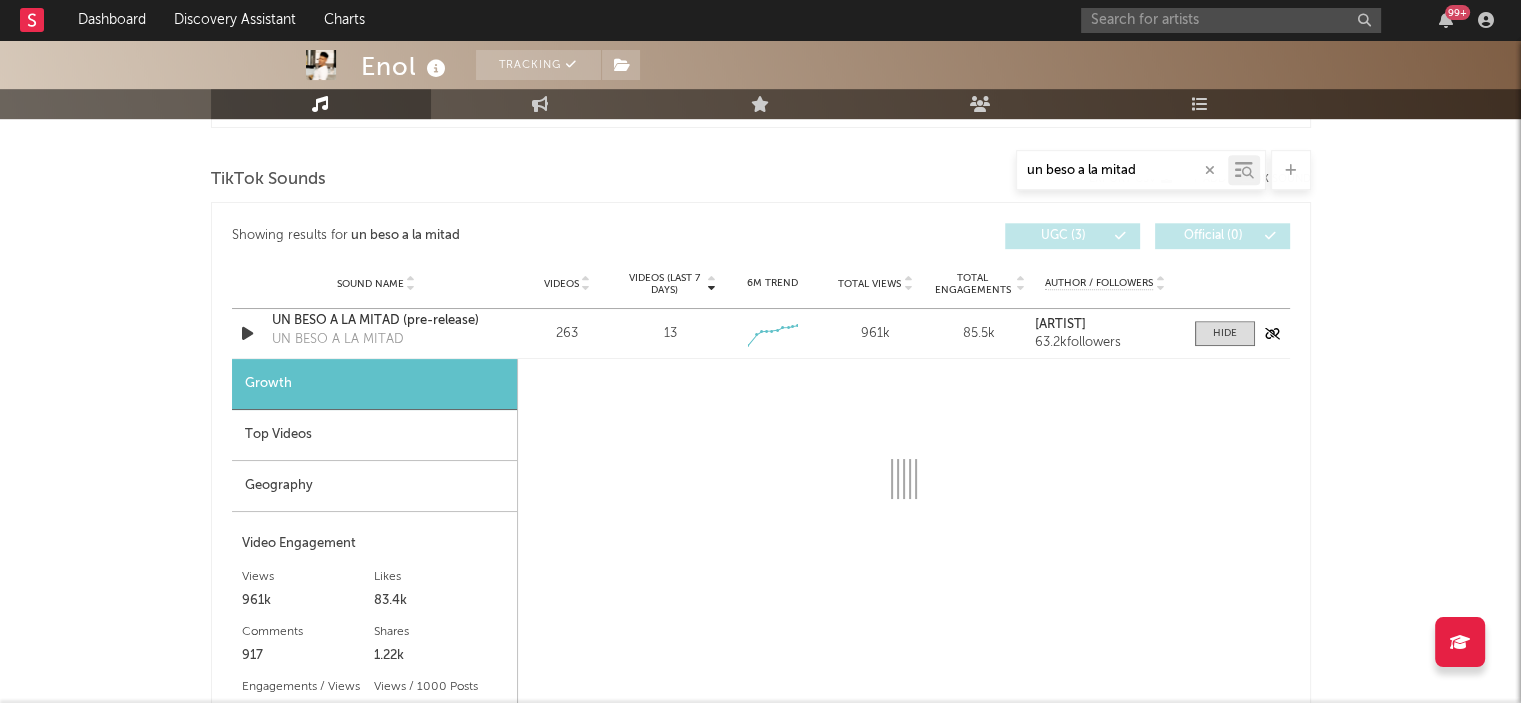 select on "1w" 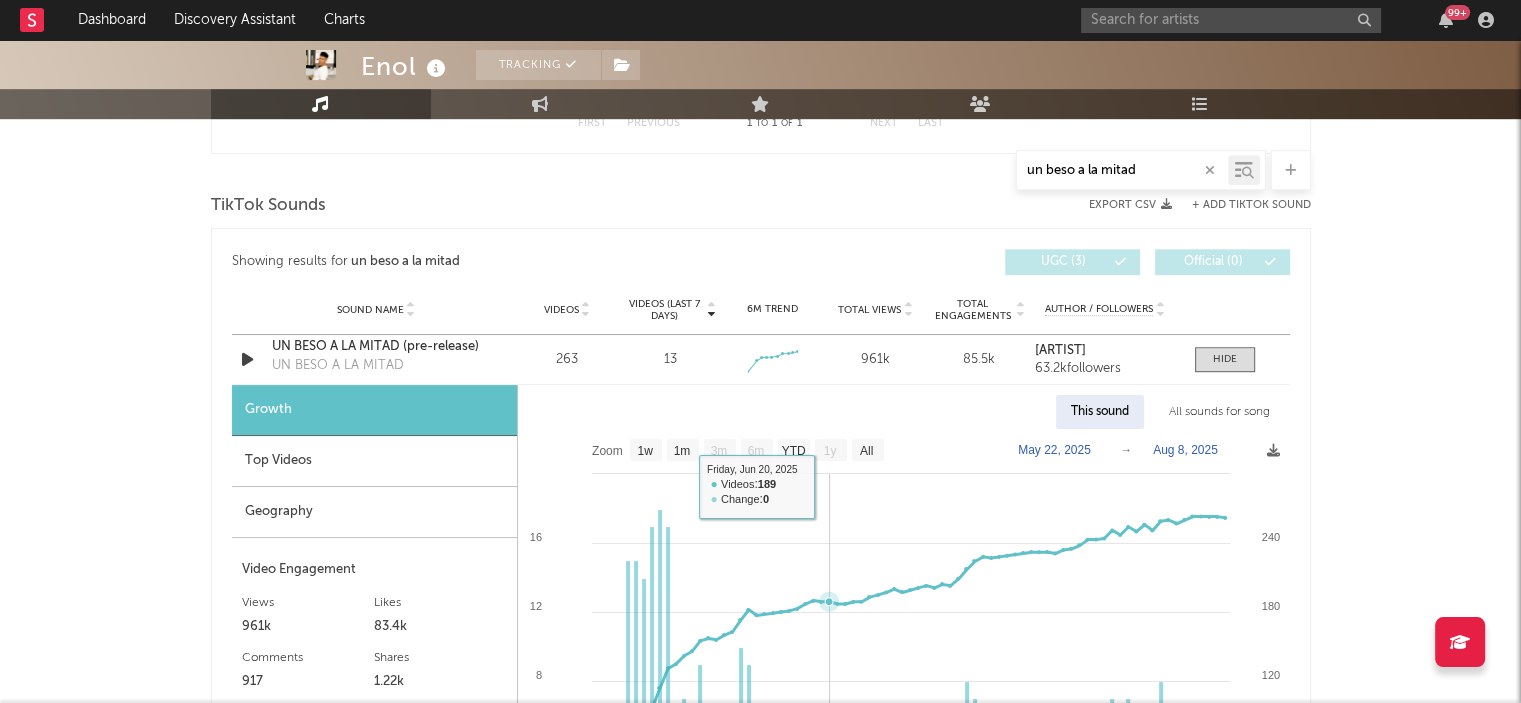 scroll, scrollTop: 978, scrollLeft: 0, axis: vertical 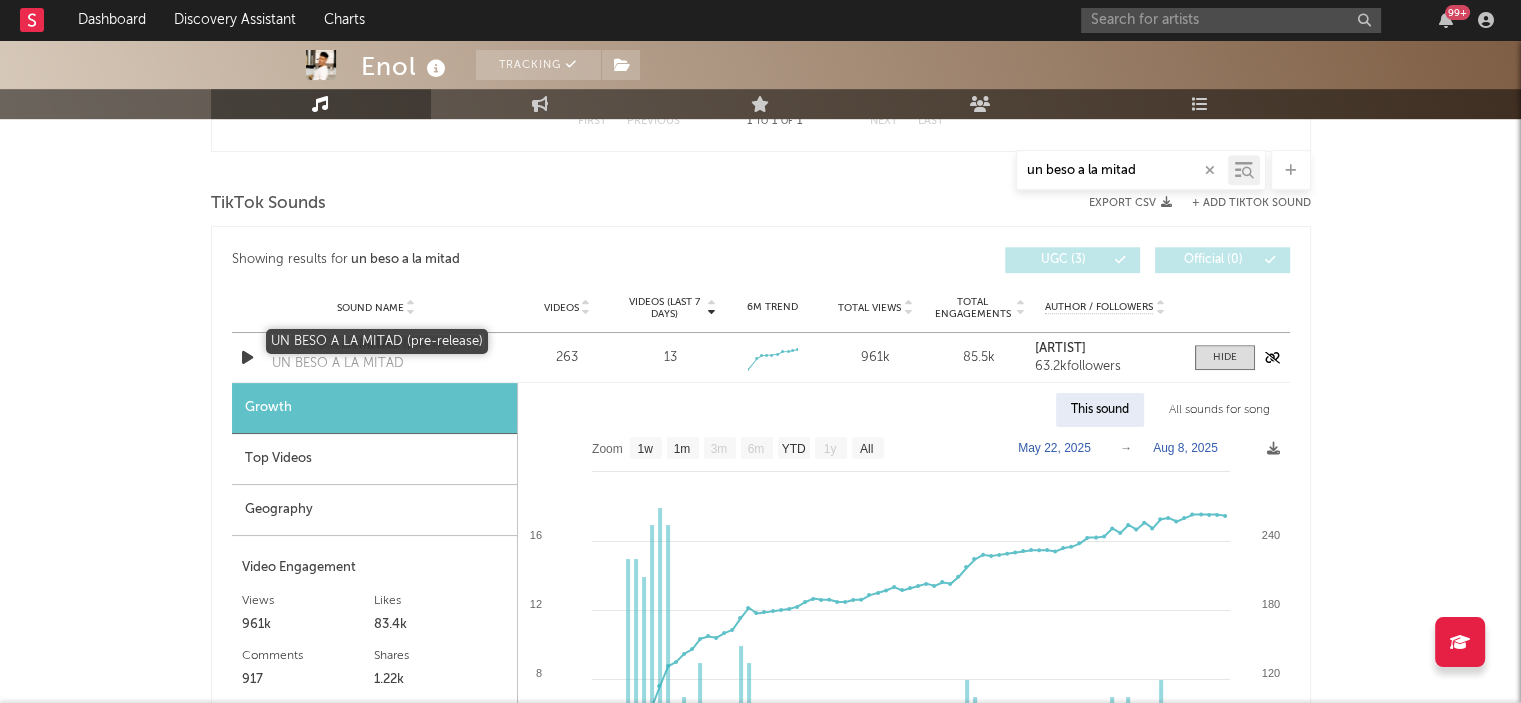 click on "UN BESO A LA MITAD (pre-release)" at bounding box center (376, 345) 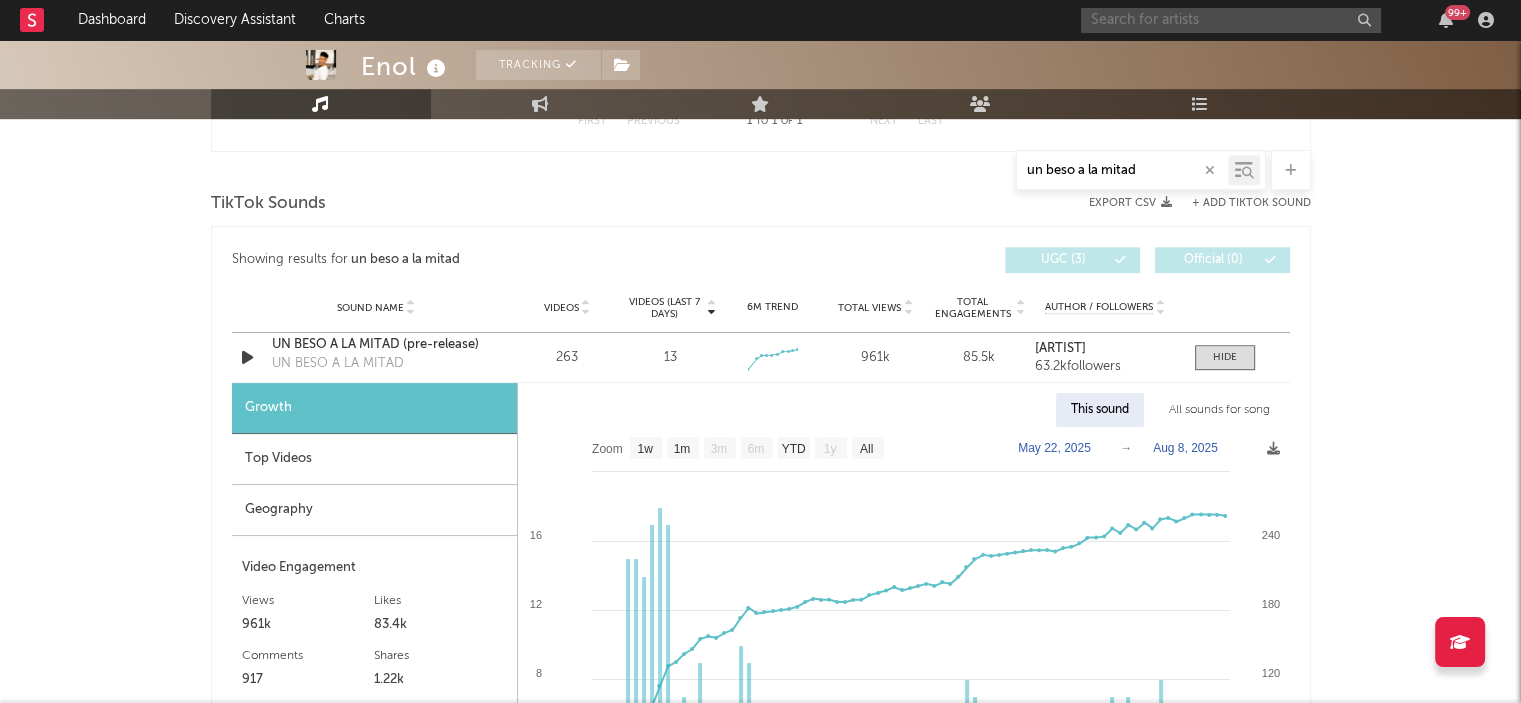 click at bounding box center [1231, 20] 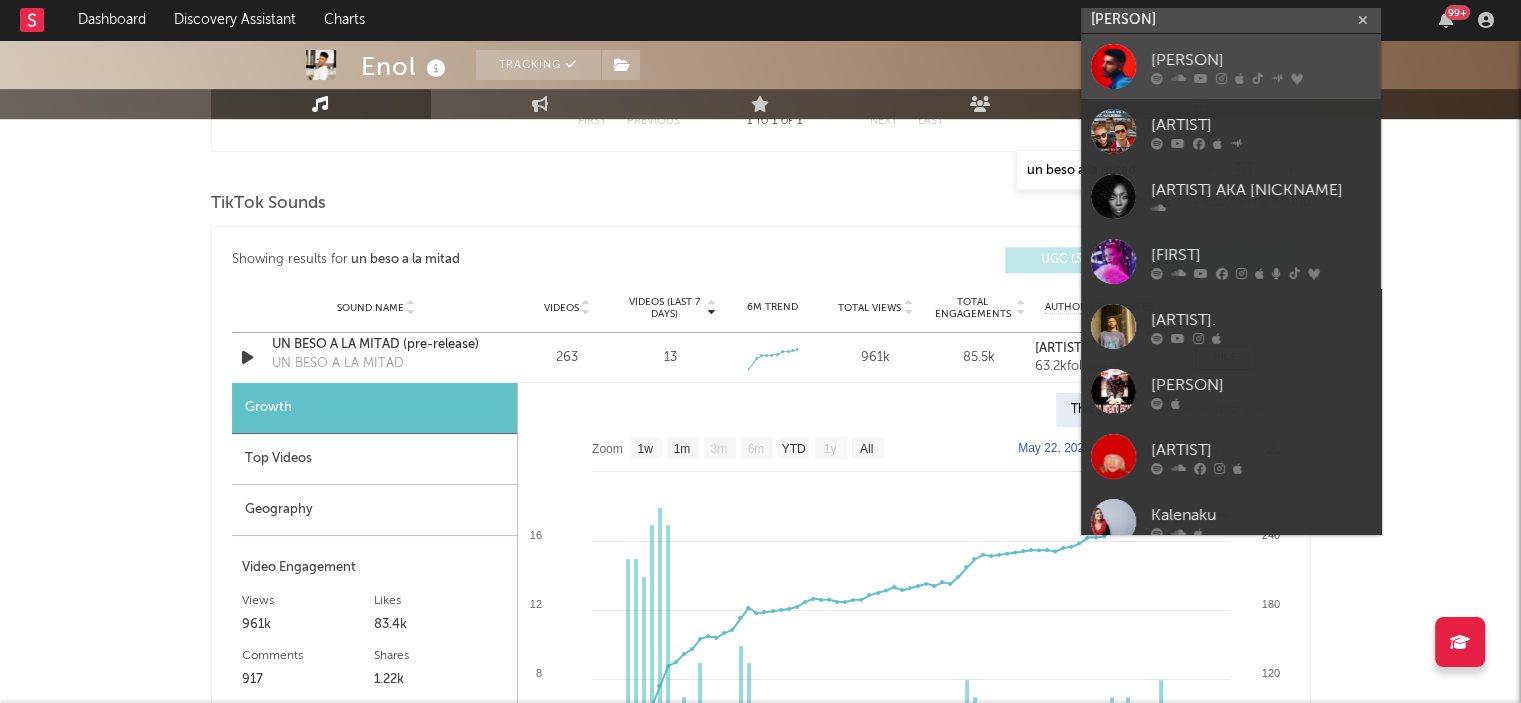 type on "[PERSON]" 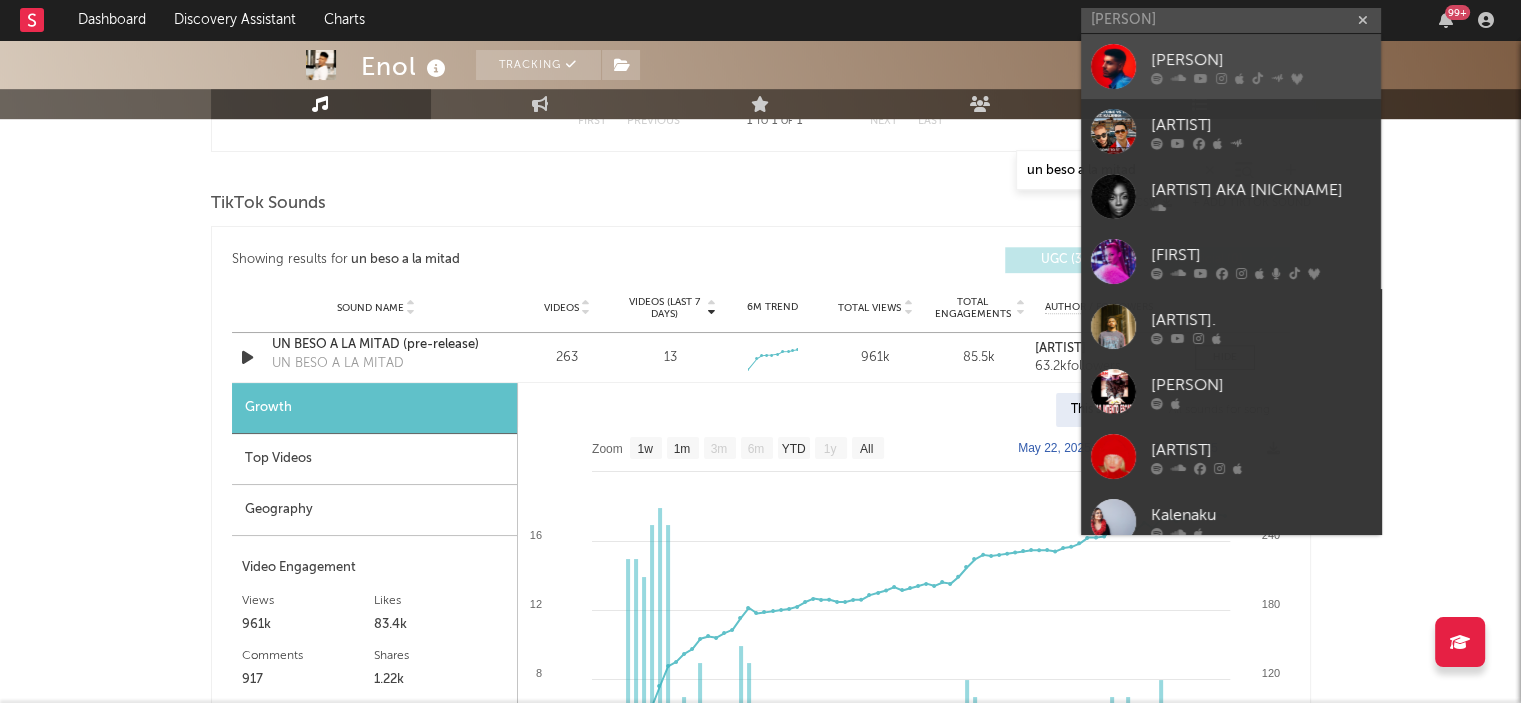 click on "[PERSON]" at bounding box center (1261, 60) 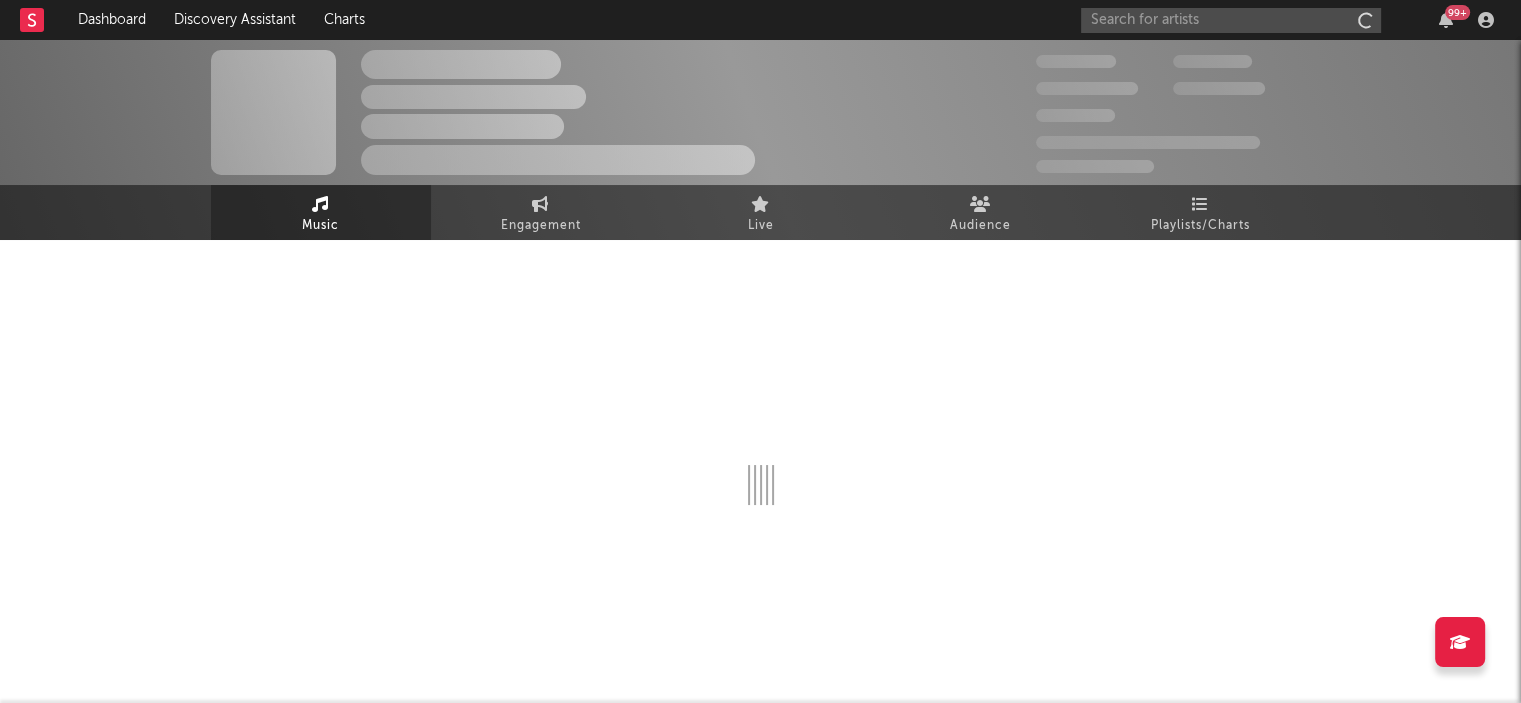 scroll, scrollTop: 0, scrollLeft: 0, axis: both 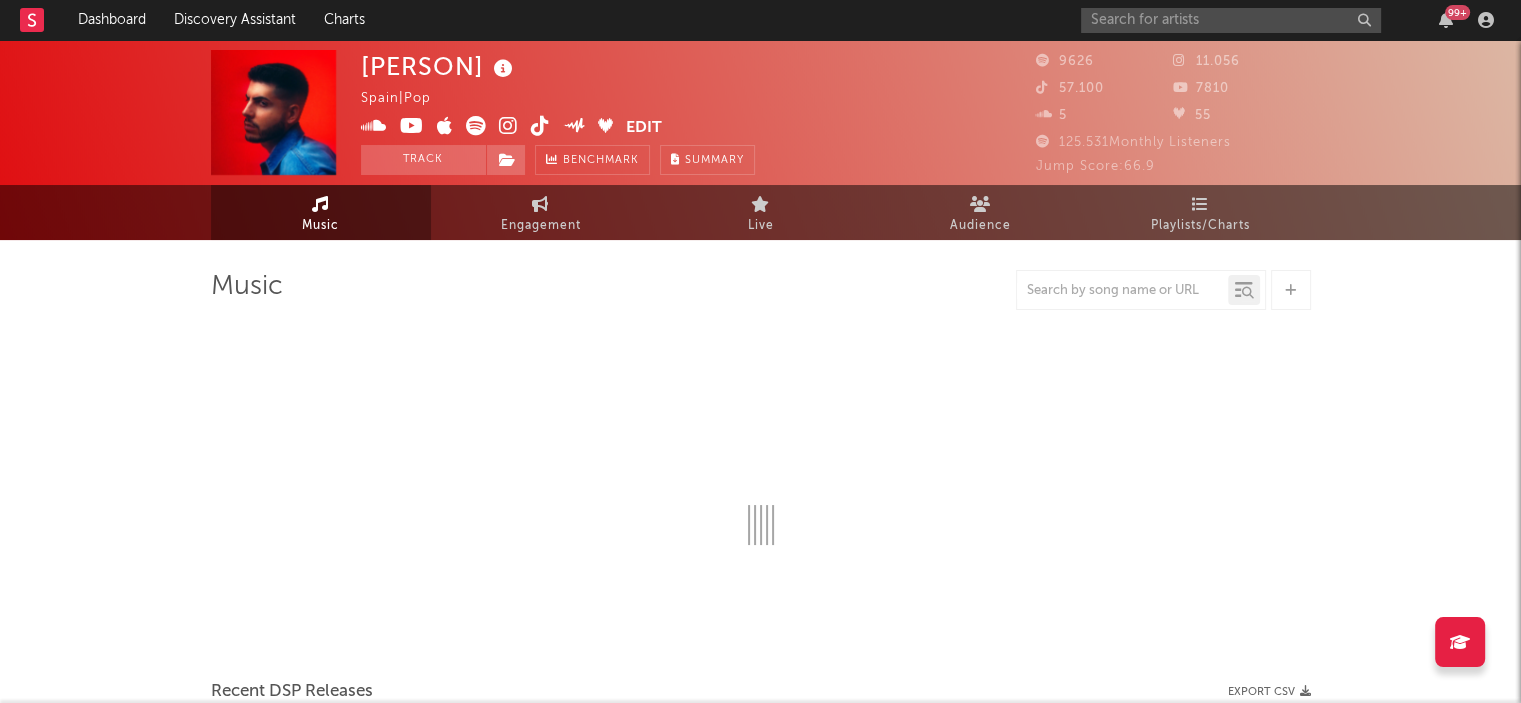 select on "6m" 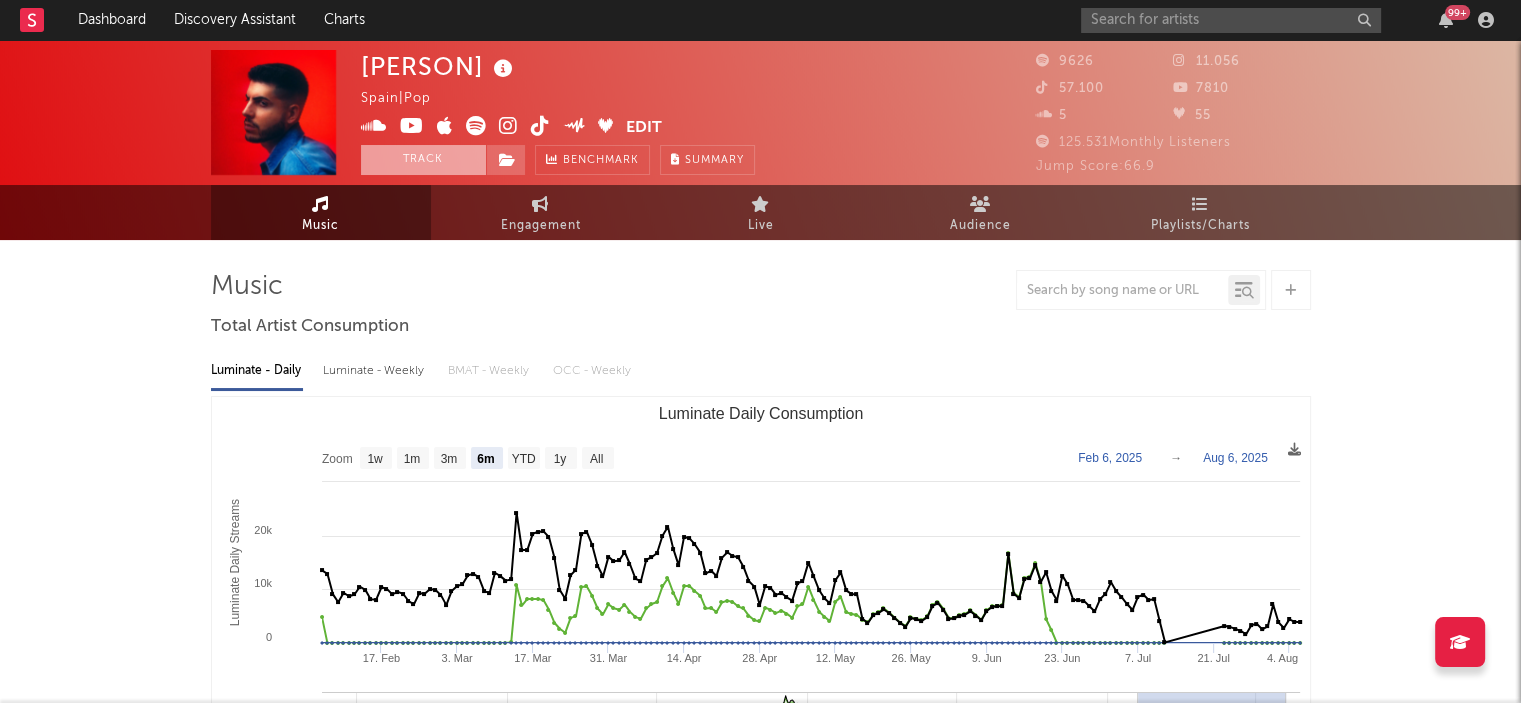 click on "Track" at bounding box center (423, 160) 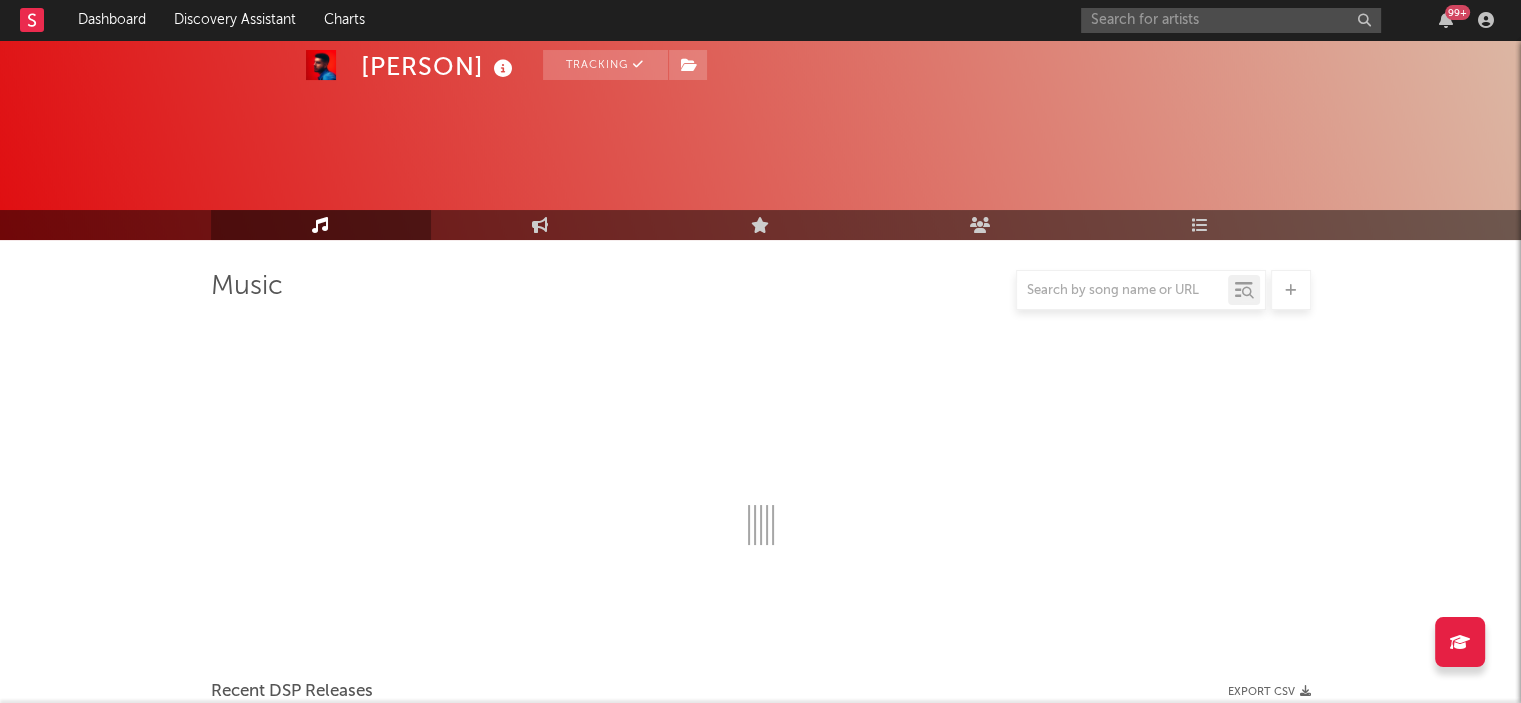 select on "6m" 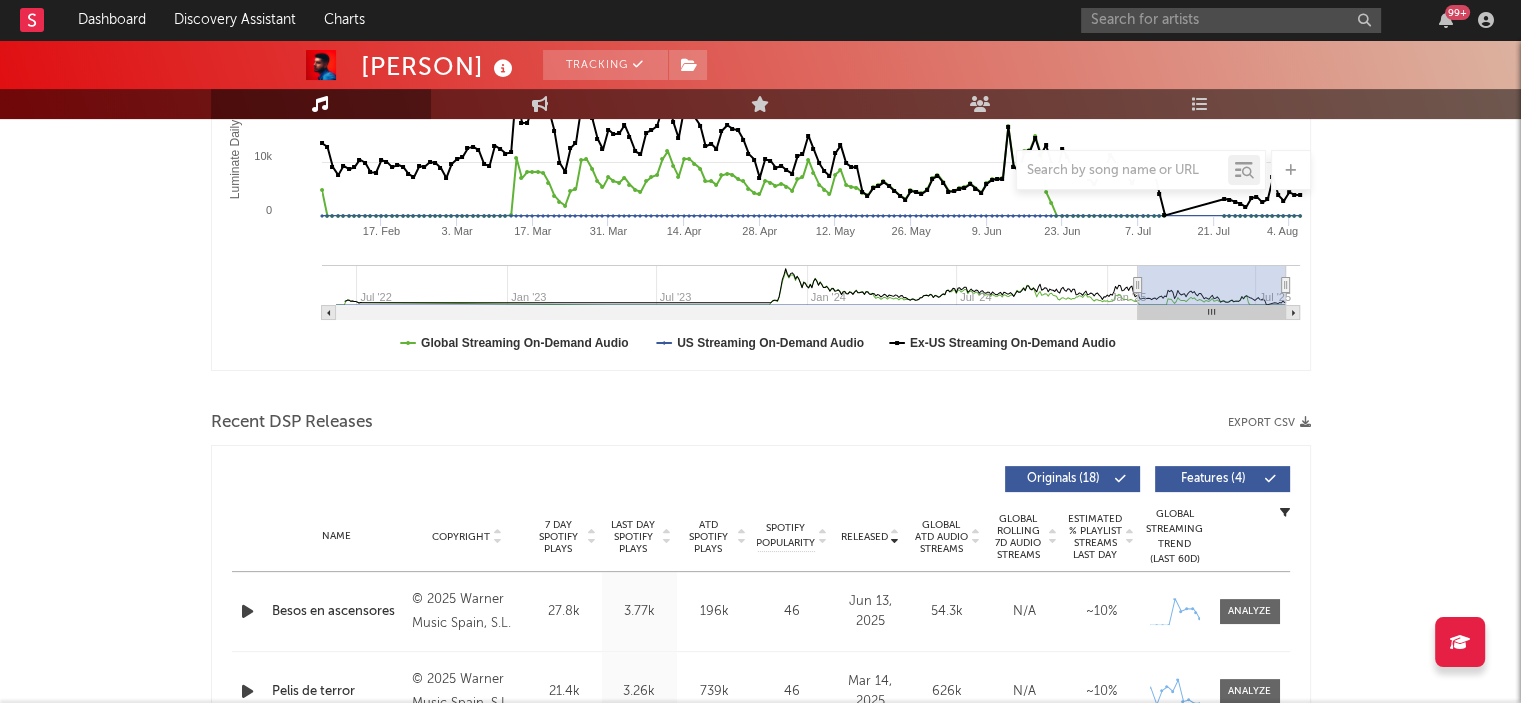 scroll, scrollTop: 515, scrollLeft: 0, axis: vertical 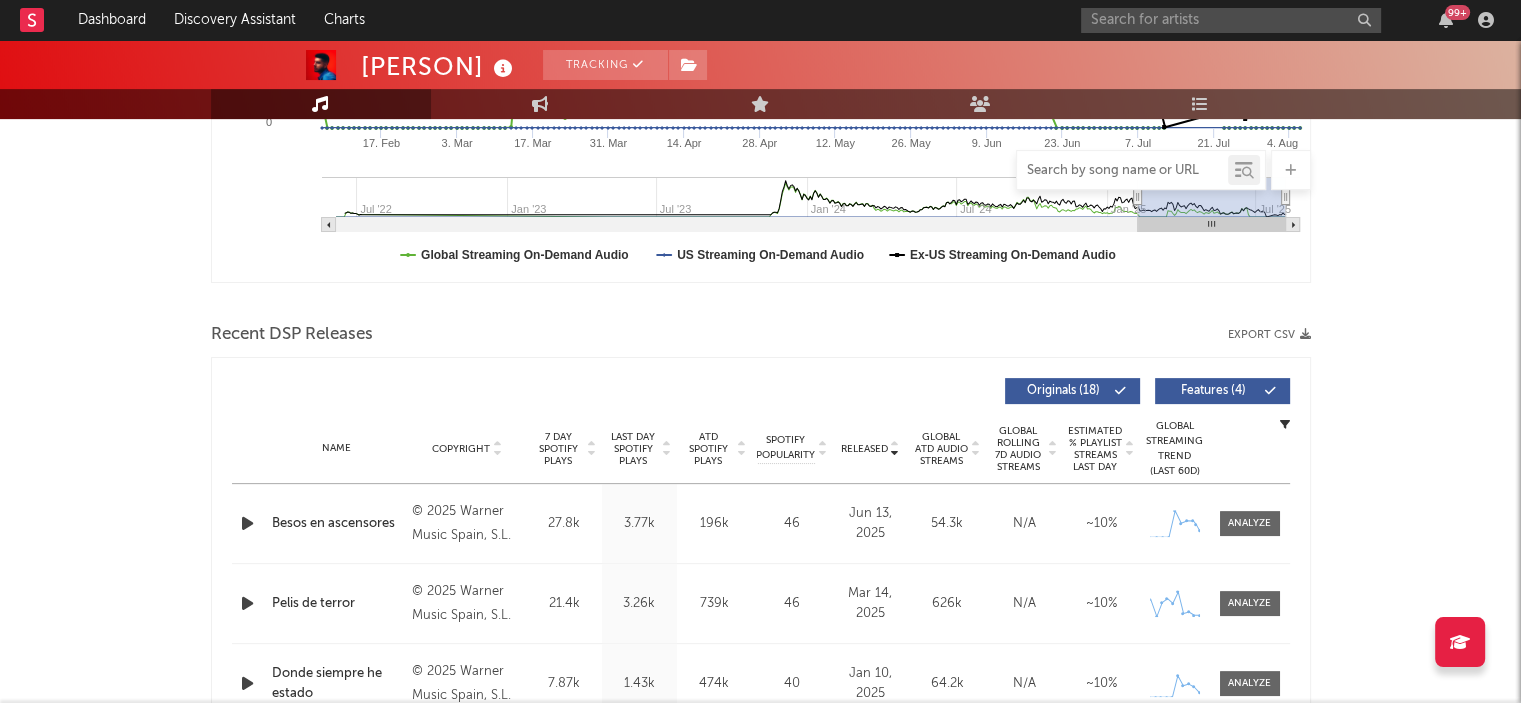 click at bounding box center [1122, 171] 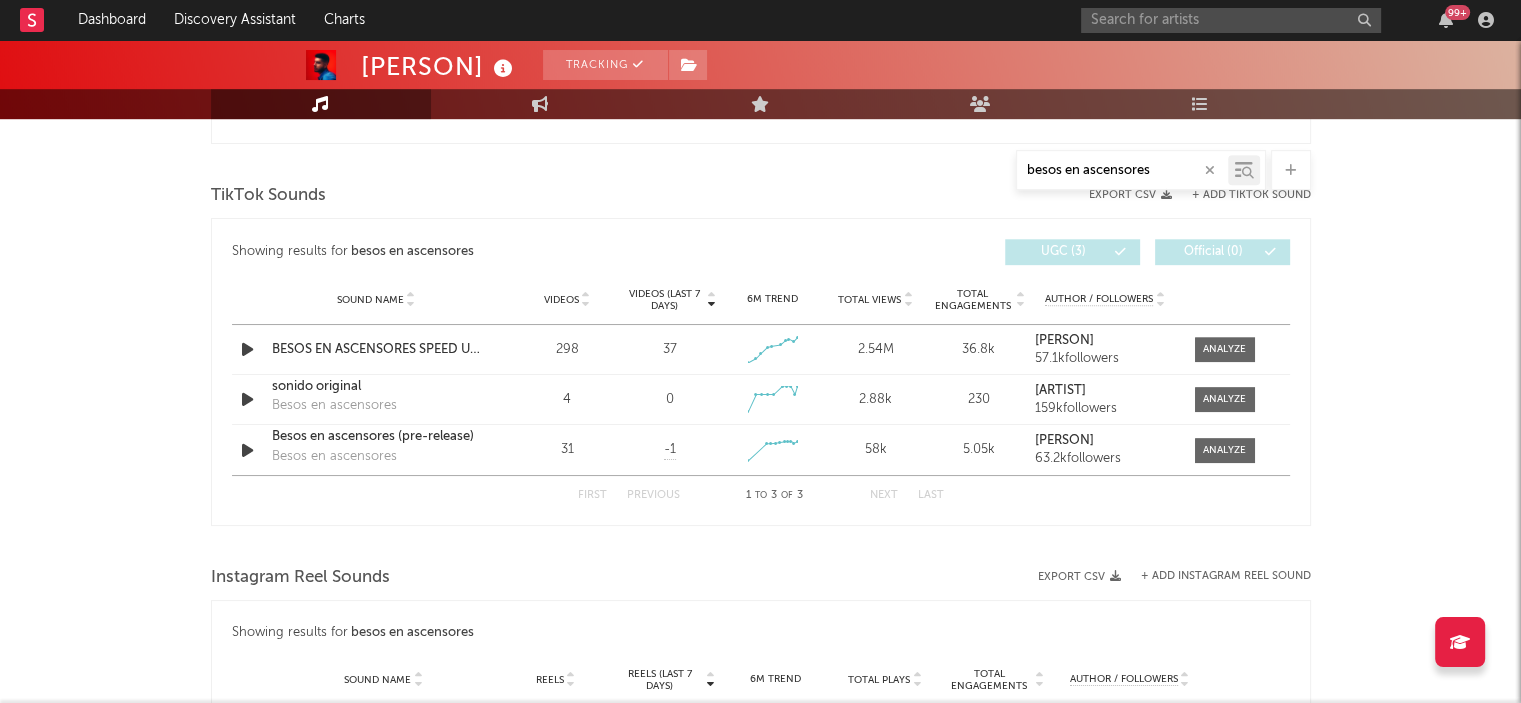 scroll, scrollTop: 987, scrollLeft: 0, axis: vertical 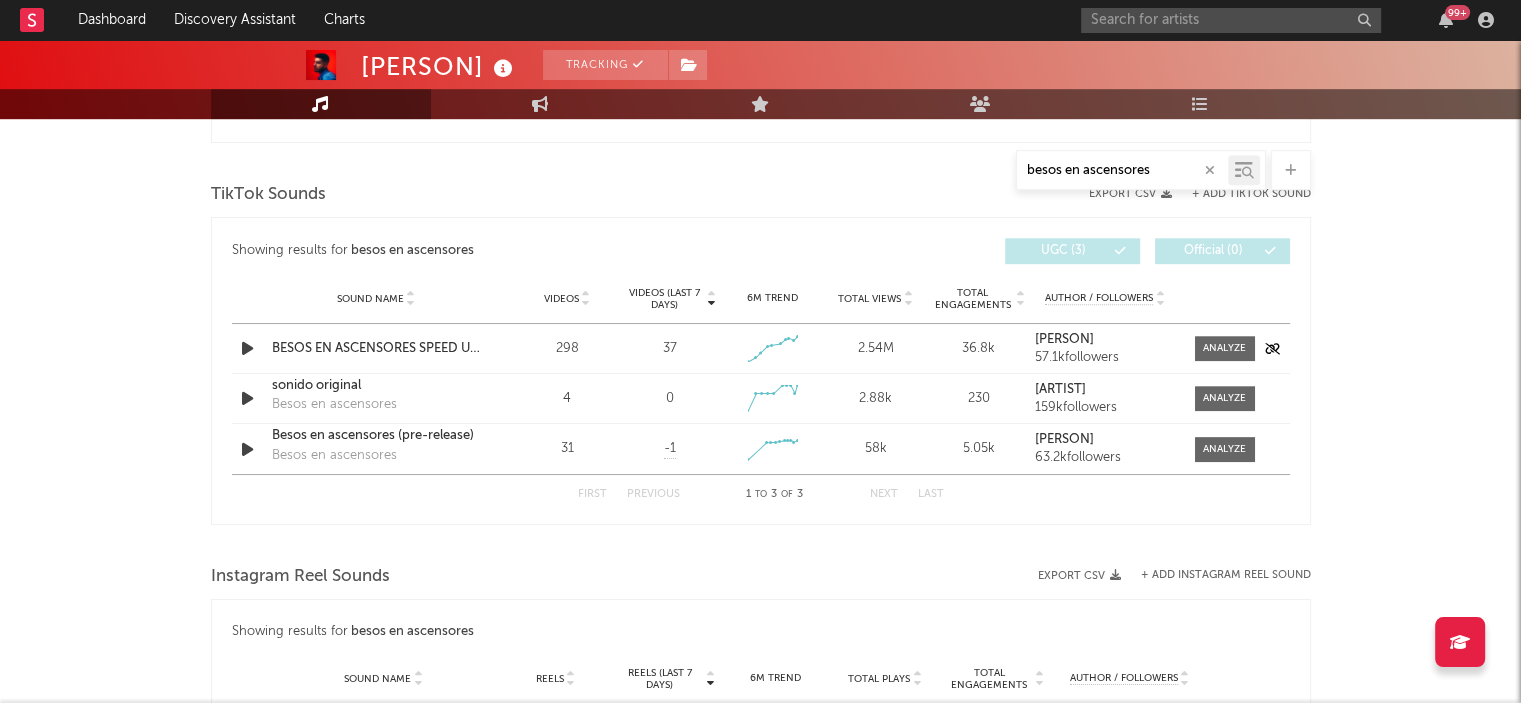 type on "besos en ascensores" 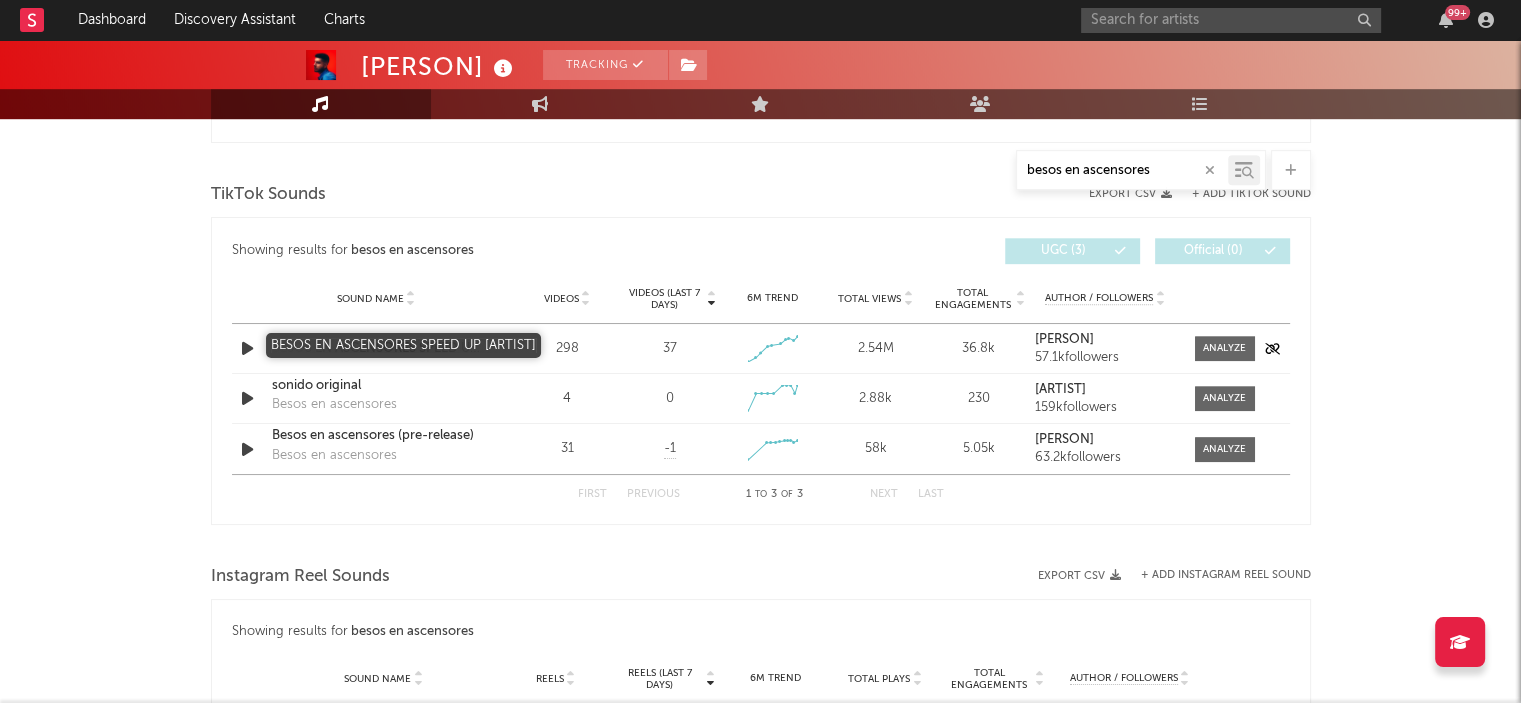 click on "BESOS EN ASCENSORES SPEED UP [ARTIST]" at bounding box center (376, 349) 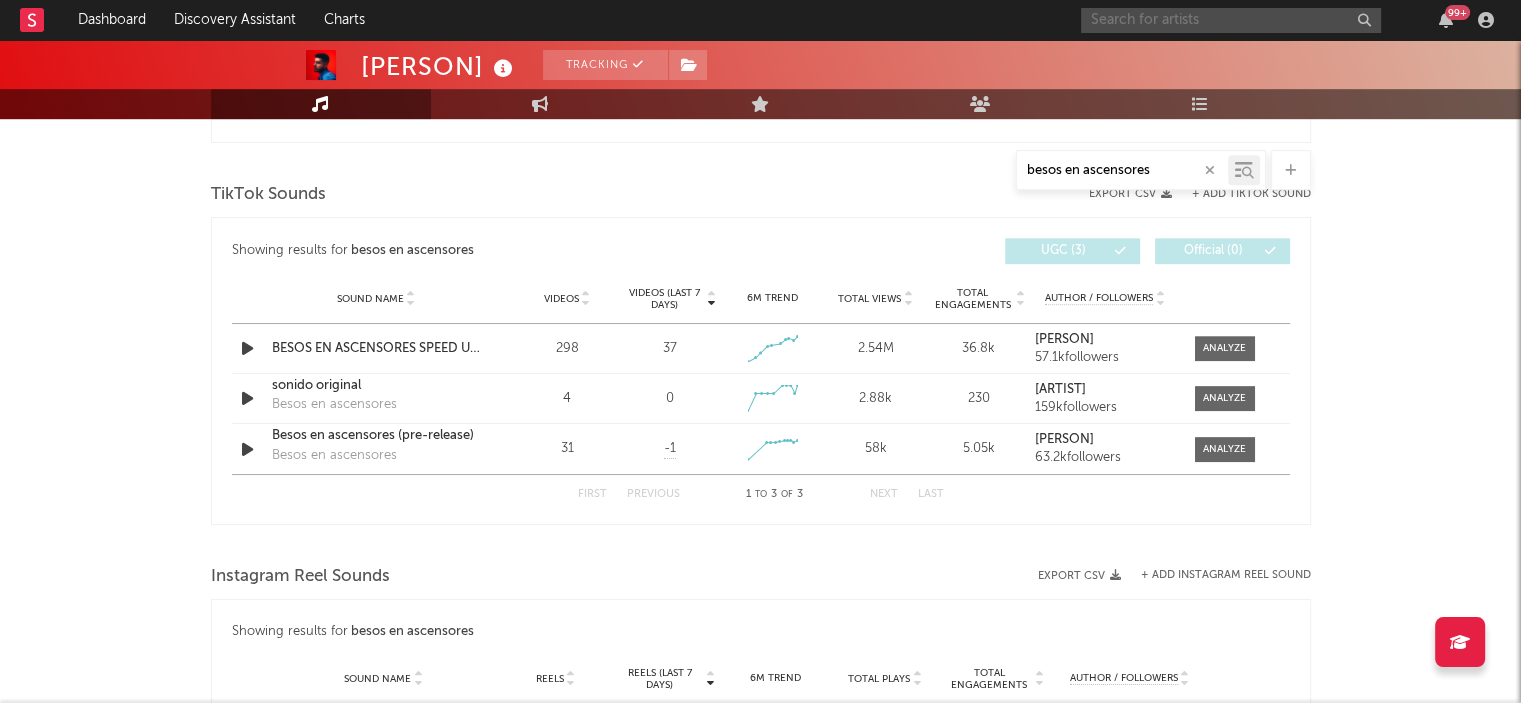 click at bounding box center (1231, 20) 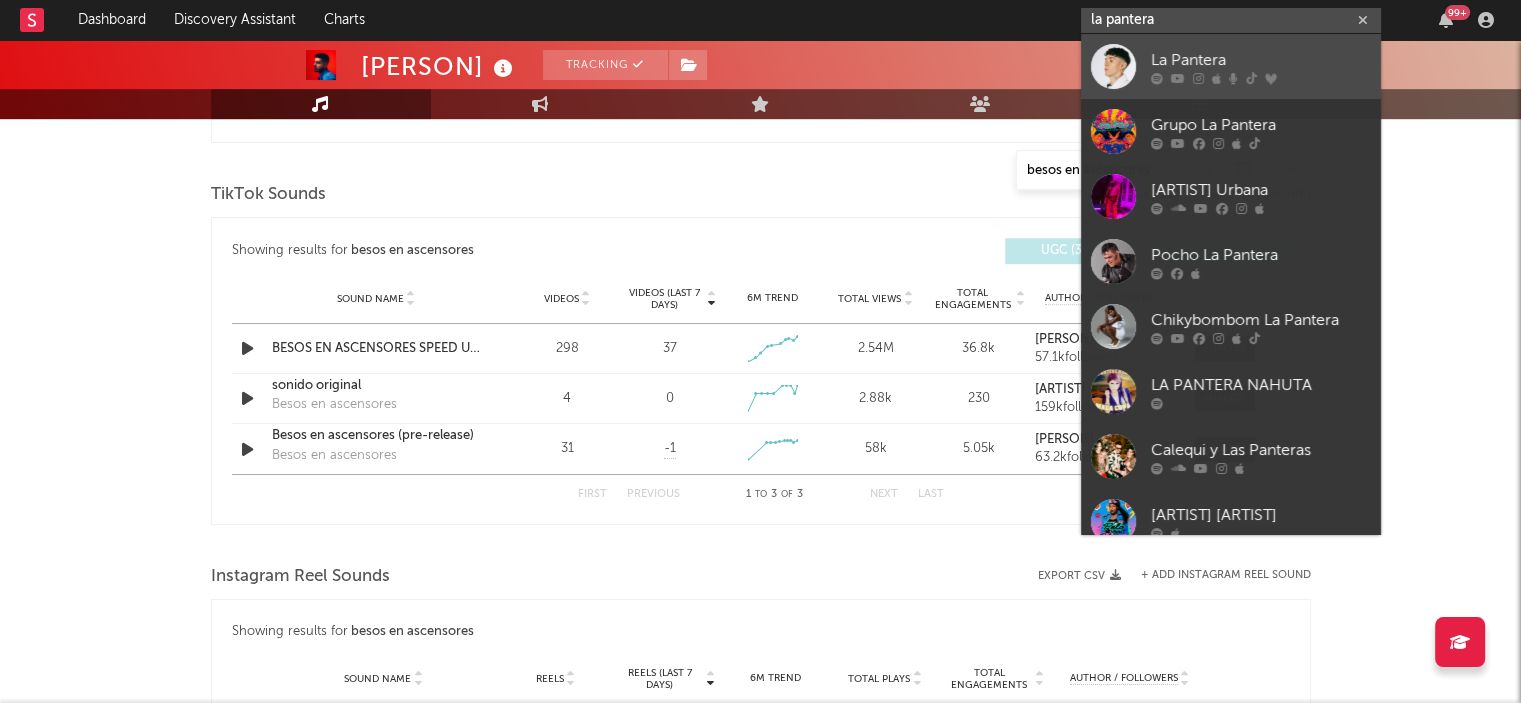 type on "la pantera" 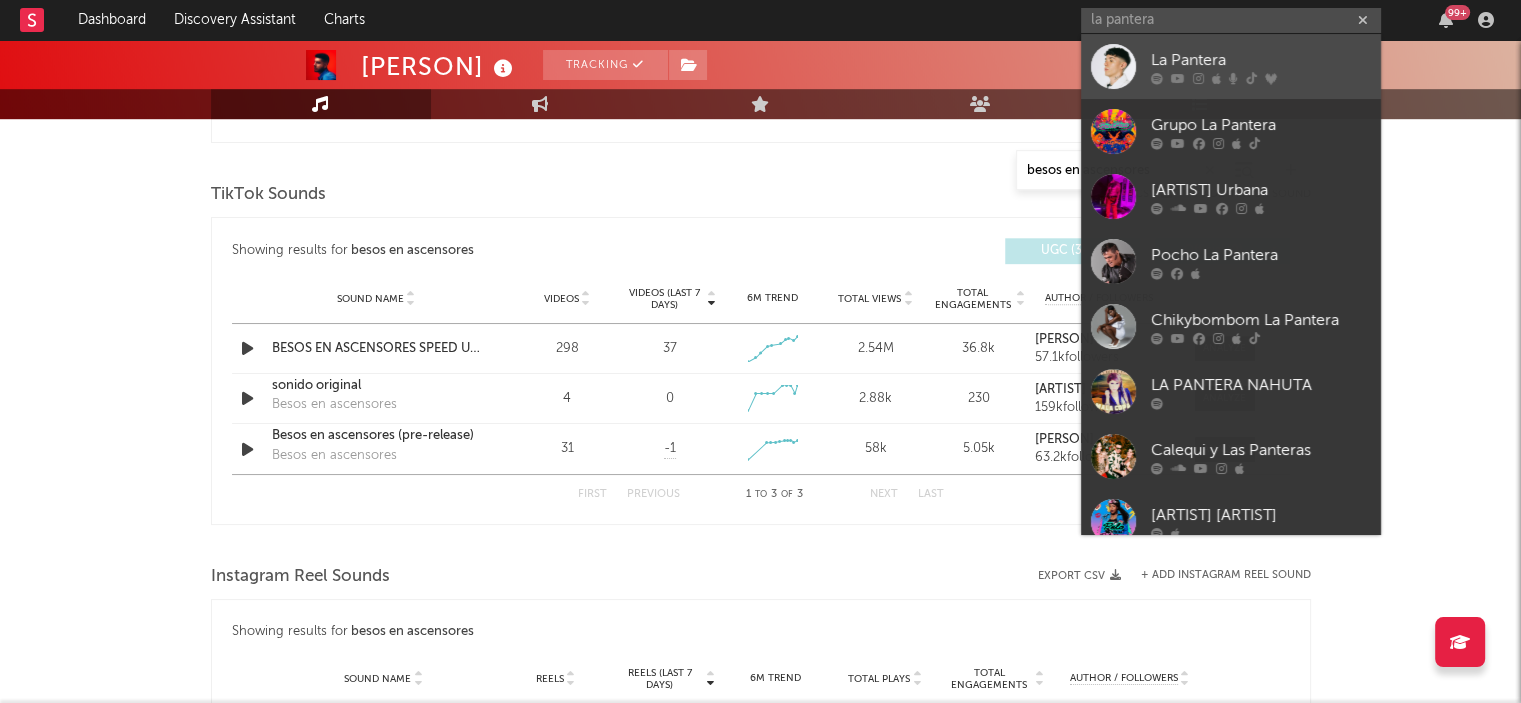 click on "La Pantera" at bounding box center (1261, 60) 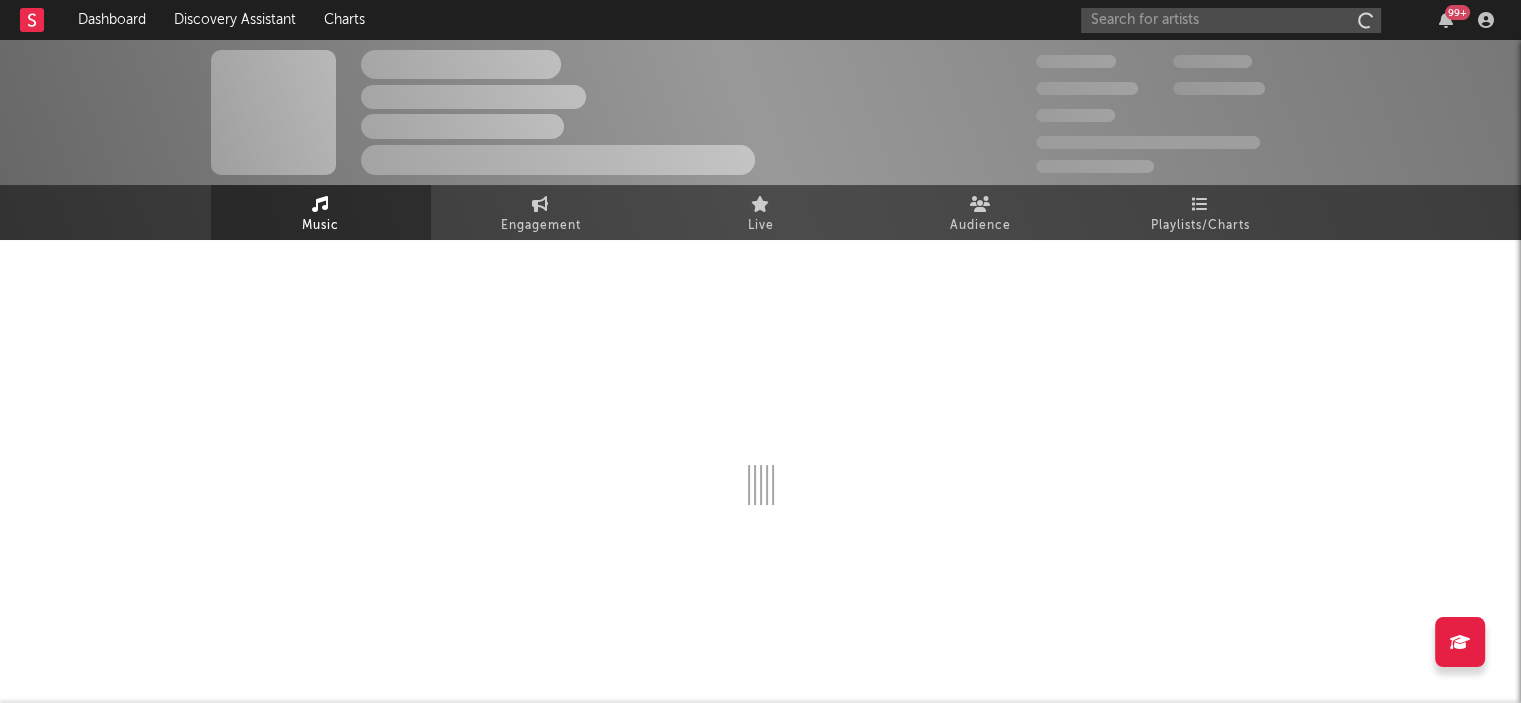 scroll, scrollTop: 0, scrollLeft: 0, axis: both 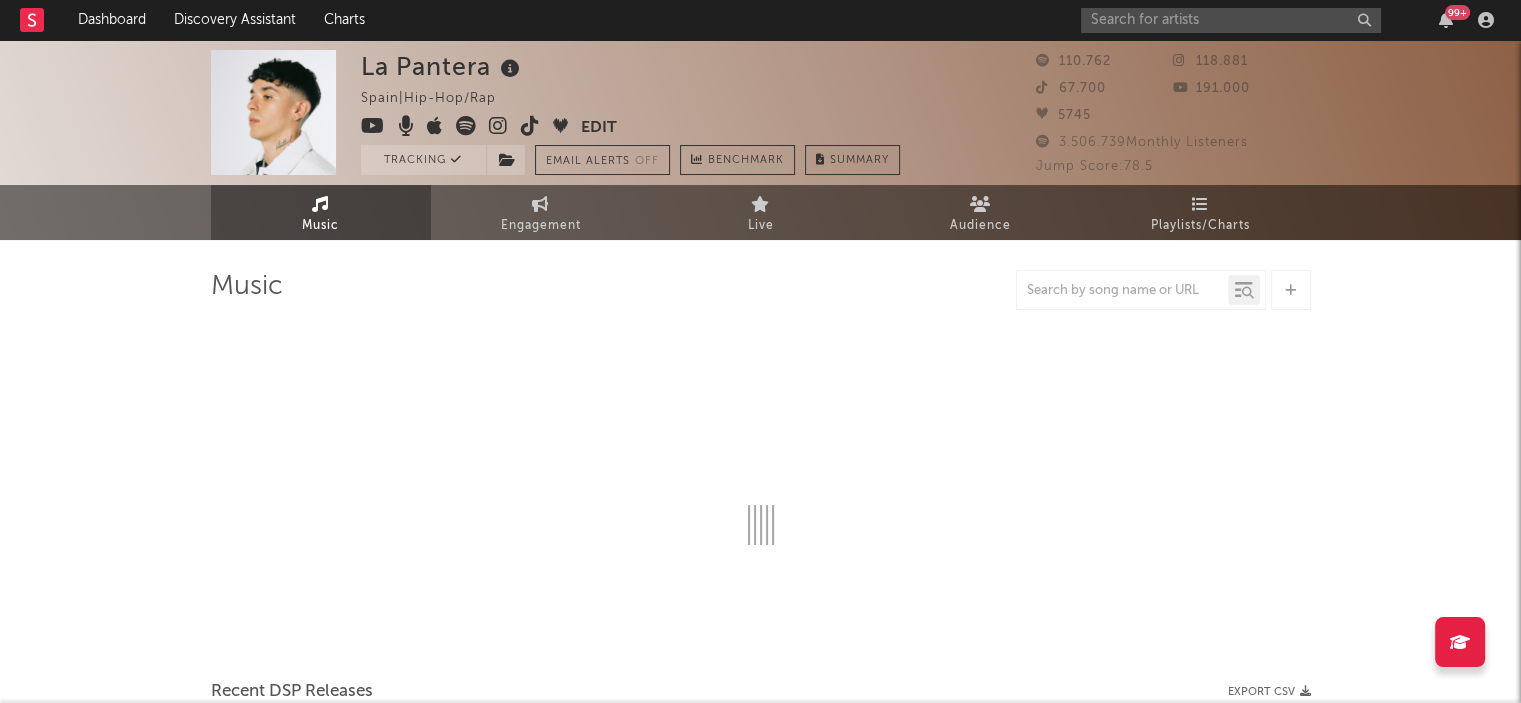 select on "6m" 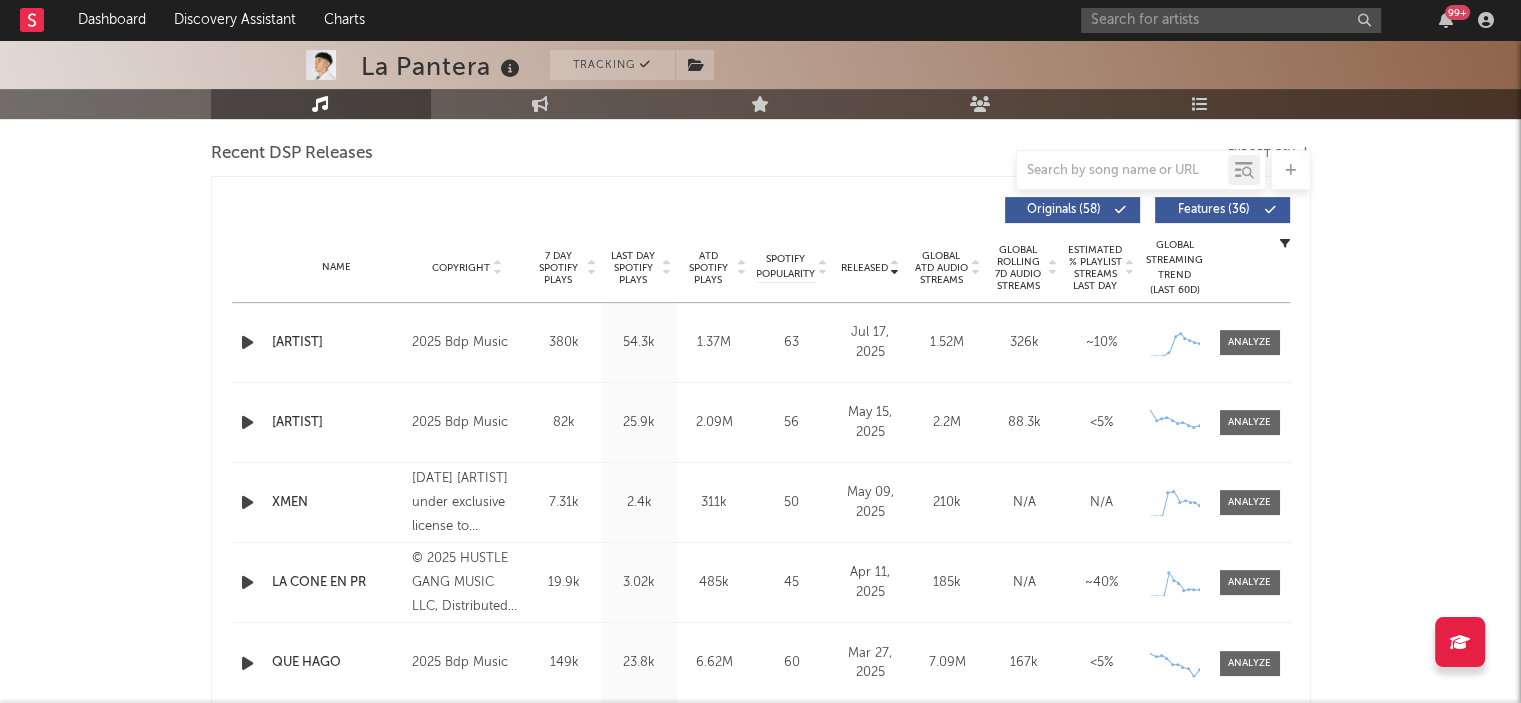 scroll, scrollTop: 700, scrollLeft: 0, axis: vertical 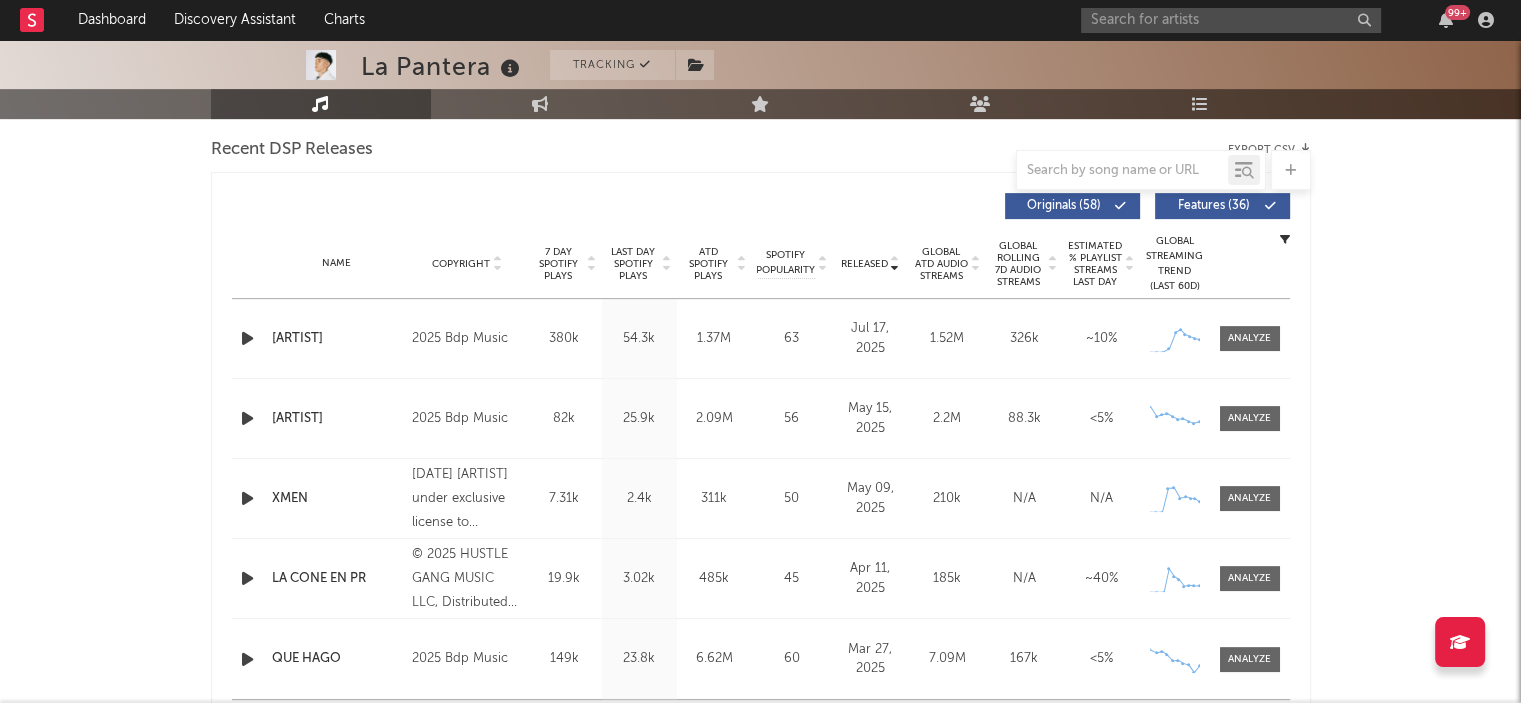 click at bounding box center [1122, 170] 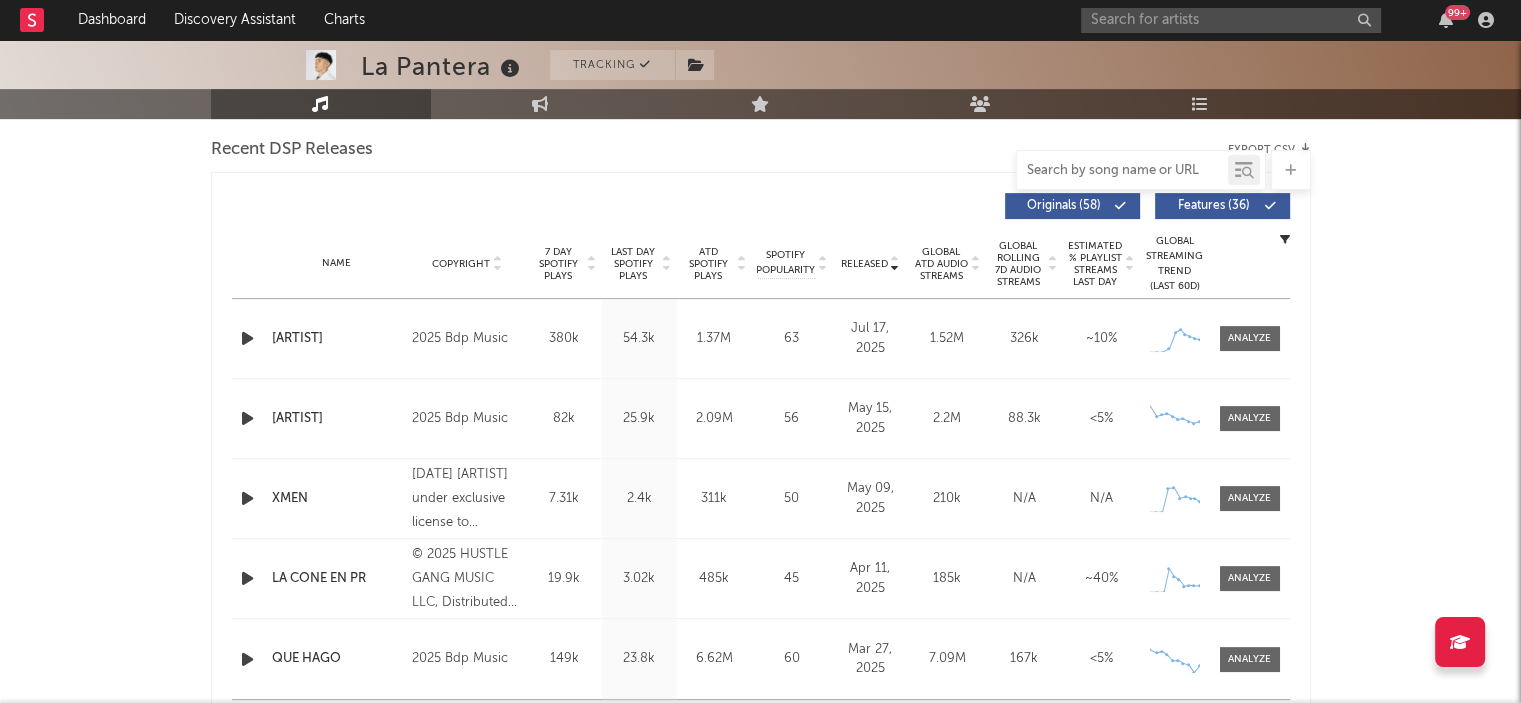 click at bounding box center (1122, 171) 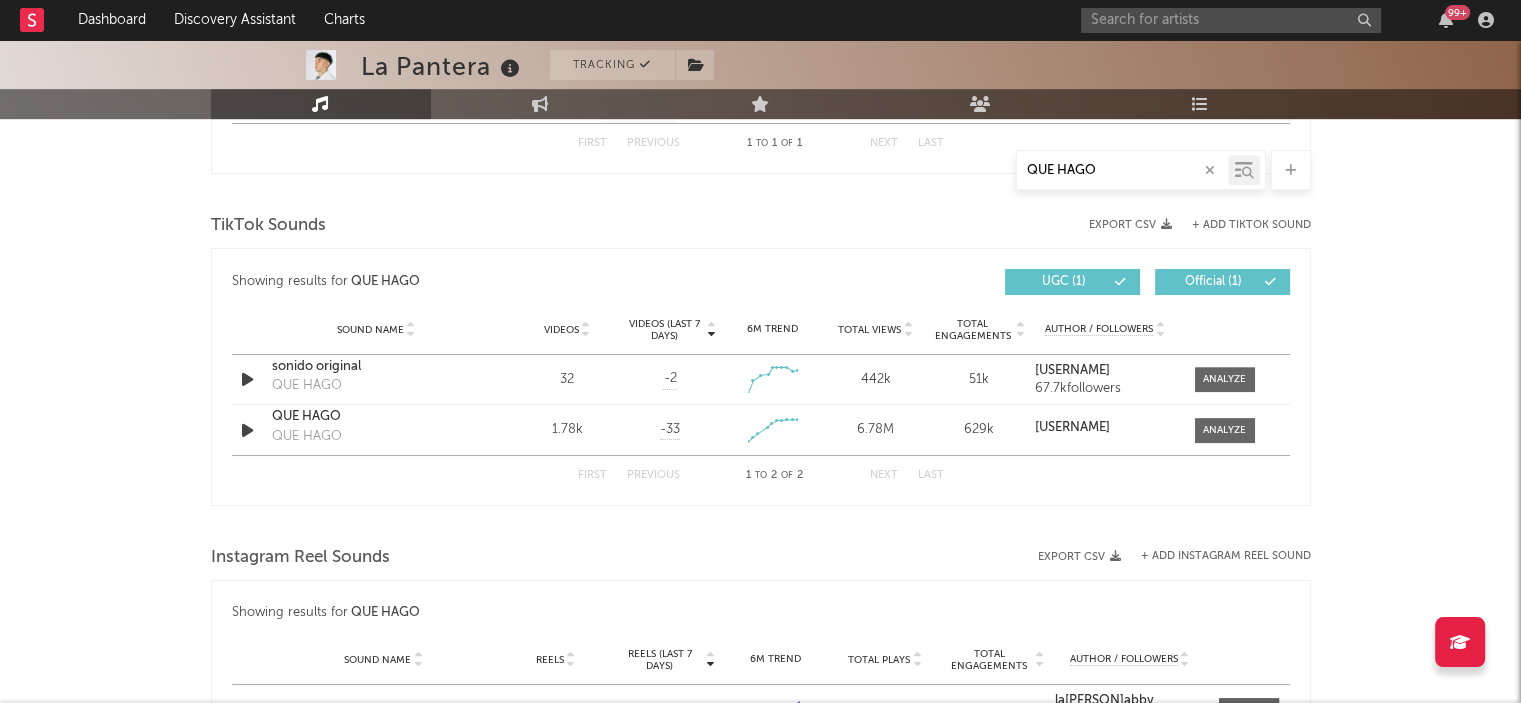 scroll, scrollTop: 955, scrollLeft: 0, axis: vertical 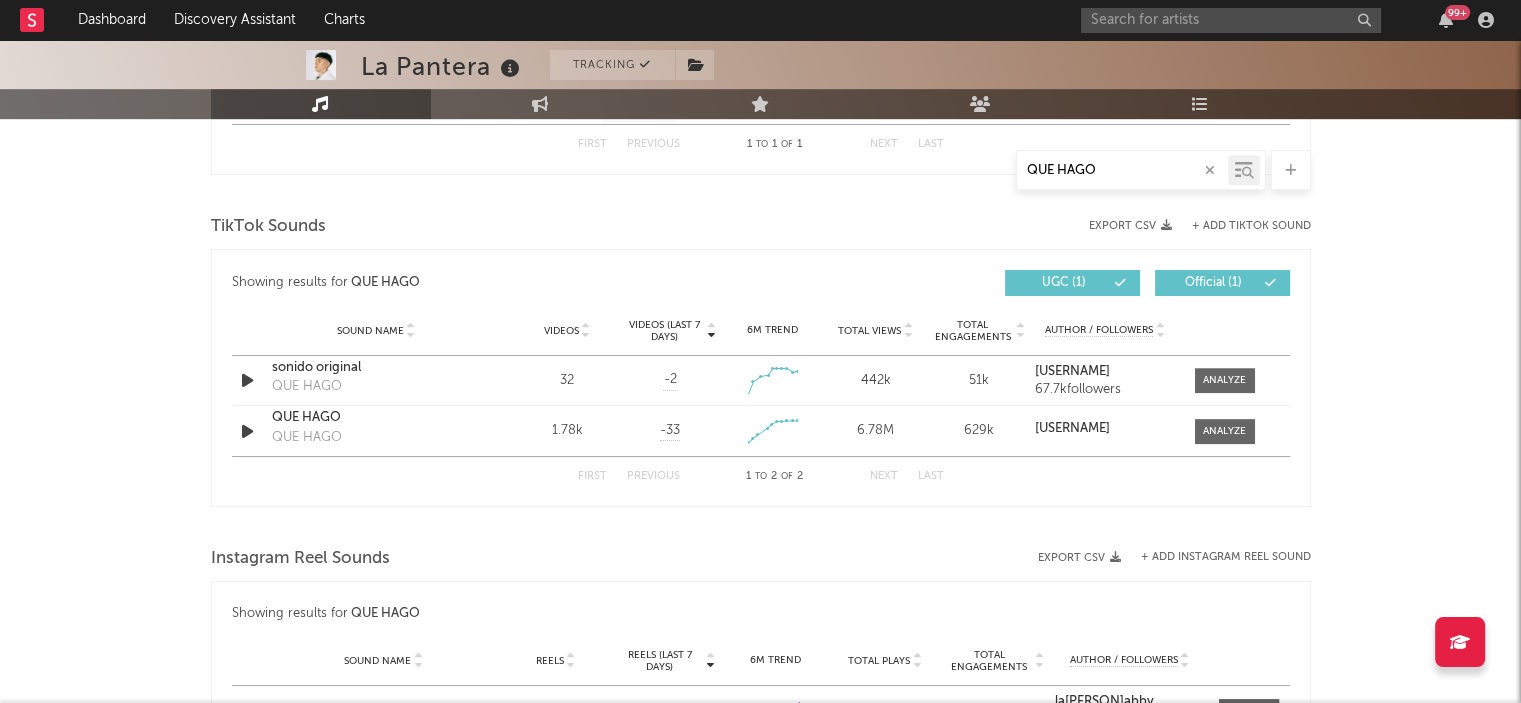 type on "QUE HAGO" 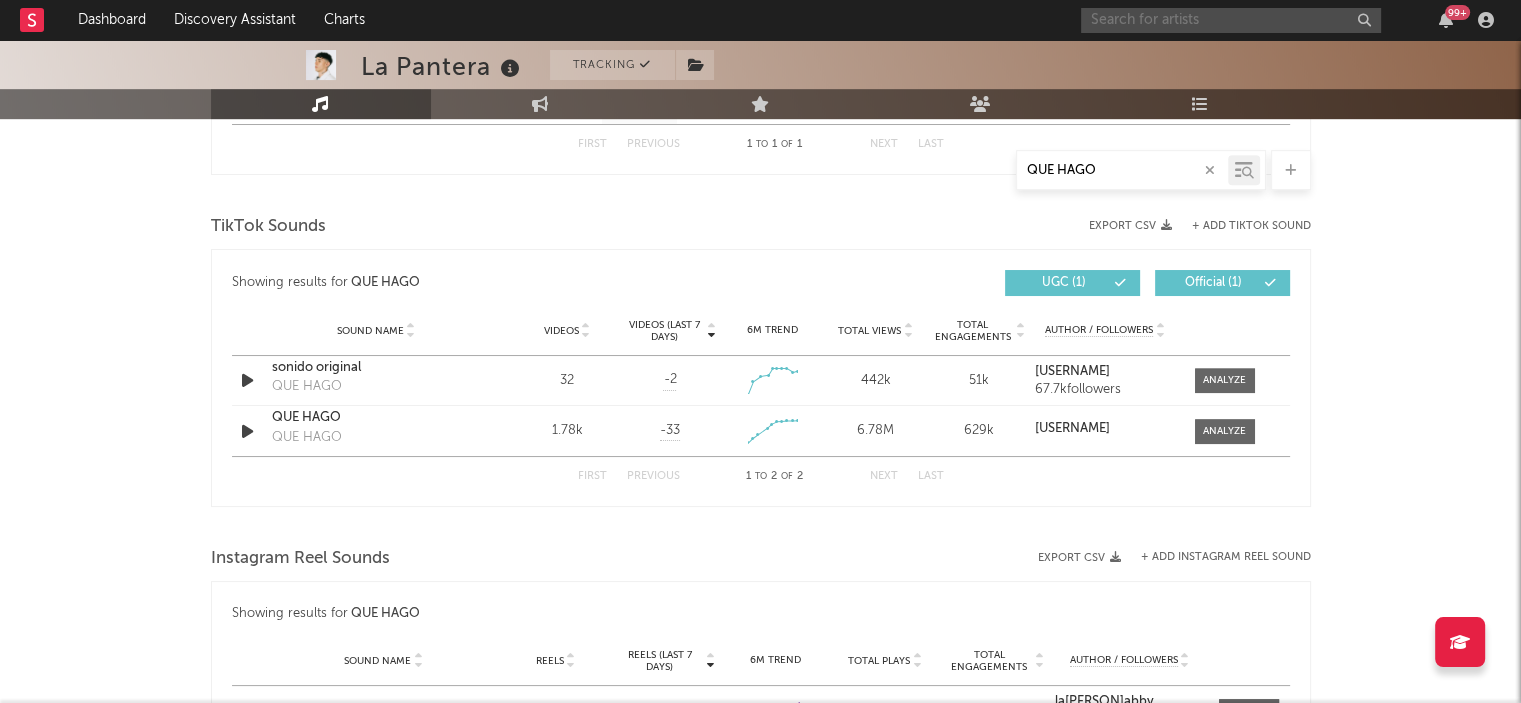 click at bounding box center (1231, 20) 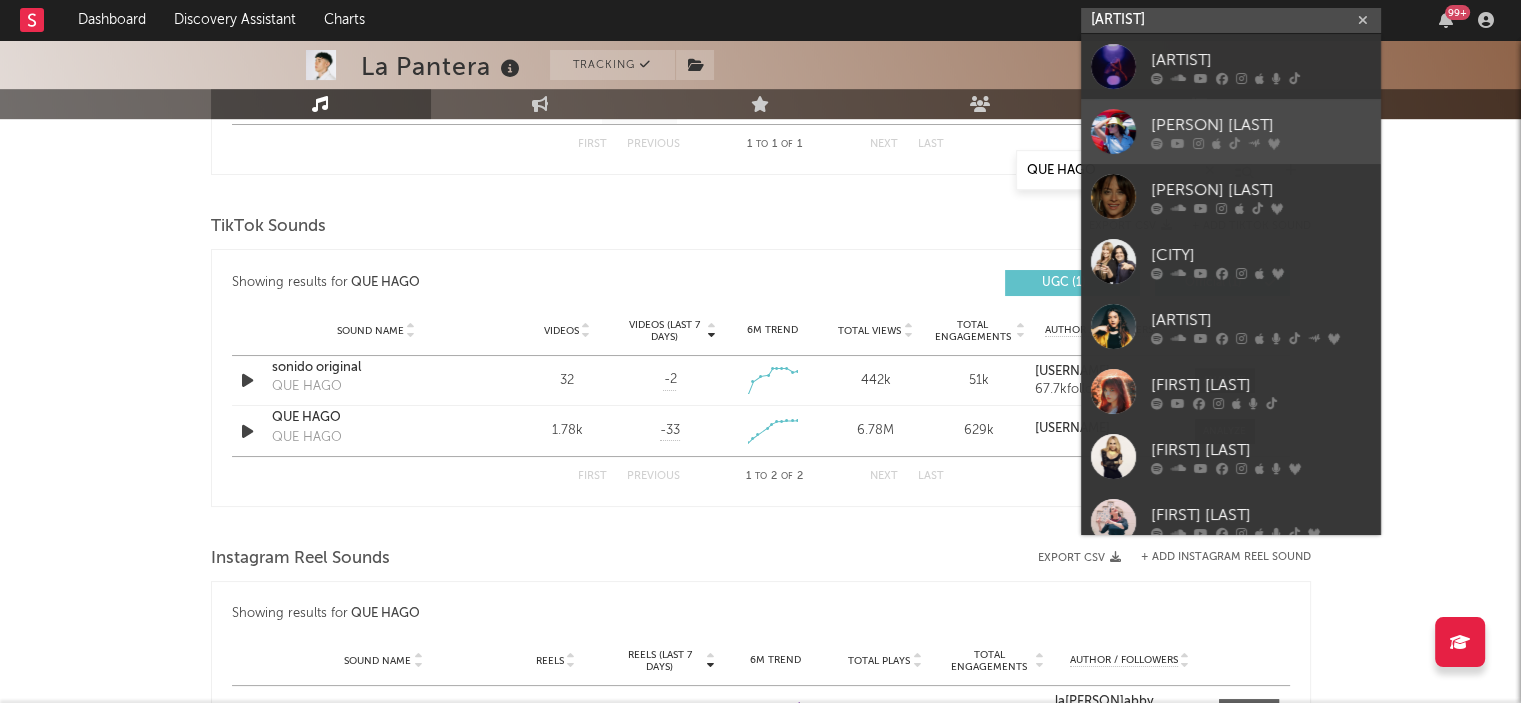 type on "[ARTIST]" 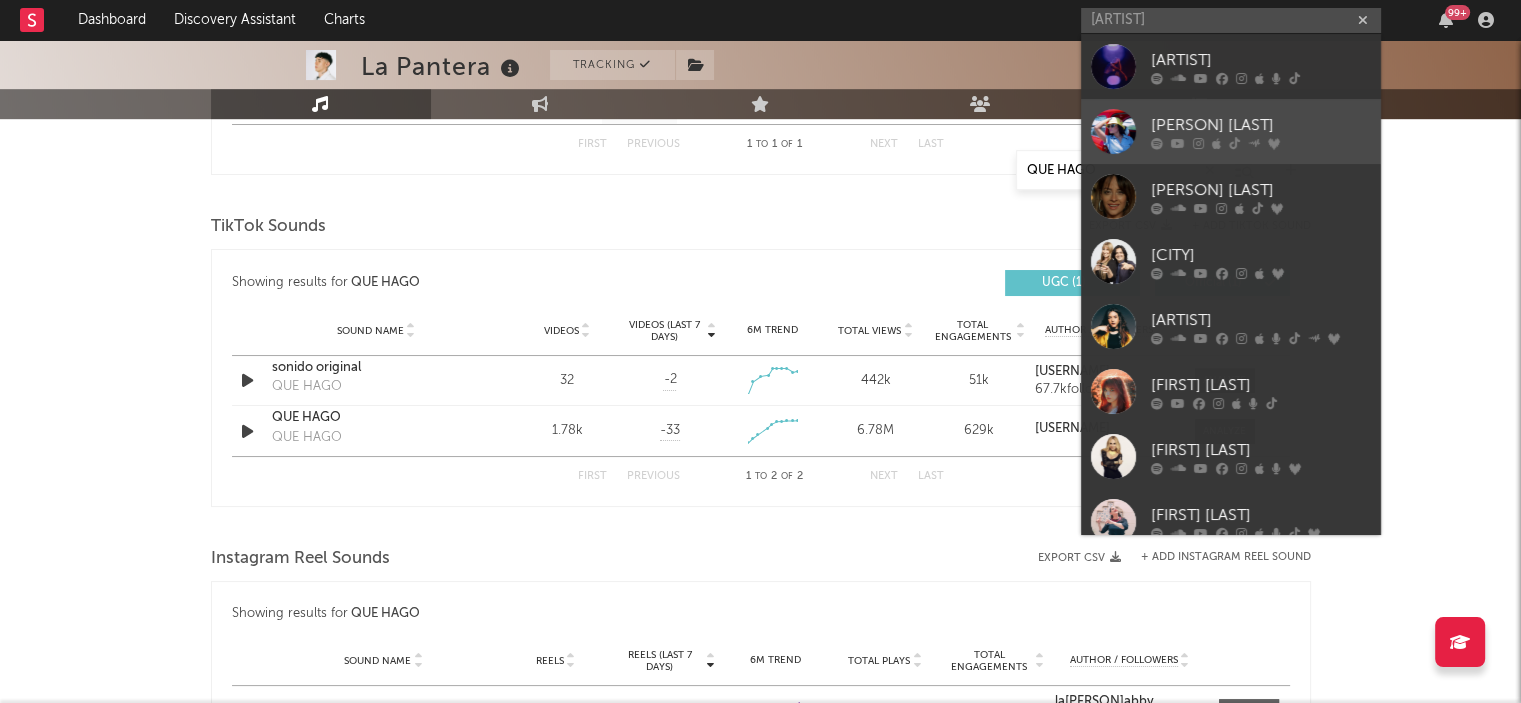 click on "[PERSON] [LAST]" at bounding box center (1261, 125) 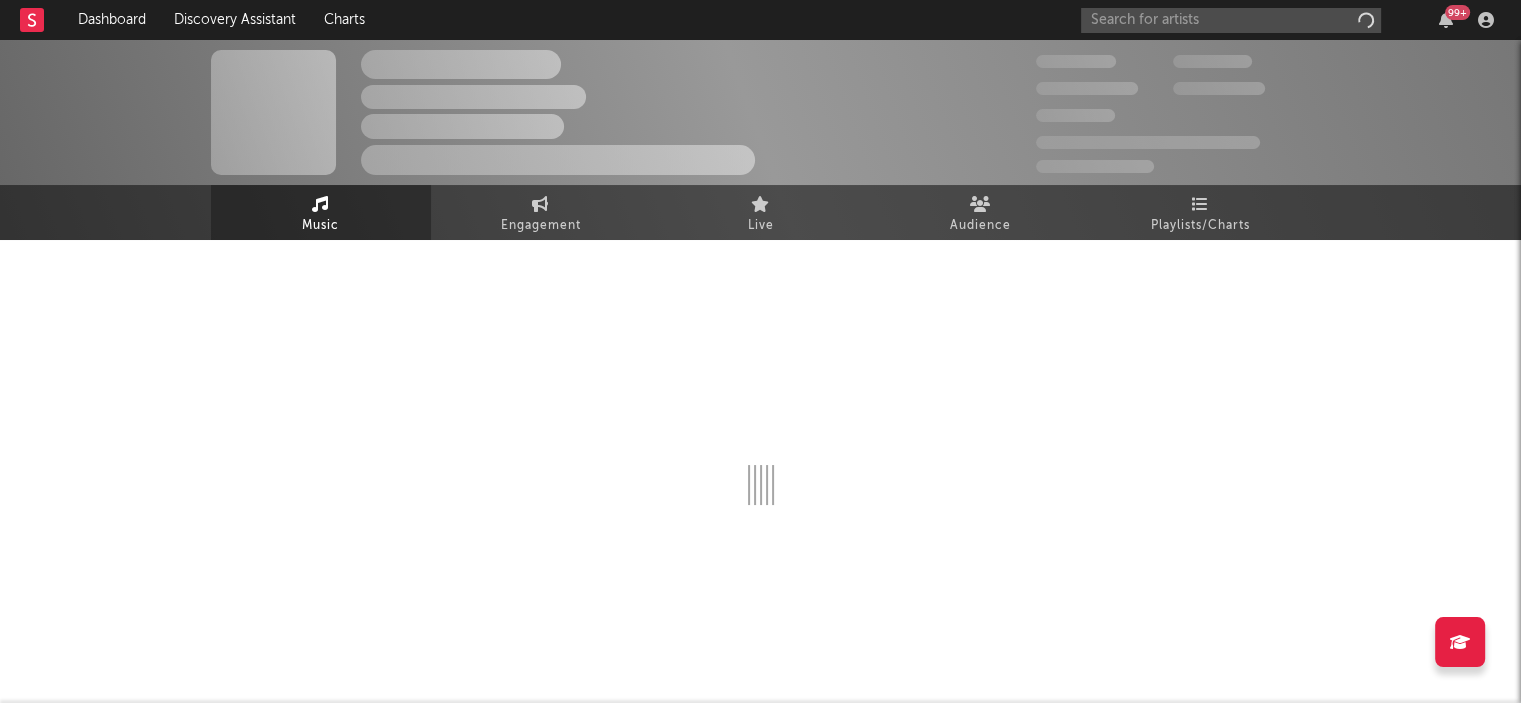 scroll, scrollTop: 0, scrollLeft: 0, axis: both 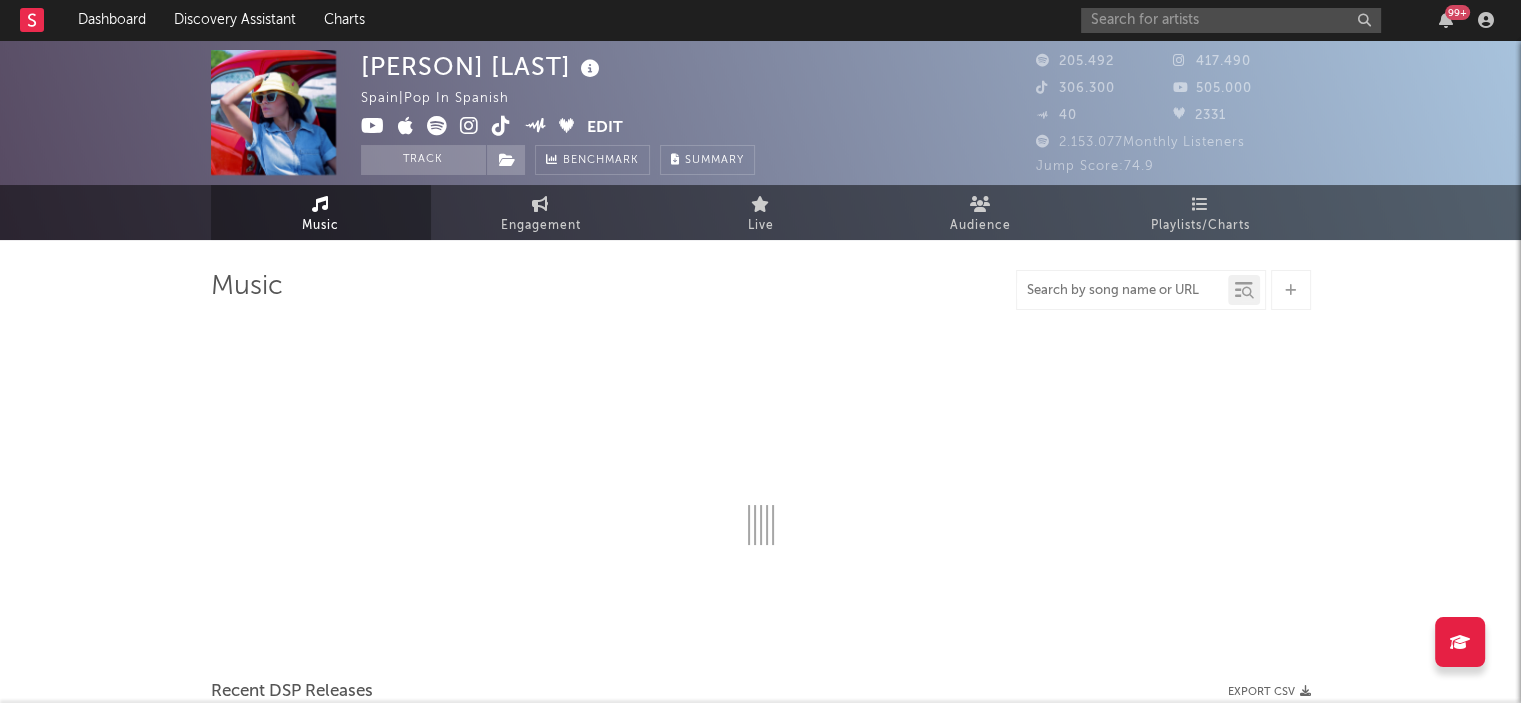 click at bounding box center [1122, 291] 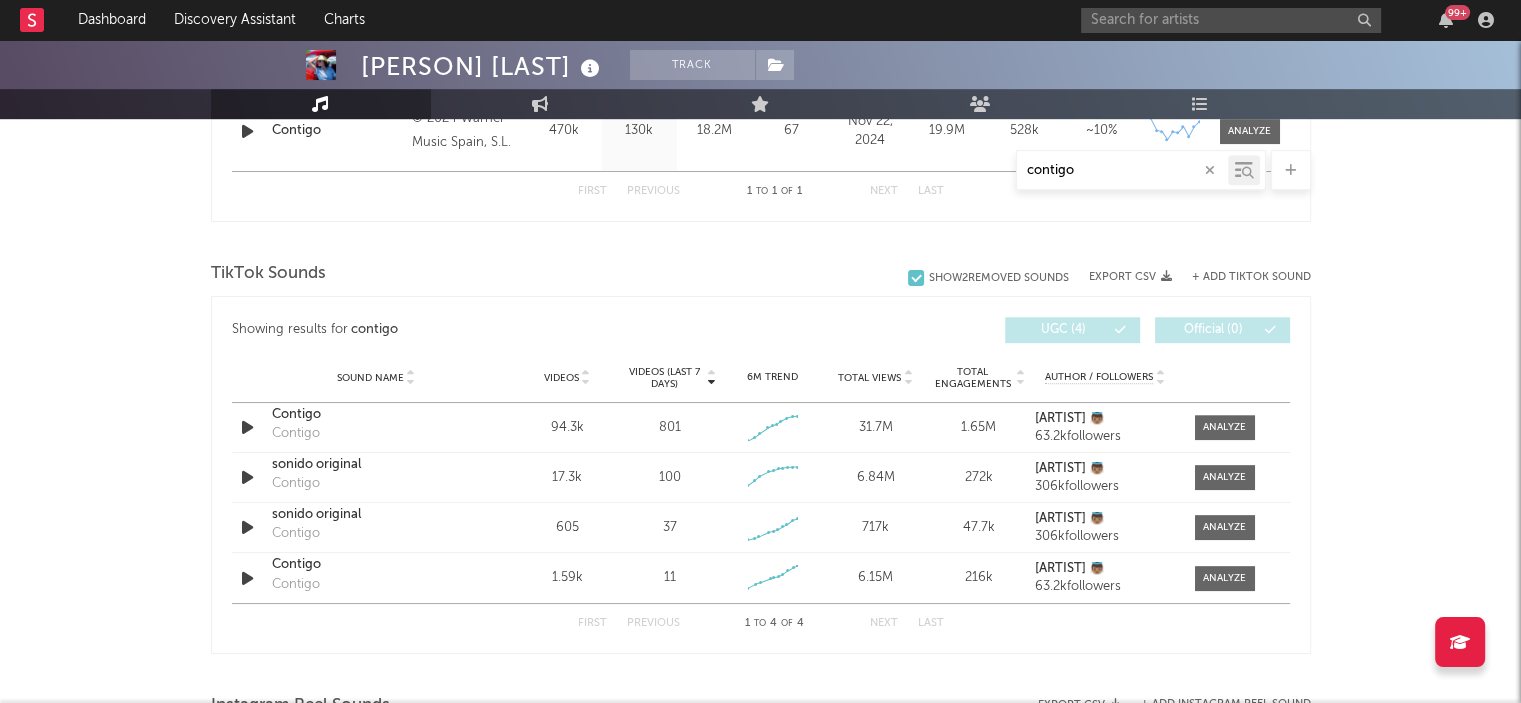scroll, scrollTop: 967, scrollLeft: 0, axis: vertical 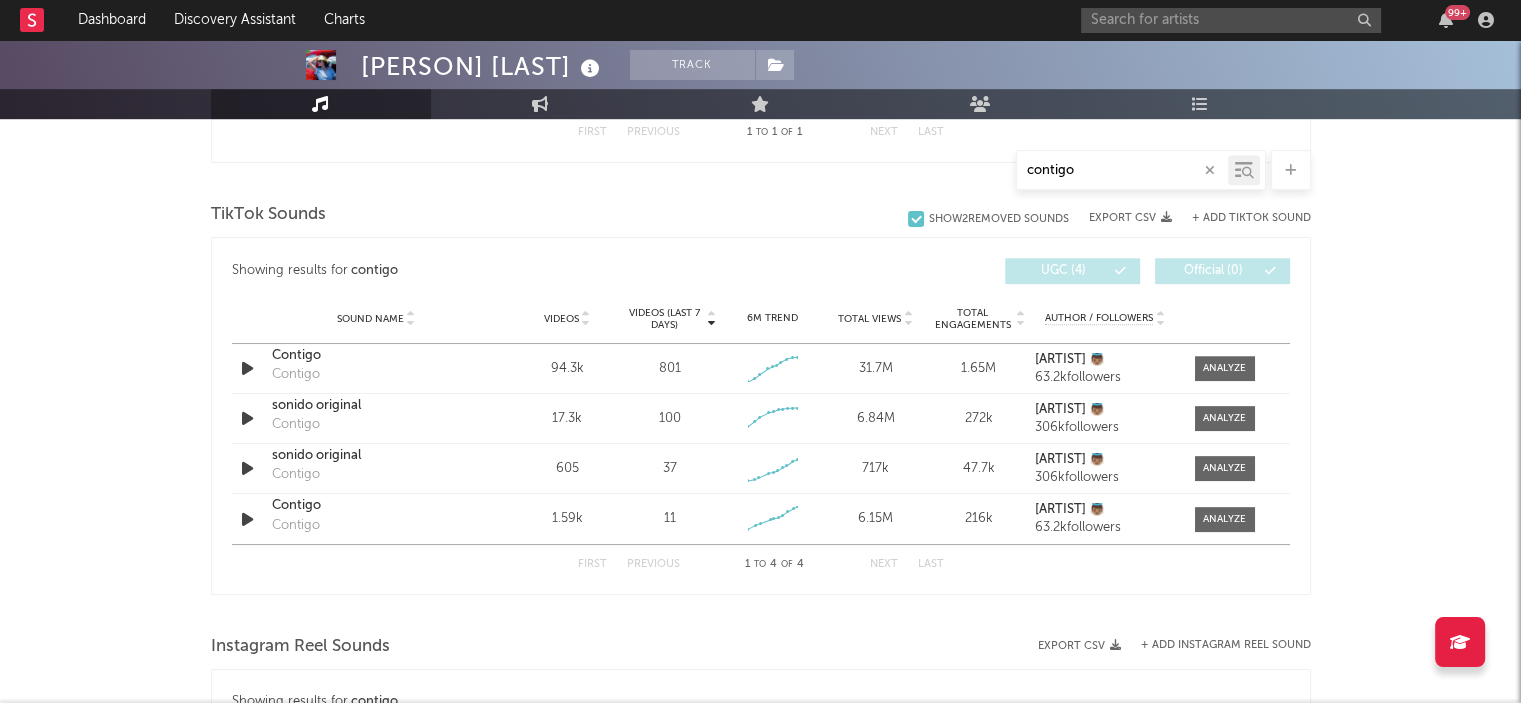 drag, startPoint x: 1085, startPoint y: 167, endPoint x: 919, endPoint y: 167, distance: 166 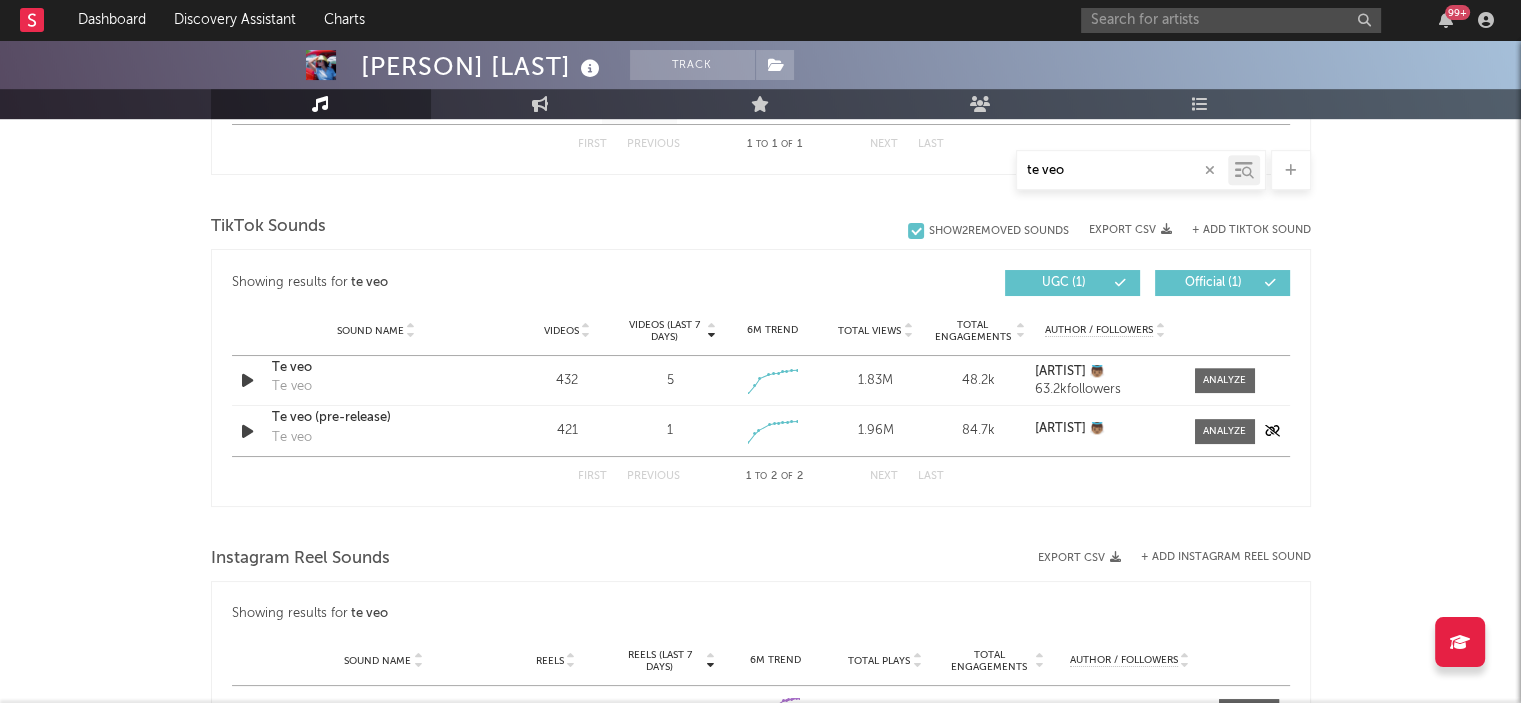 scroll, scrollTop: 959, scrollLeft: 0, axis: vertical 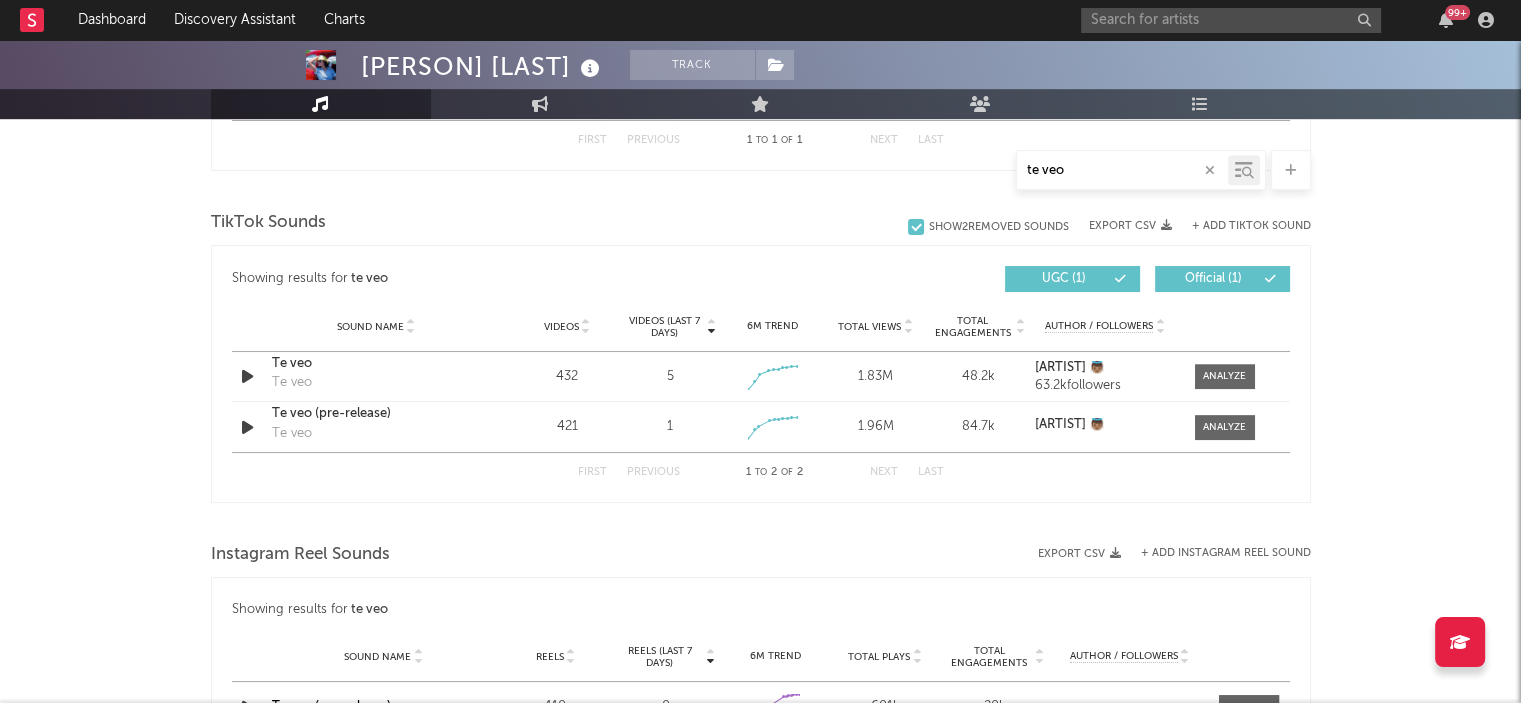 drag, startPoint x: 1082, startPoint y: 158, endPoint x: 985, endPoint y: 162, distance: 97.082436 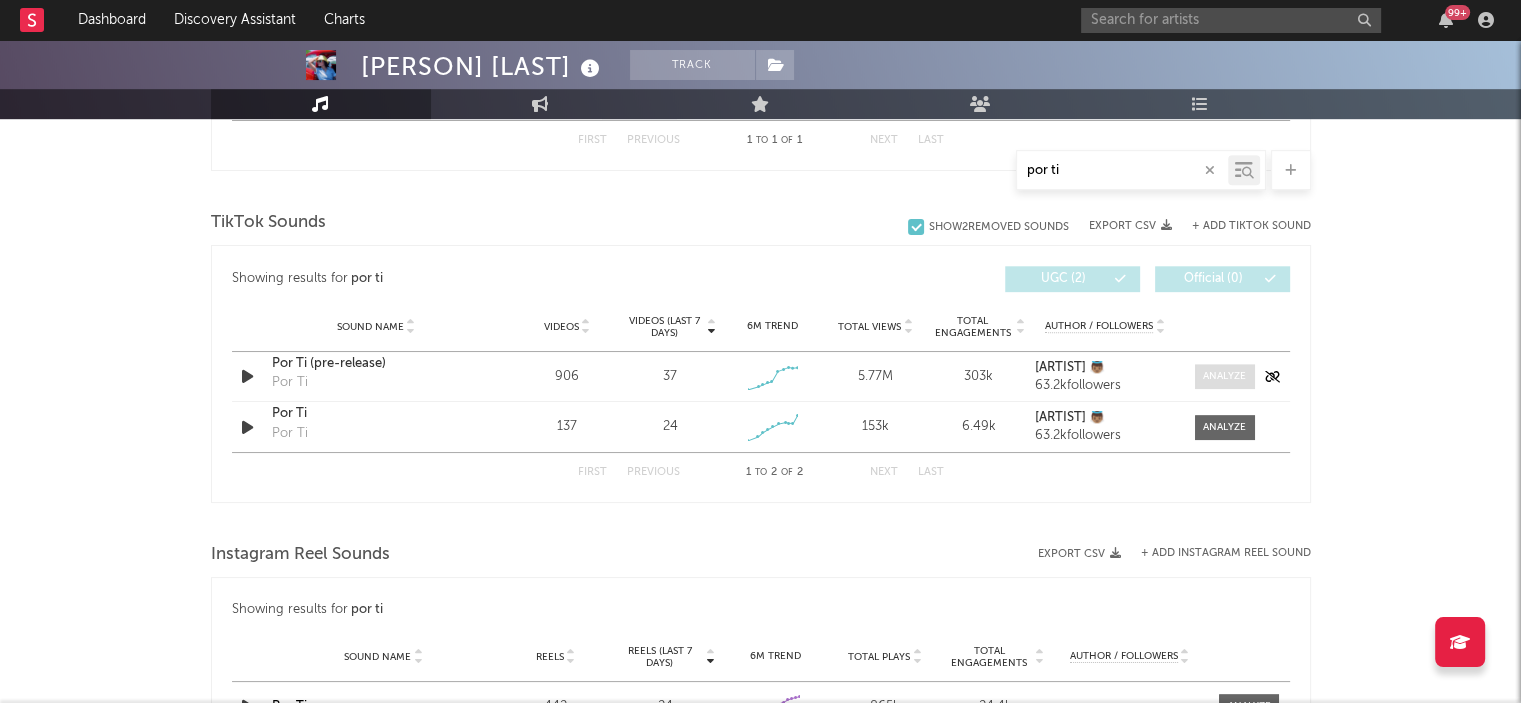 type on "por ti" 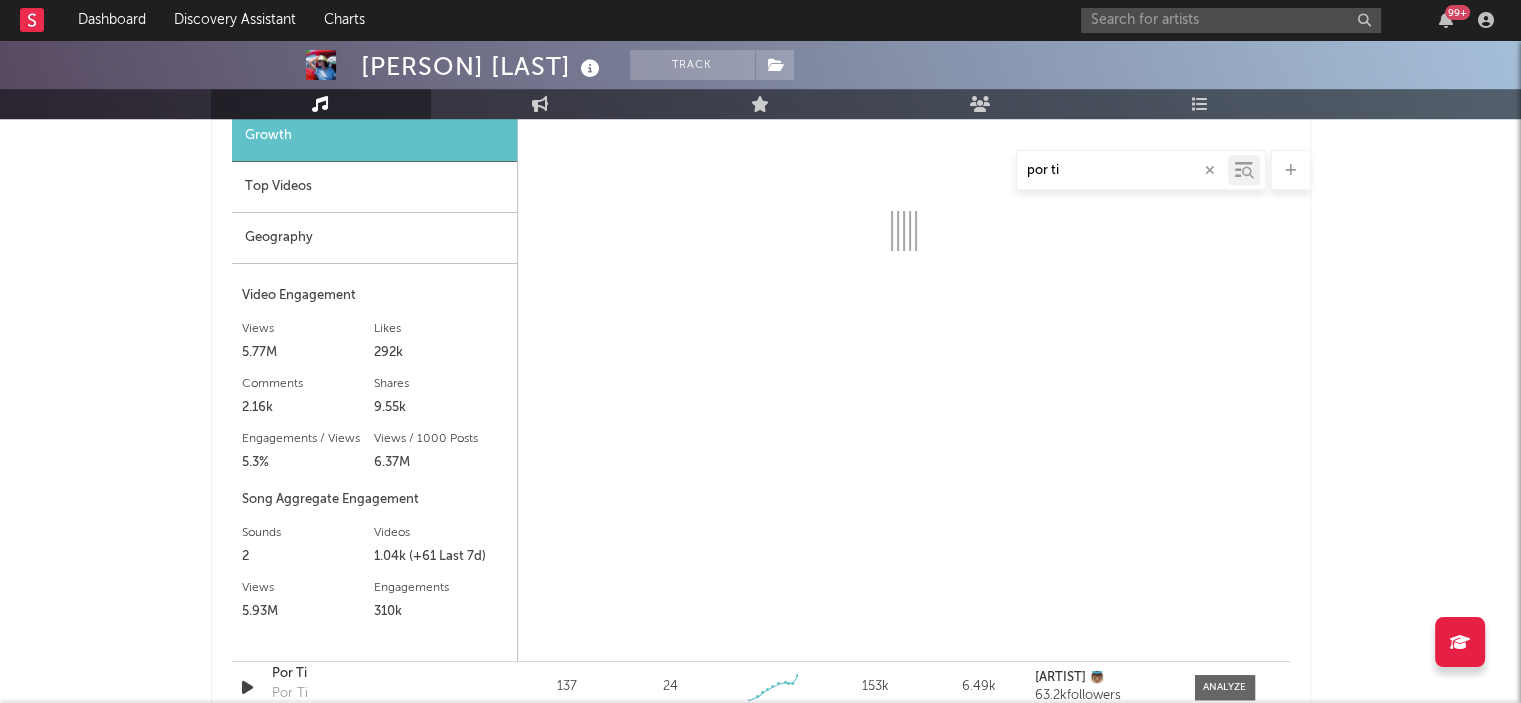 select on "1w" 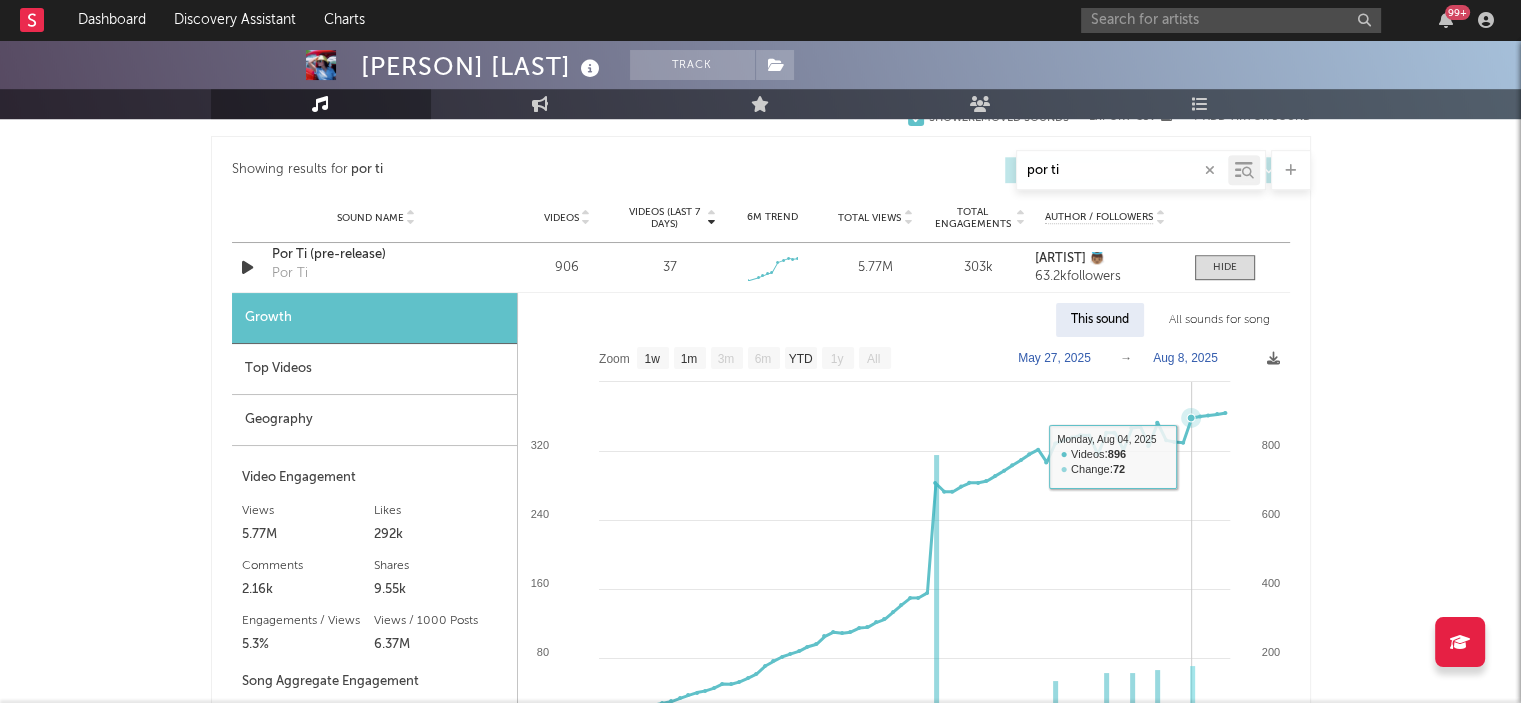 scroll, scrollTop: 1068, scrollLeft: 0, axis: vertical 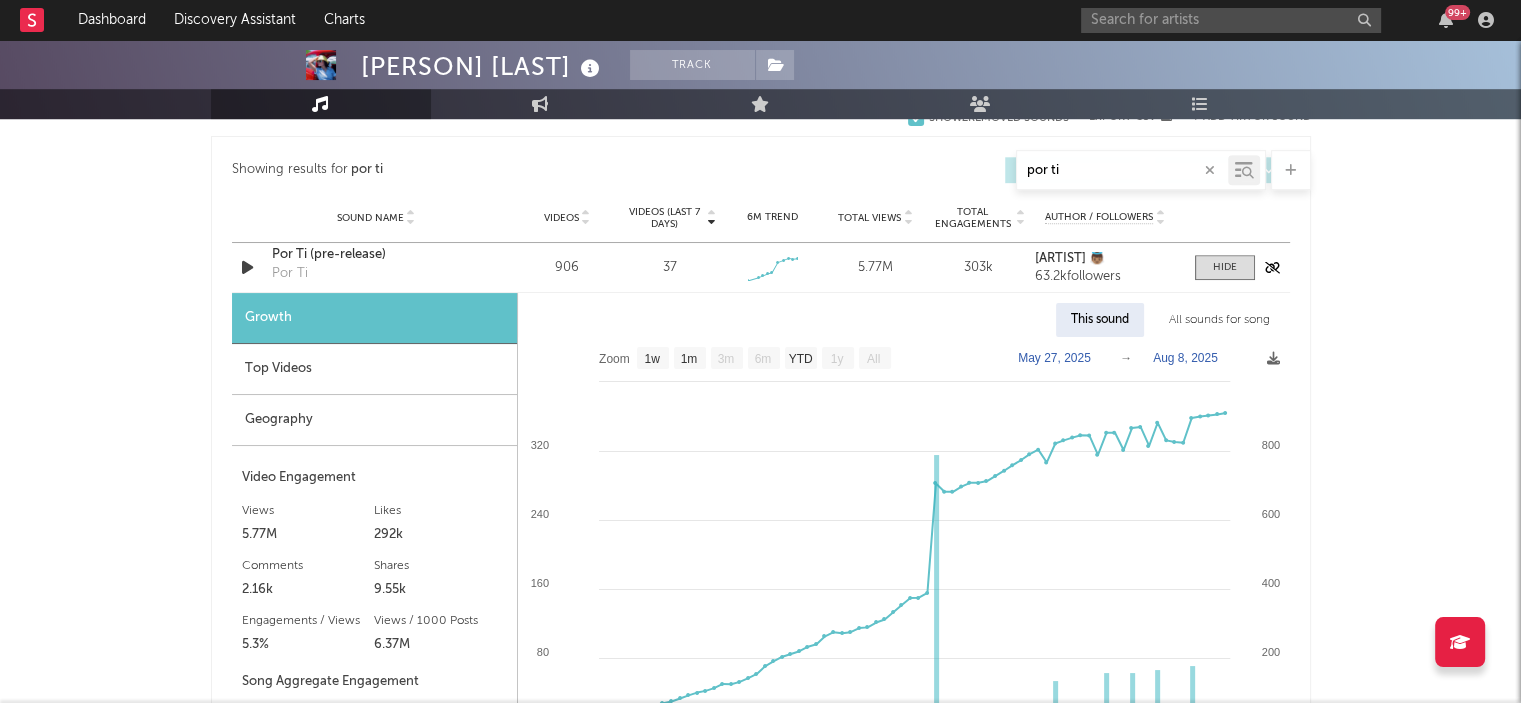 click on "Por Ti (pre-release)" at bounding box center [376, 255] 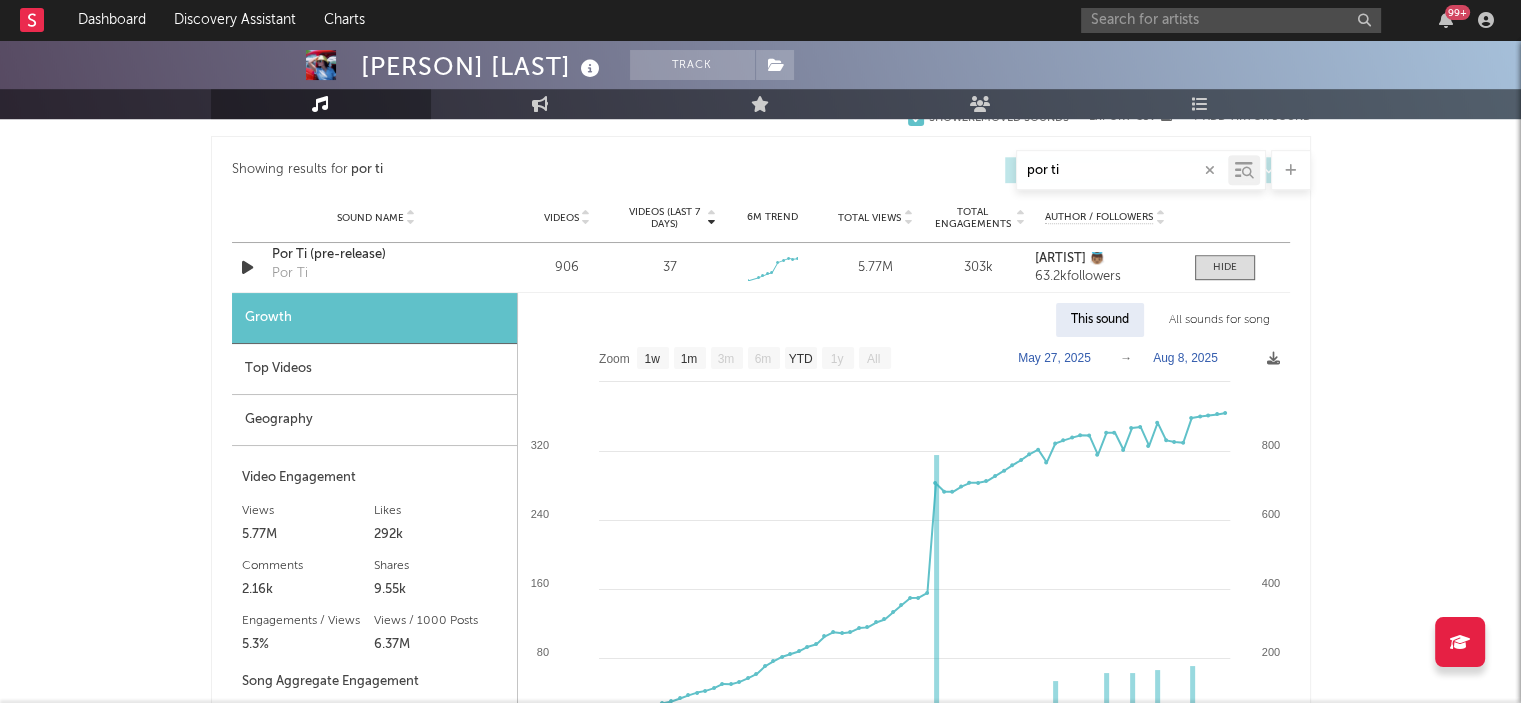 drag, startPoint x: 1070, startPoint y: 171, endPoint x: 965, endPoint y: 158, distance: 105.801704 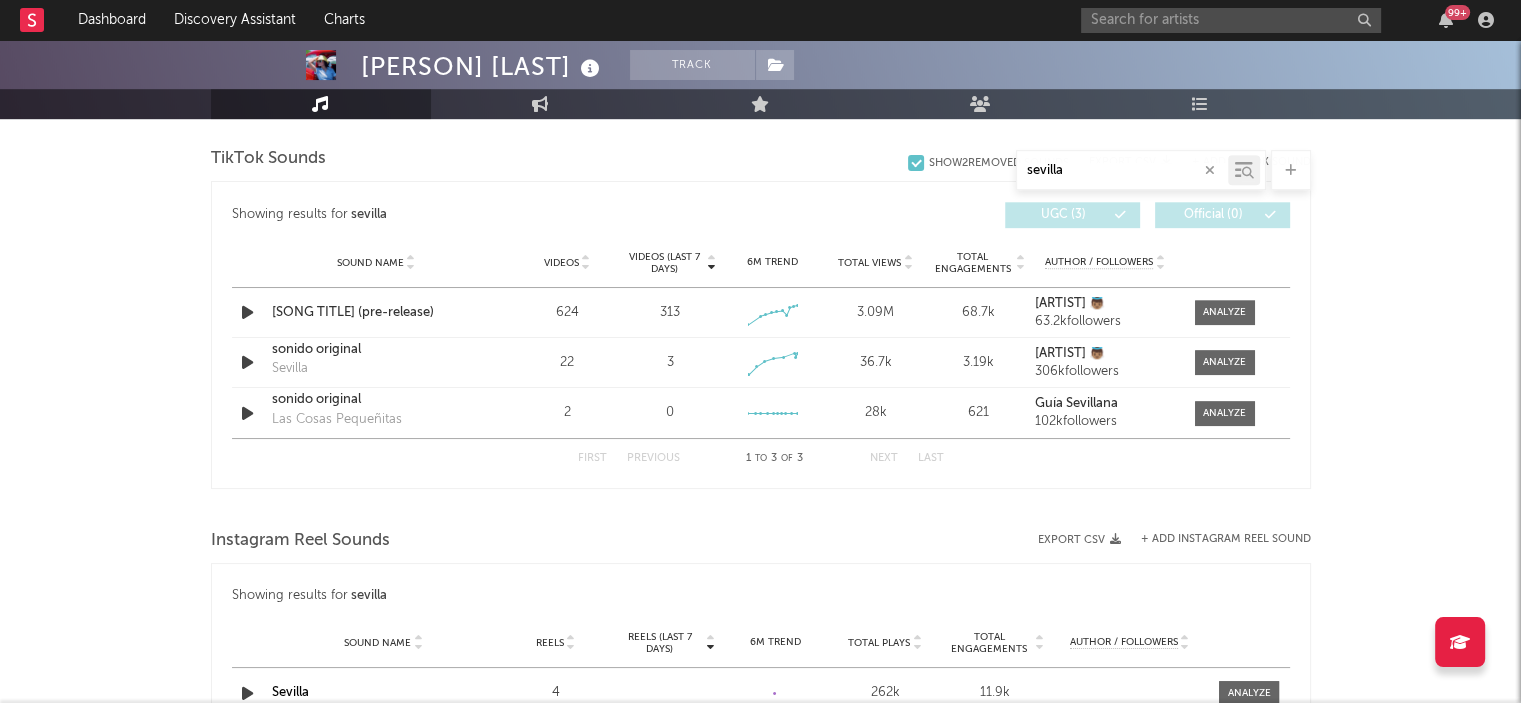 scroll, scrollTop: 1024, scrollLeft: 0, axis: vertical 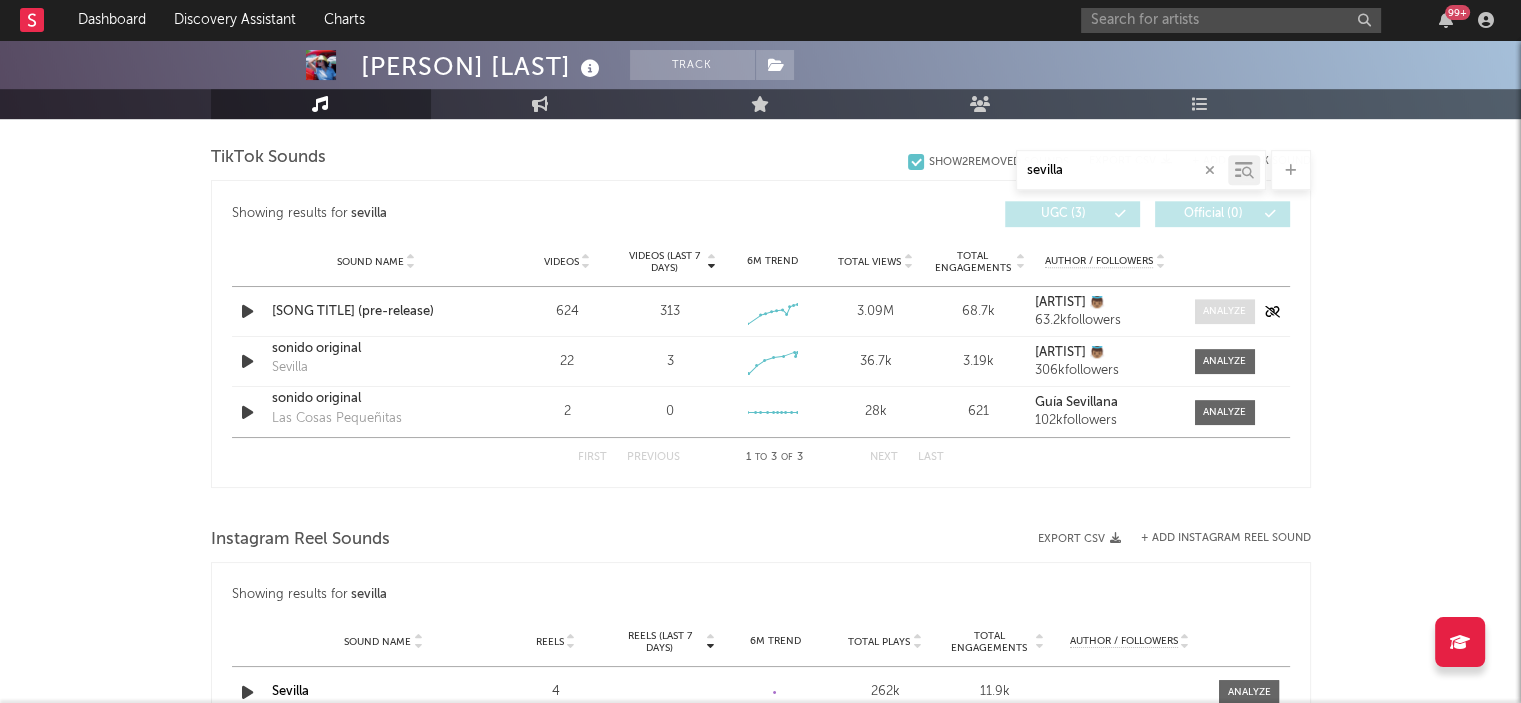 type on "sevilla" 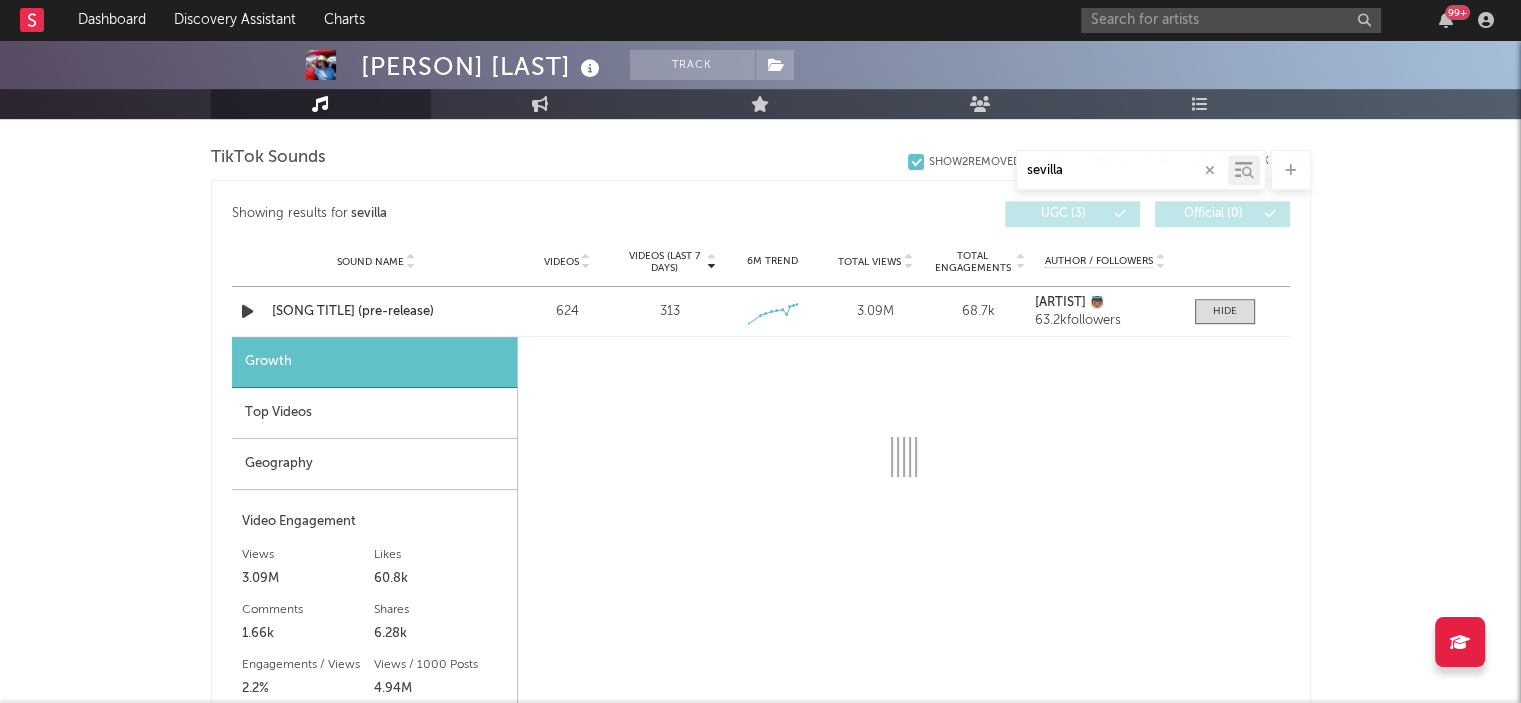 select on "1w" 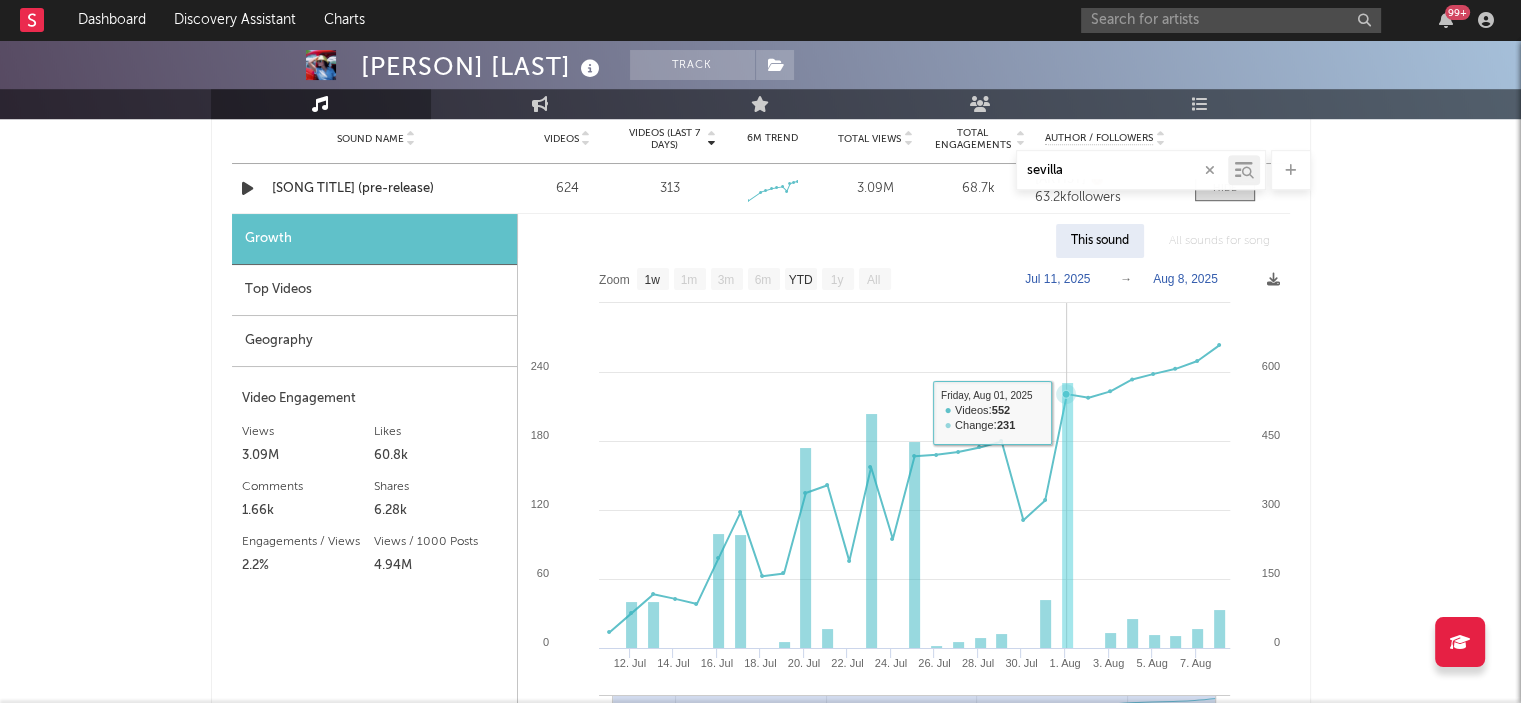 scroll, scrollTop: 1148, scrollLeft: 0, axis: vertical 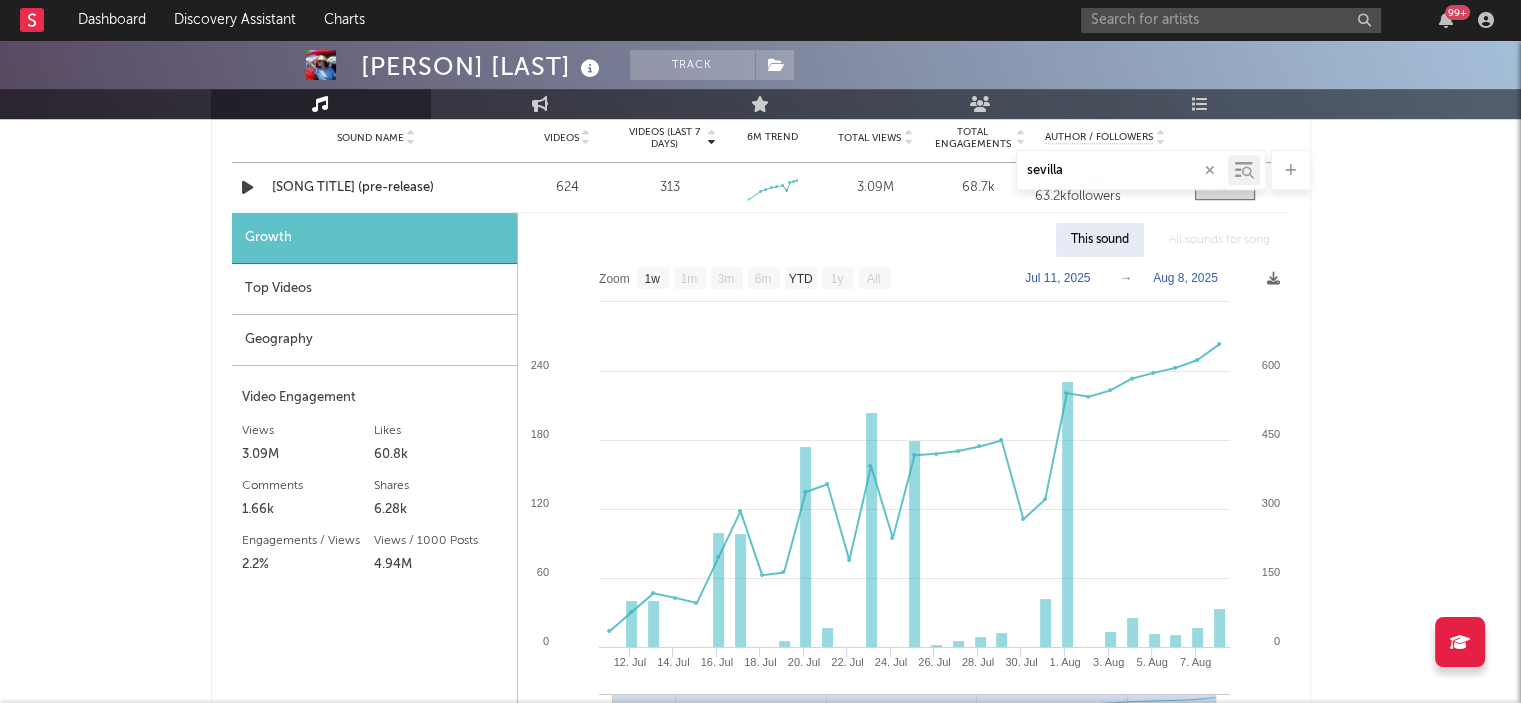 click on "sevilla" at bounding box center (761, 170) 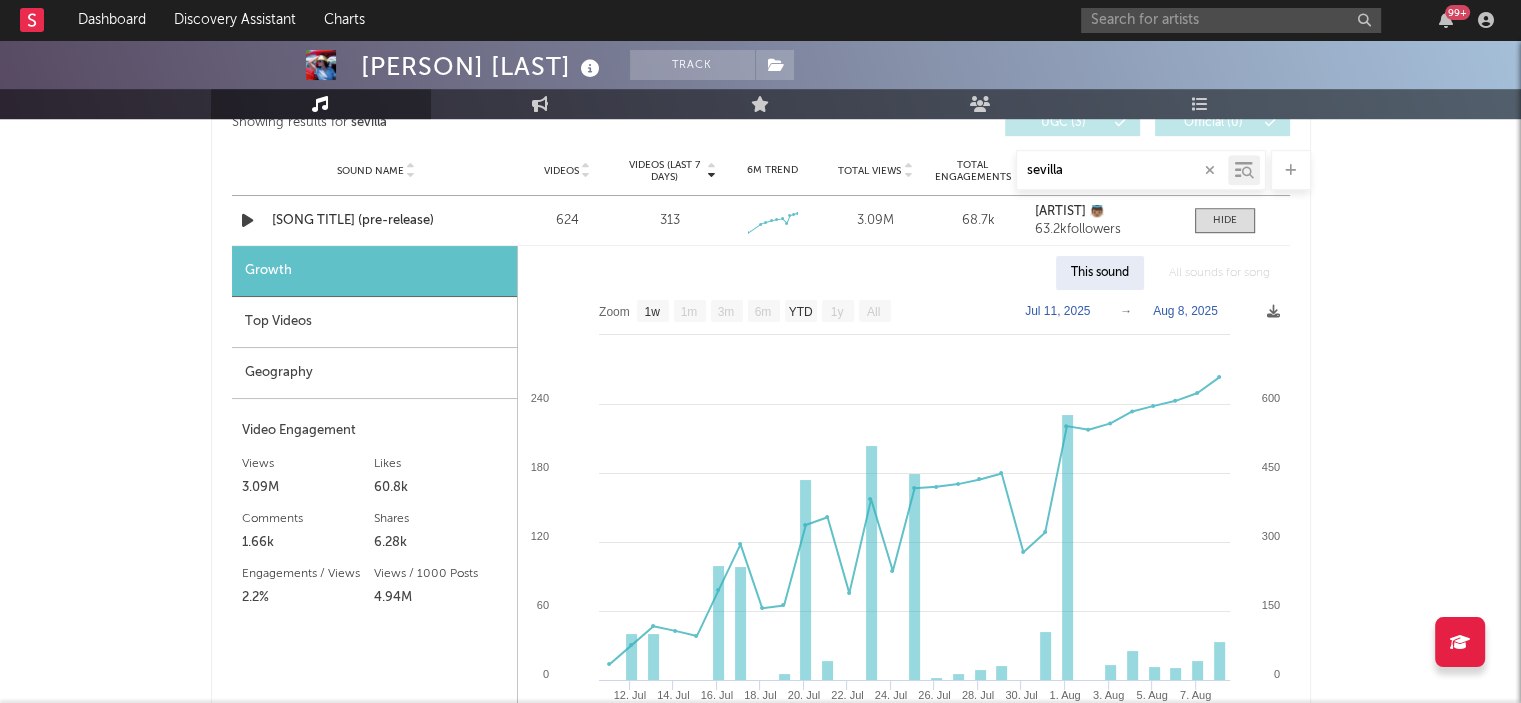 scroll, scrollTop: 1112, scrollLeft: 0, axis: vertical 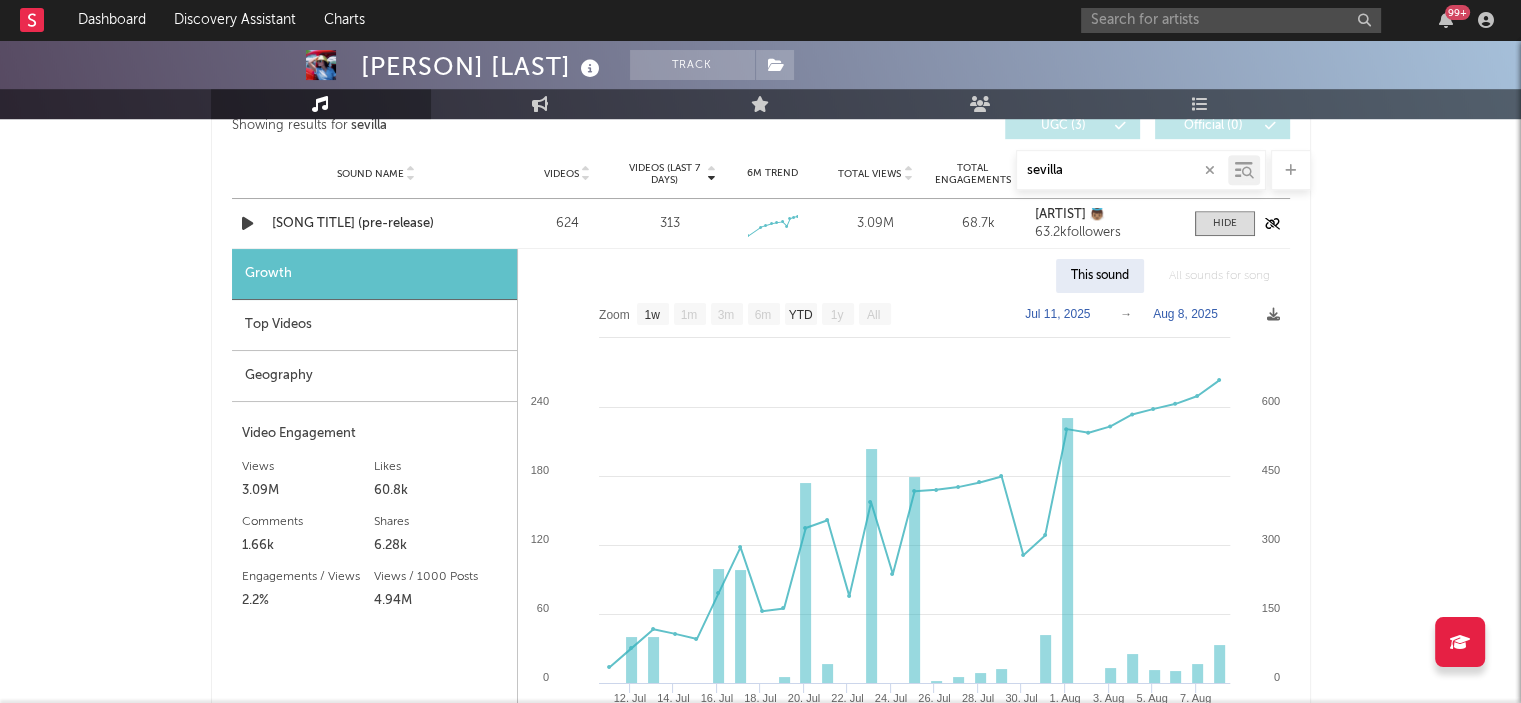 click on "Sound Name Sevilla (pre-release) Videos 624 Videos (last 7 days) 313 Weekly Growth % + 354 % 6M Trend Created with Highcharts 10.3.3 Total Views 3.09M Total Engagements 68.7k Author / Followers [PERSON] [LAST] 👼🏽 63.2k  followers" at bounding box center (761, 223) 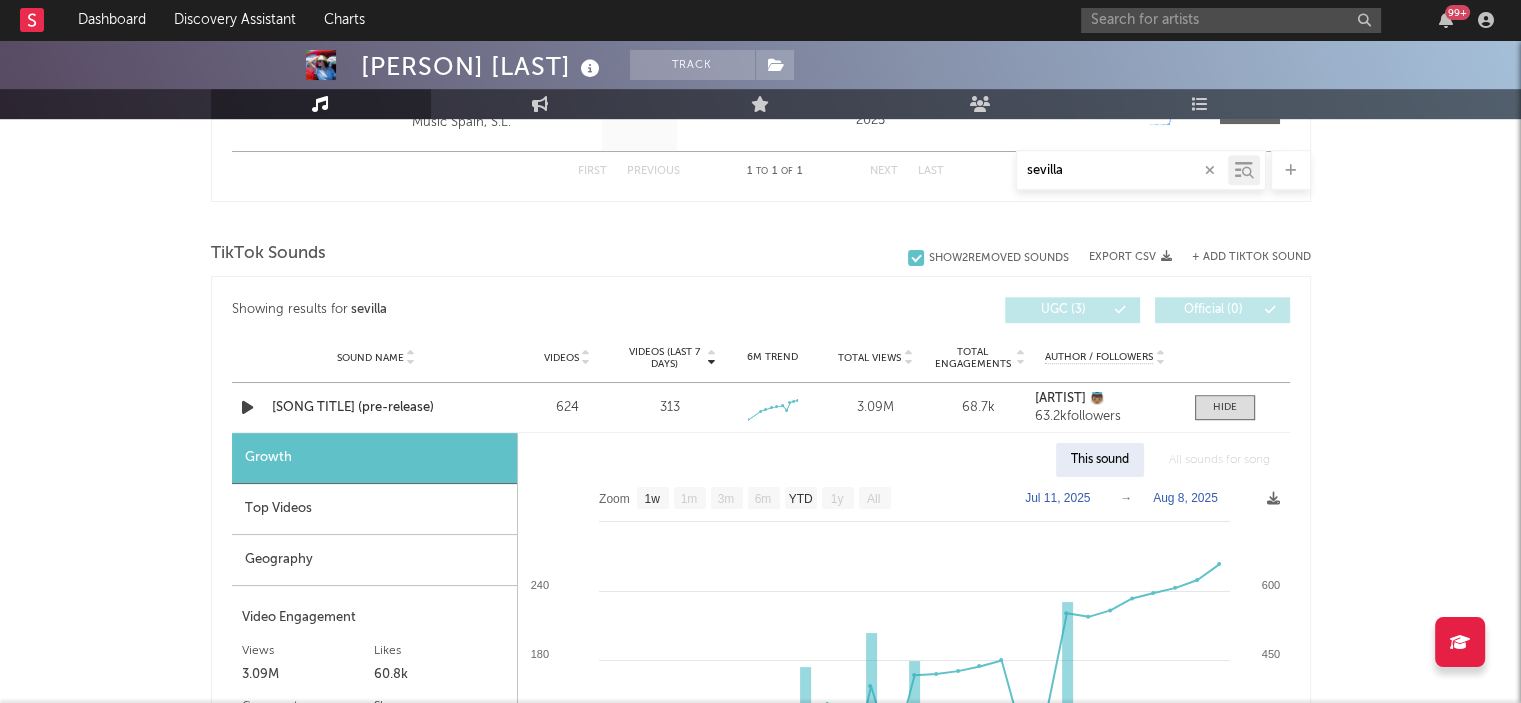 scroll, scrollTop: 922, scrollLeft: 0, axis: vertical 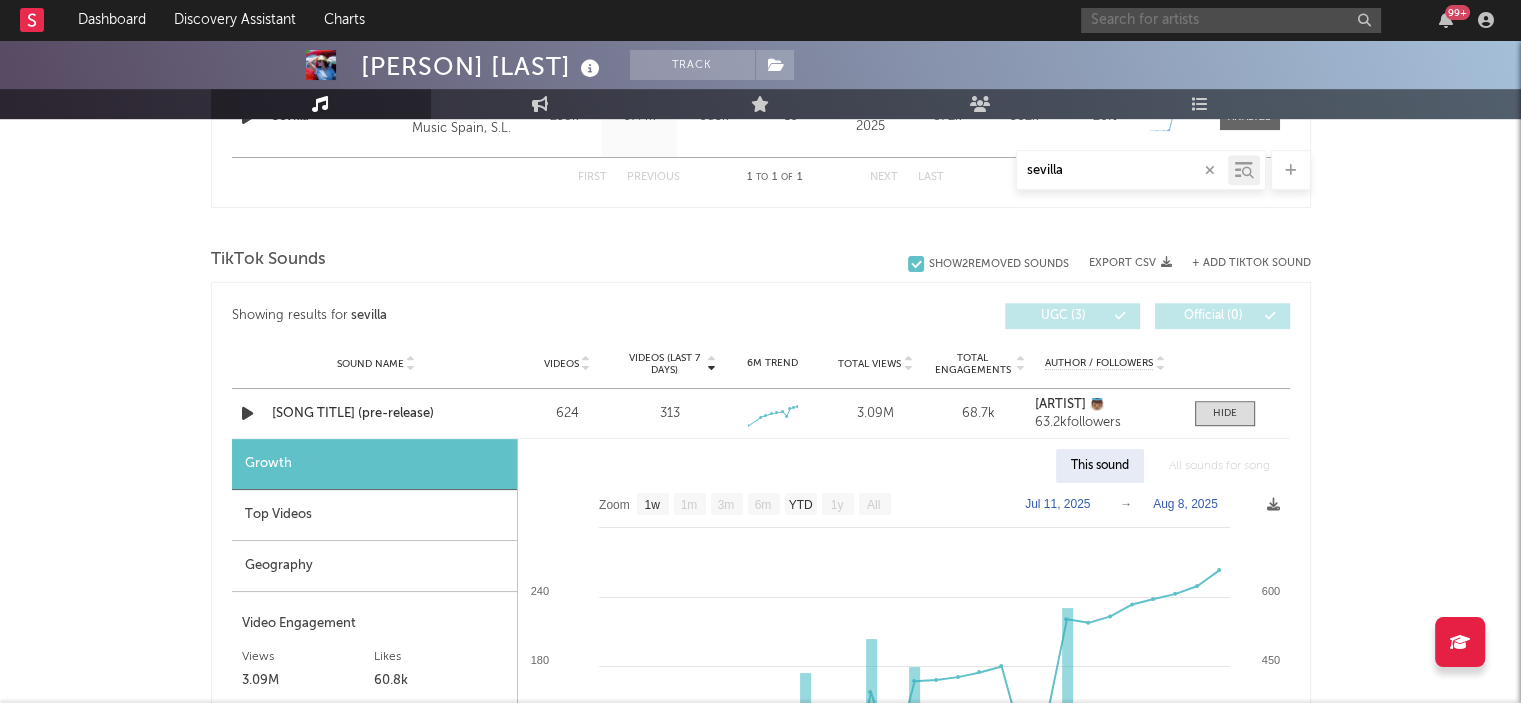 click at bounding box center (1231, 20) 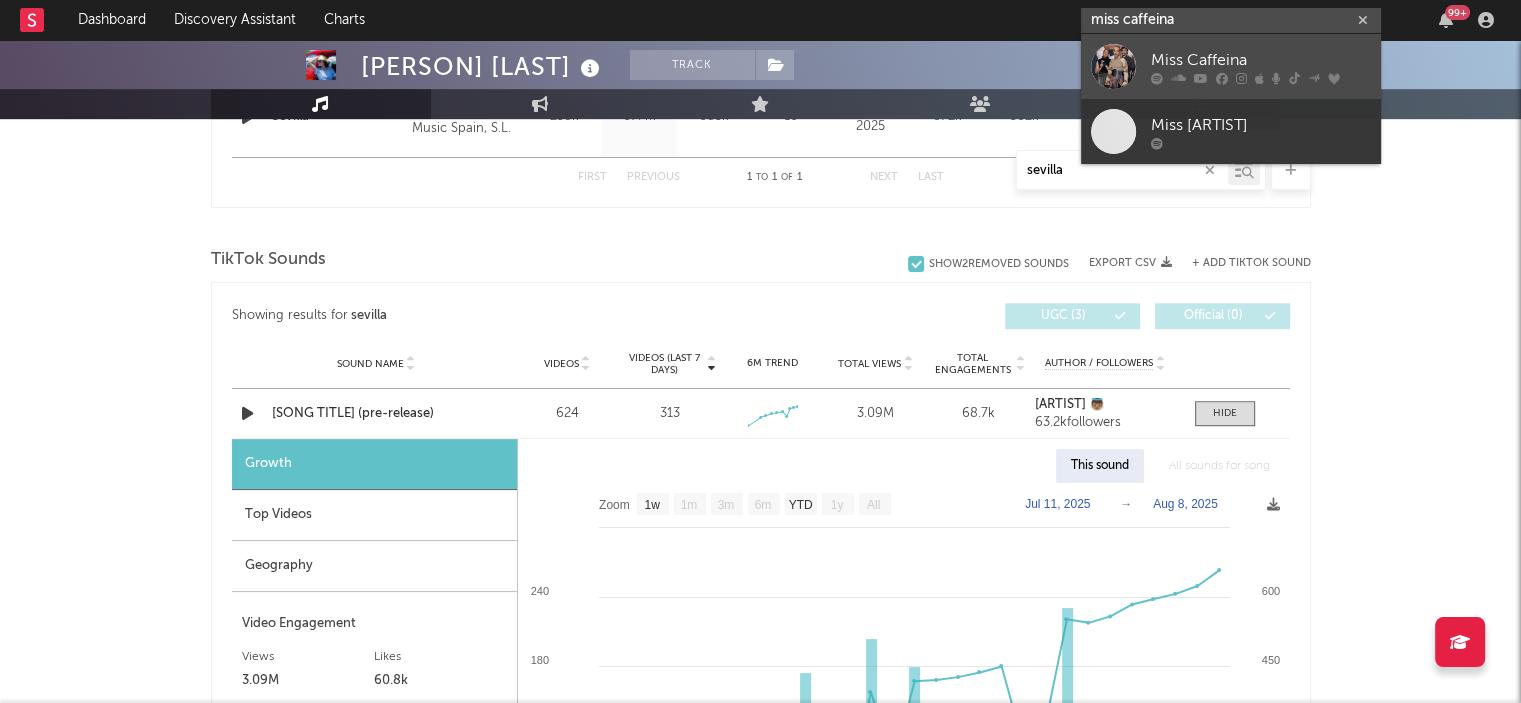 type on "miss caffeina" 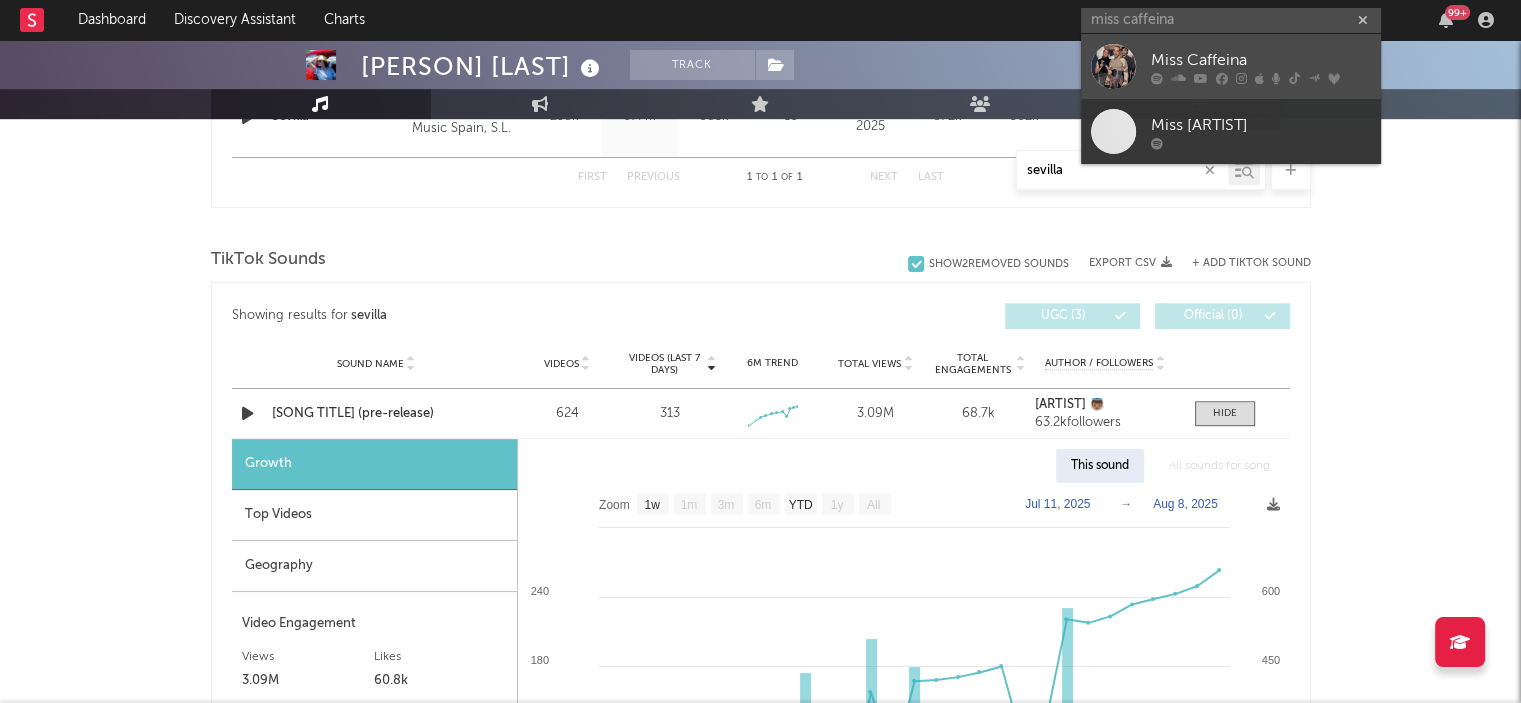 click on "Miss Caffeina" at bounding box center (1261, 60) 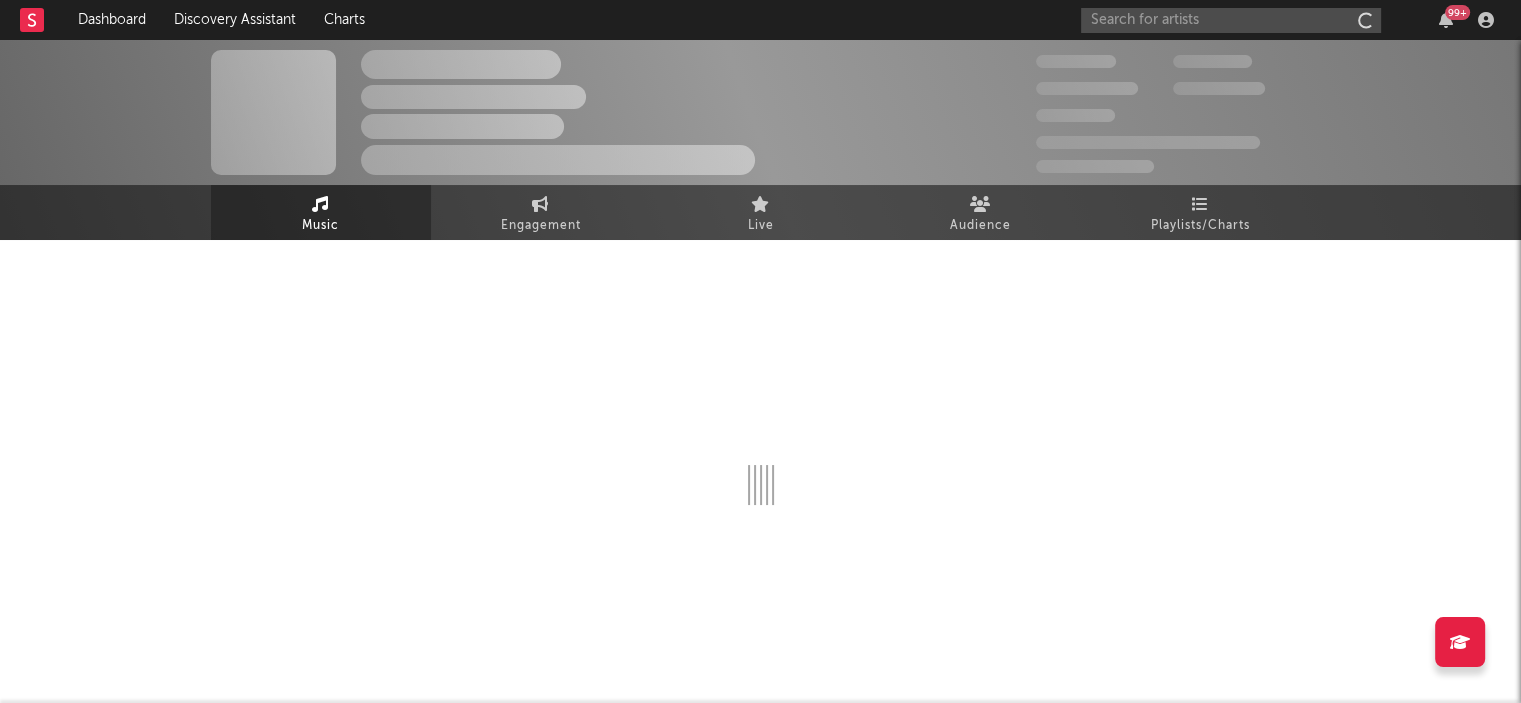 scroll, scrollTop: 0, scrollLeft: 0, axis: both 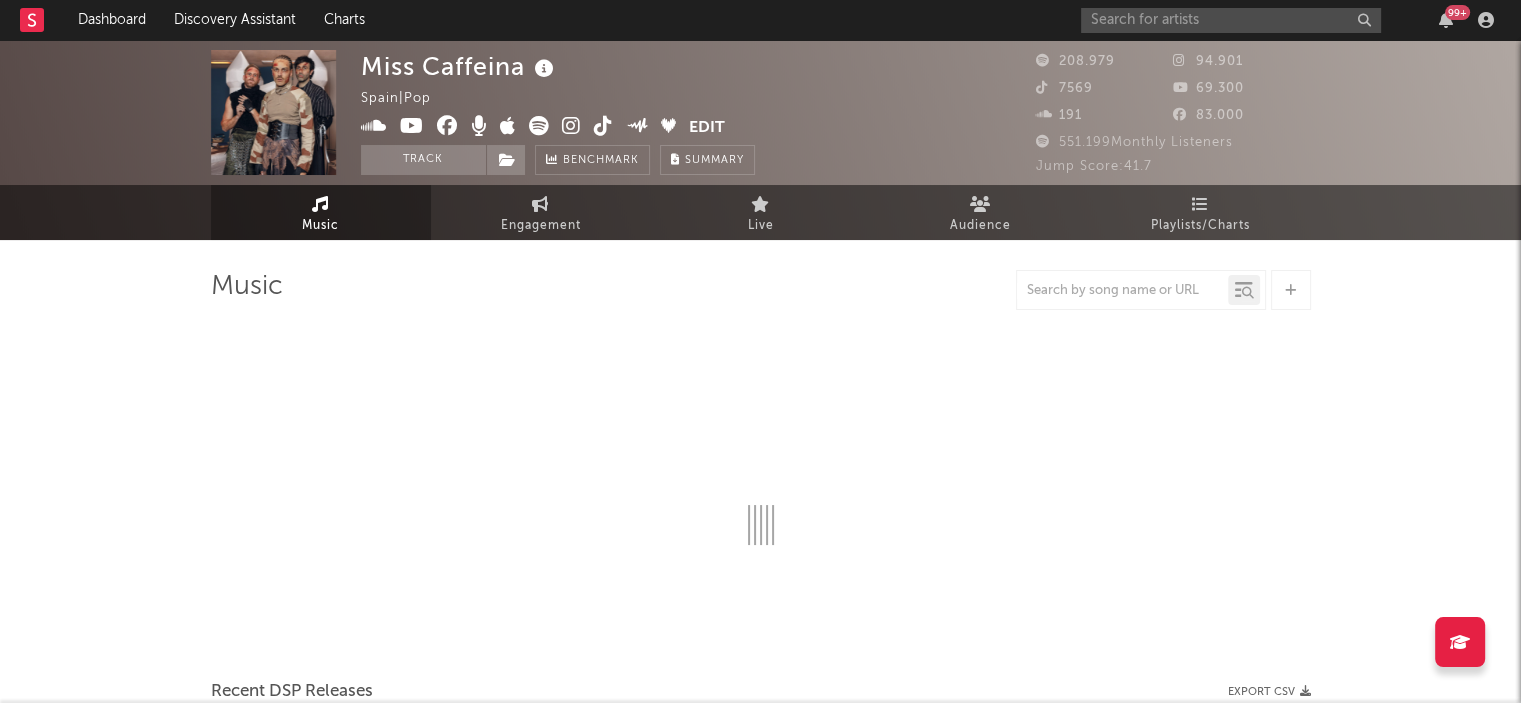 select on "6m" 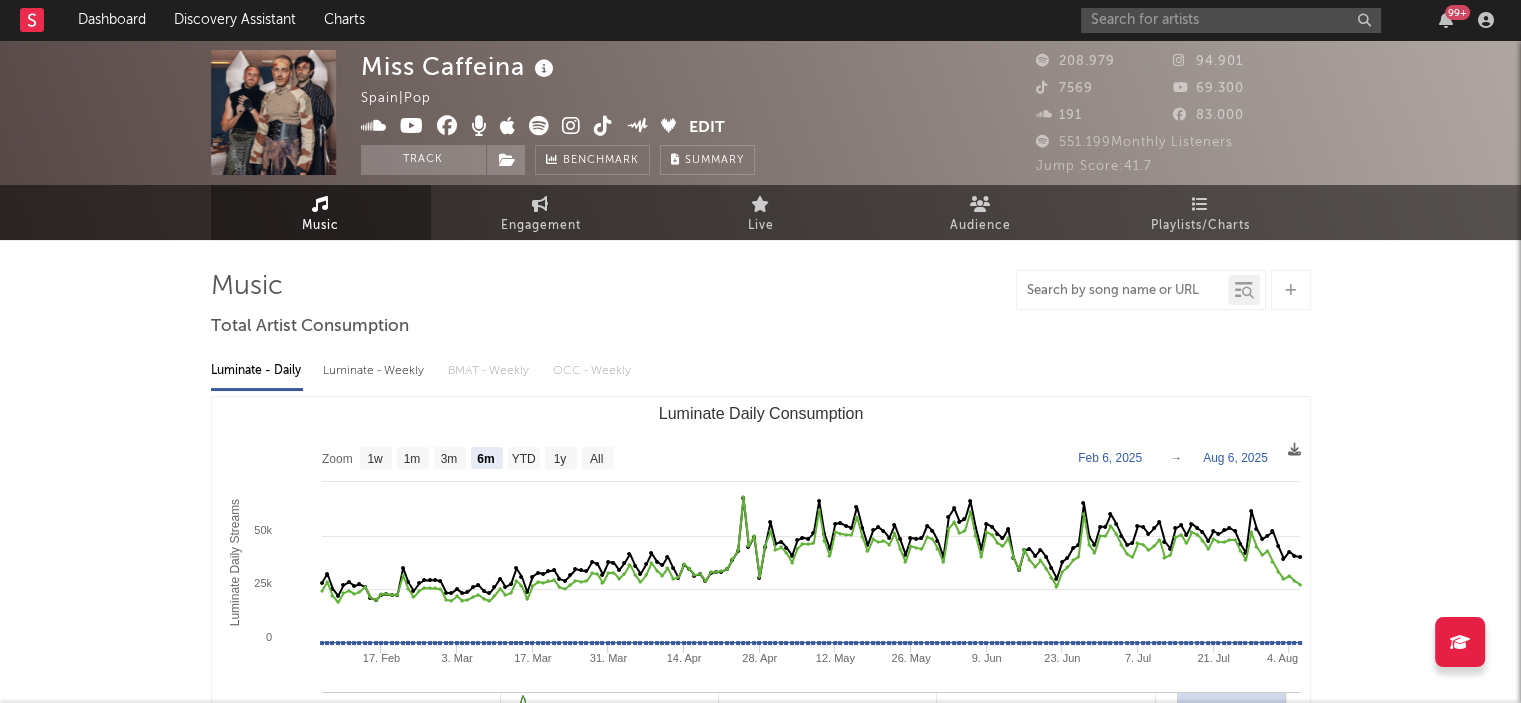 click at bounding box center (1122, 291) 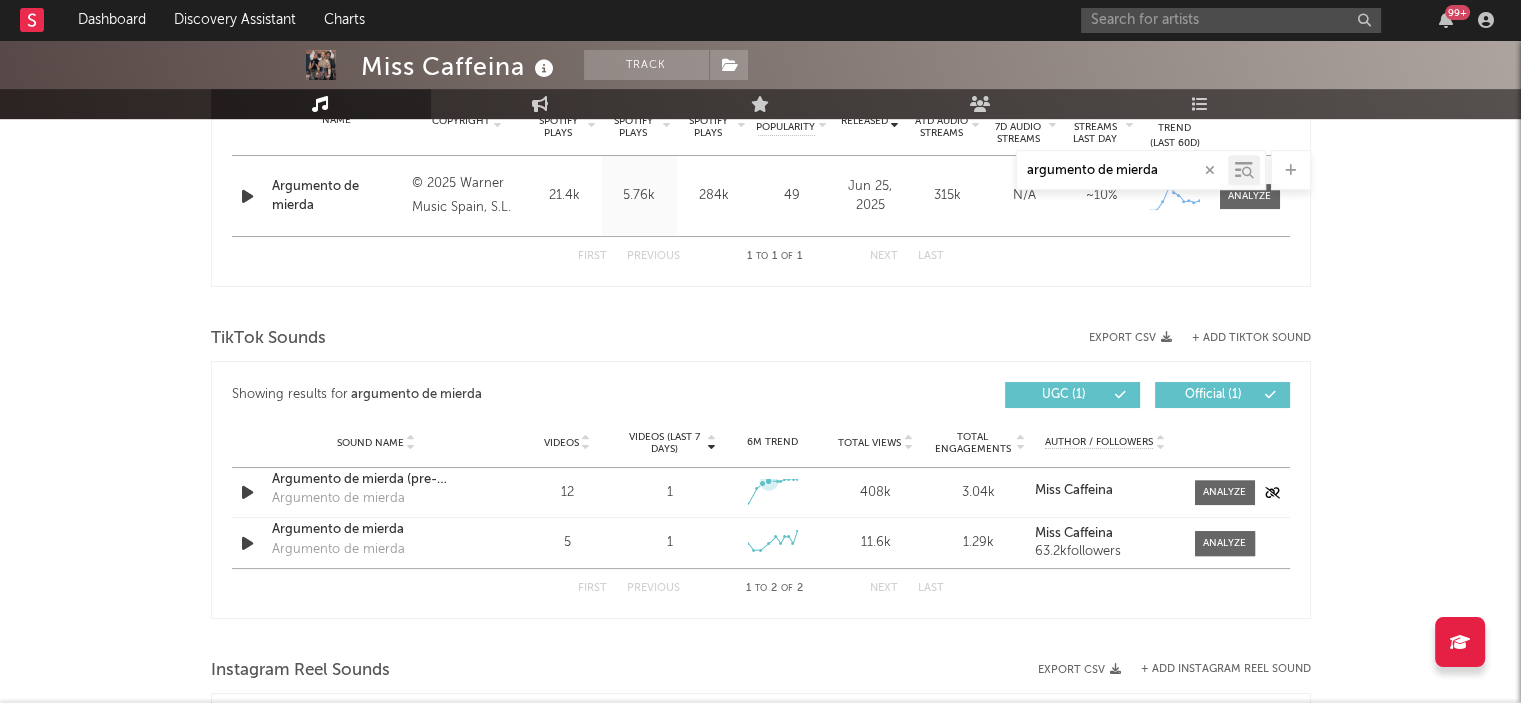 scroll, scrollTop: 808, scrollLeft: 0, axis: vertical 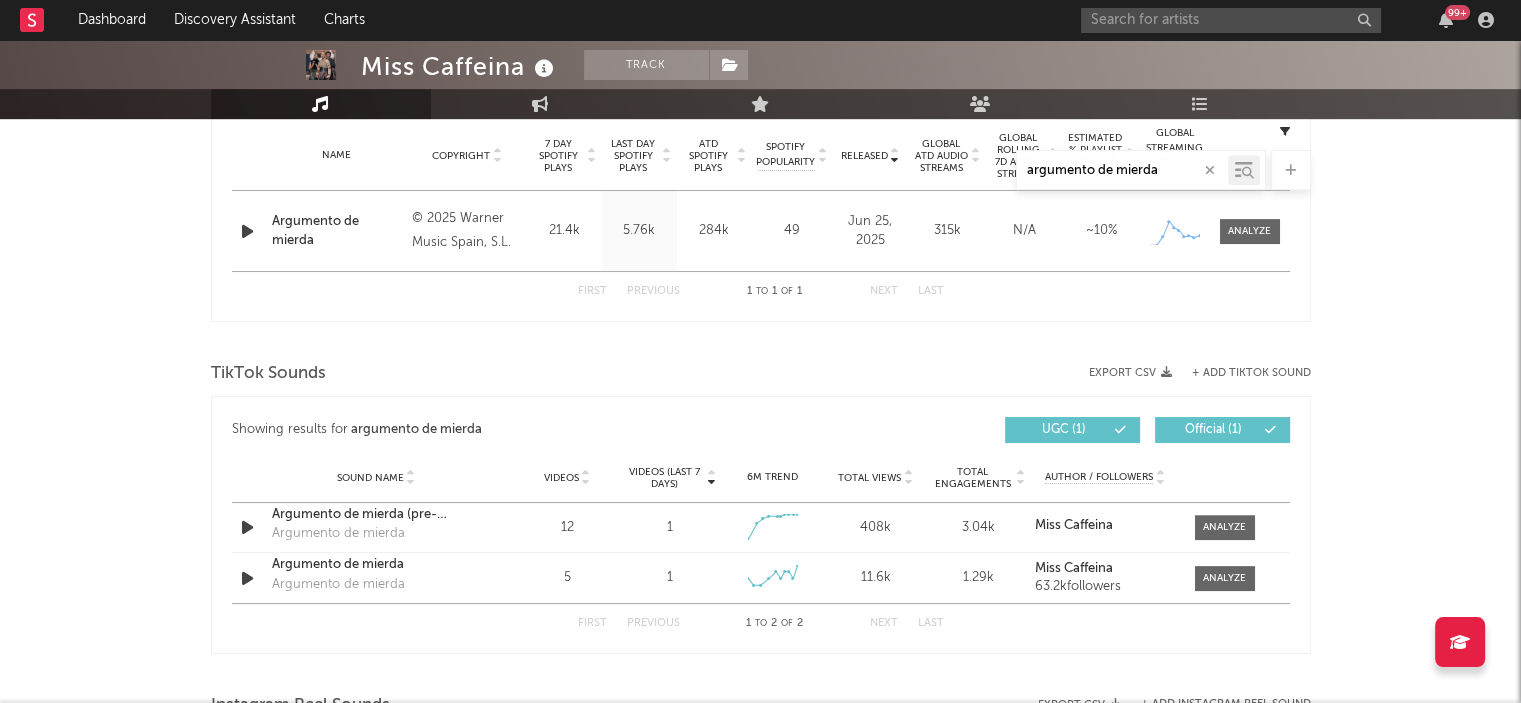 type on "argumento de mierda" 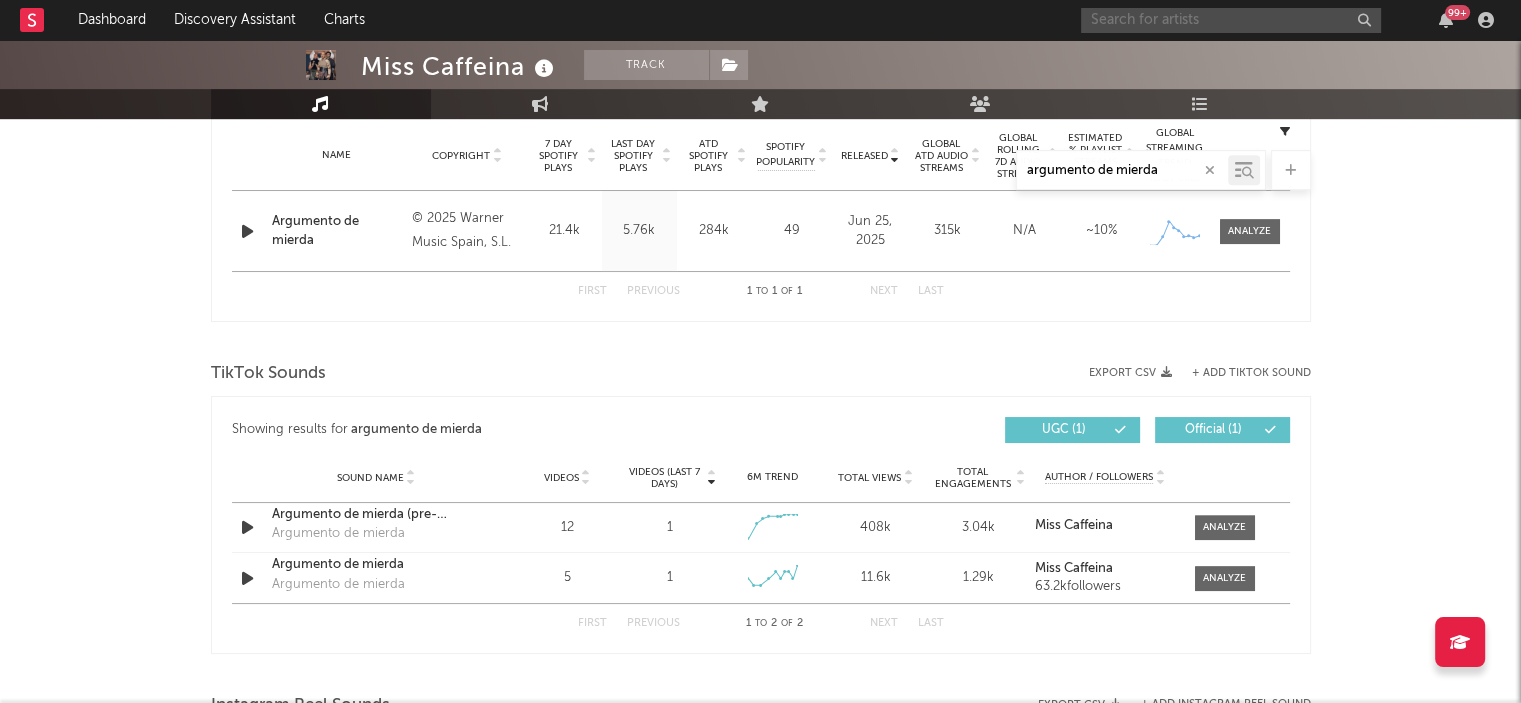 click at bounding box center [1231, 20] 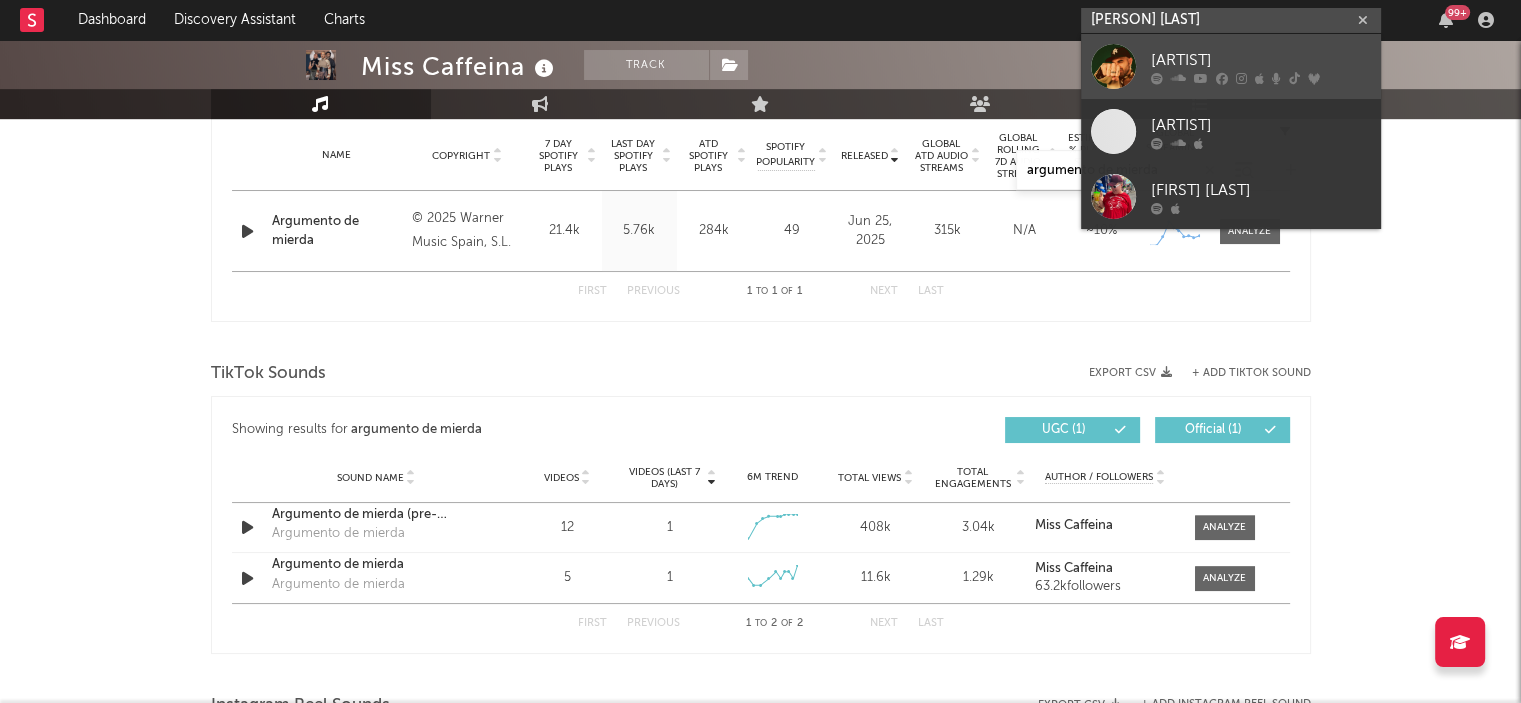 type on "[PERSON] [LAST]" 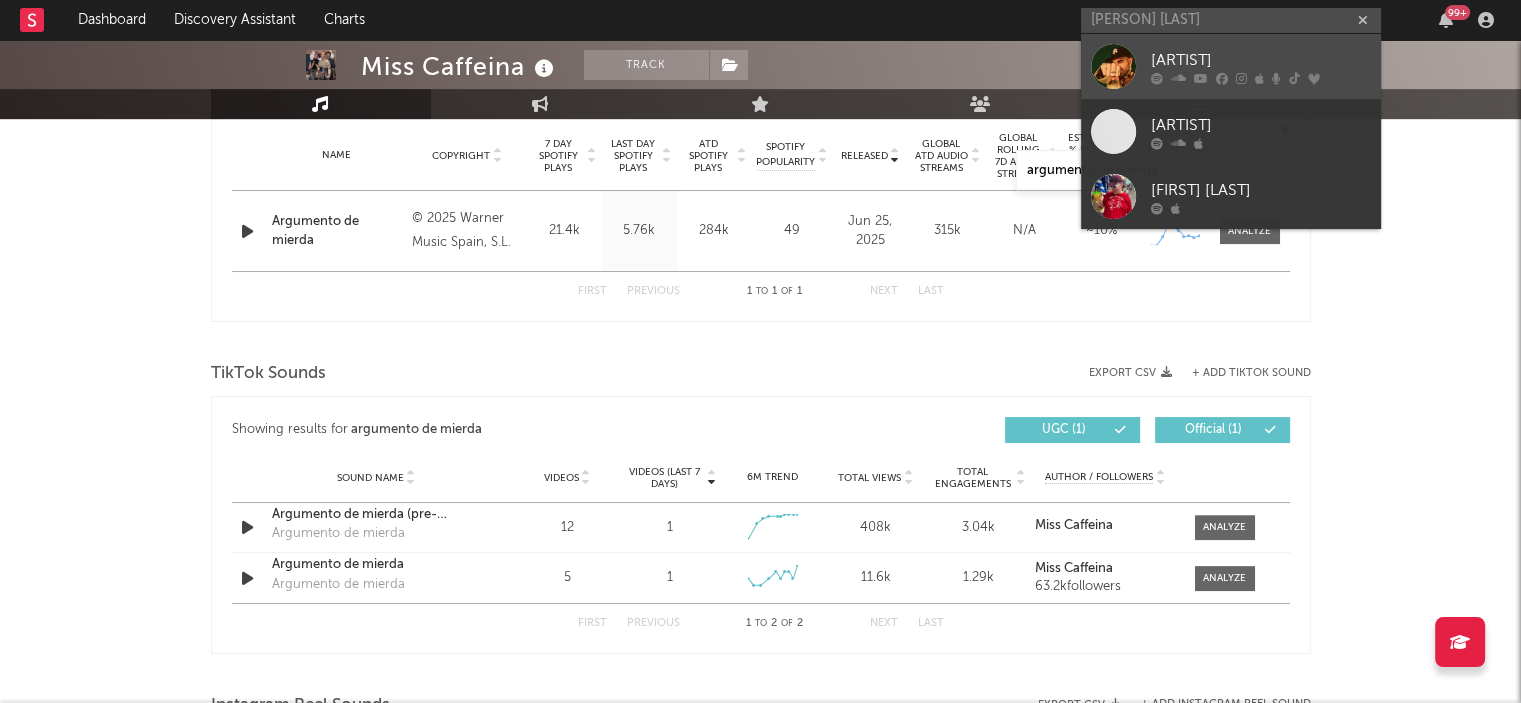 click on "[ARTIST]" at bounding box center [1261, 60] 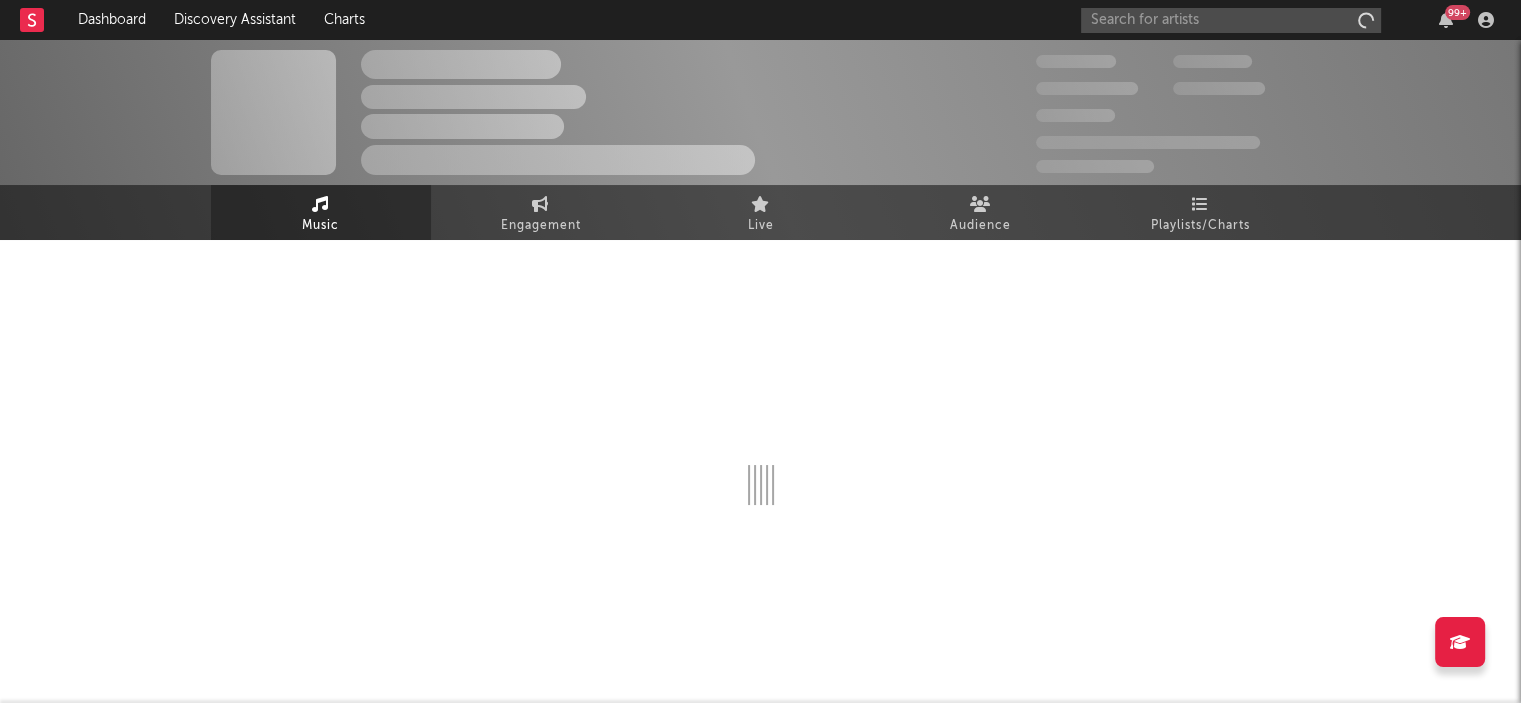 scroll, scrollTop: 0, scrollLeft: 0, axis: both 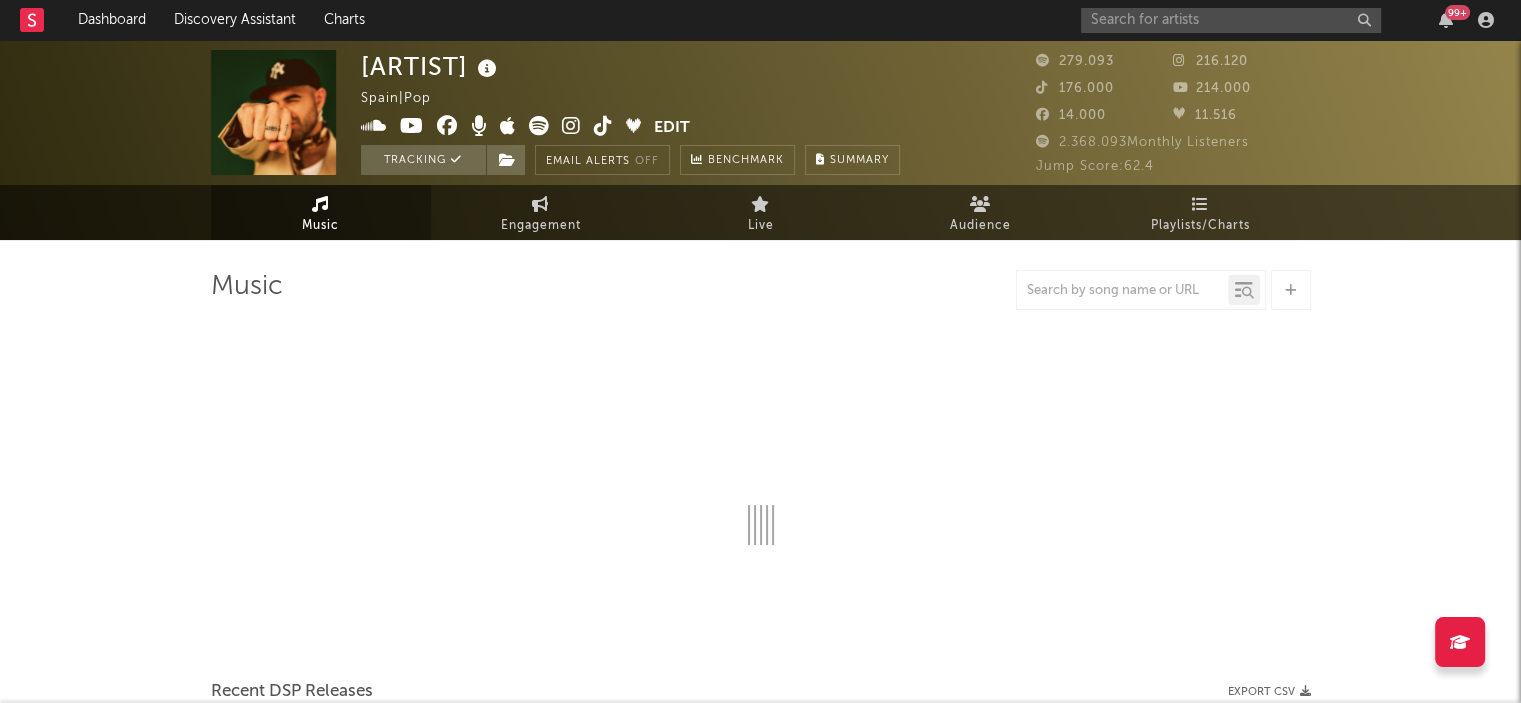 select on "6m" 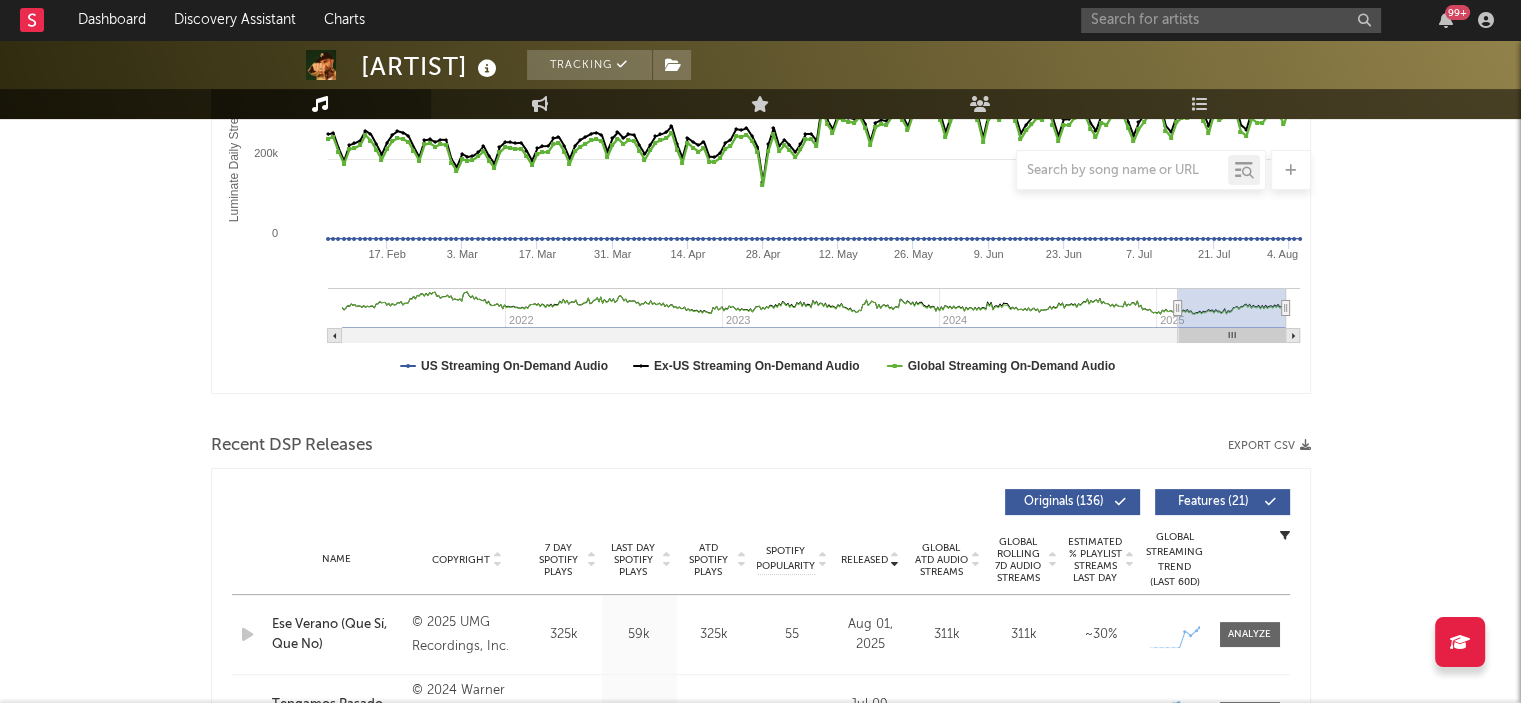 scroll, scrollTop: 628, scrollLeft: 0, axis: vertical 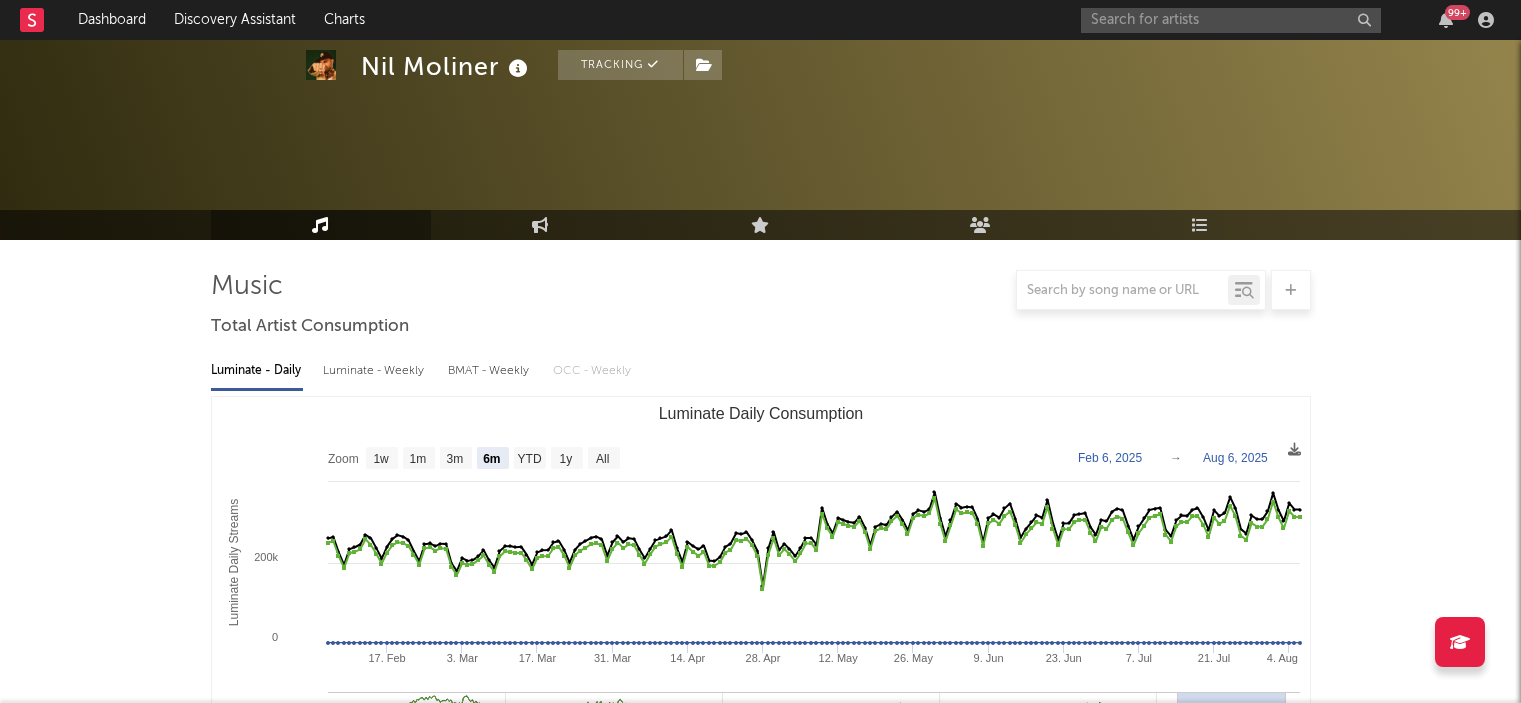select on "6m" 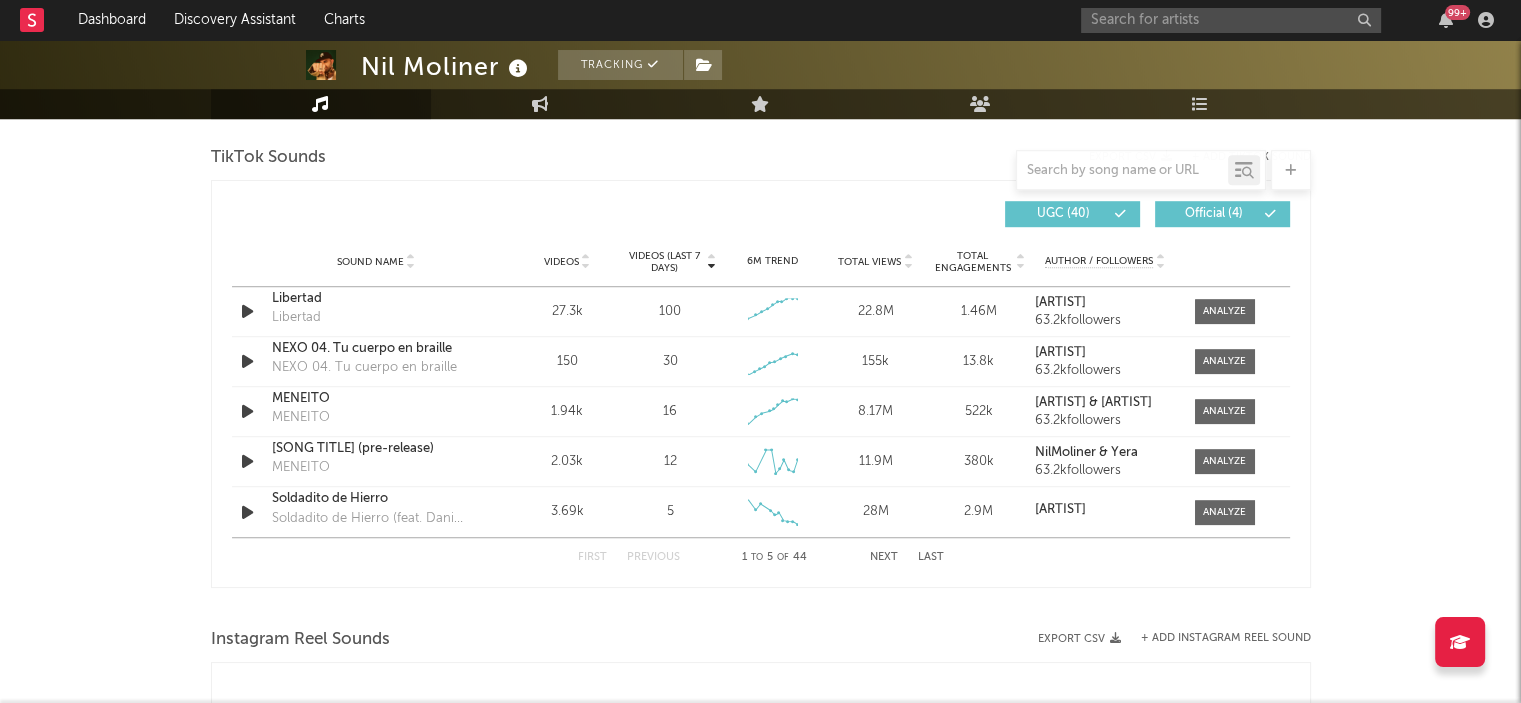 scroll, scrollTop: 1346, scrollLeft: 0, axis: vertical 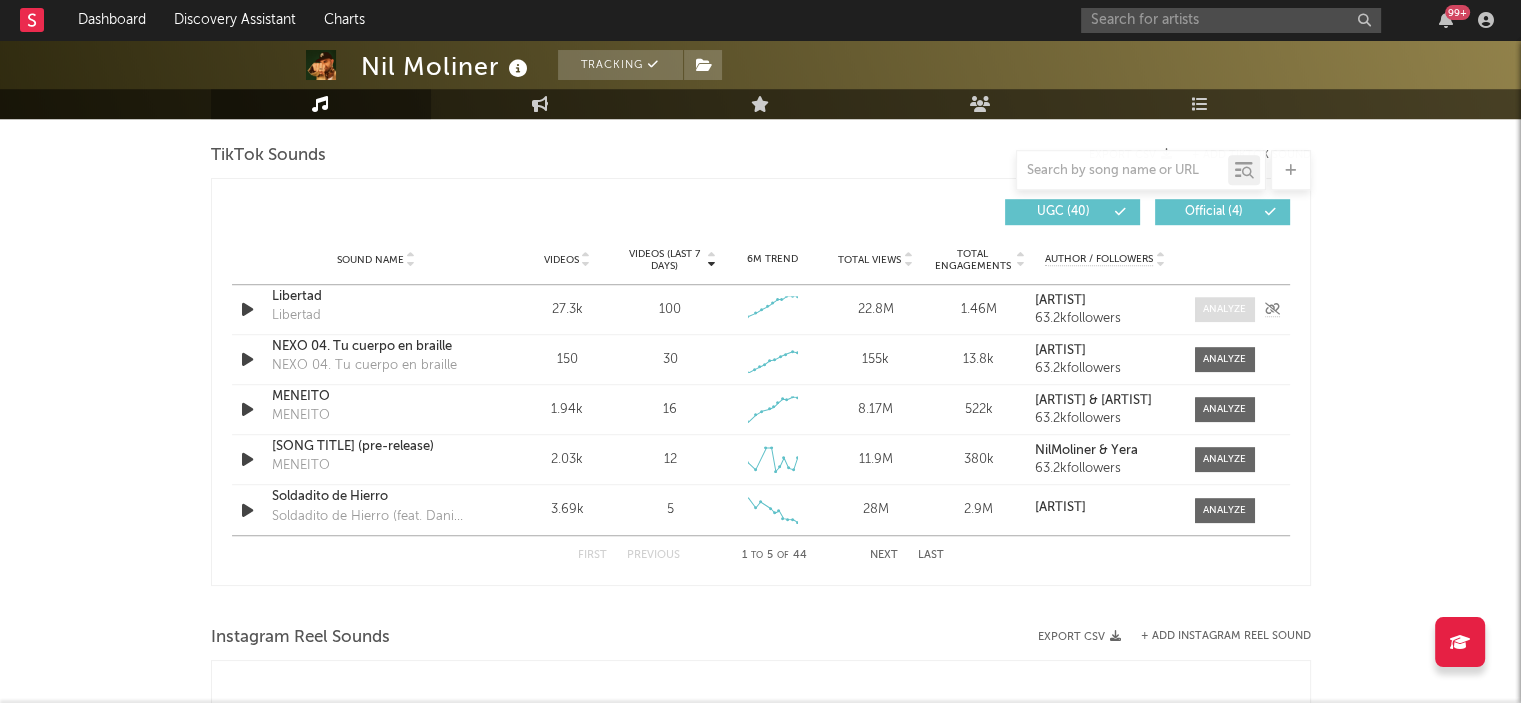 click at bounding box center [1224, 309] 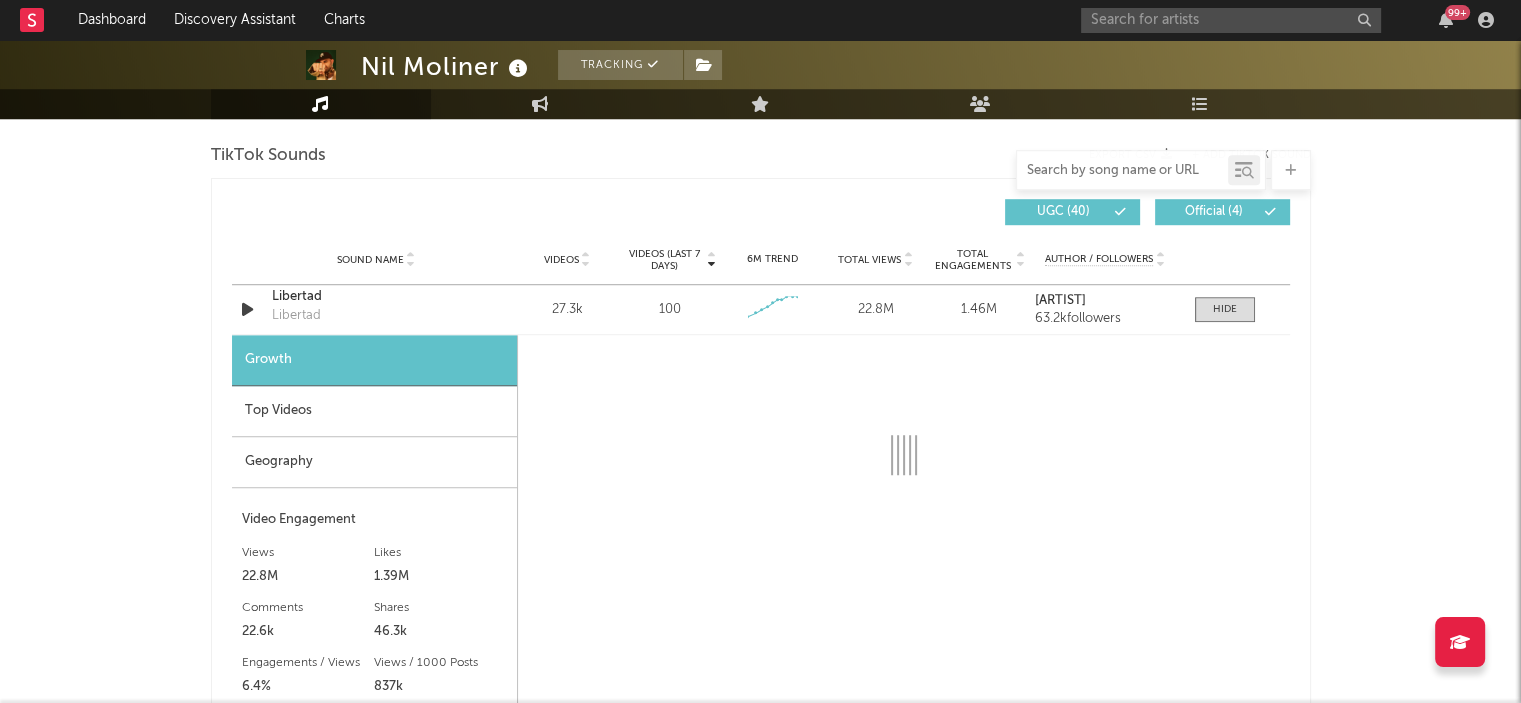 click at bounding box center (1122, 171) 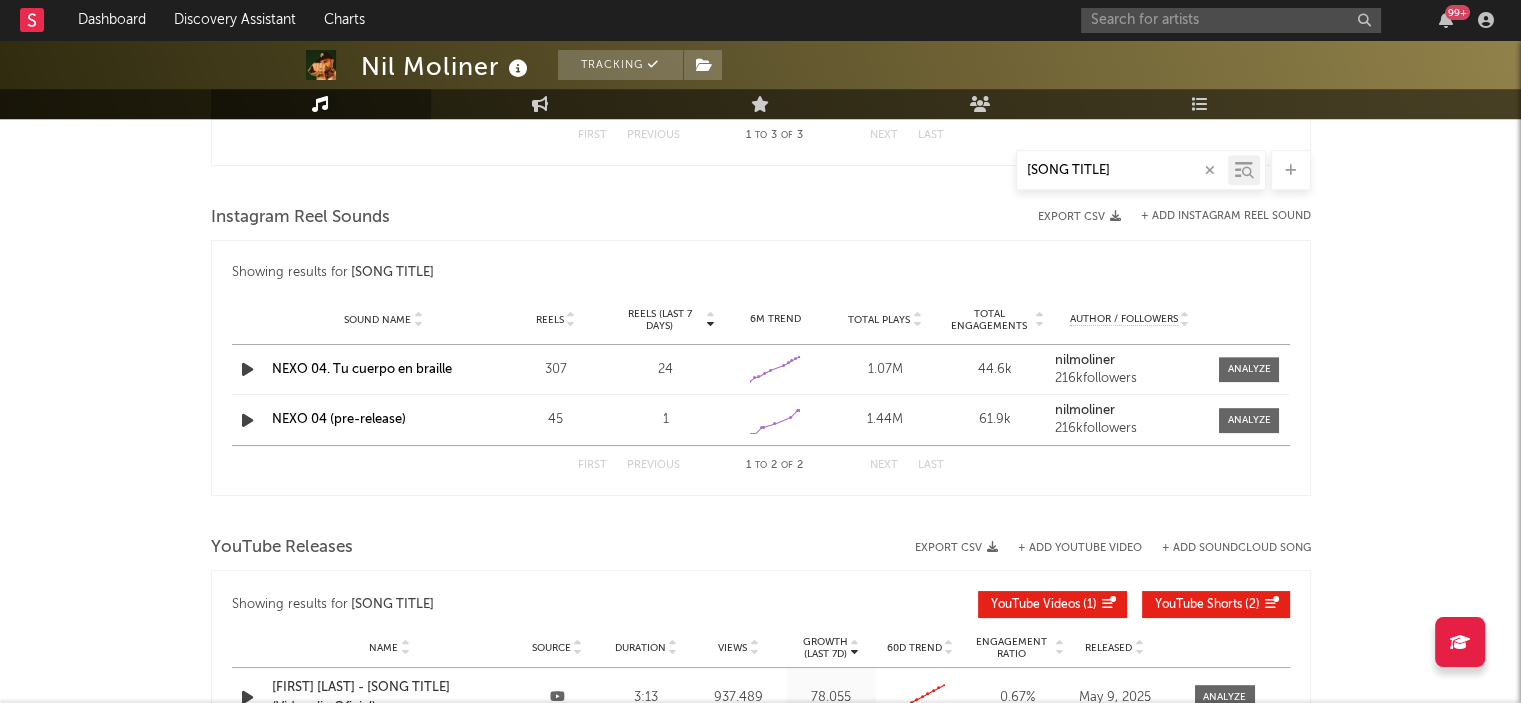 type on "[SONG TITLE]" 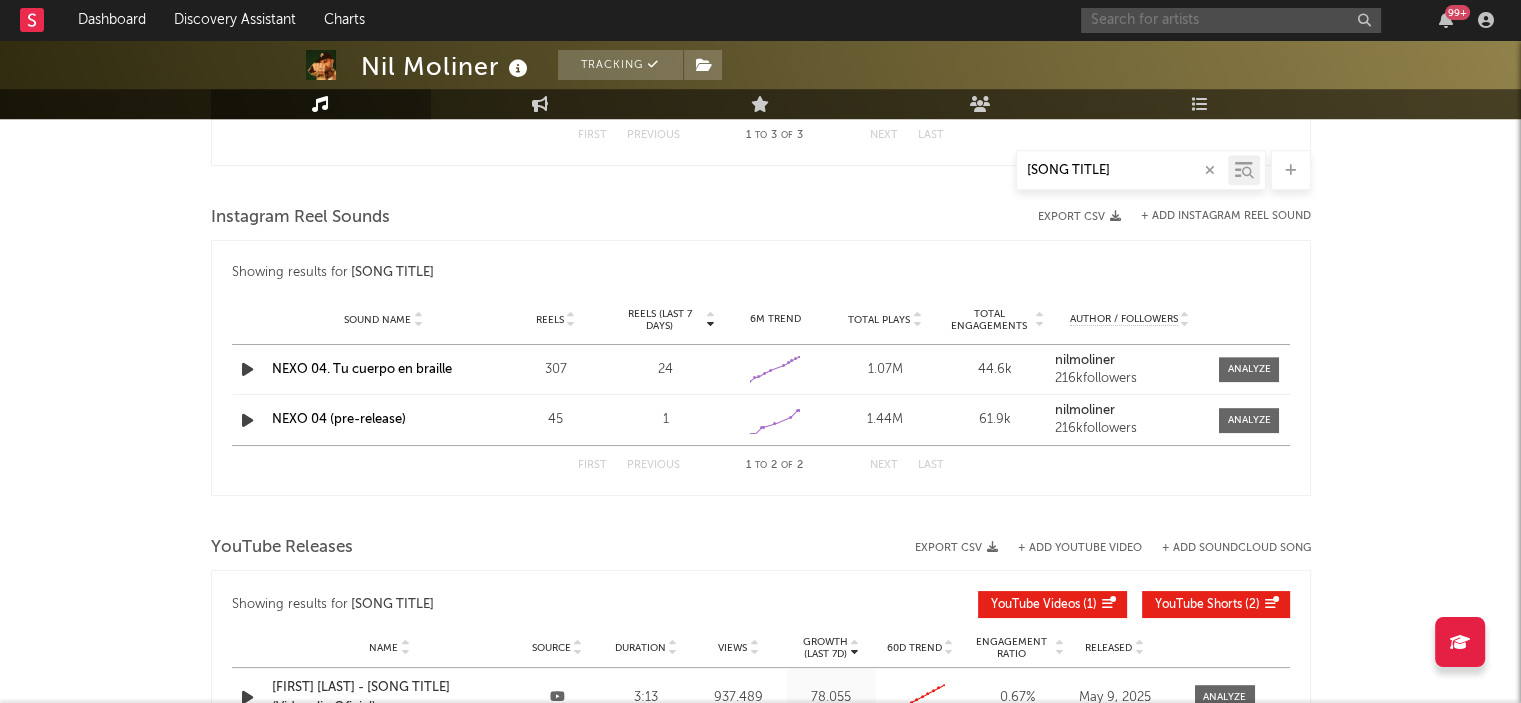 click at bounding box center [1231, 20] 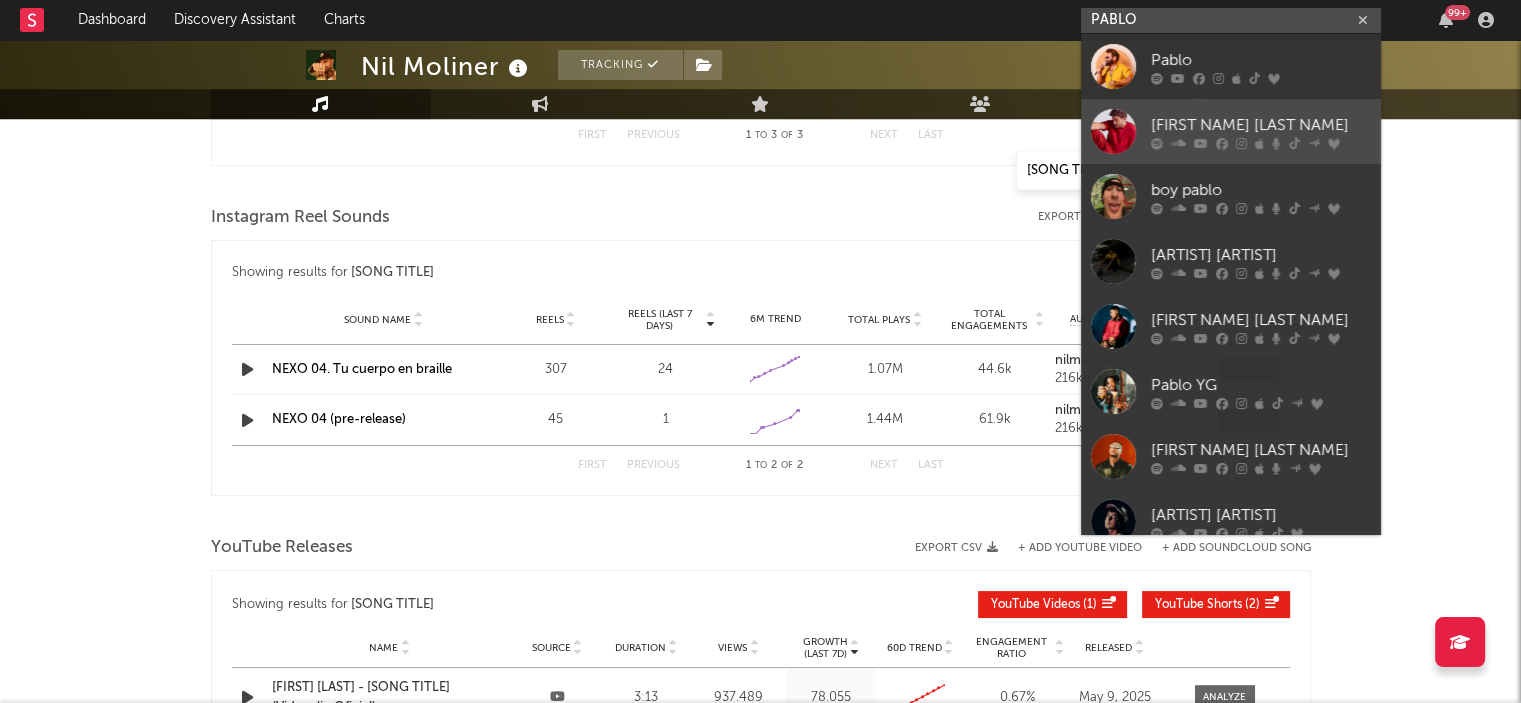 type on "PABLO" 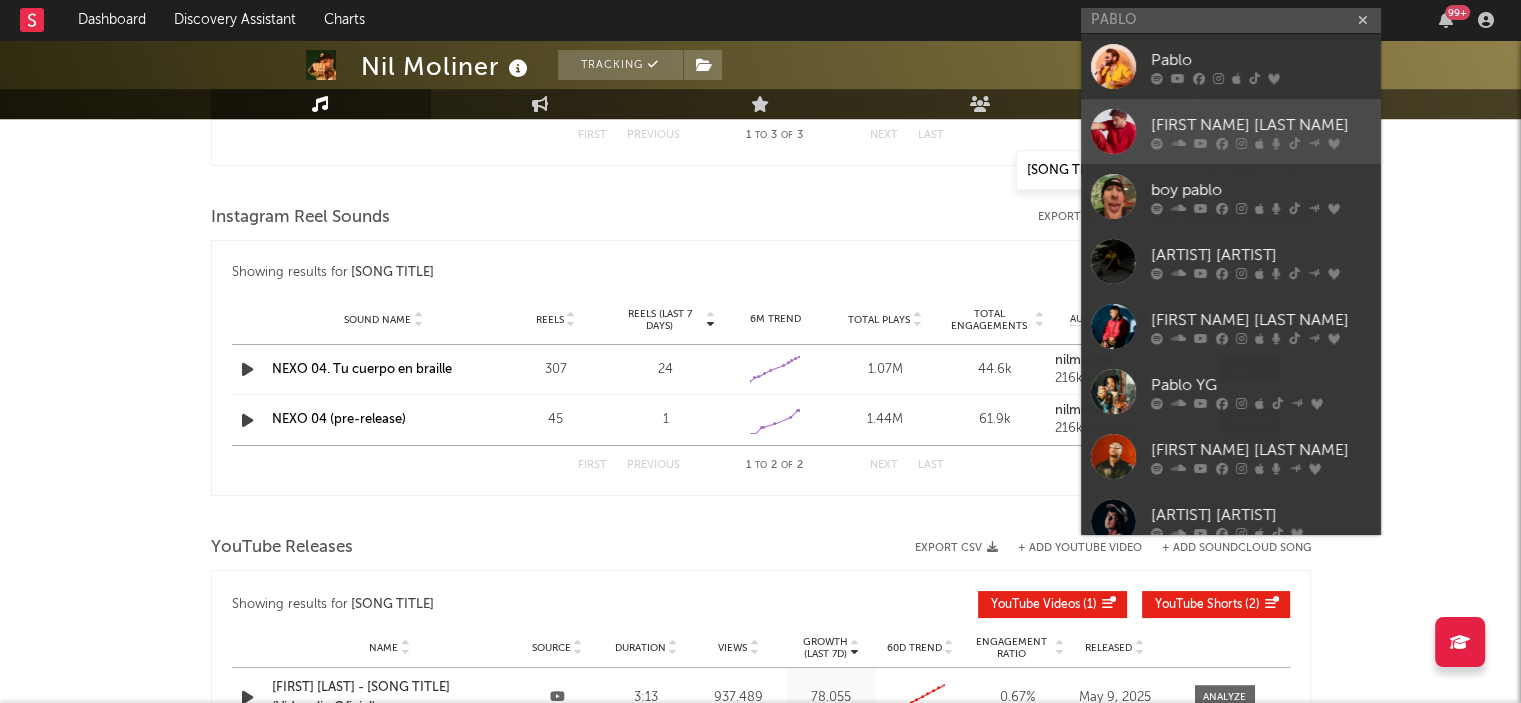 click at bounding box center [1201, 143] 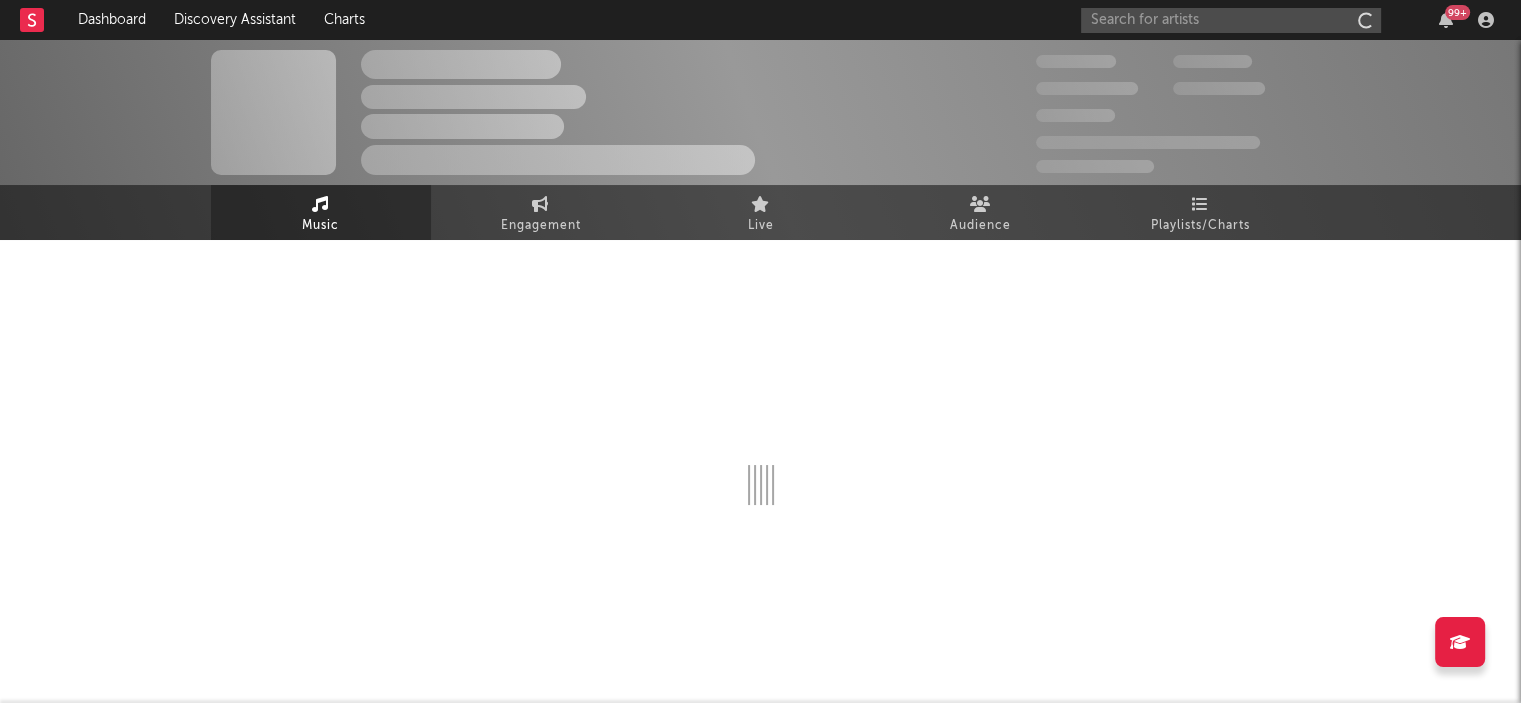 scroll, scrollTop: 0, scrollLeft: 0, axis: both 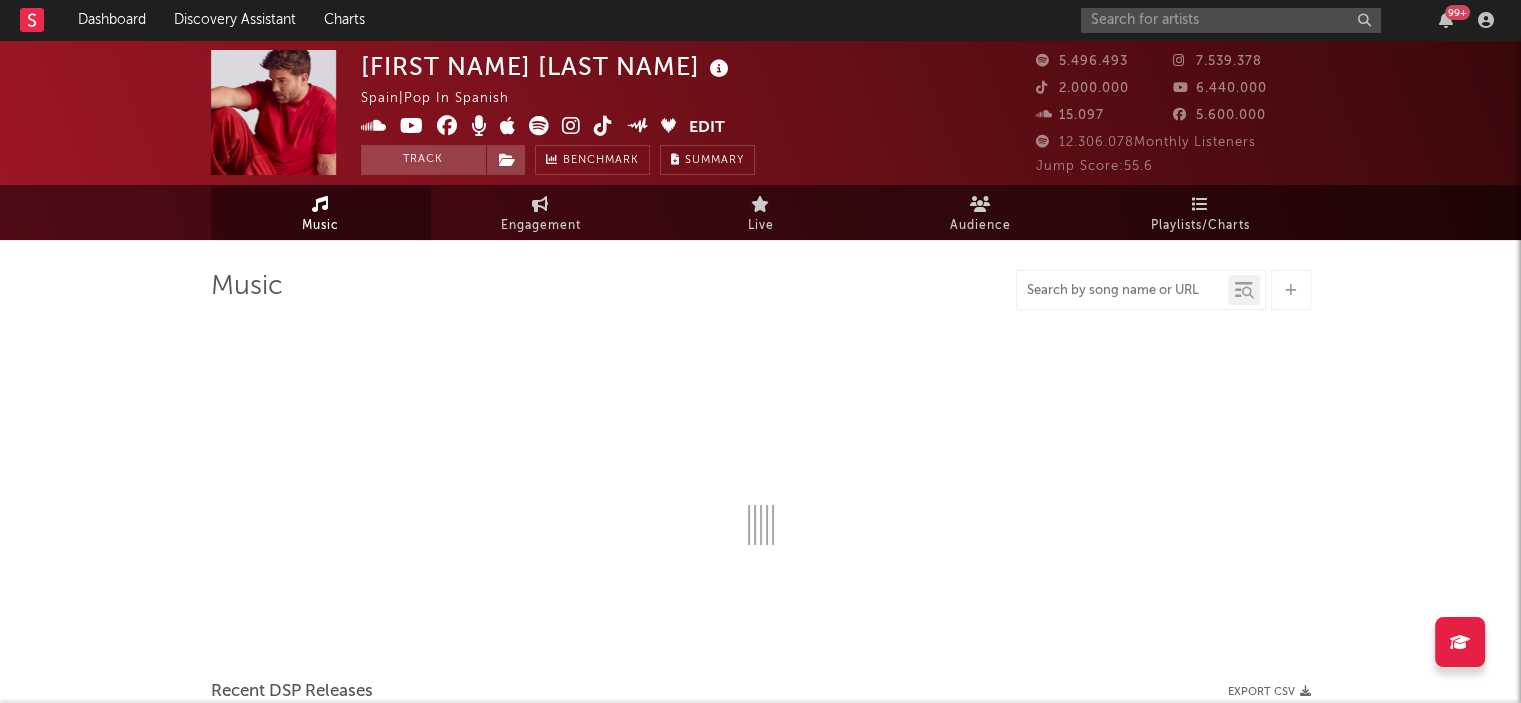 click at bounding box center (1122, 291) 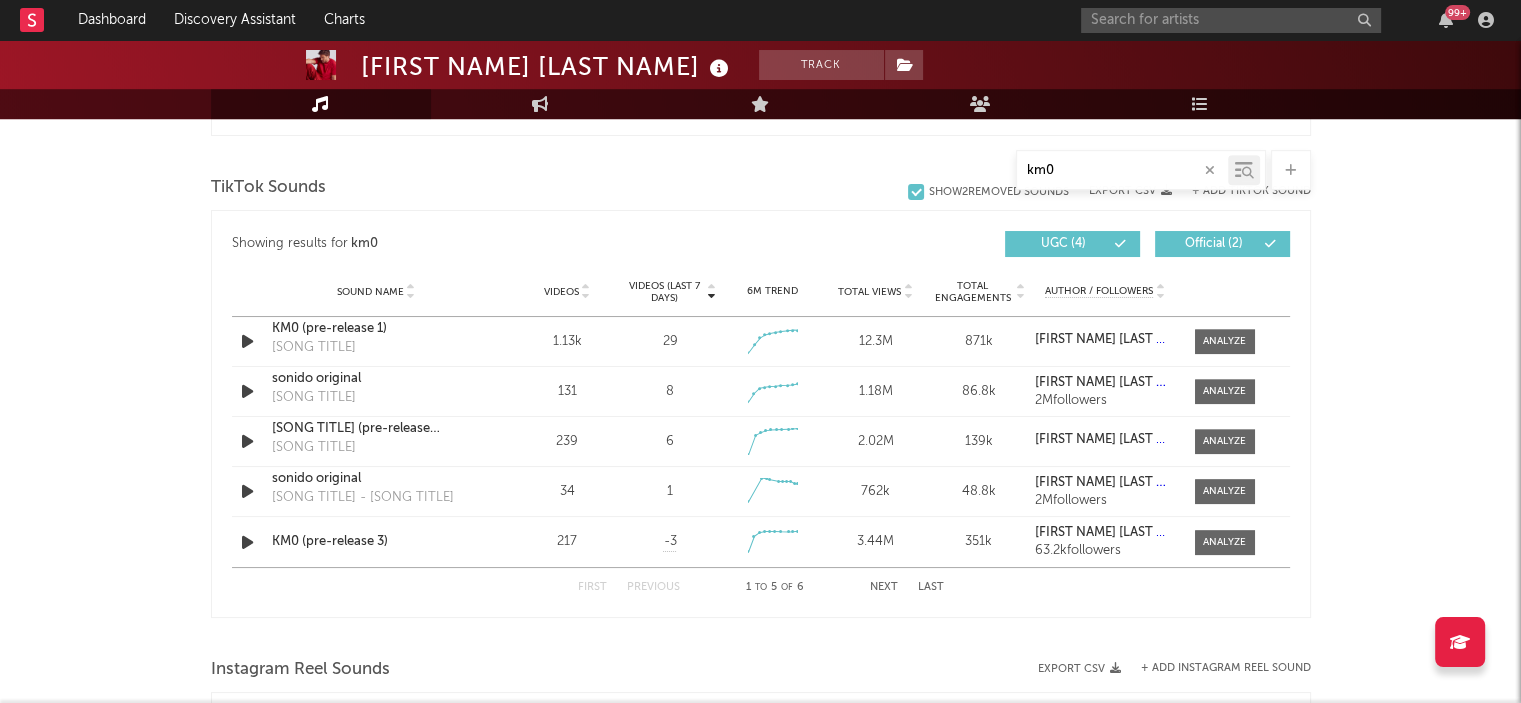 scroll, scrollTop: 1071, scrollLeft: 0, axis: vertical 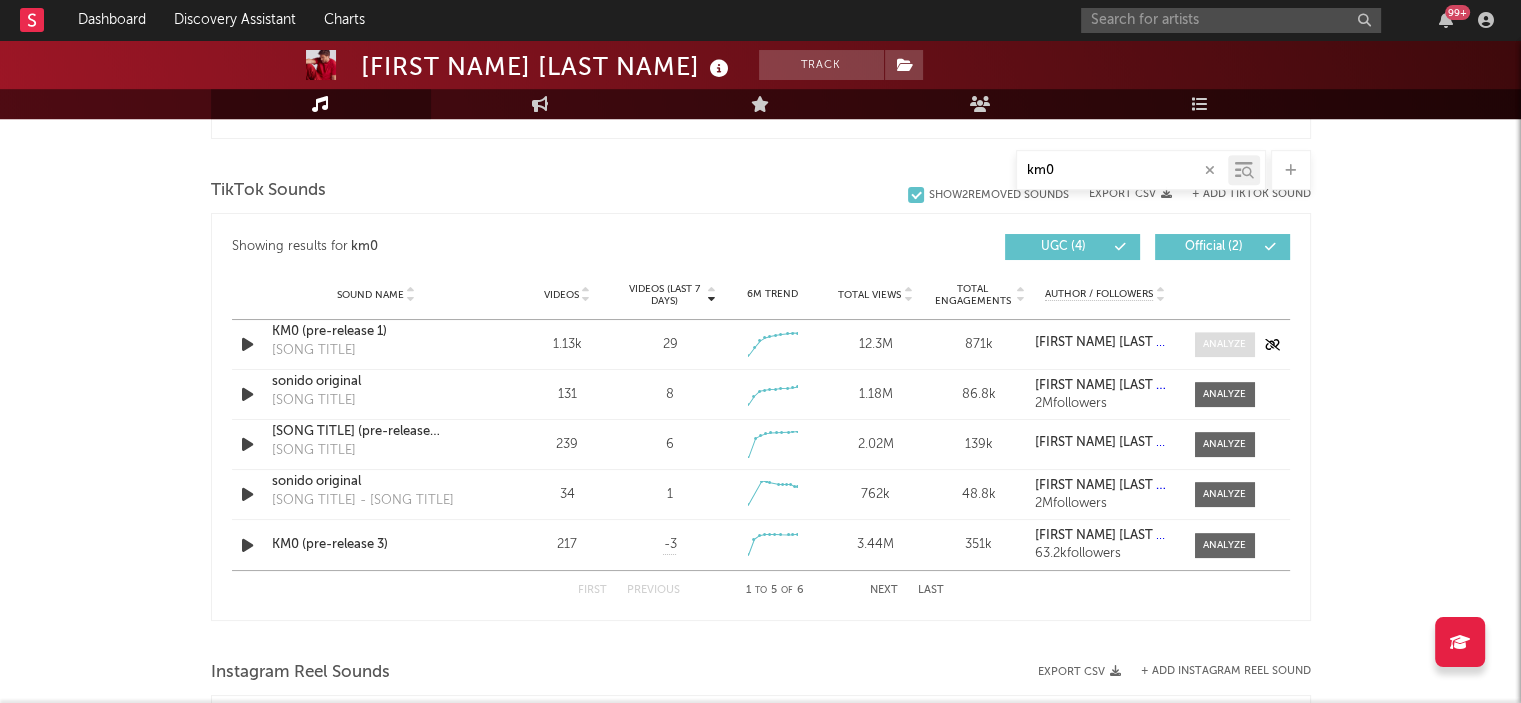 type on "km0" 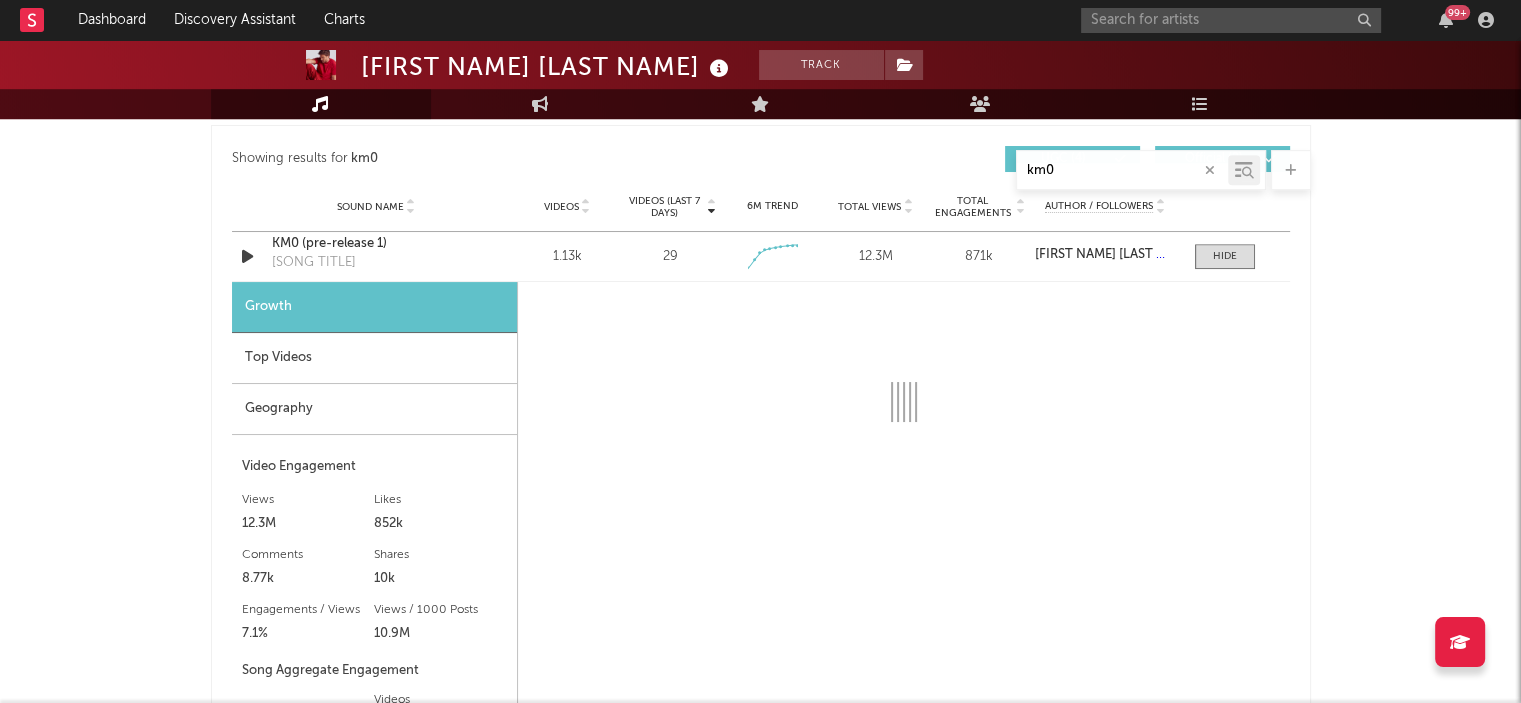 select on "1w" 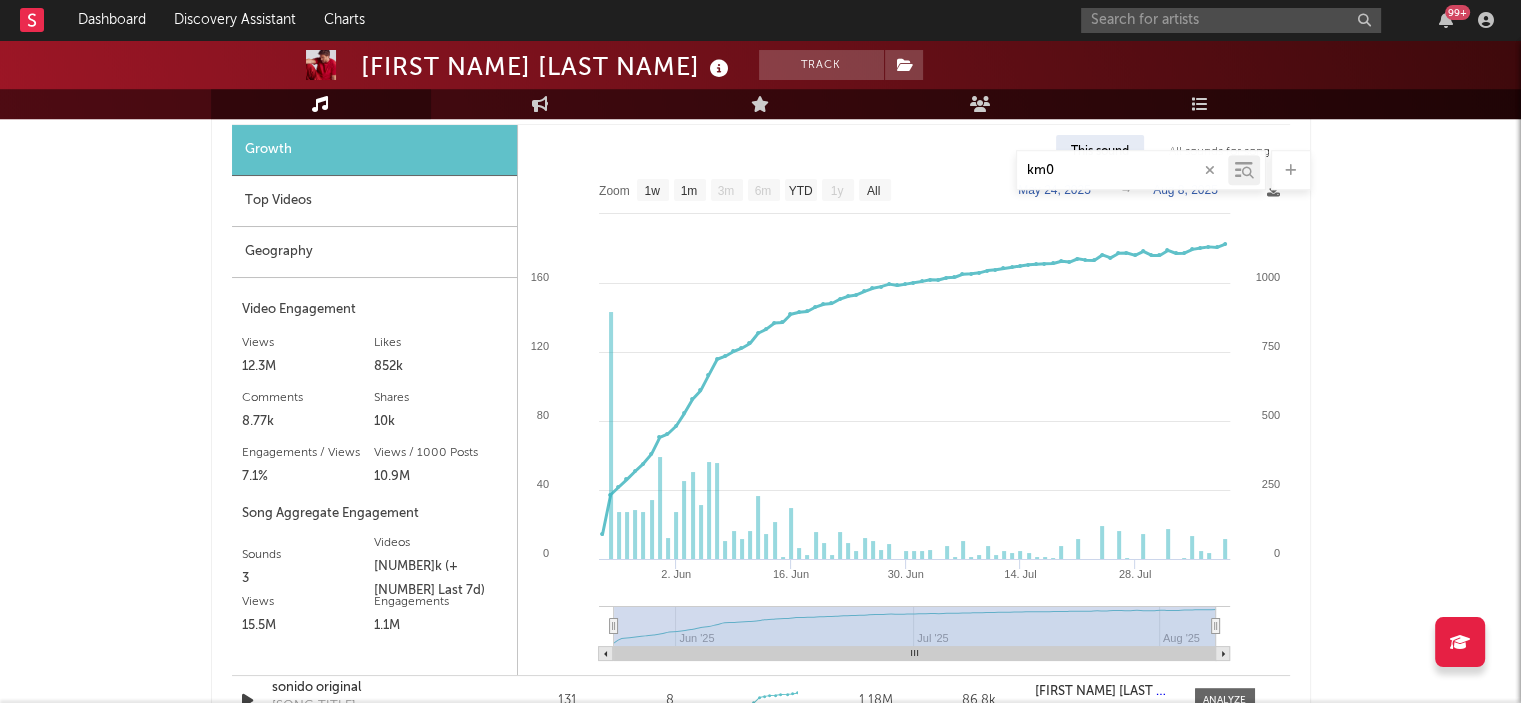 scroll, scrollTop: 1202, scrollLeft: 0, axis: vertical 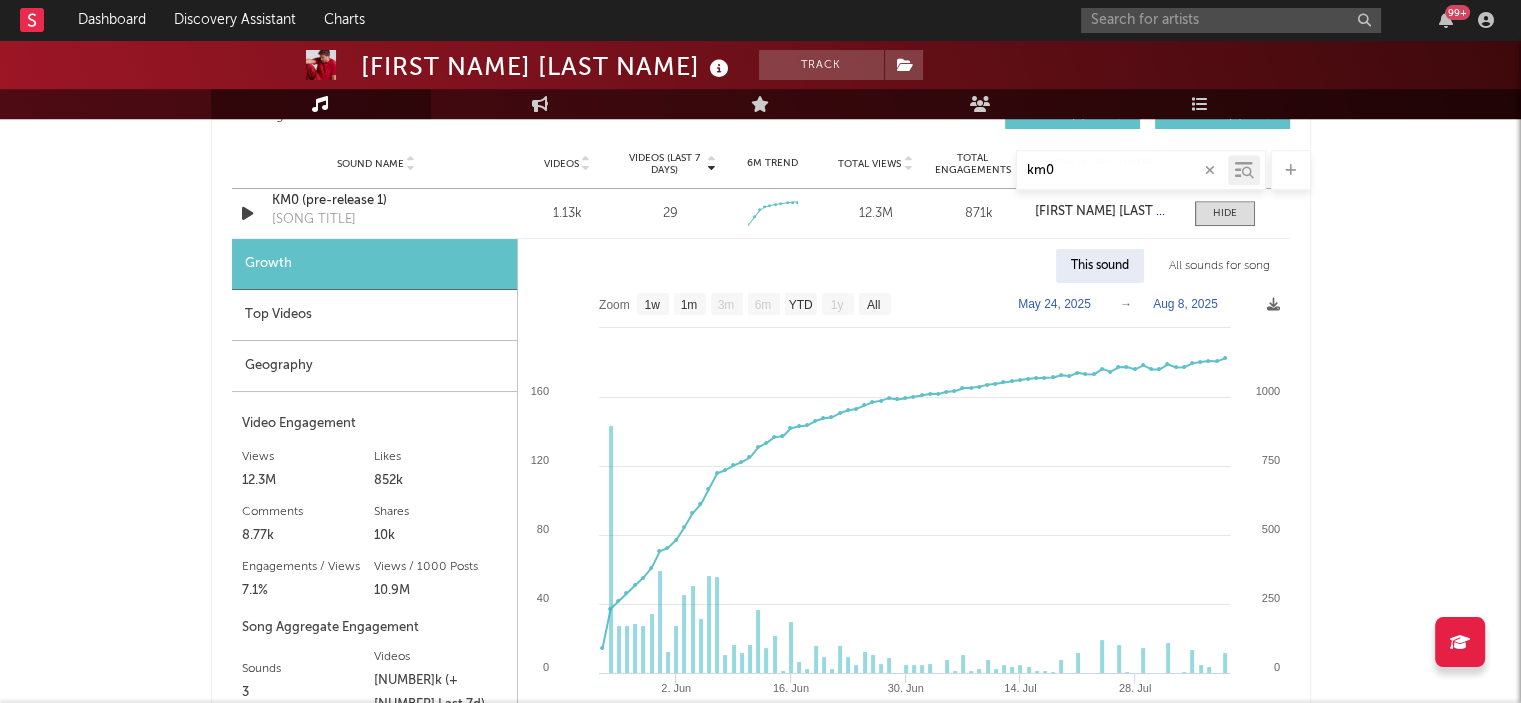 drag, startPoint x: 1092, startPoint y: 176, endPoint x: 925, endPoint y: 139, distance: 171.0497 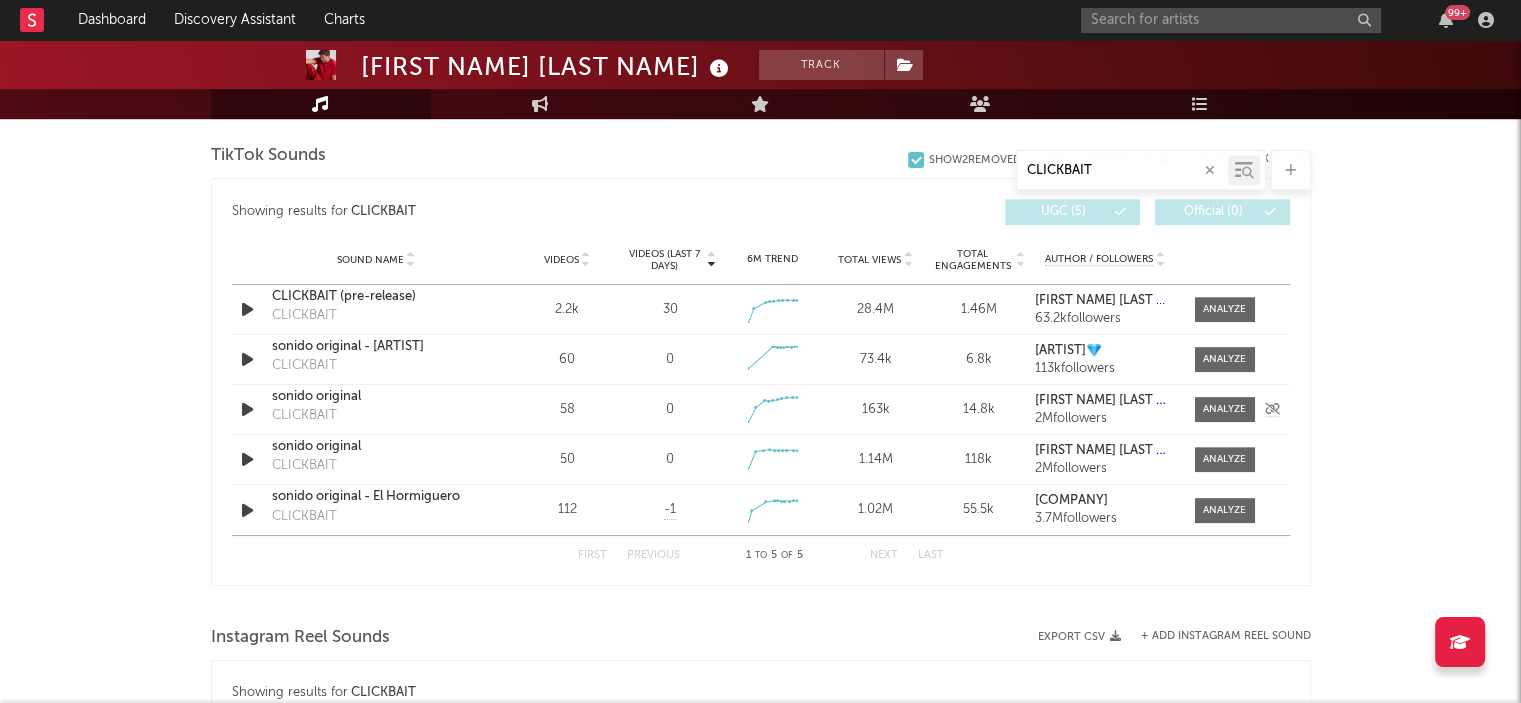 scroll, scrollTop: 996, scrollLeft: 0, axis: vertical 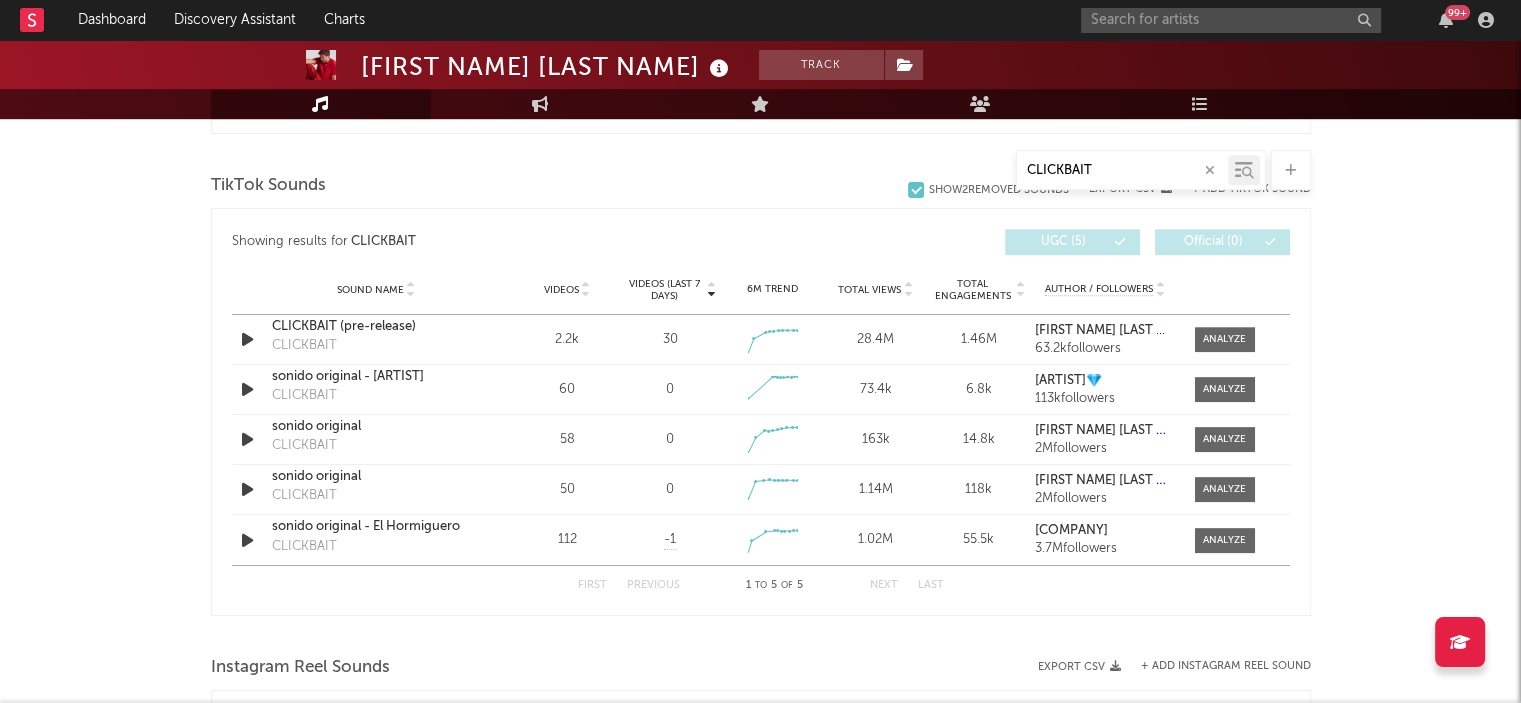 type on "CLICKBAIT" 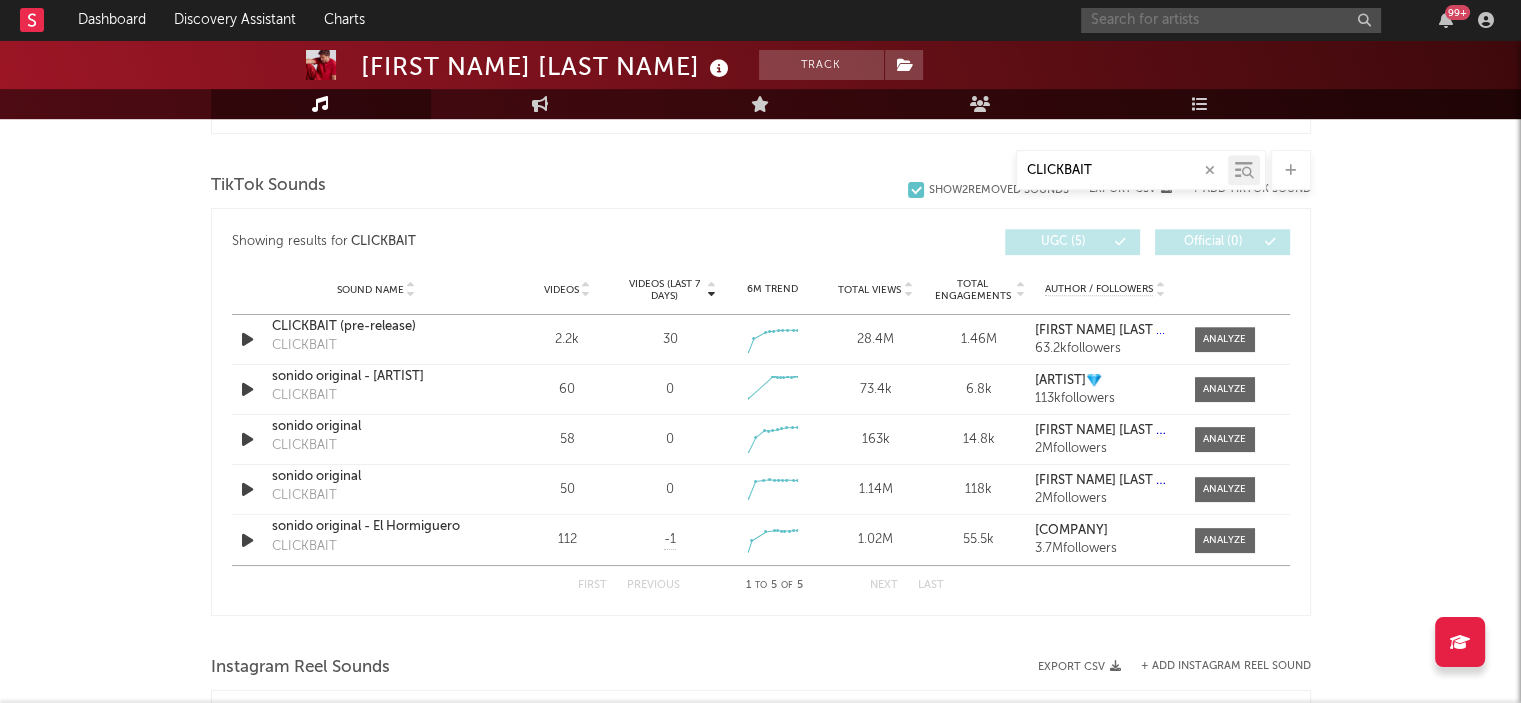 click at bounding box center (1231, 20) 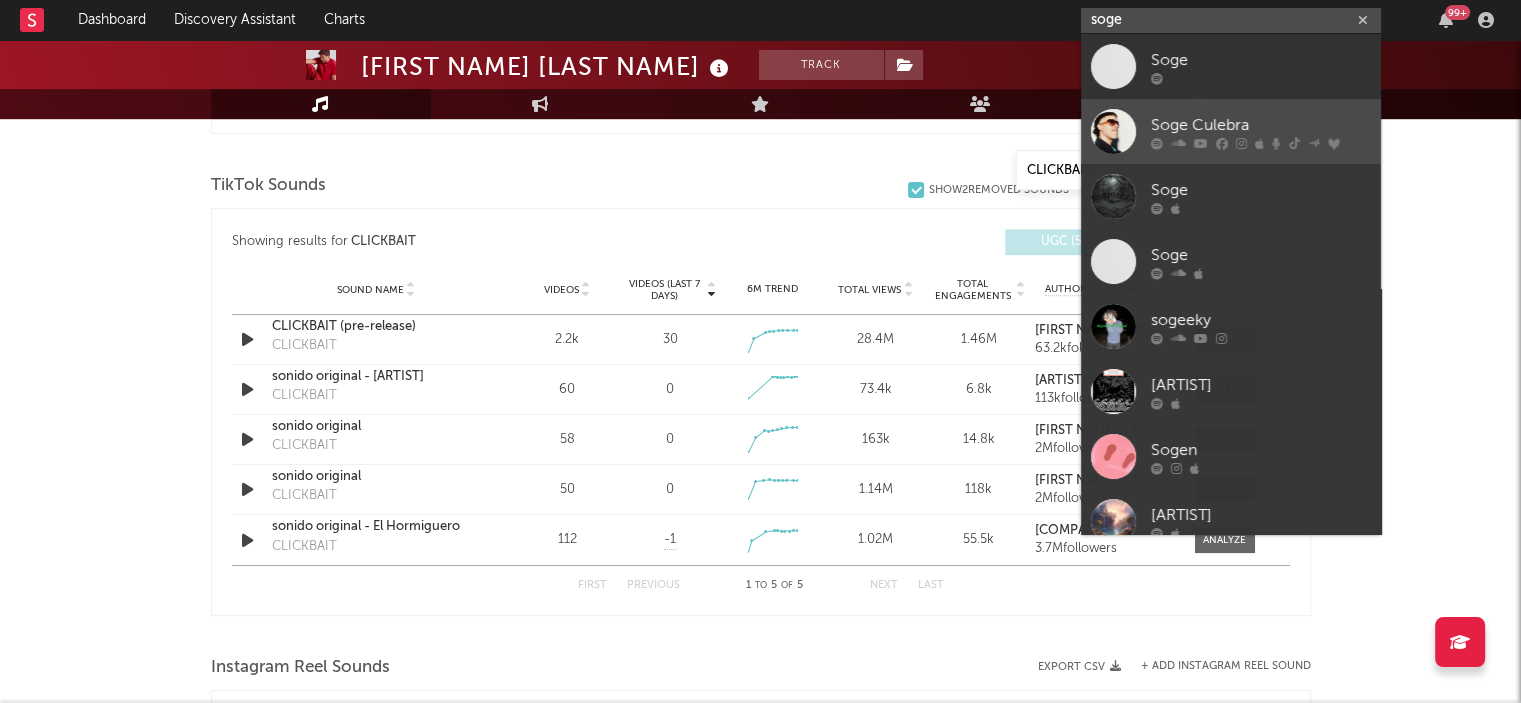 type on "soge" 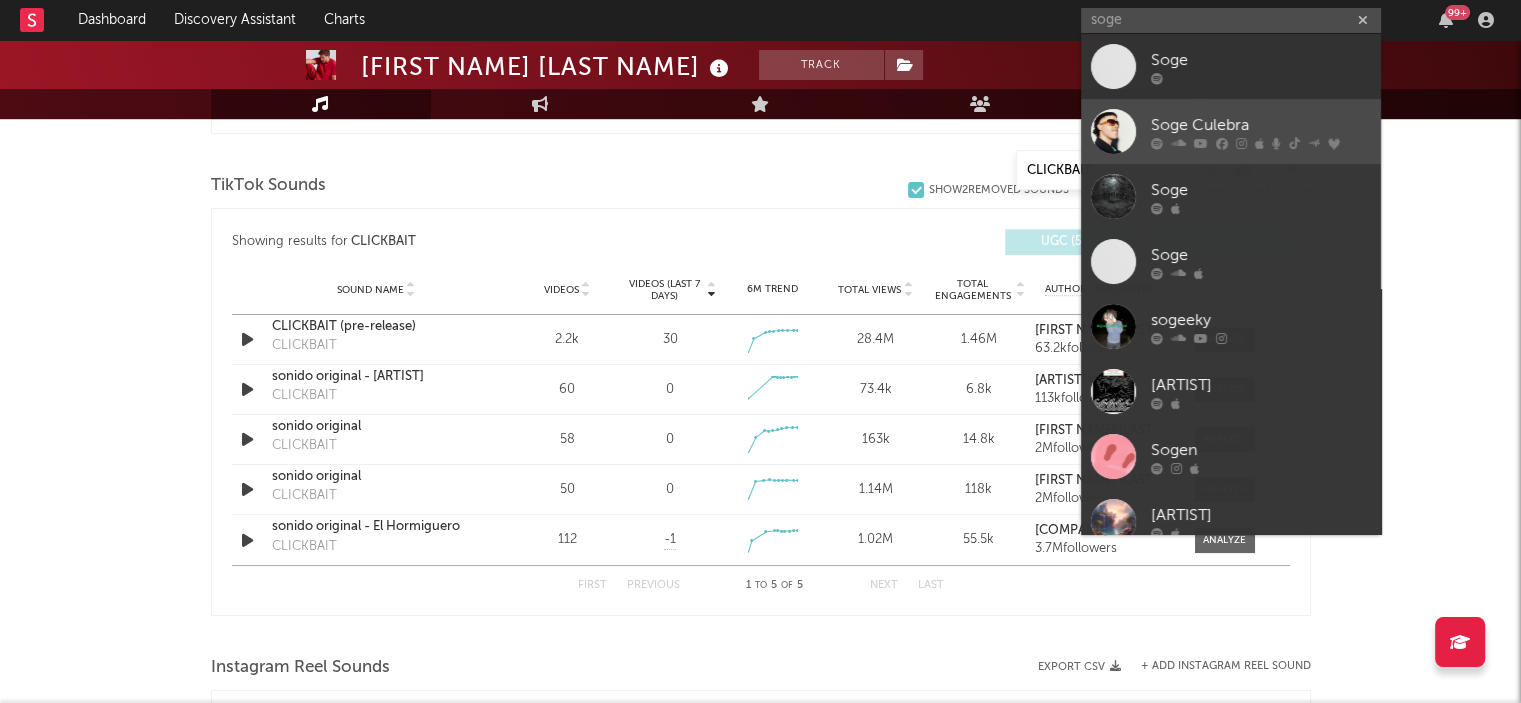 click on "Soge Culebra" at bounding box center [1261, 125] 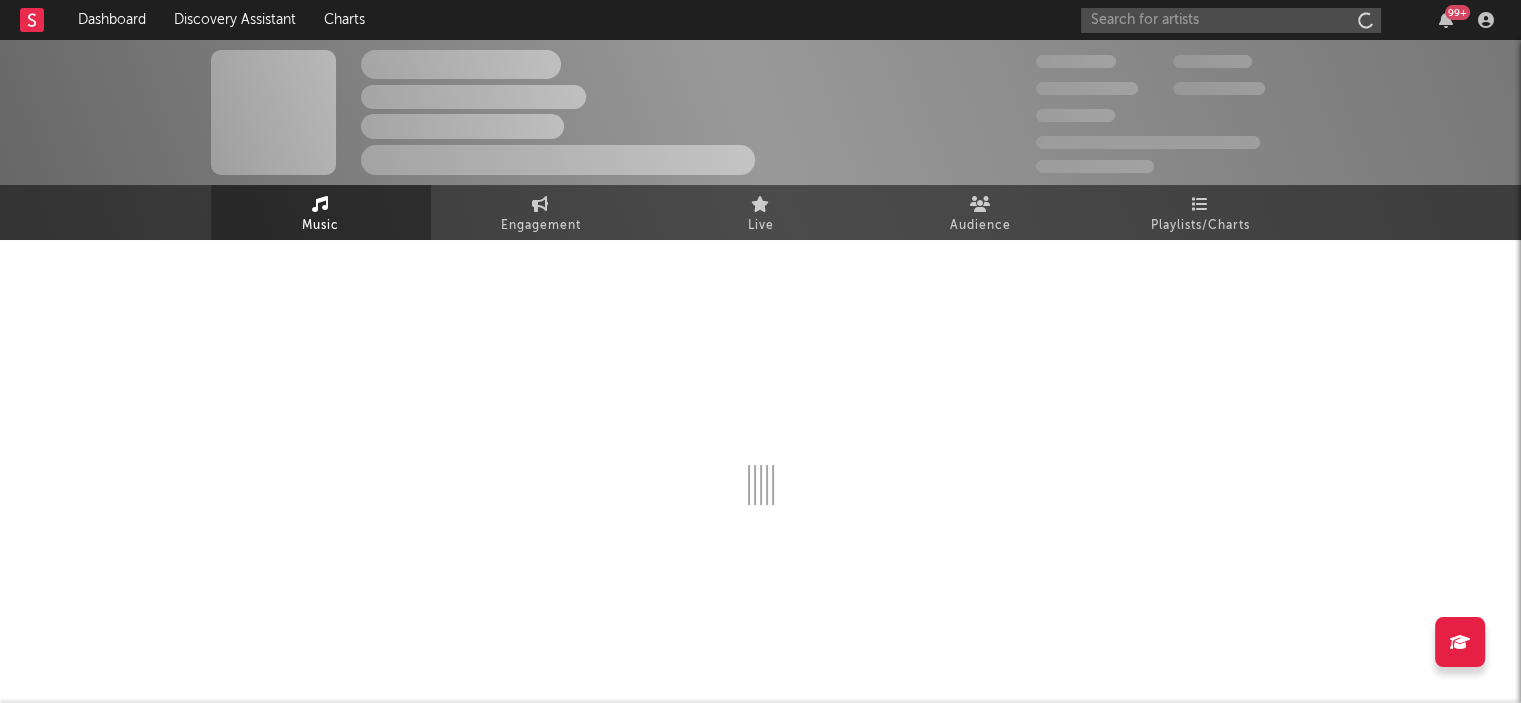 scroll, scrollTop: 0, scrollLeft: 0, axis: both 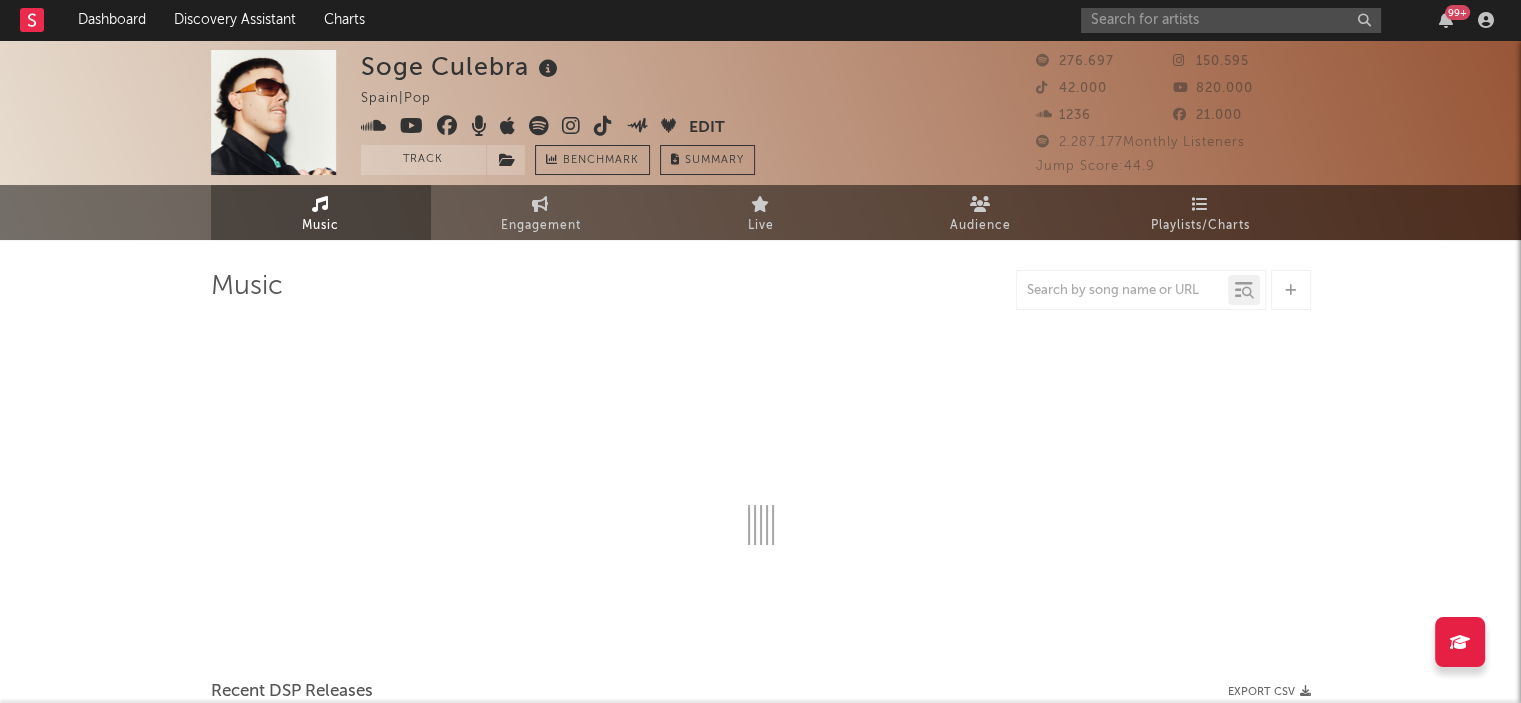 select on "6m" 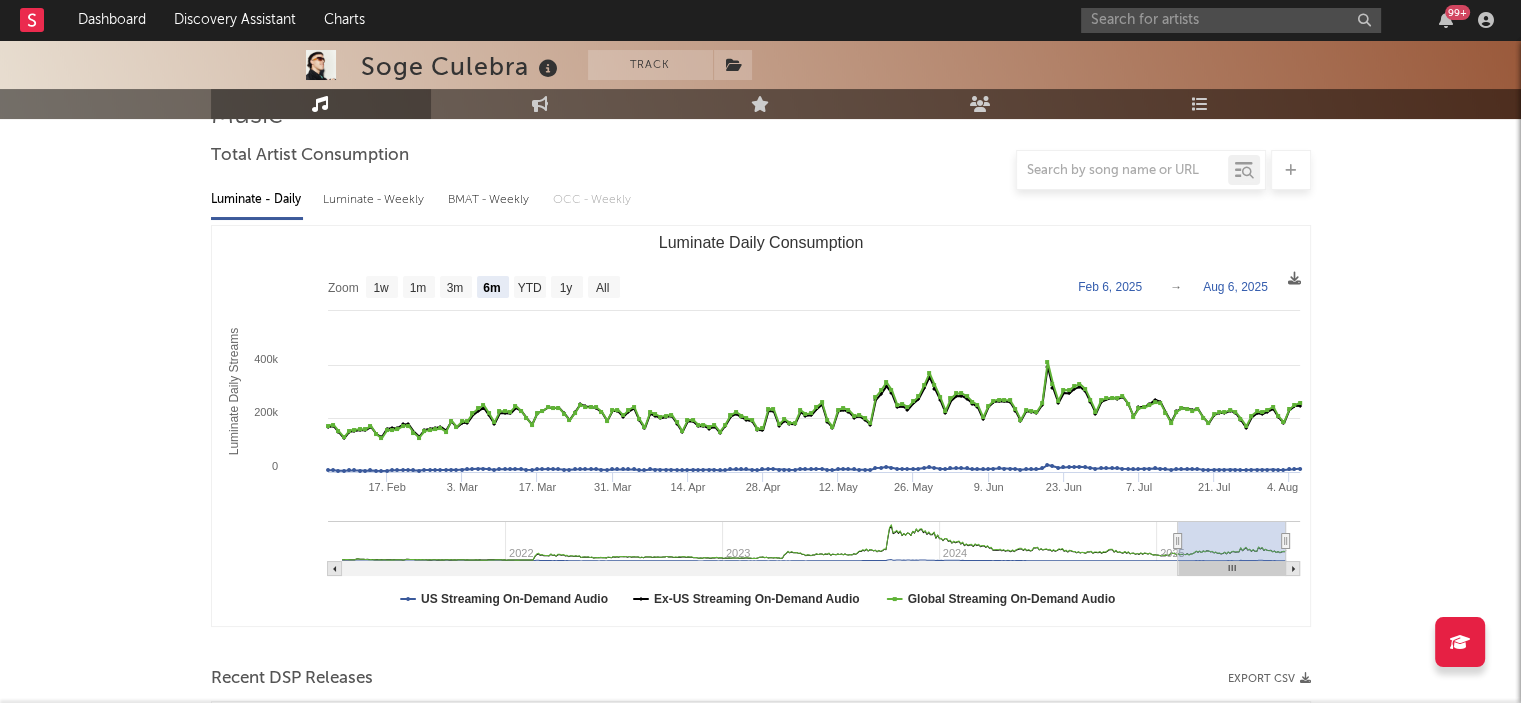 scroll, scrollTop: 176, scrollLeft: 0, axis: vertical 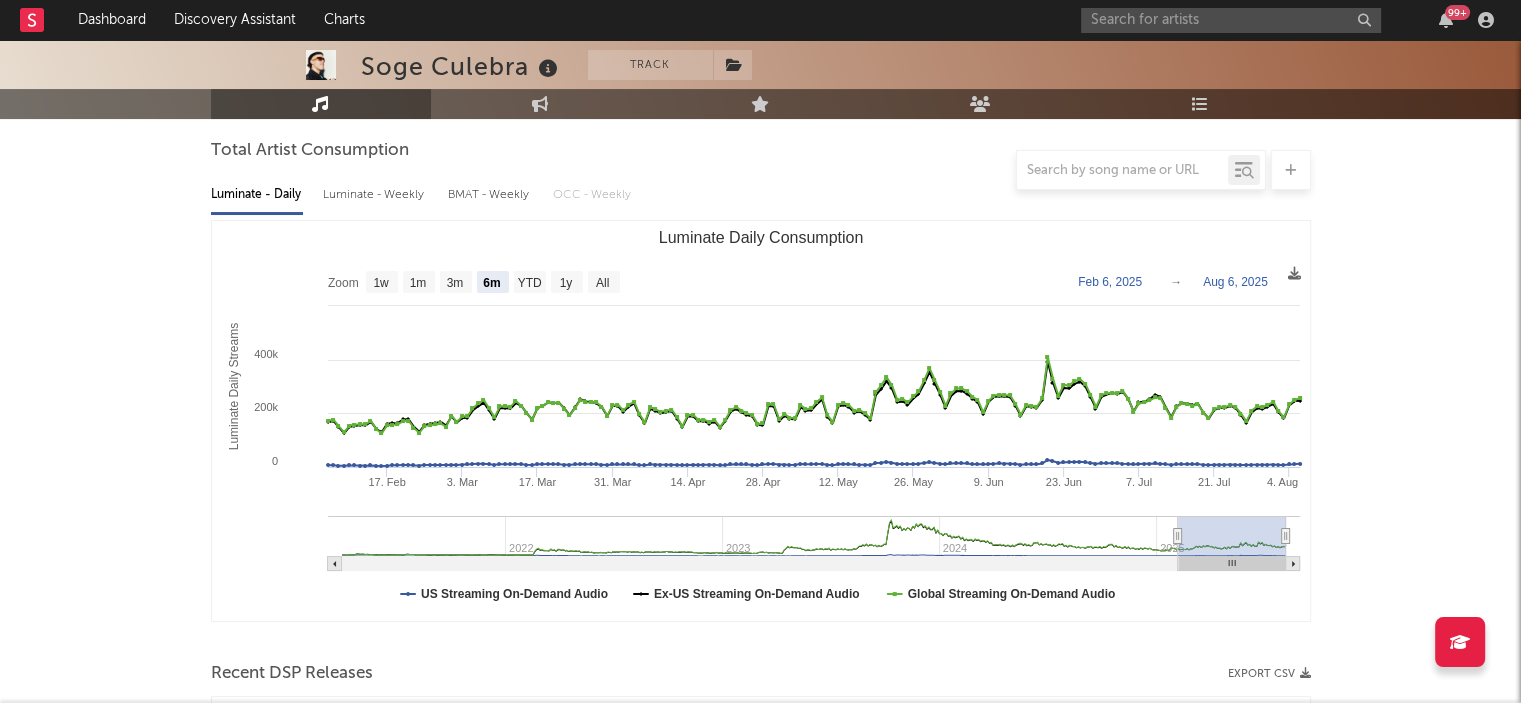 click at bounding box center (1122, 170) 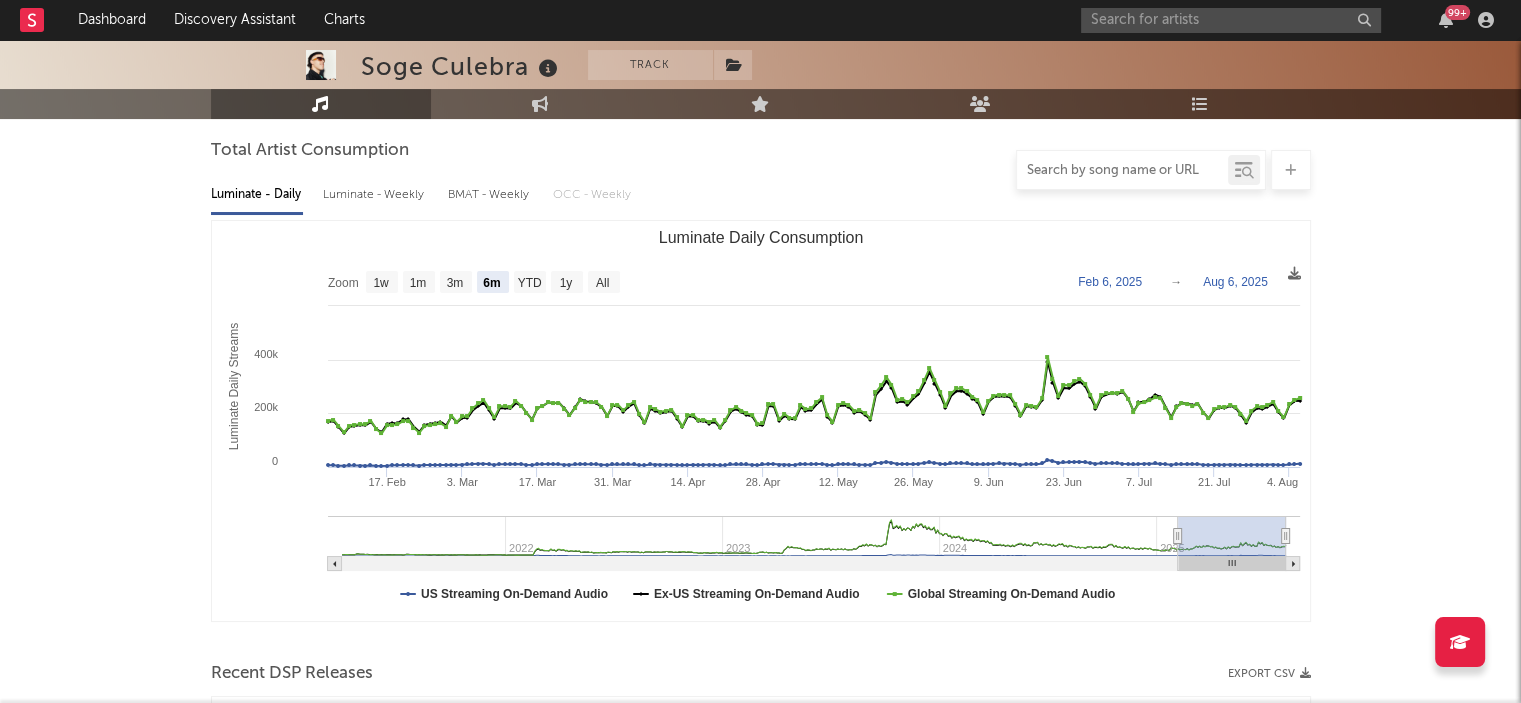 click at bounding box center (1122, 171) 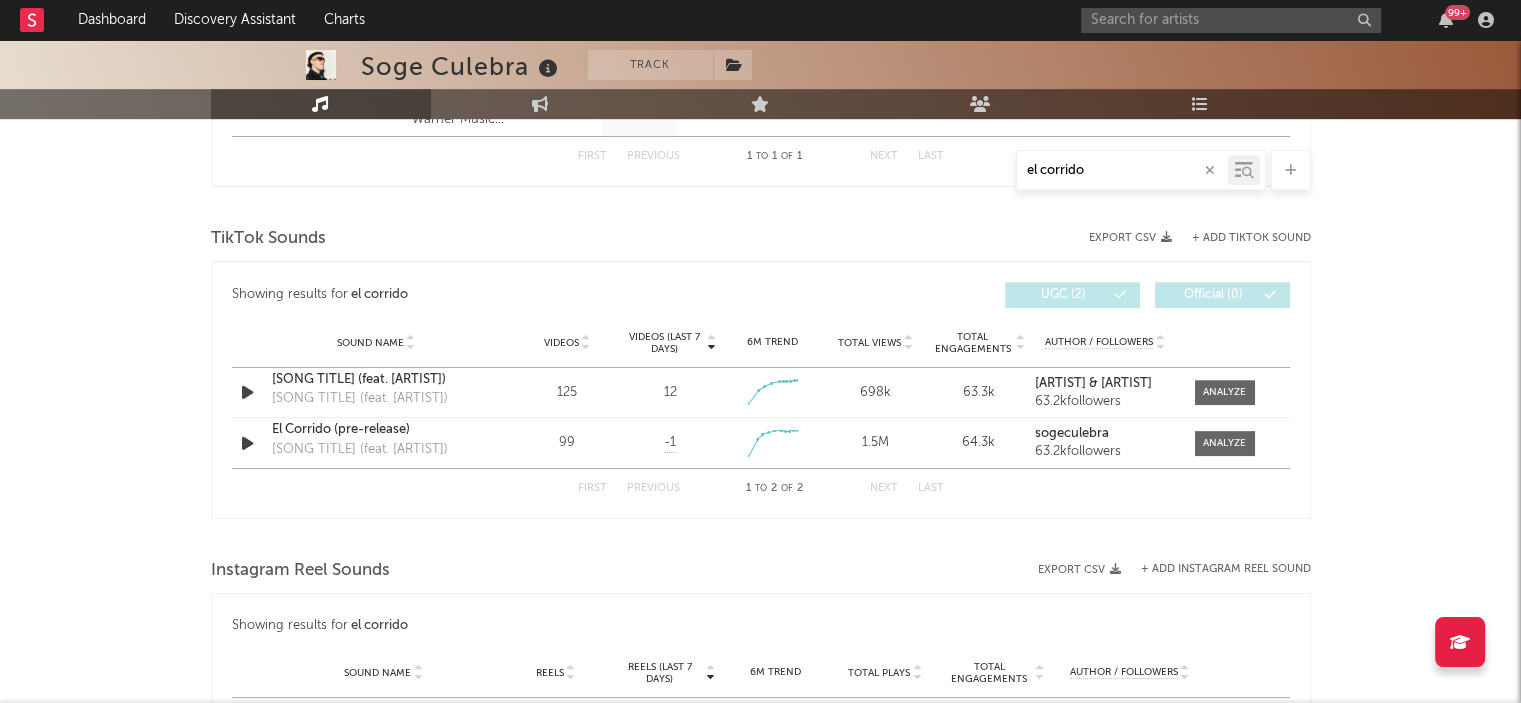 scroll, scrollTop: 944, scrollLeft: 0, axis: vertical 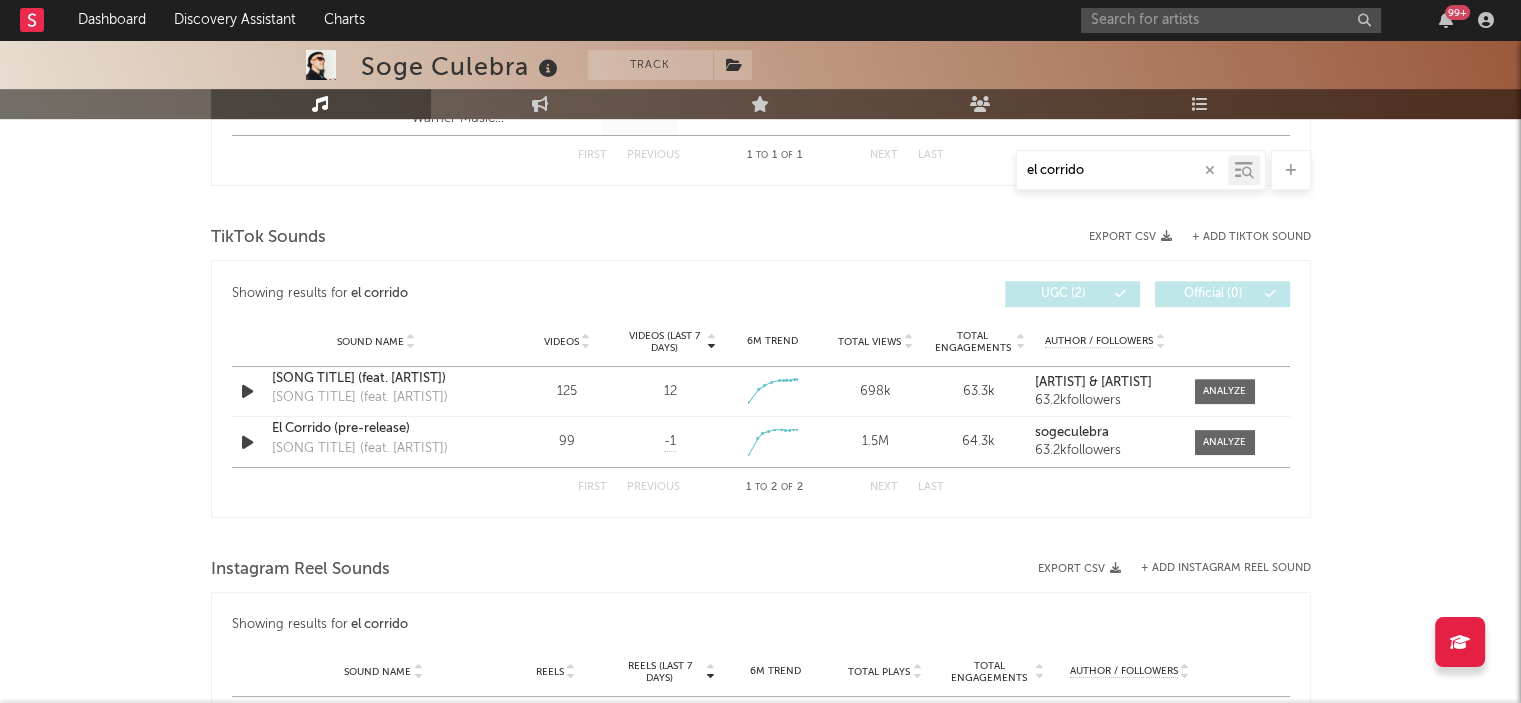 type on "el corrido" 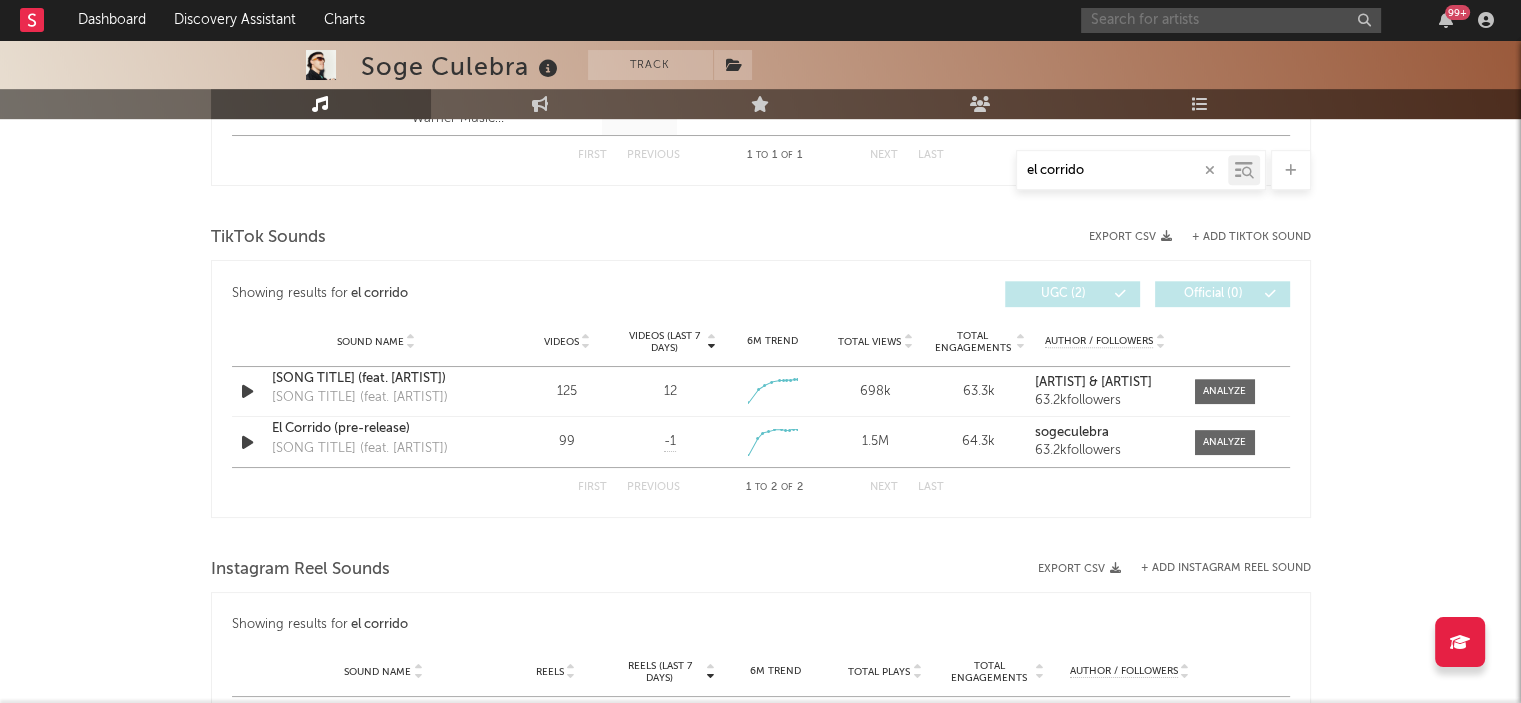 click at bounding box center (1231, 20) 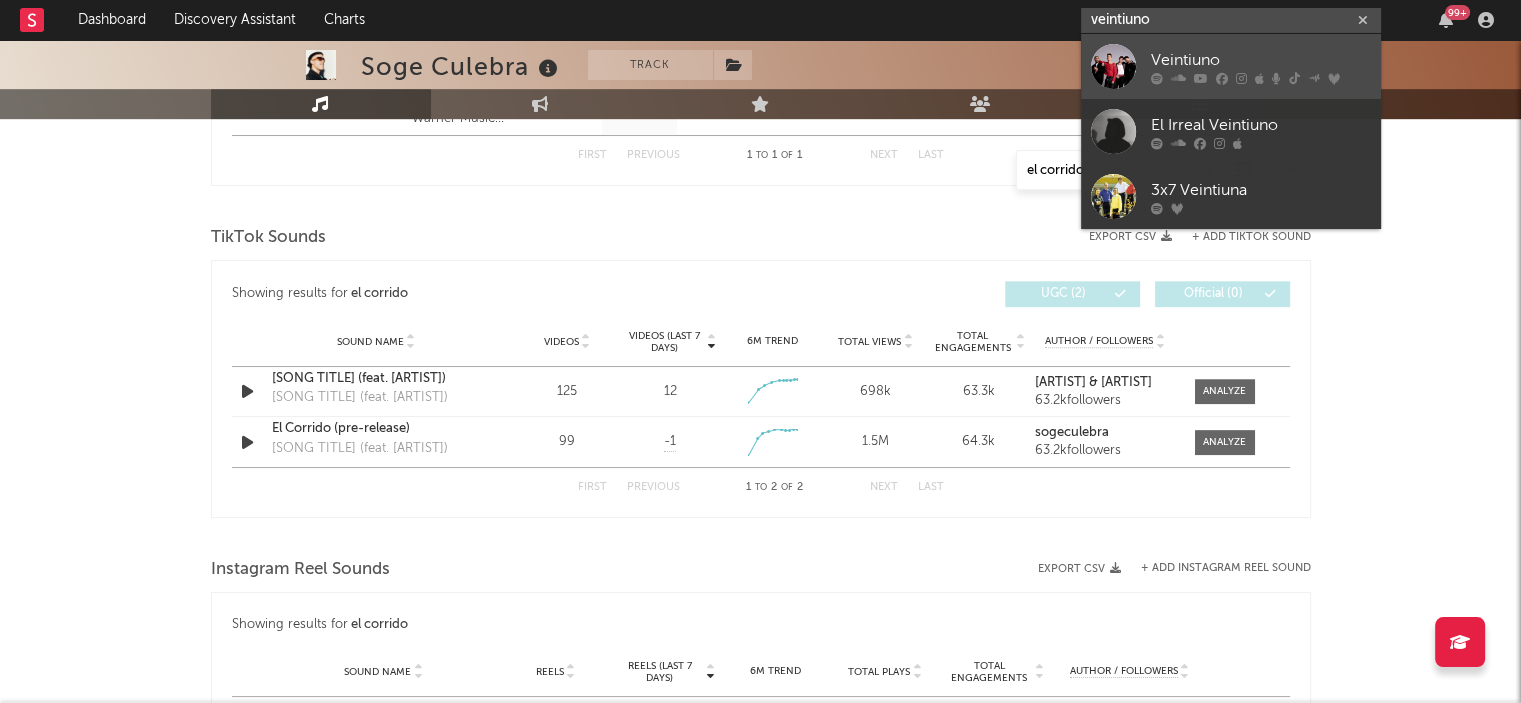 type on "veintiuno" 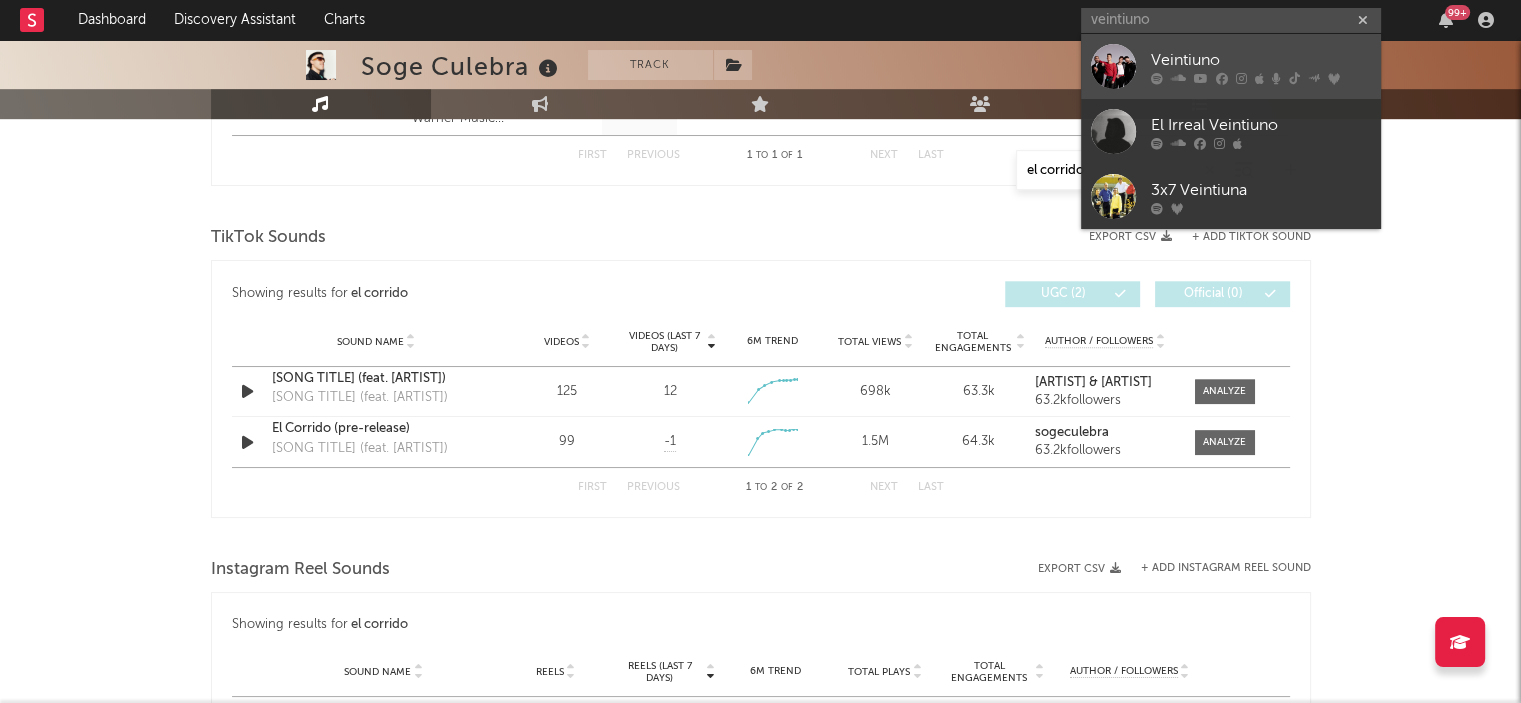 click on "Veintiuno" at bounding box center [1261, 60] 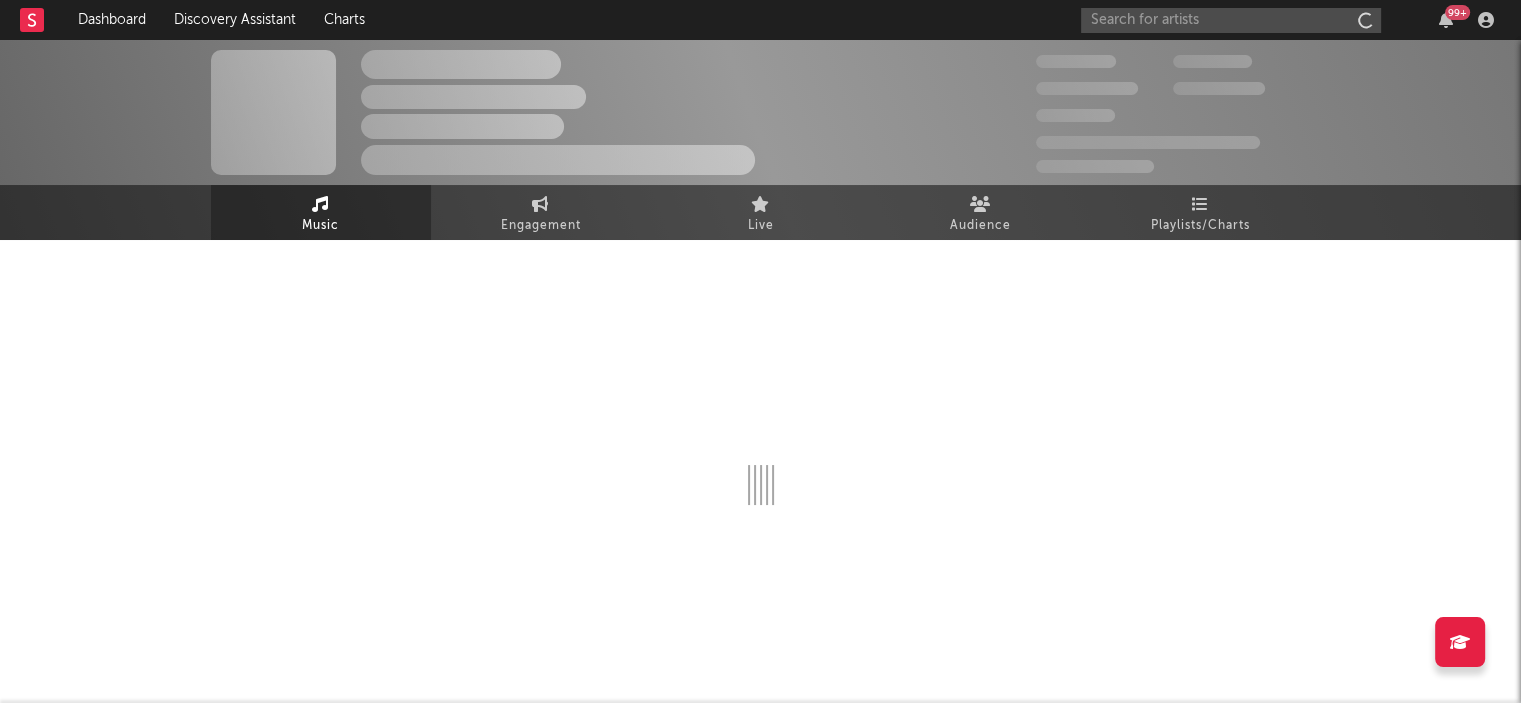 scroll, scrollTop: 0, scrollLeft: 0, axis: both 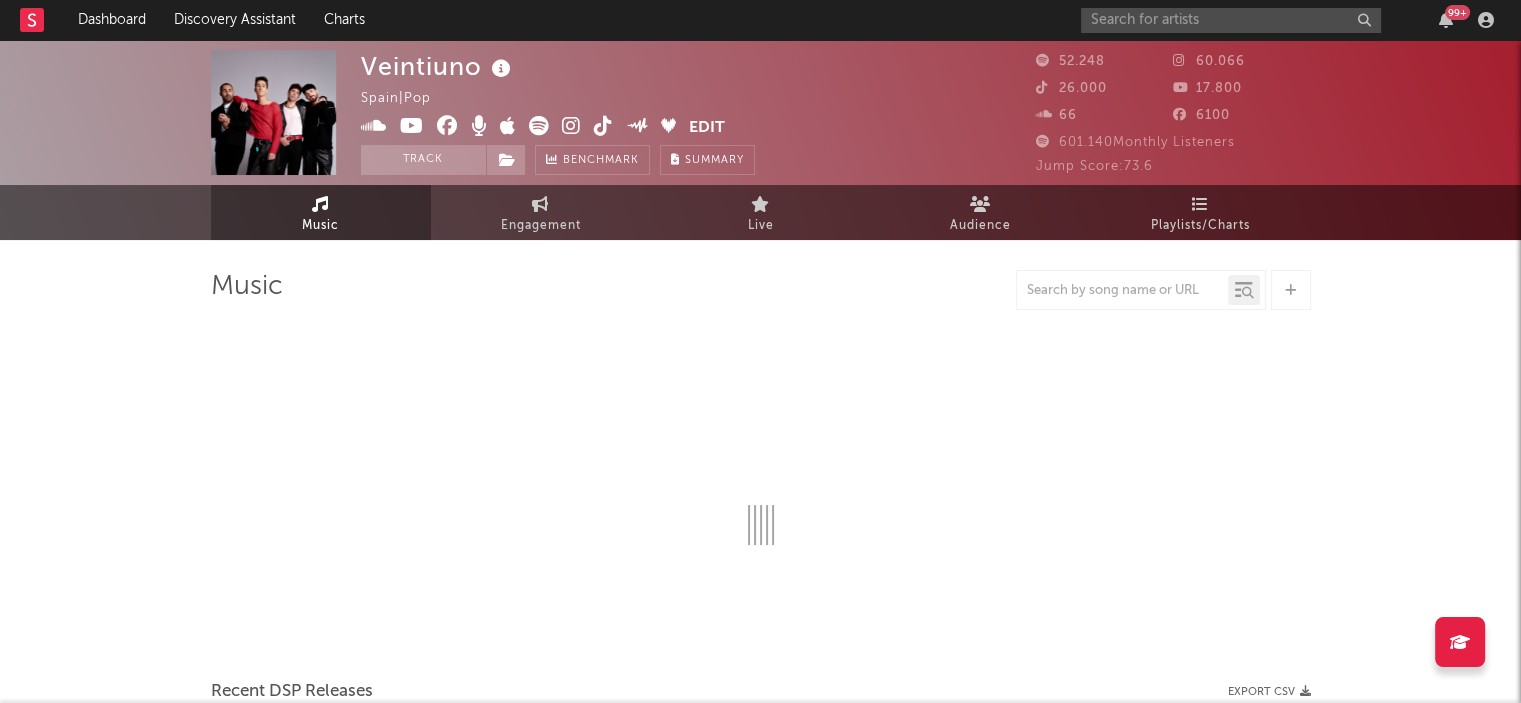select on "6m" 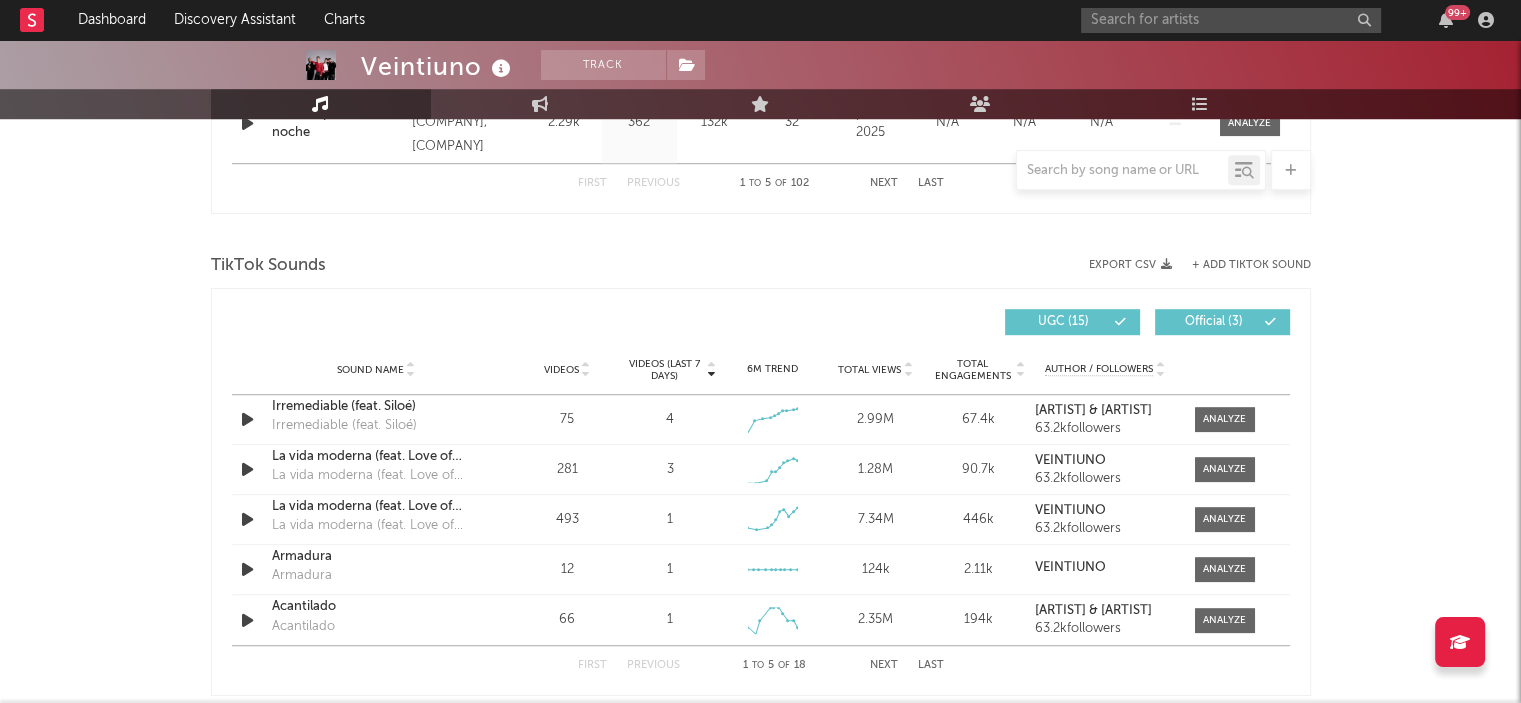 scroll, scrollTop: 1239, scrollLeft: 0, axis: vertical 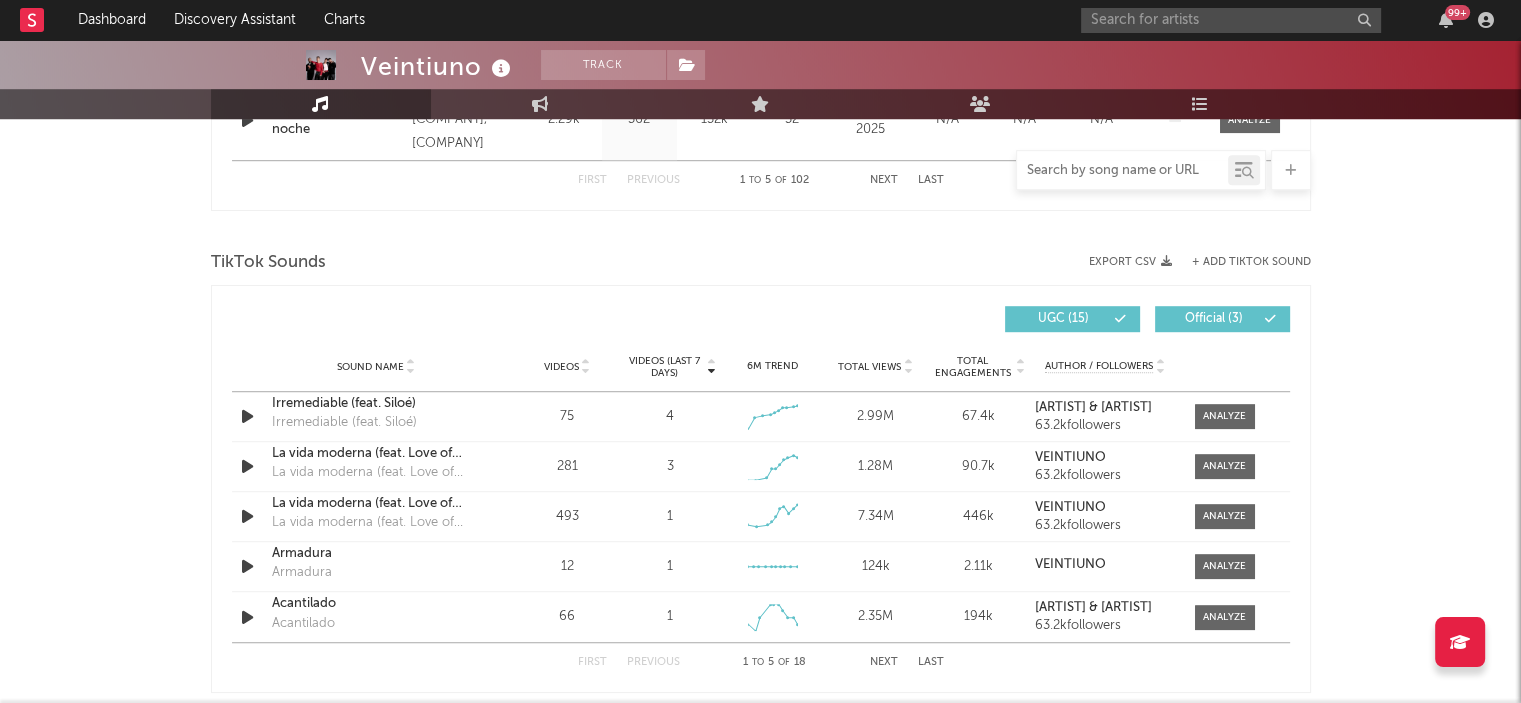 click at bounding box center [1122, 171] 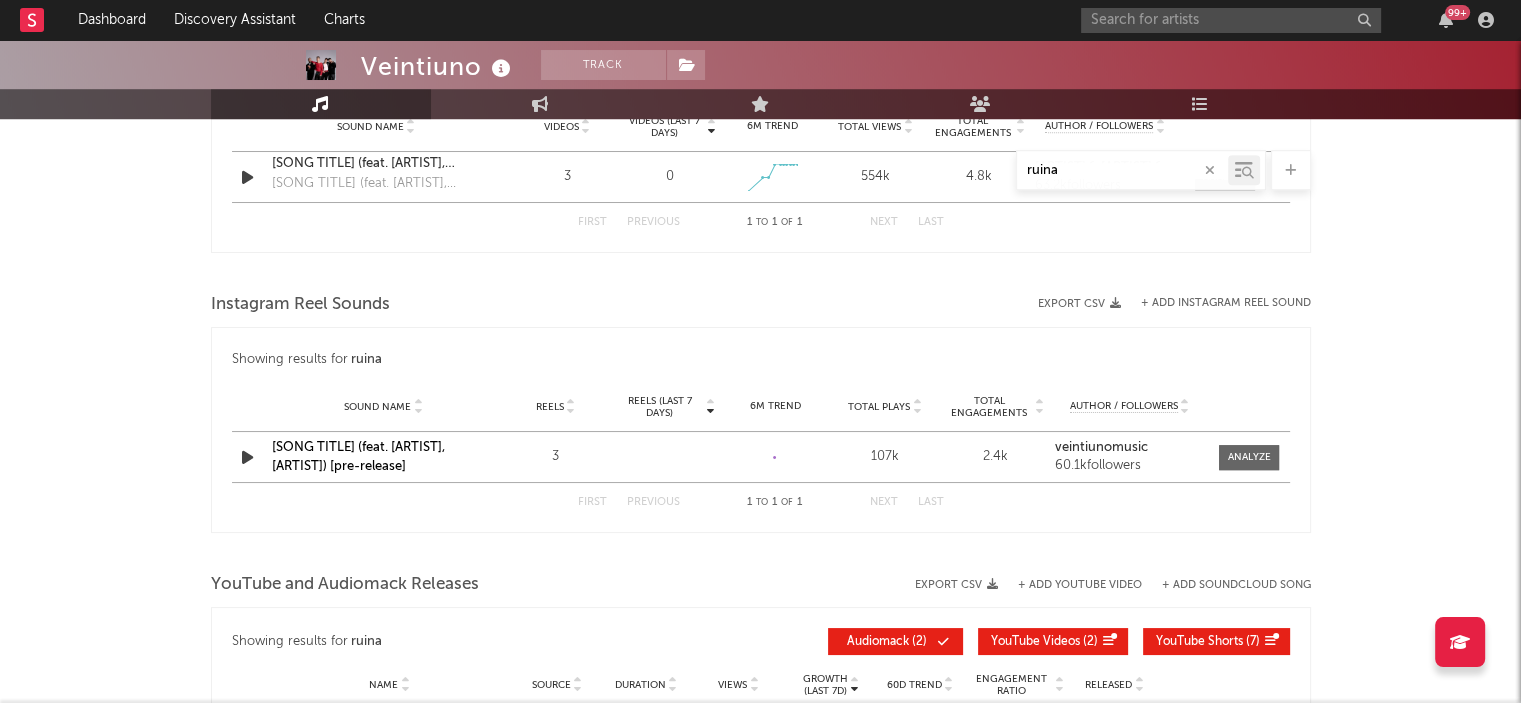 scroll, scrollTop: 1244, scrollLeft: 0, axis: vertical 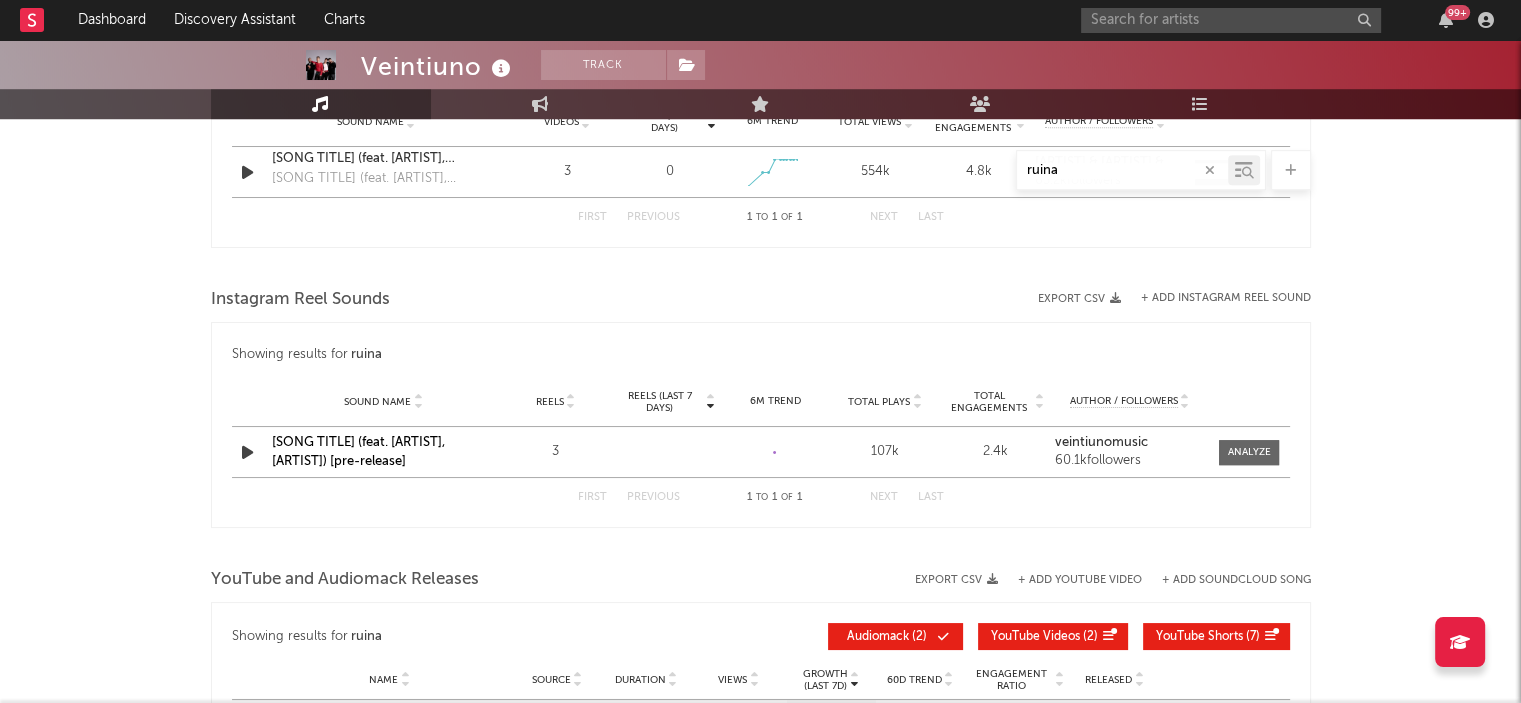type on "ruina" 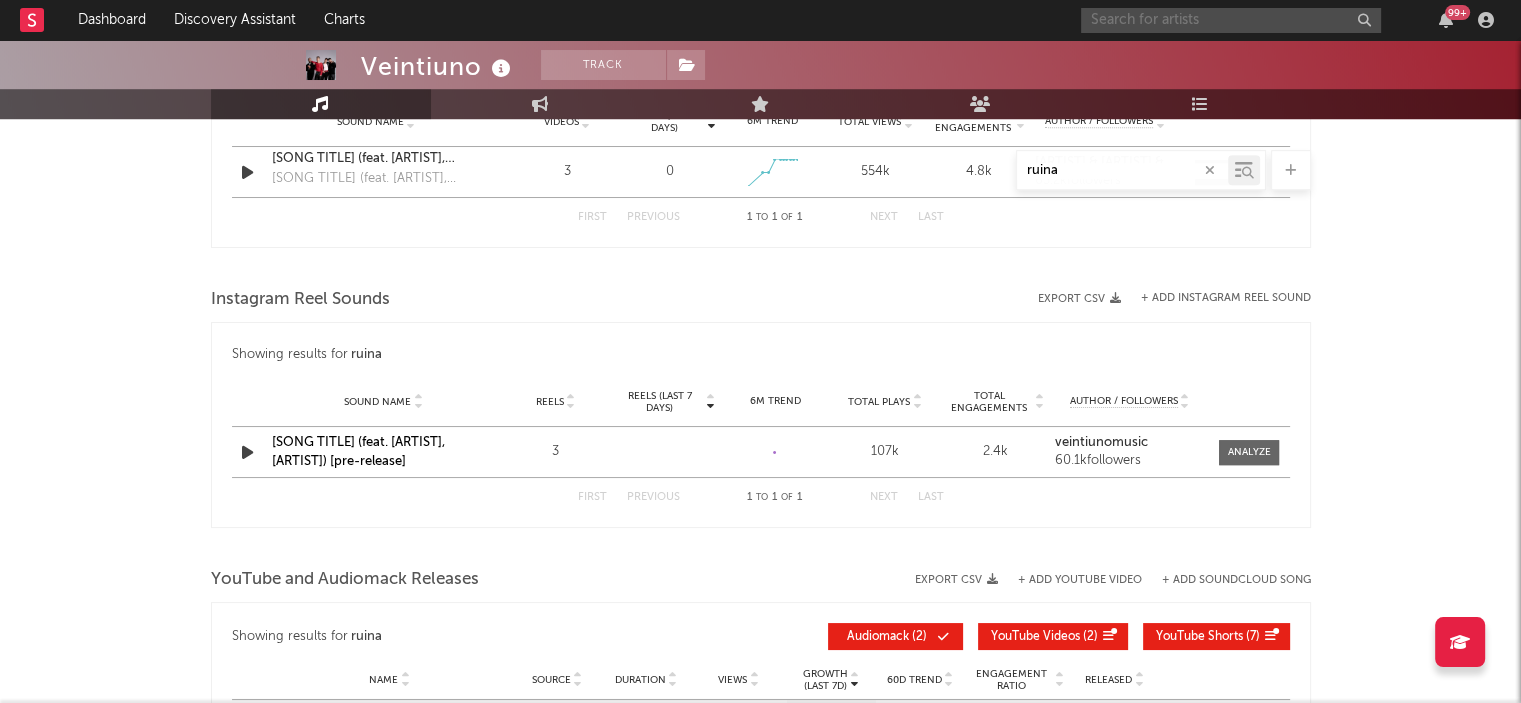 click at bounding box center (1231, 20) 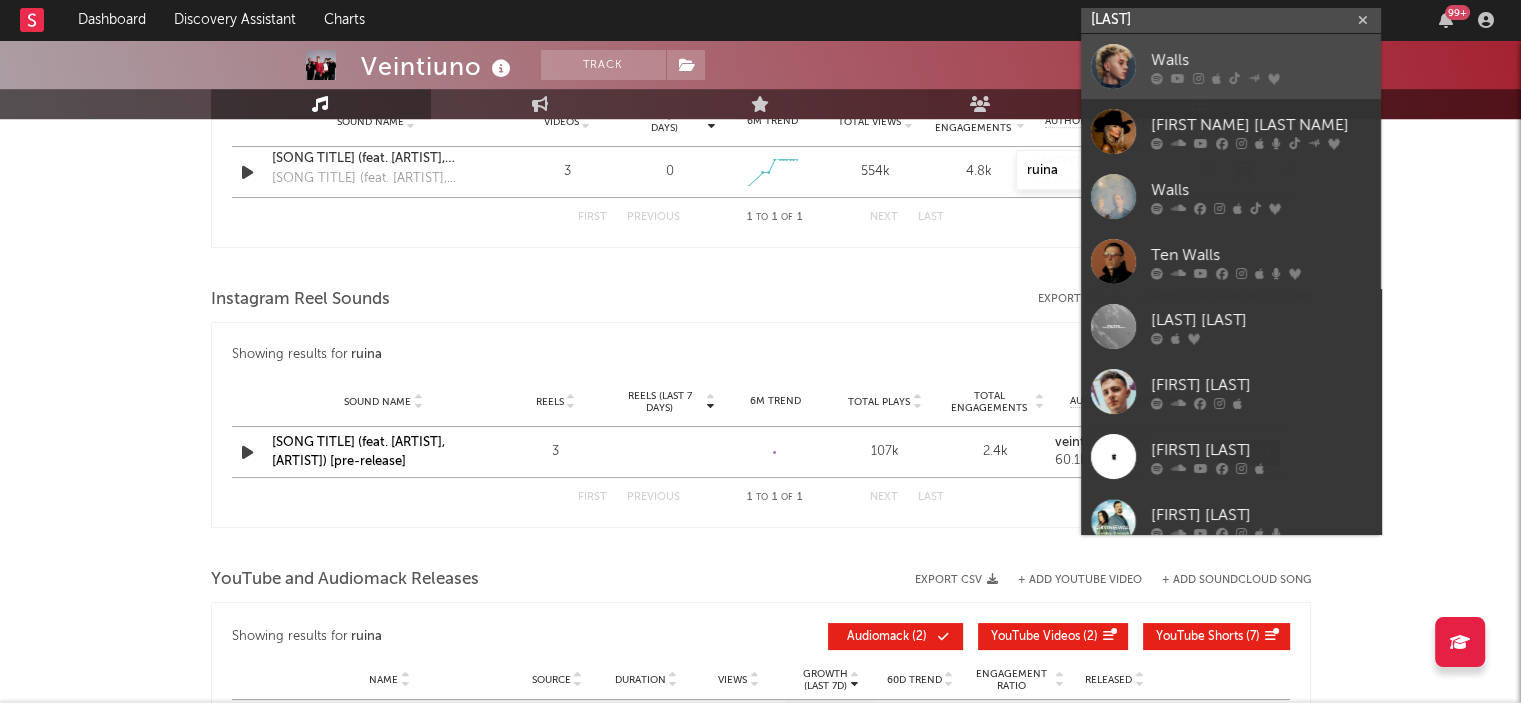 type on "walls" 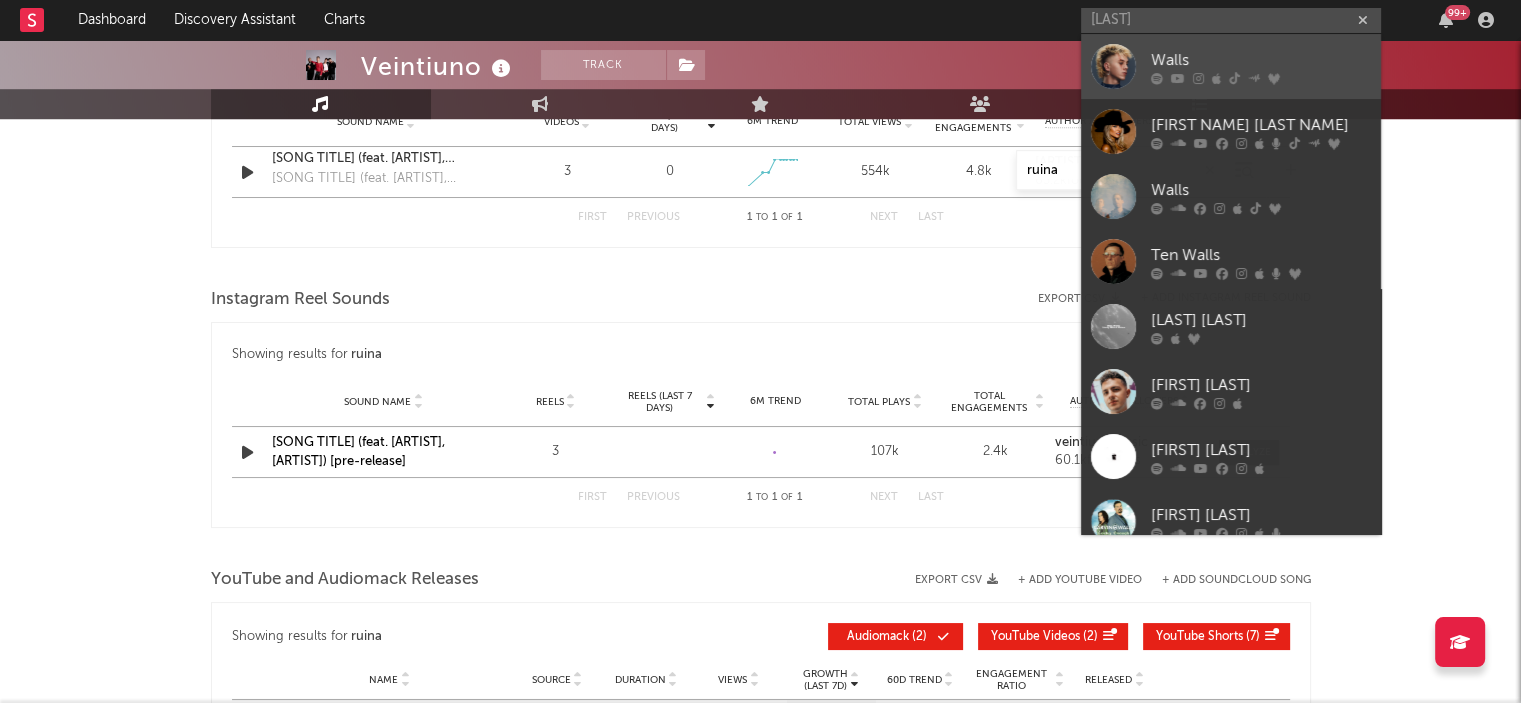 click on "Walls" at bounding box center (1261, 60) 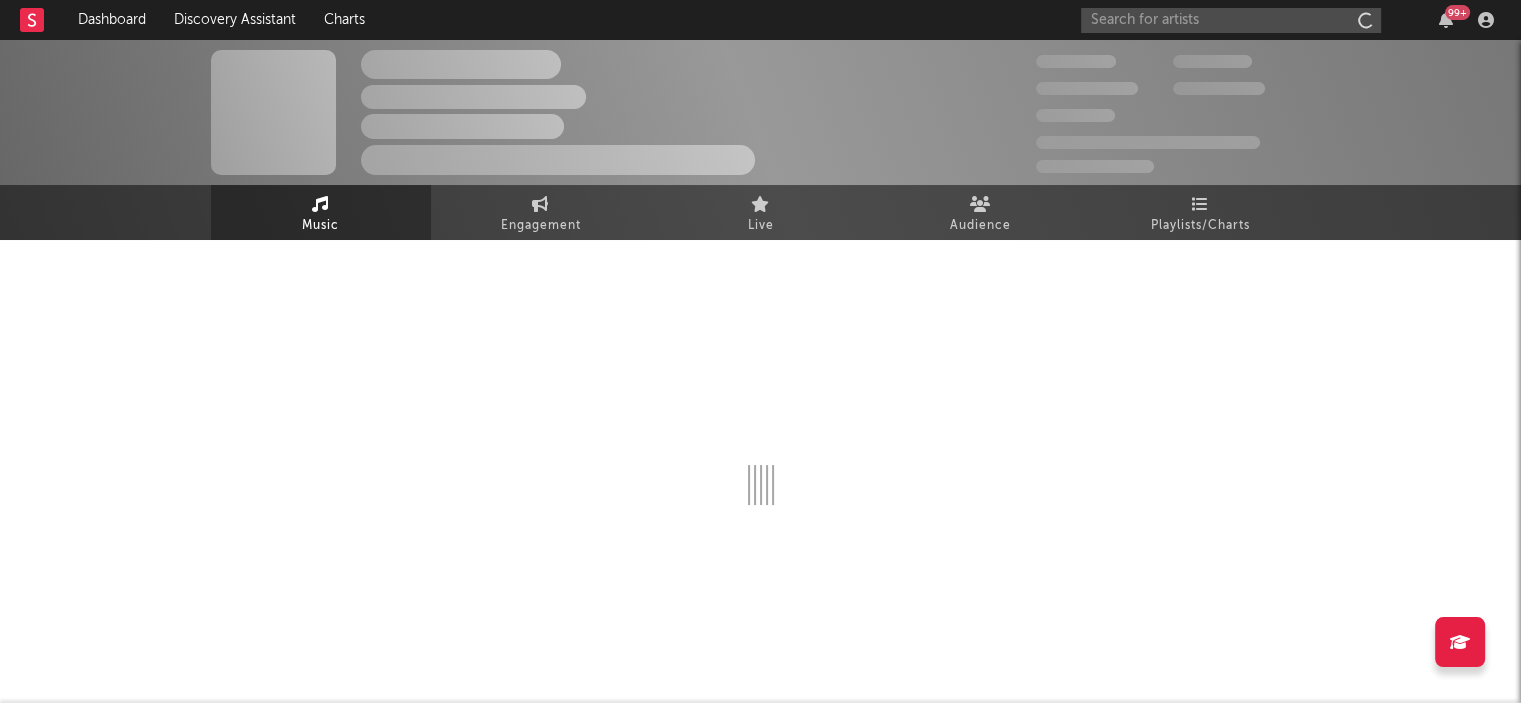 scroll, scrollTop: 0, scrollLeft: 0, axis: both 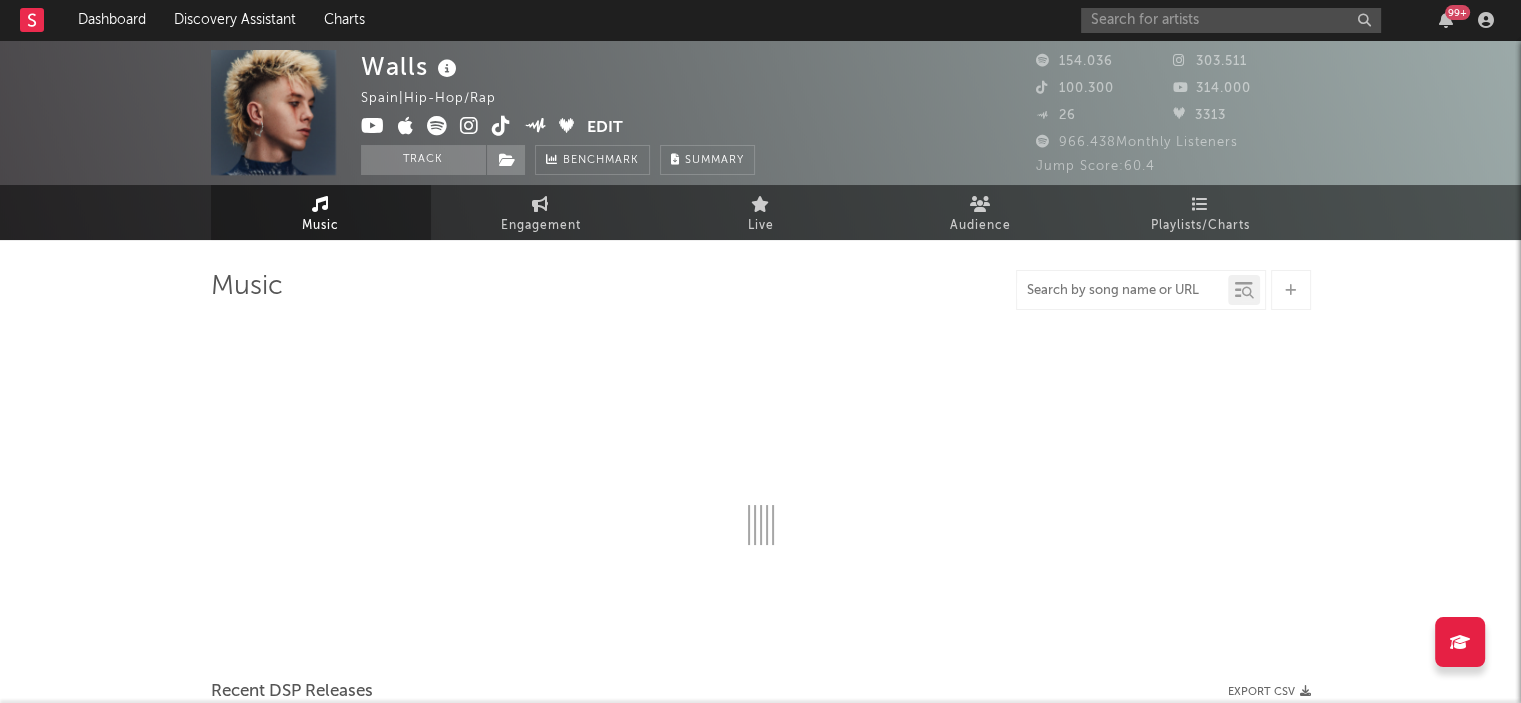 click at bounding box center (1122, 291) 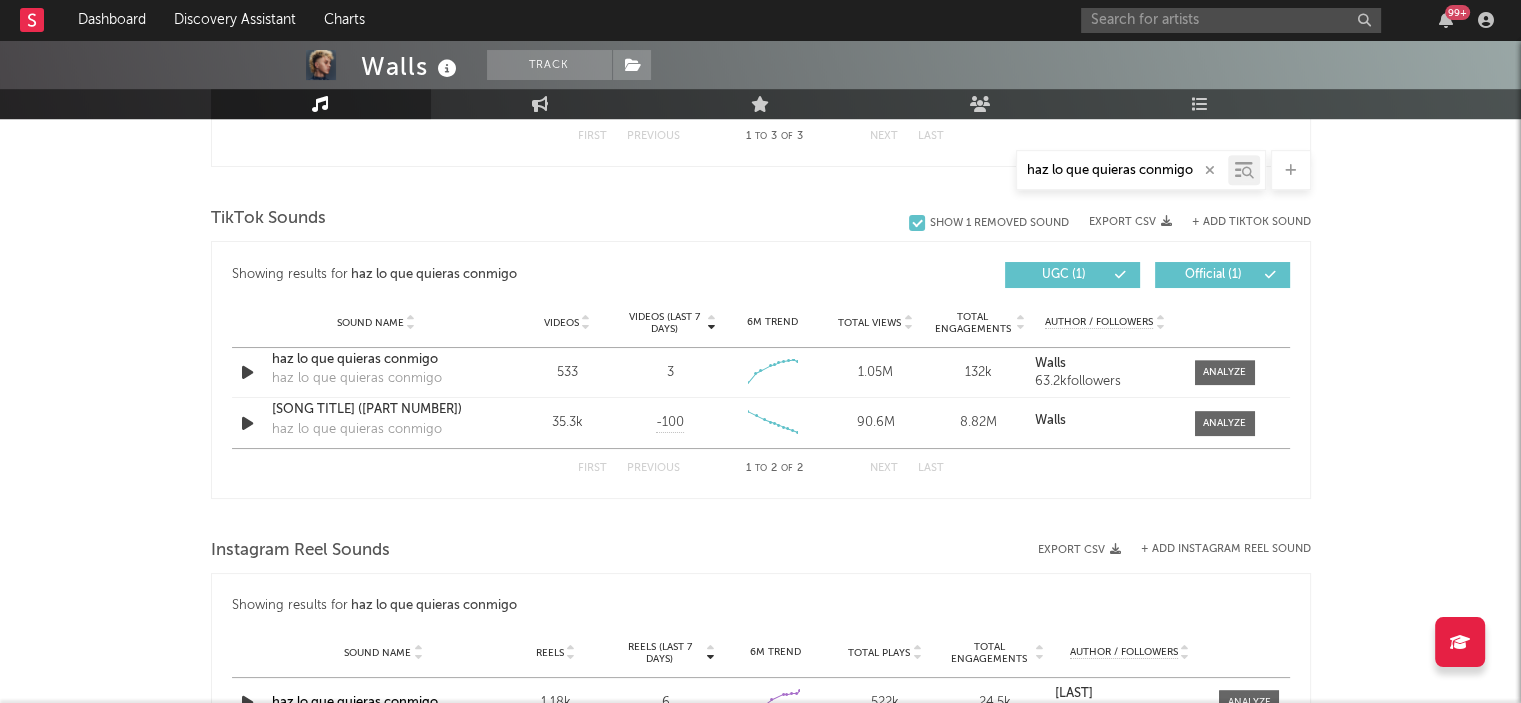 scroll, scrollTop: 1122, scrollLeft: 0, axis: vertical 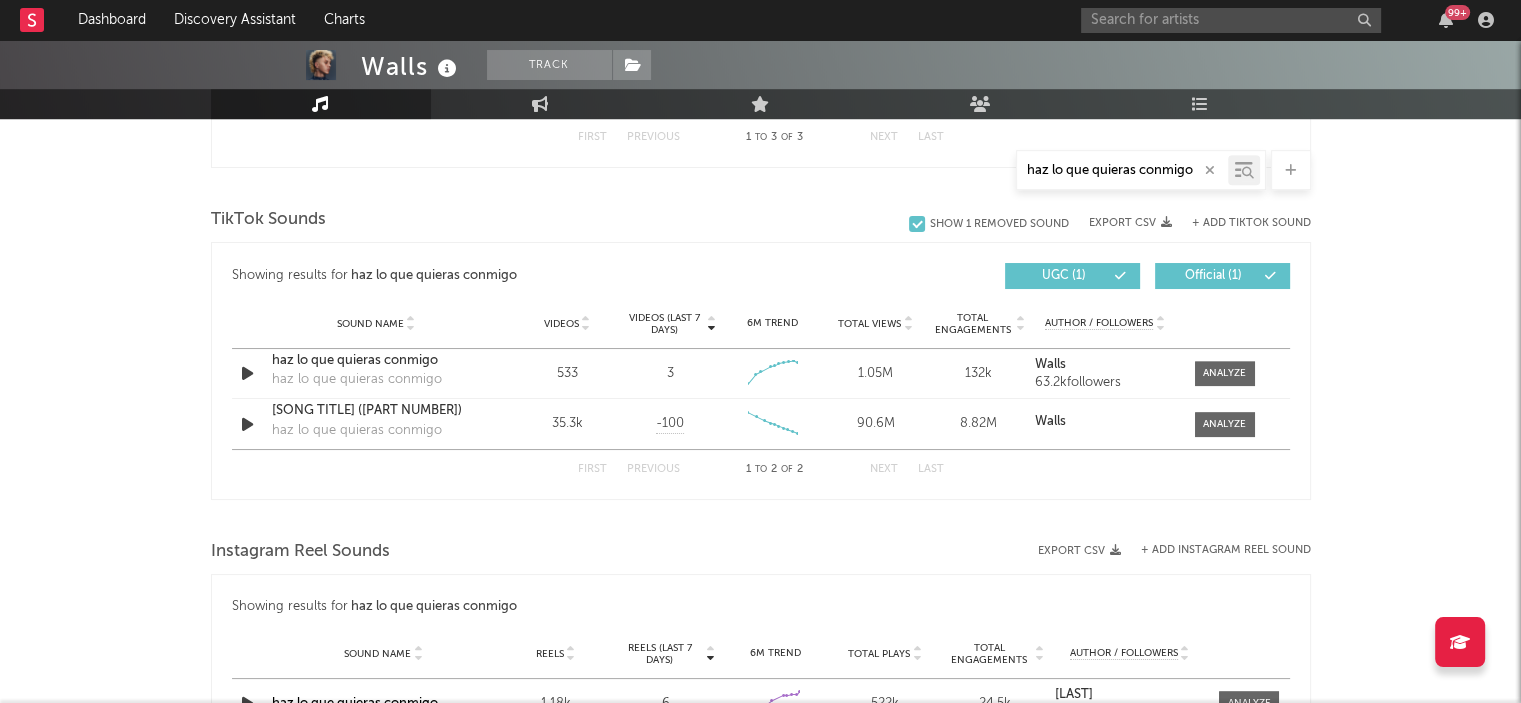 type on "haz lo que quieras conmigo" 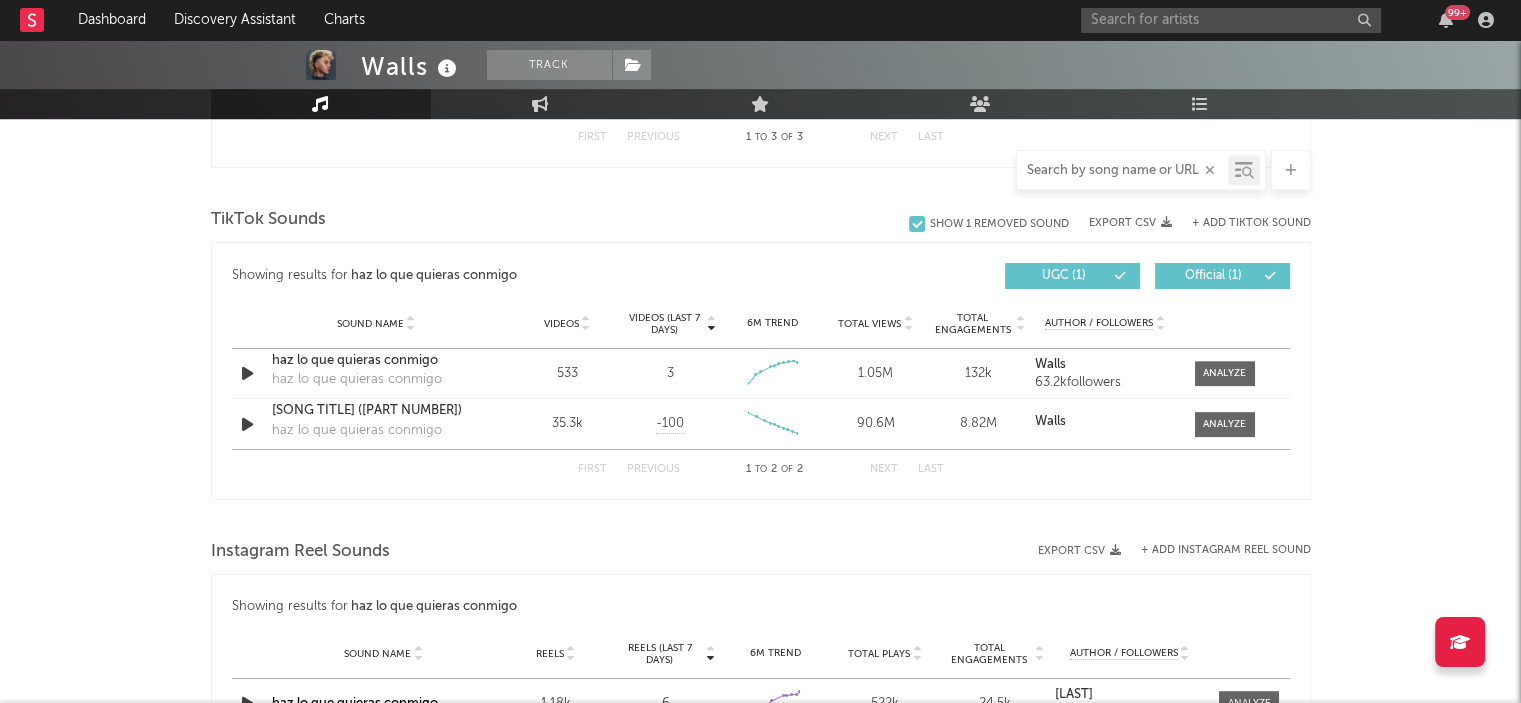 click at bounding box center (1122, 171) 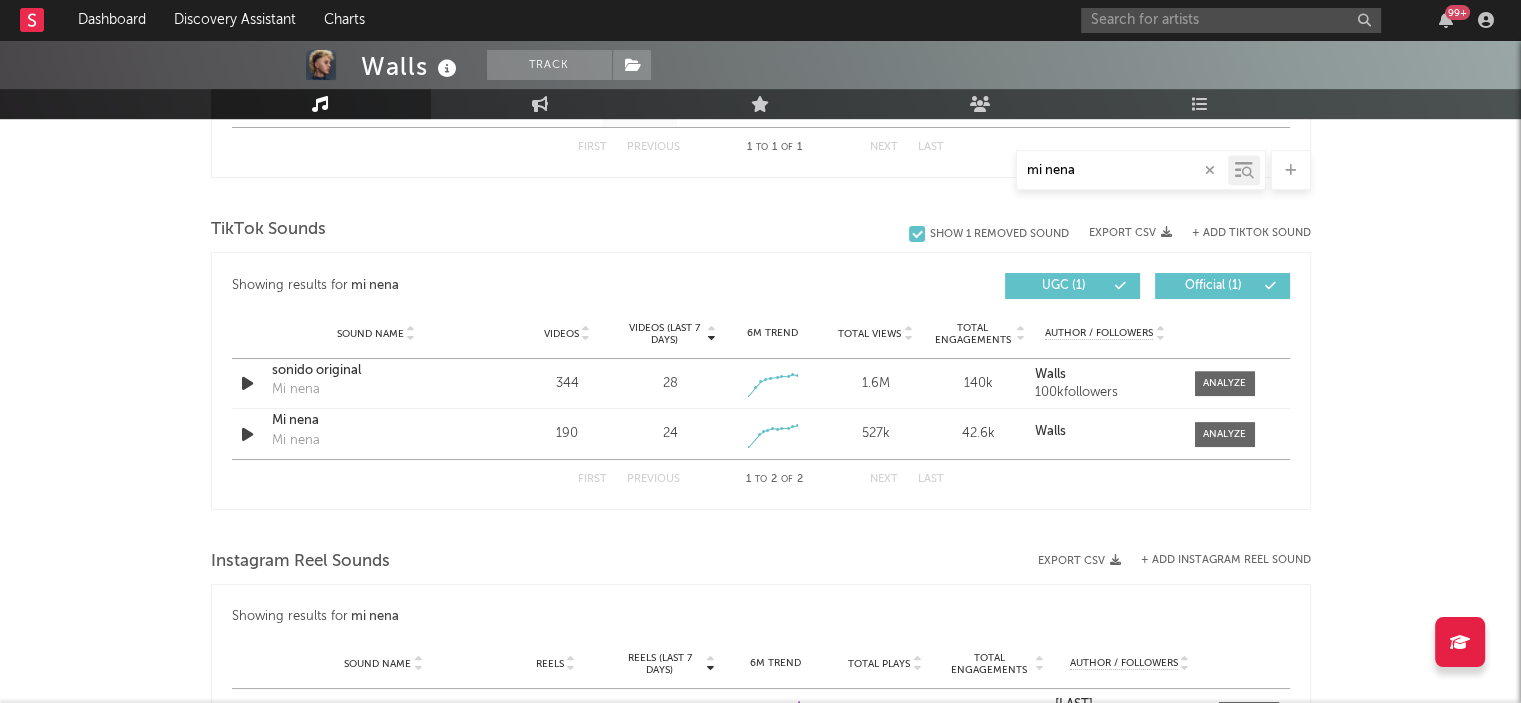 scroll, scrollTop: 912, scrollLeft: 0, axis: vertical 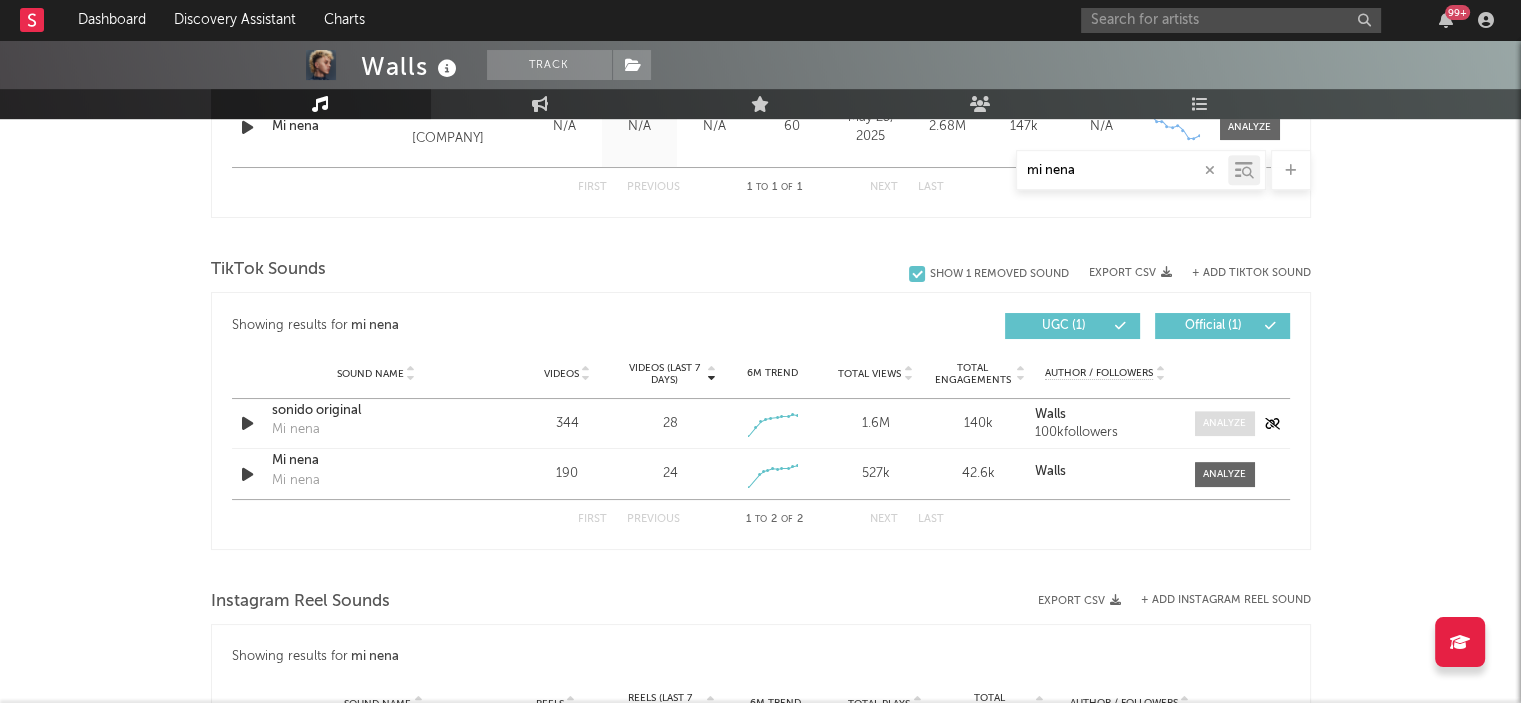 type on "mi nena" 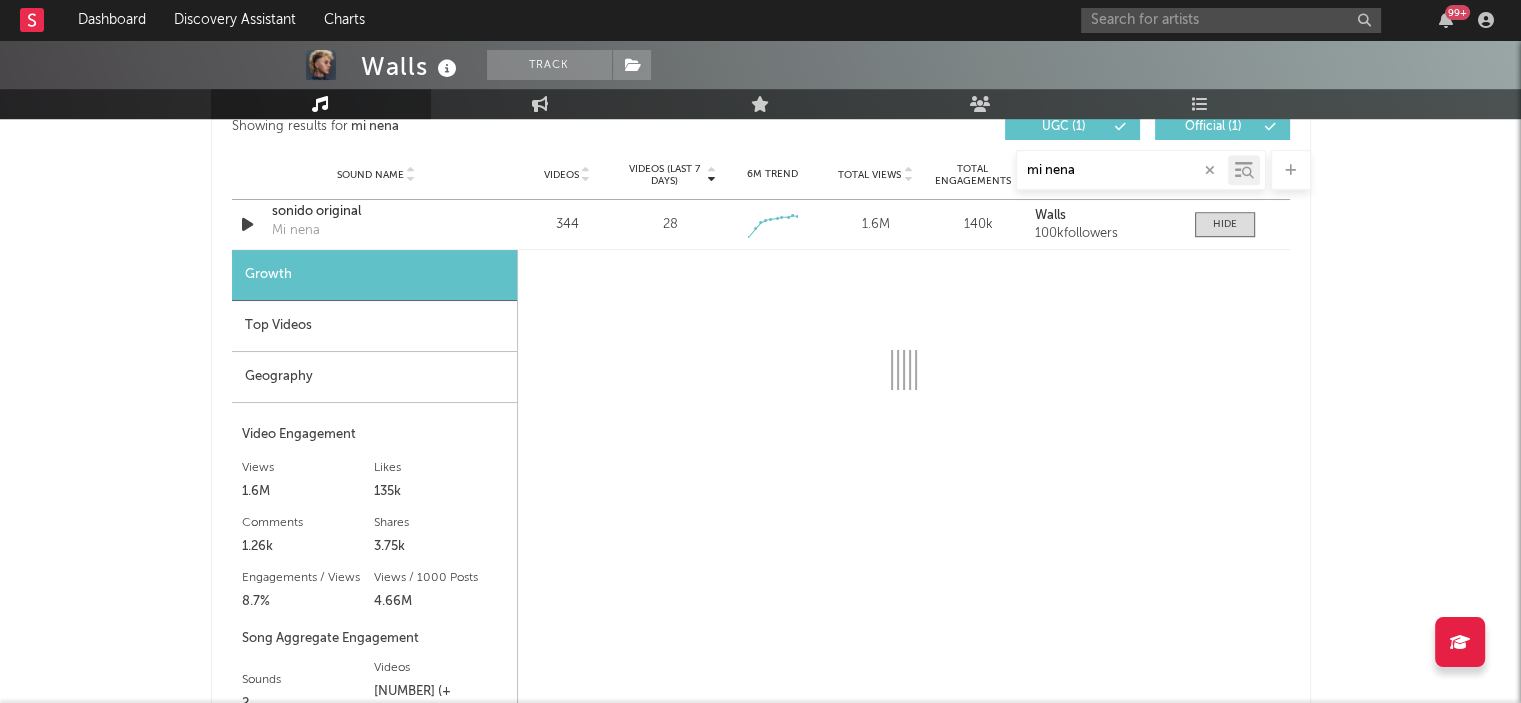 select on "1w" 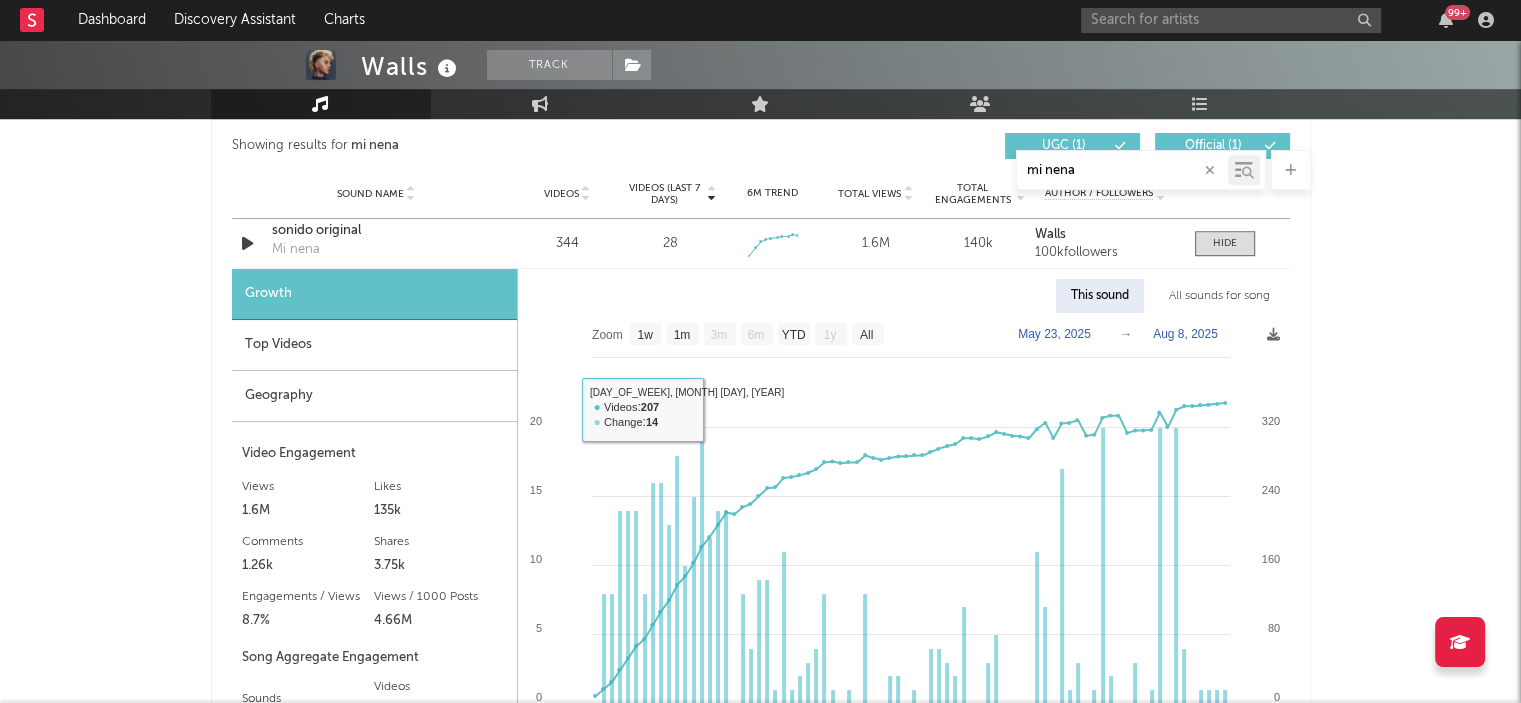 scroll, scrollTop: 1084, scrollLeft: 0, axis: vertical 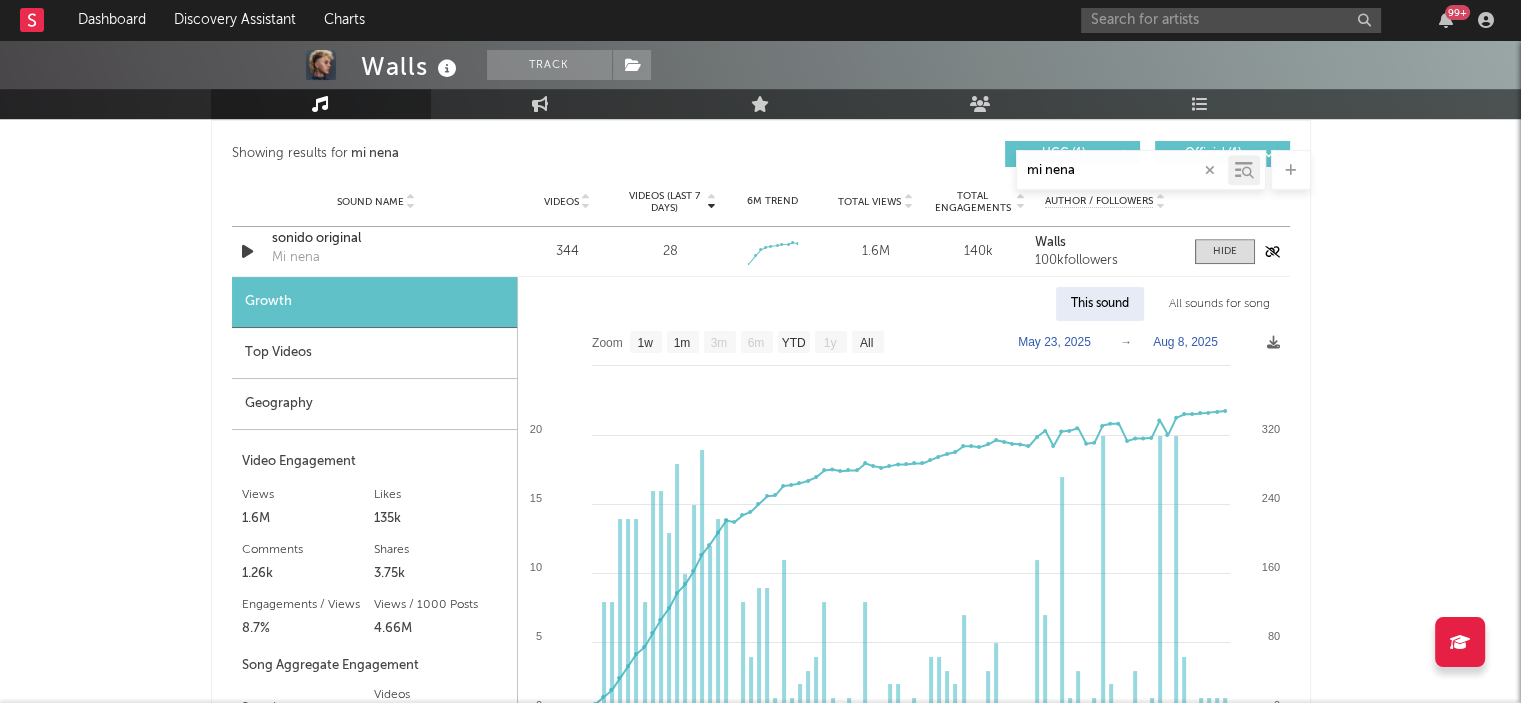 click on "sonido original" at bounding box center (376, 239) 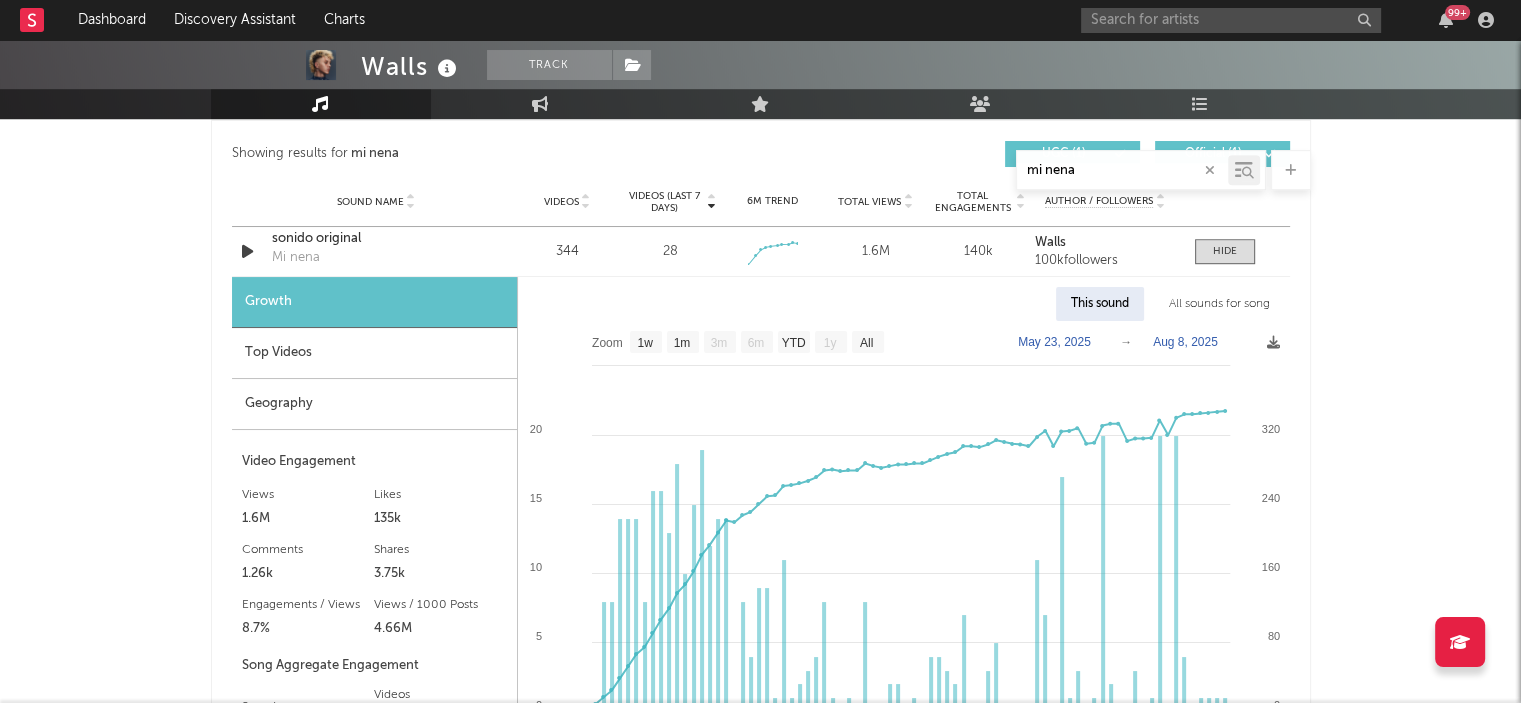 drag, startPoint x: 1113, startPoint y: 179, endPoint x: 1055, endPoint y: 175, distance: 58.137768 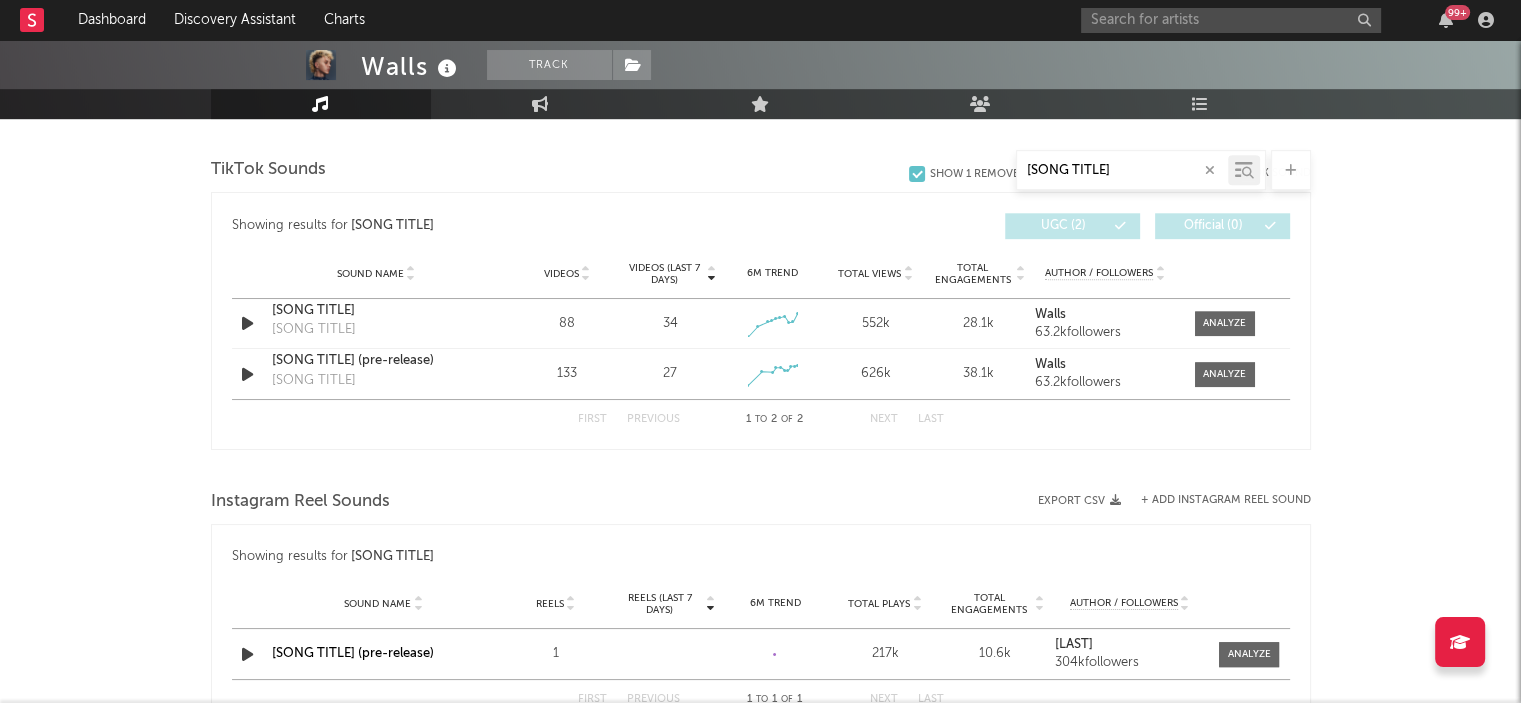 scroll, scrollTop: 1006, scrollLeft: 0, axis: vertical 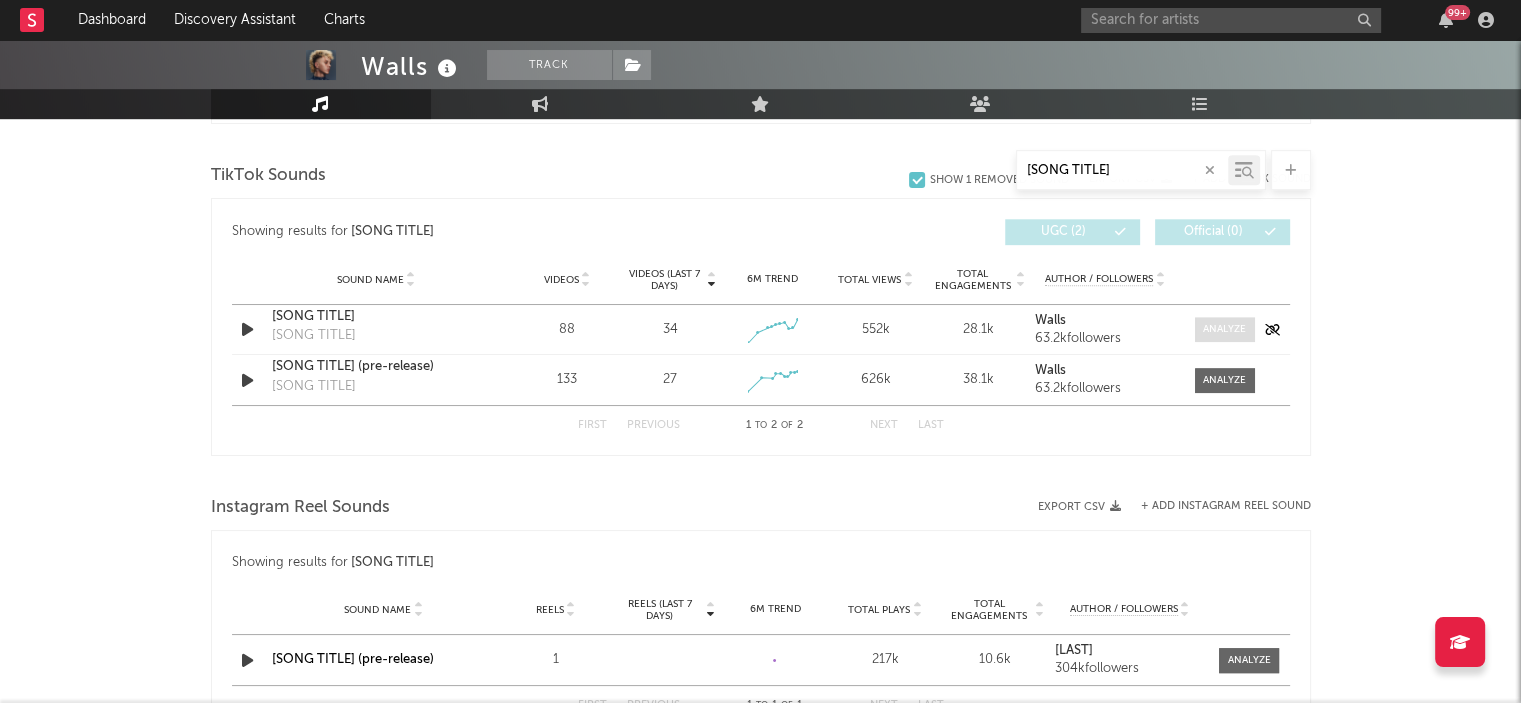 type on "conmigo no lloras" 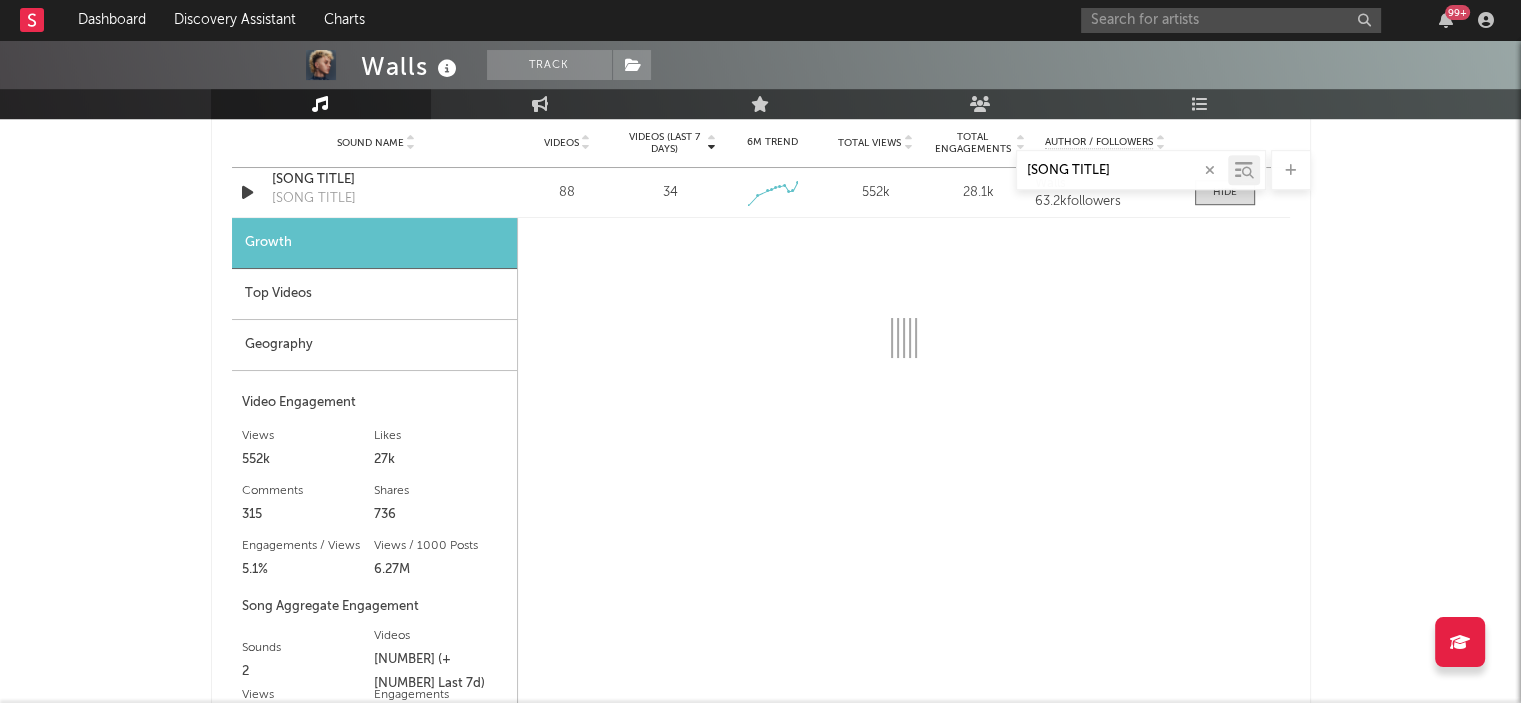 select on "1w" 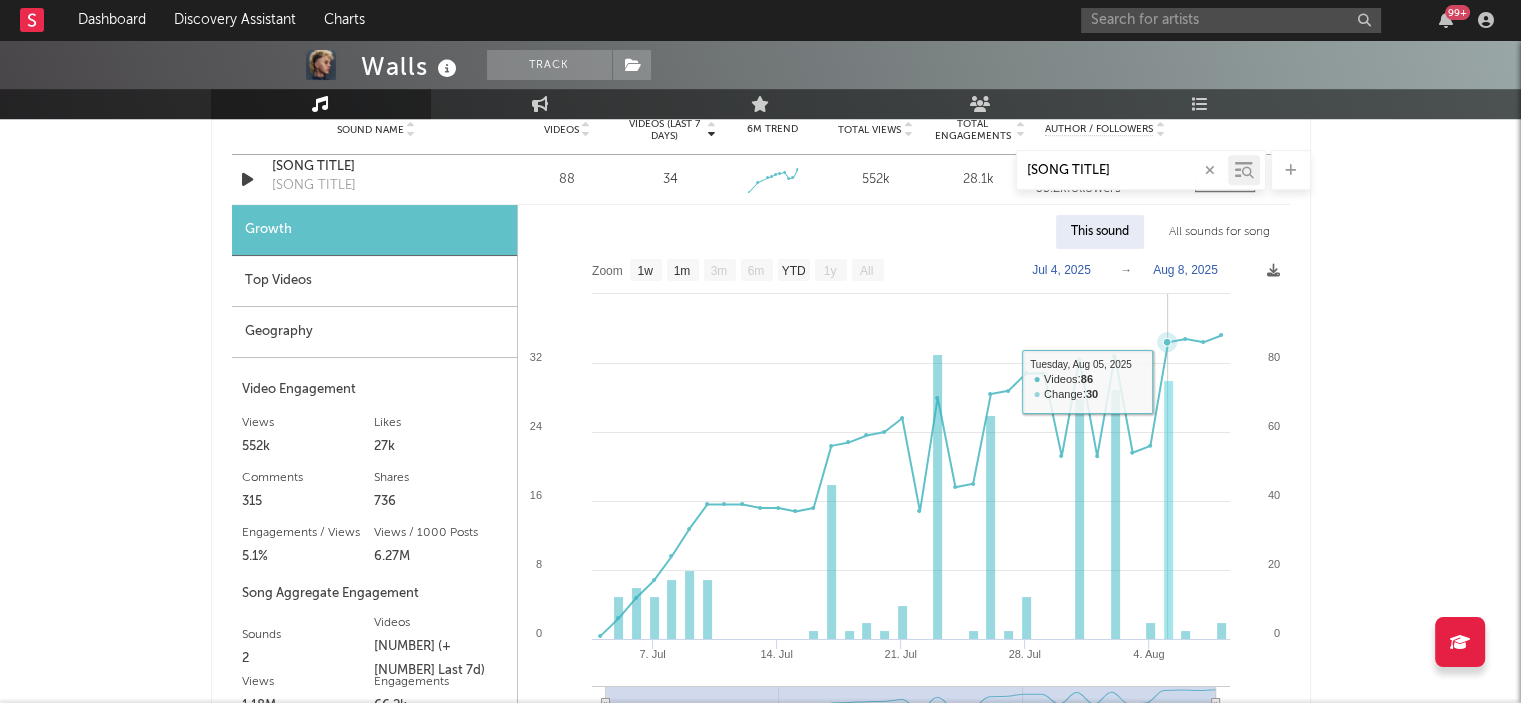 scroll, scrollTop: 1156, scrollLeft: 0, axis: vertical 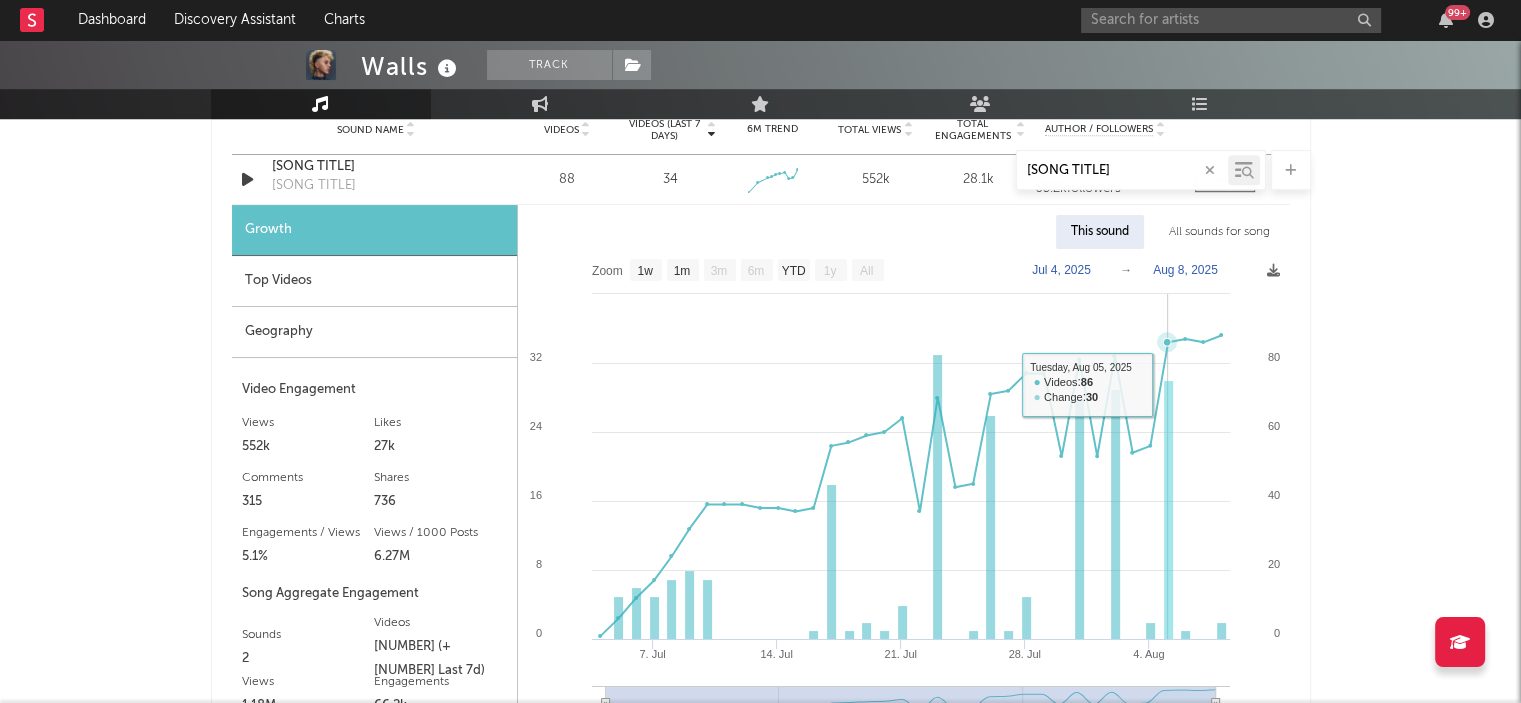 click 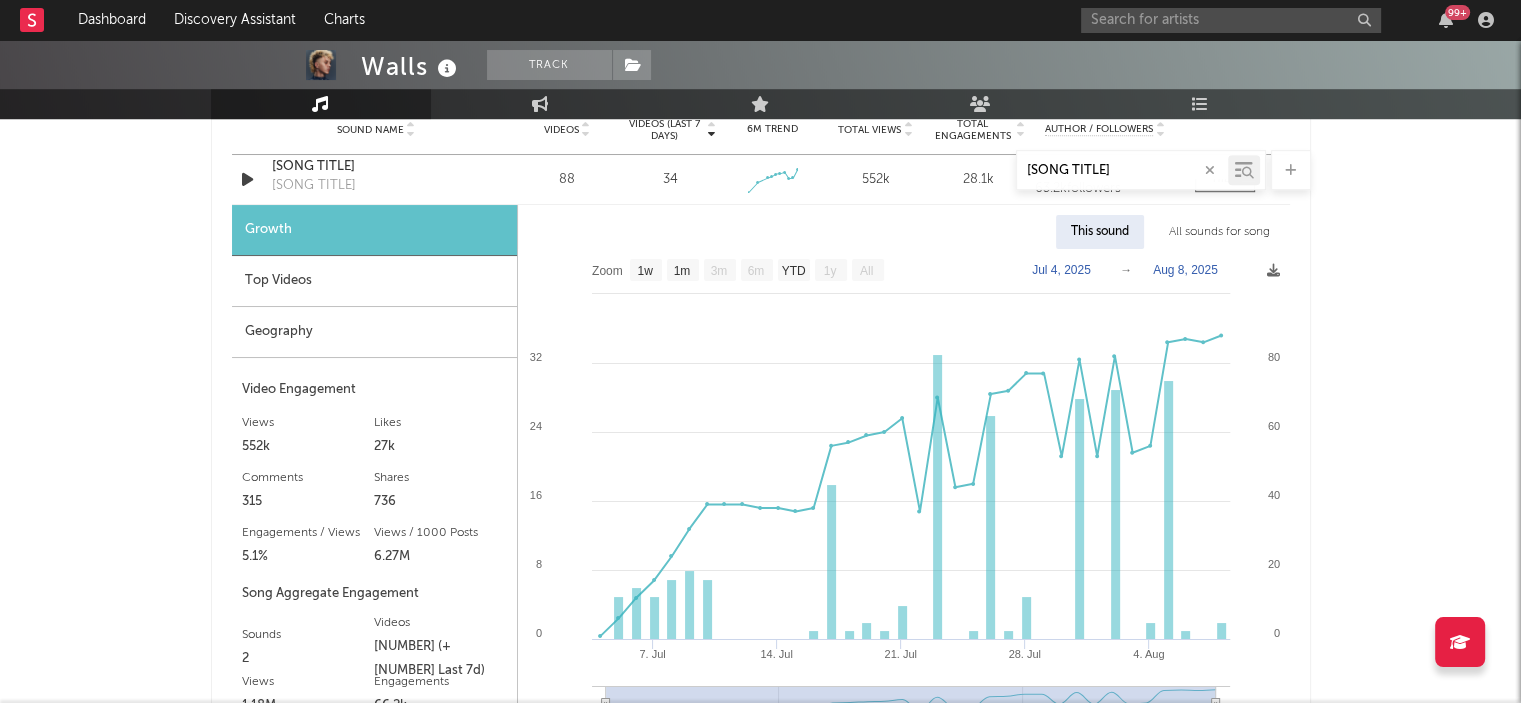 click on "conmigo no lloras" at bounding box center (761, 170) 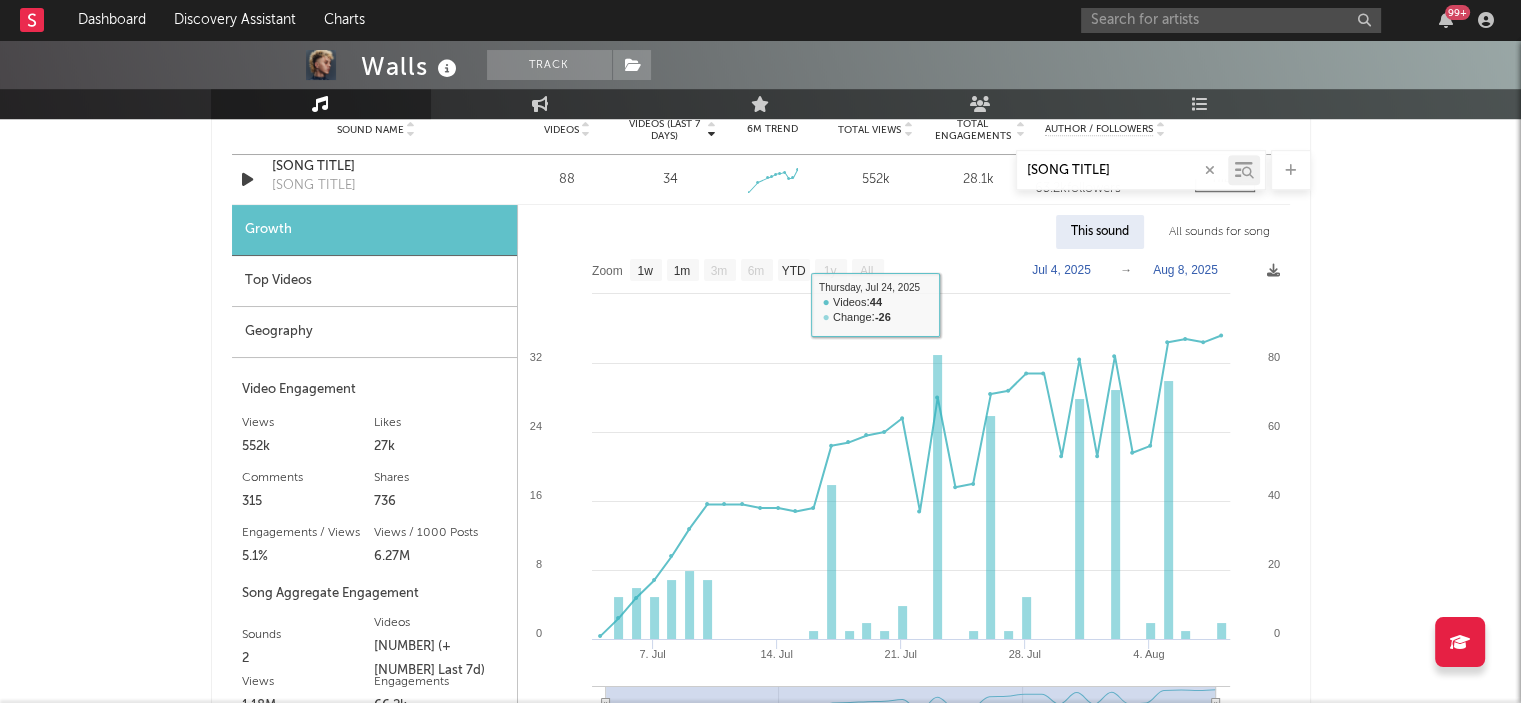 click on "conmigo no lloras" at bounding box center (761, 170) 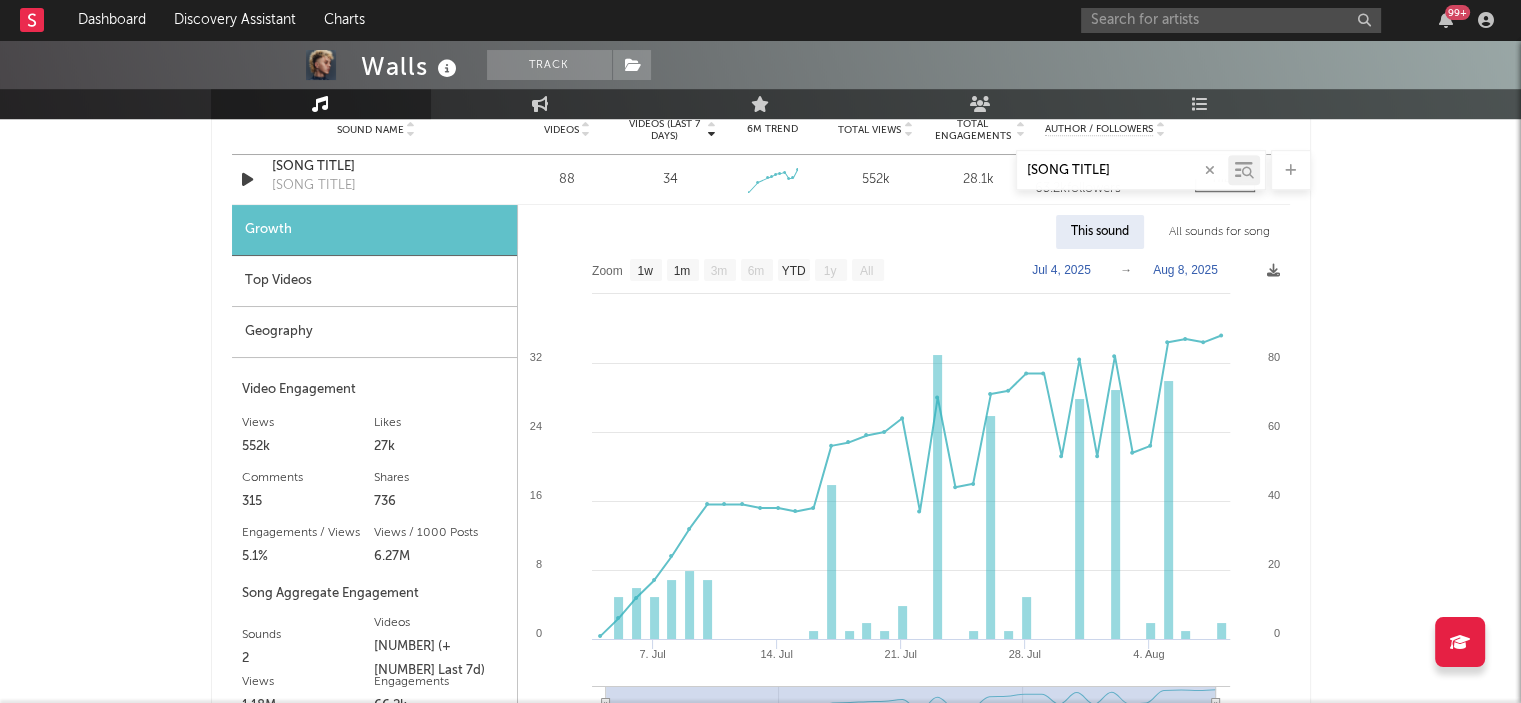 click on "conmigo no lloras" at bounding box center [761, 170] 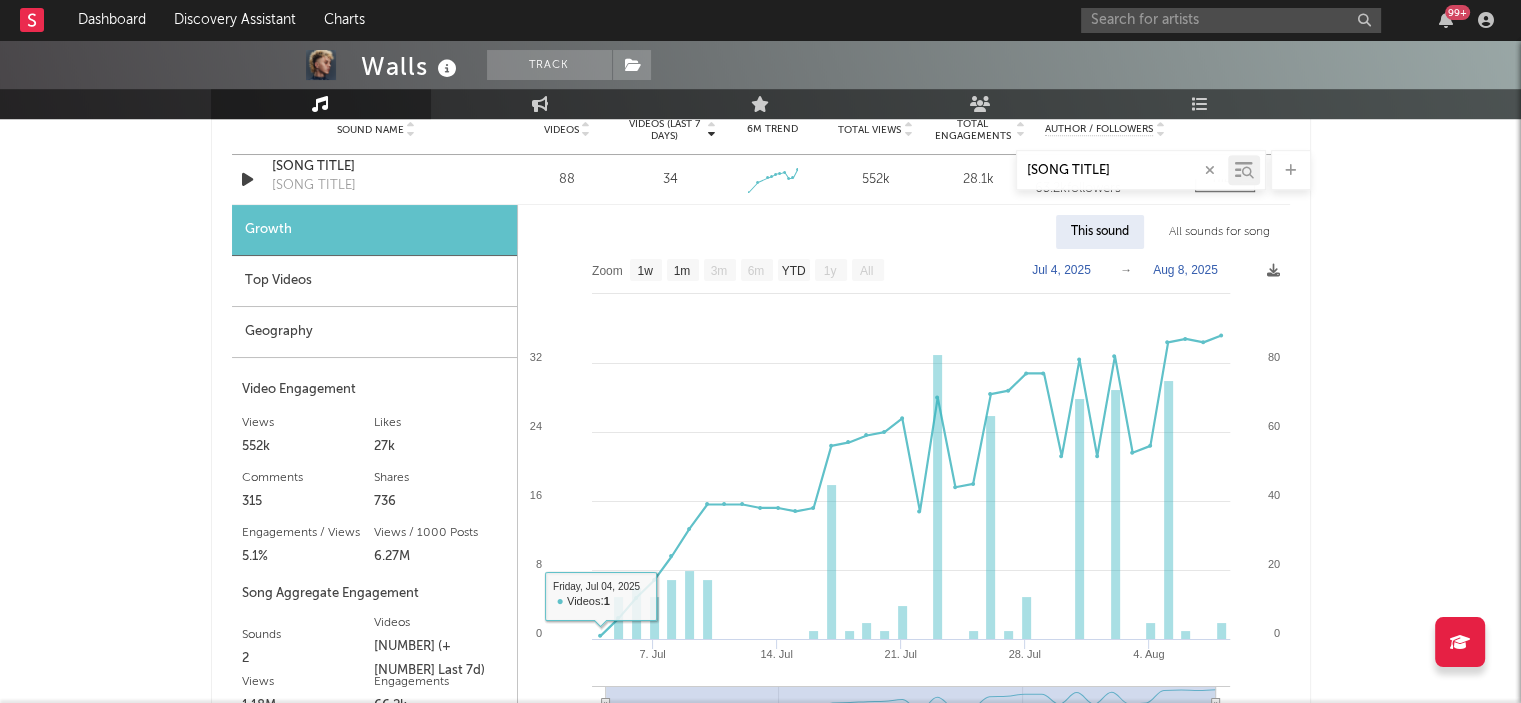 click on "conmigo no lloras" at bounding box center (761, 170) 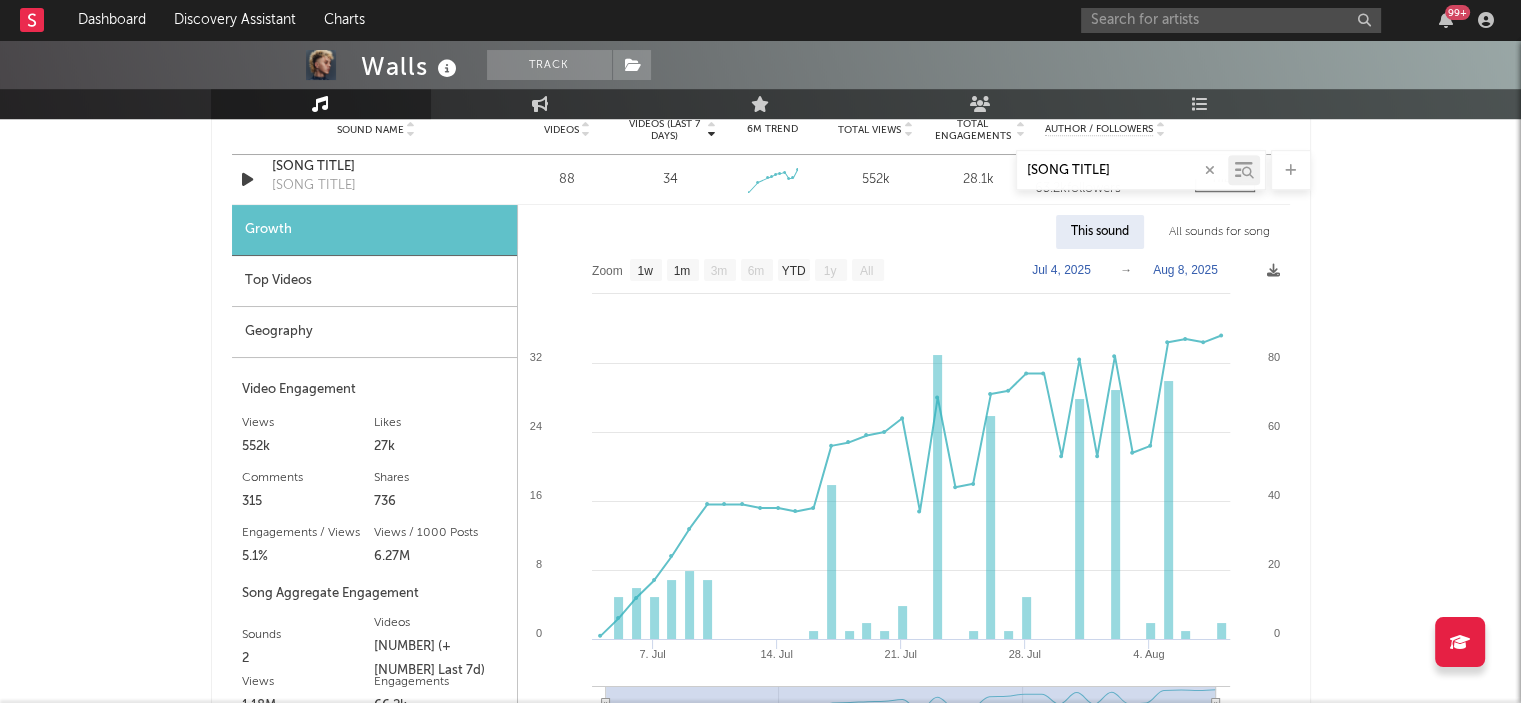 click on "conmigo no lloras" at bounding box center [761, 170] 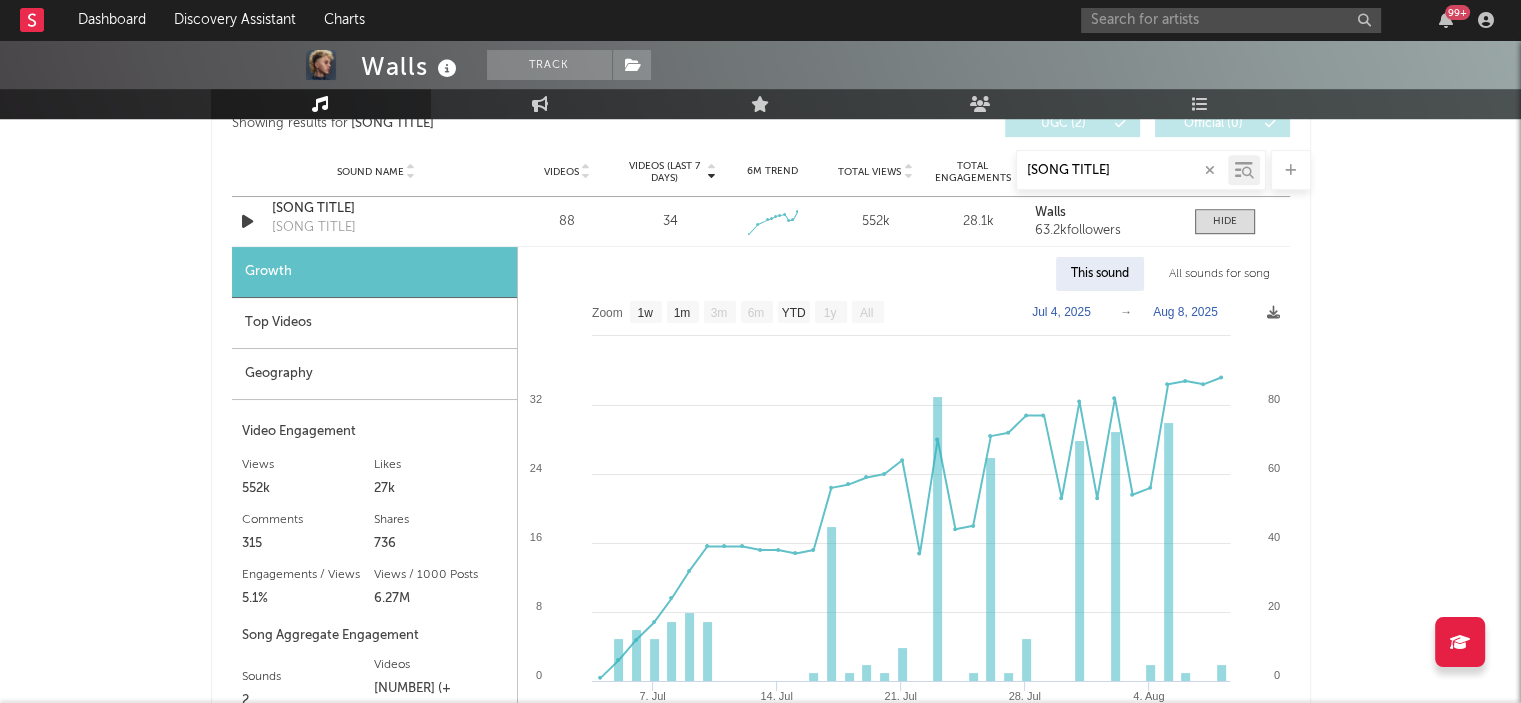 scroll, scrollTop: 1112, scrollLeft: 0, axis: vertical 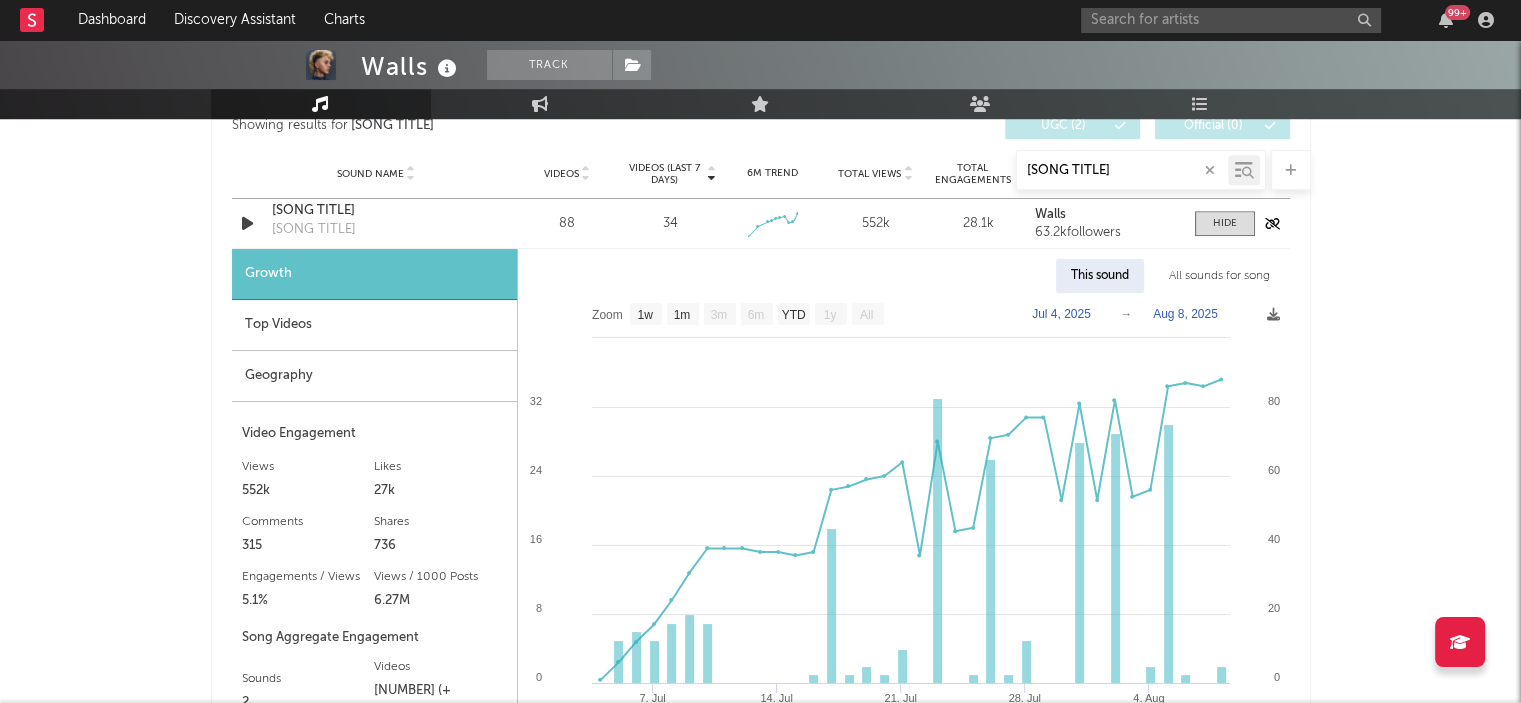 click on "Conmigo no lloras" at bounding box center [376, 211] 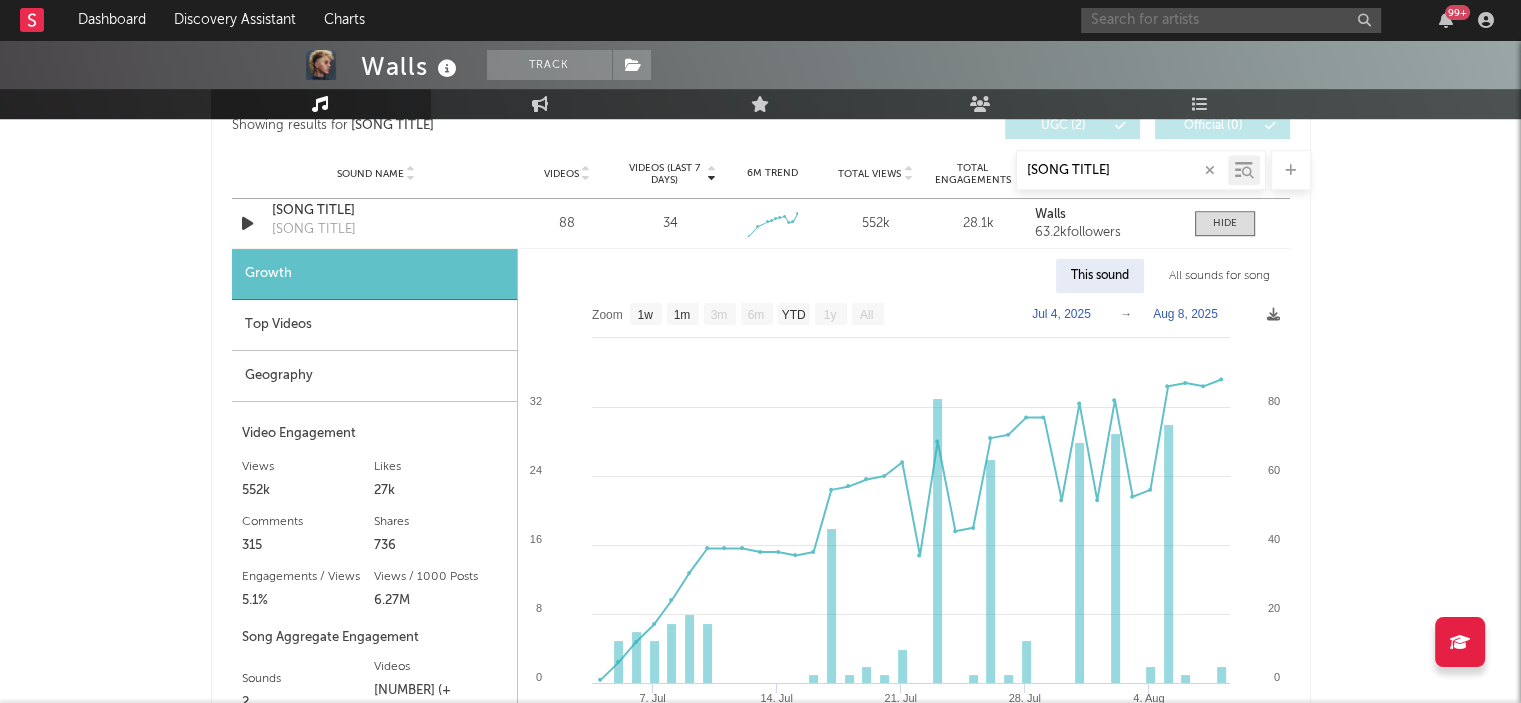 click at bounding box center [1231, 20] 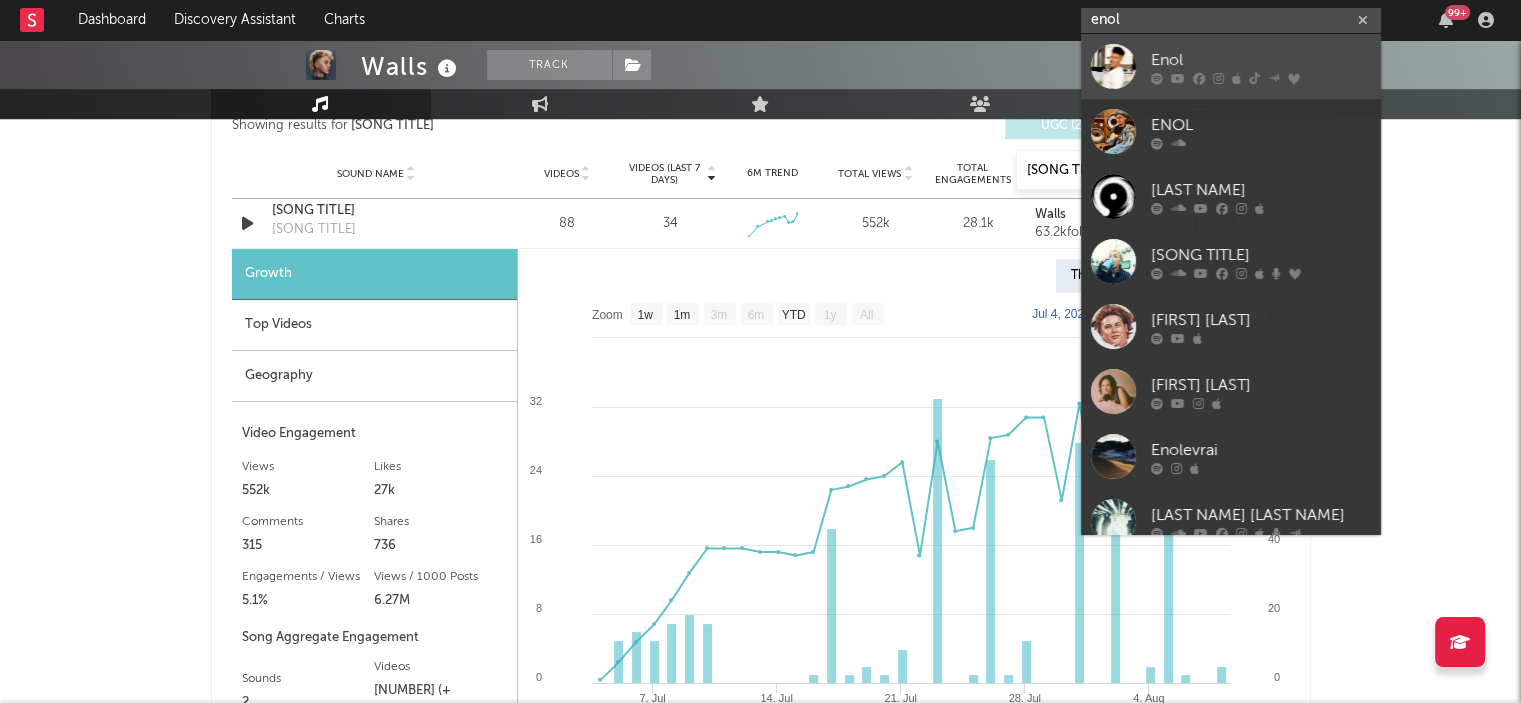 type on "enol" 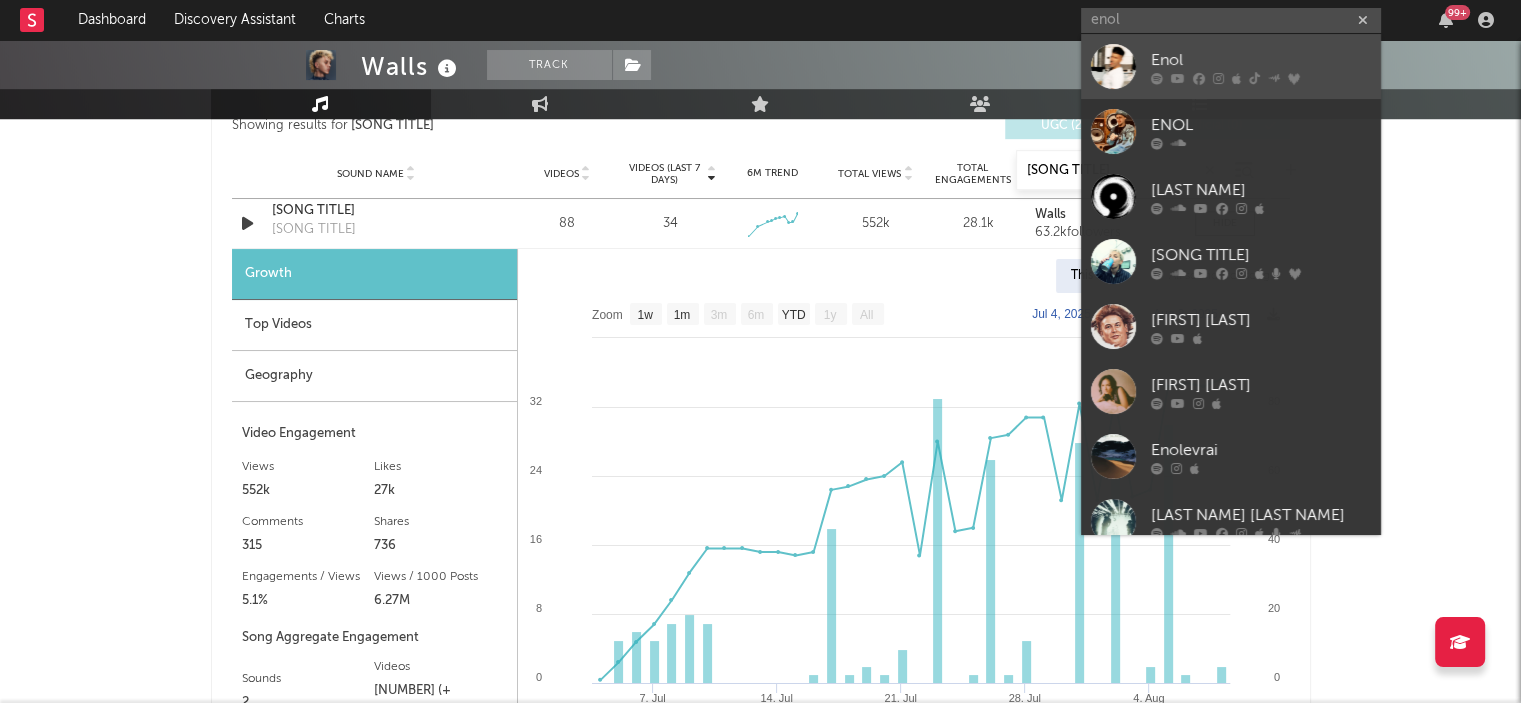 click on "Enol" at bounding box center (1261, 60) 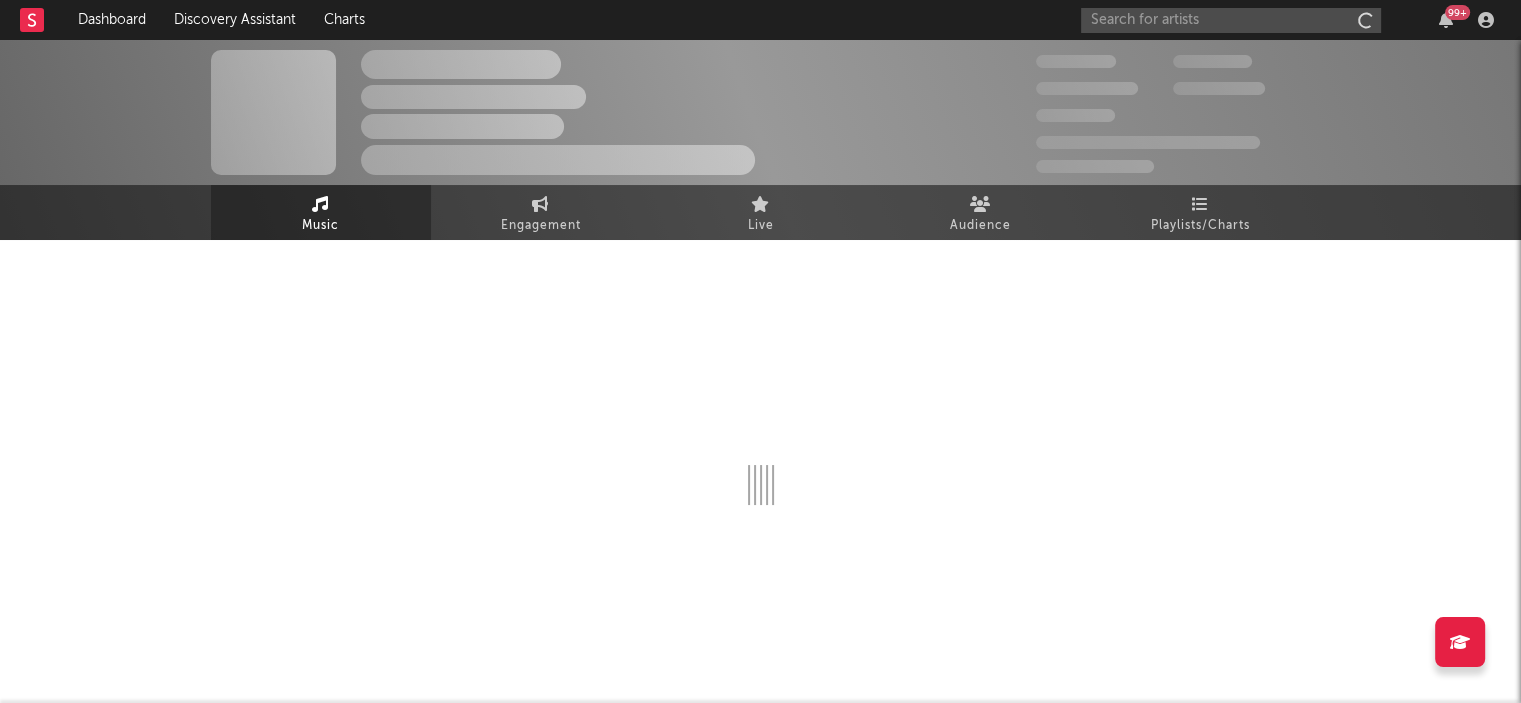 scroll, scrollTop: 0, scrollLeft: 0, axis: both 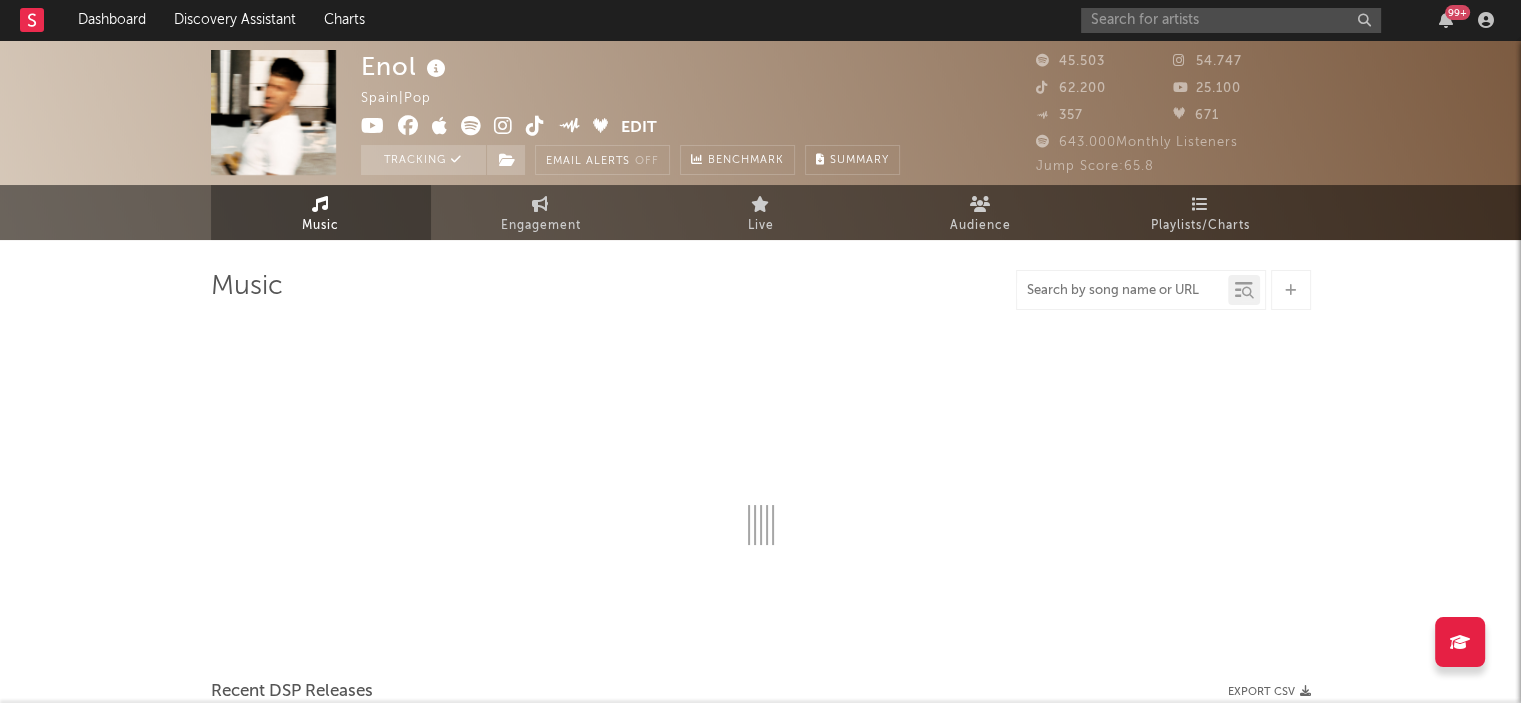 click at bounding box center (1122, 291) 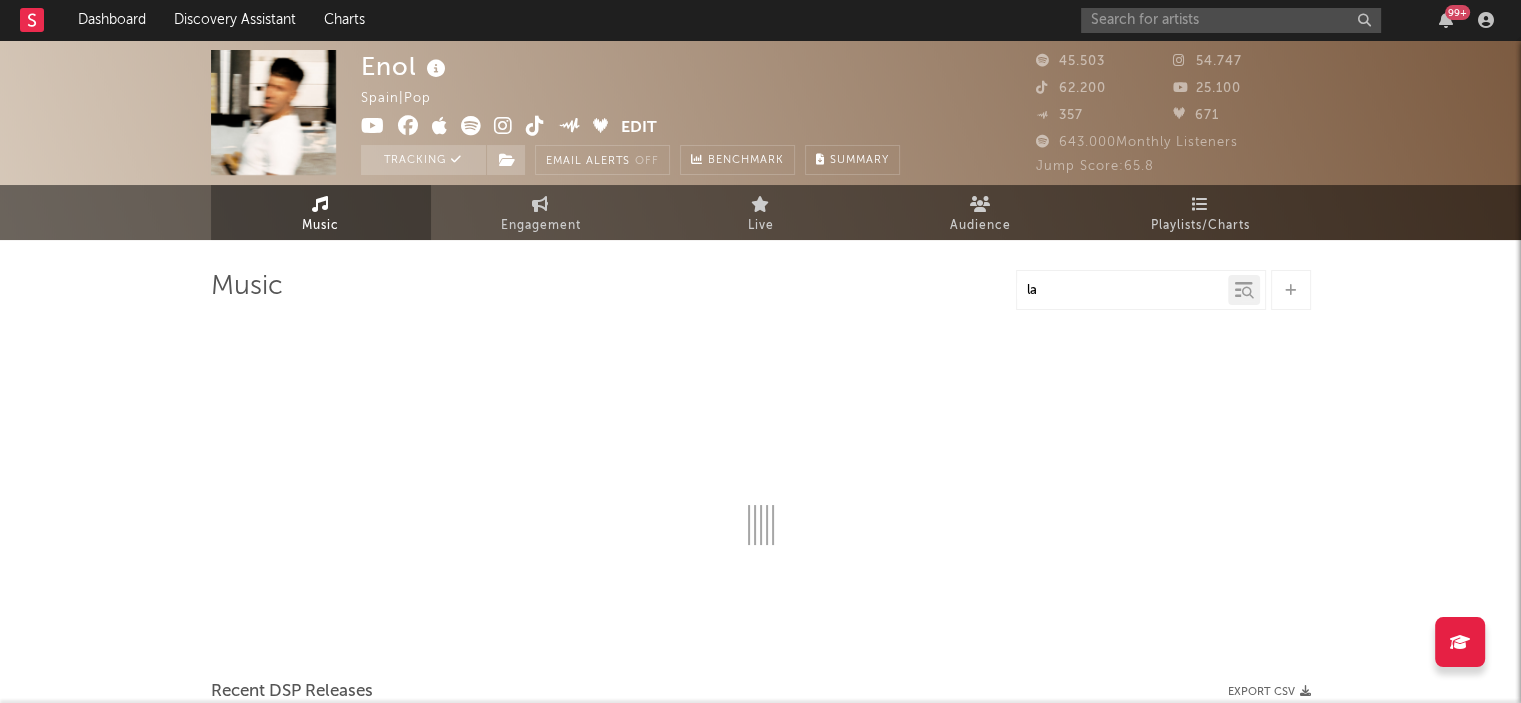 type on "la" 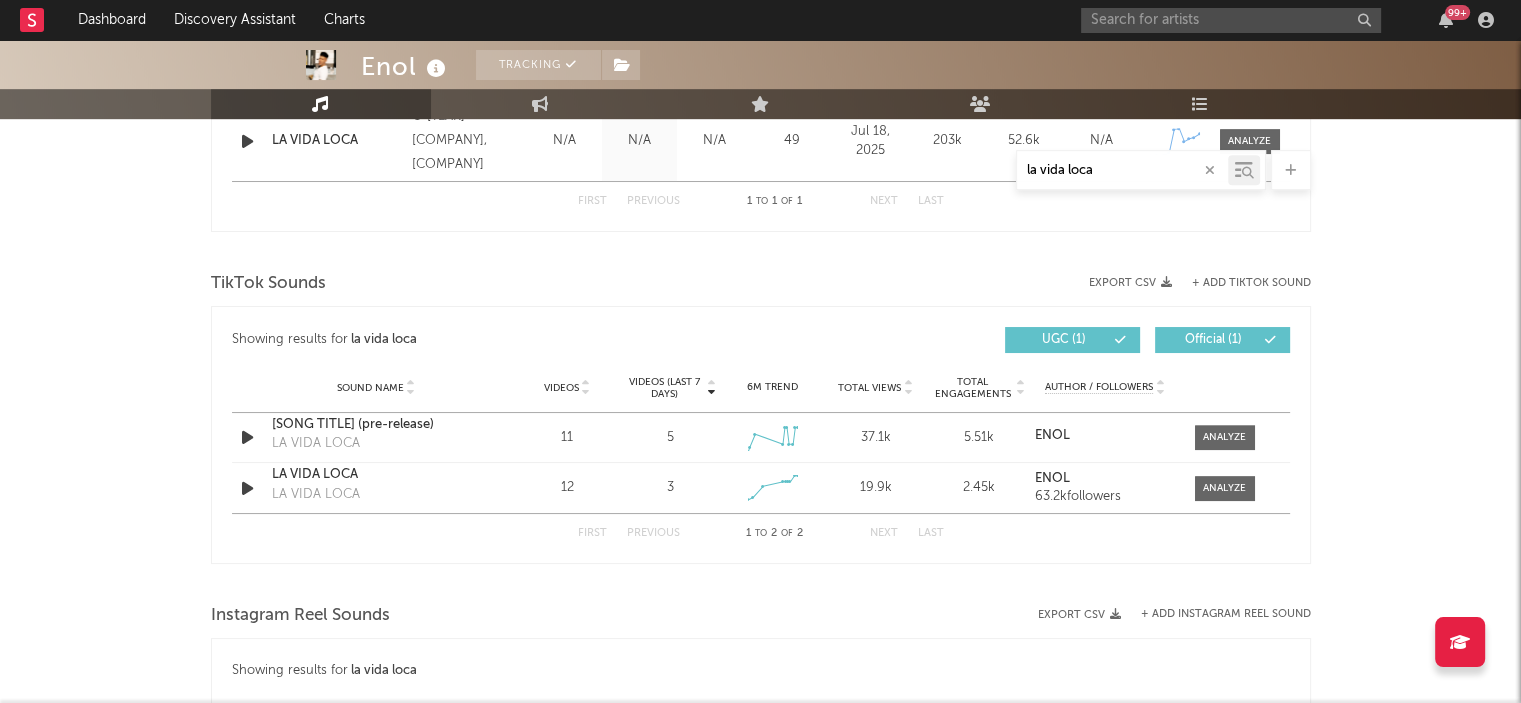 scroll, scrollTop: 896, scrollLeft: 0, axis: vertical 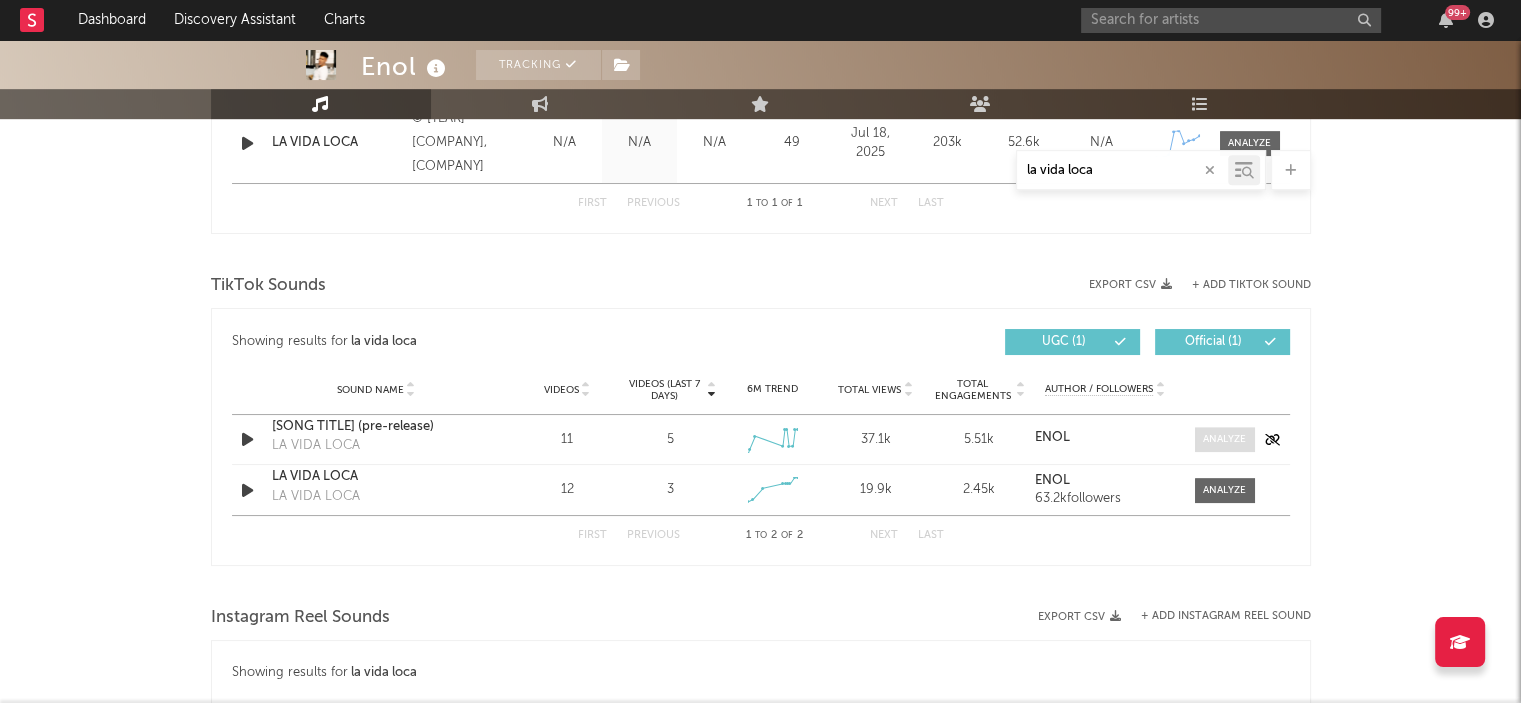type on "la vida loca" 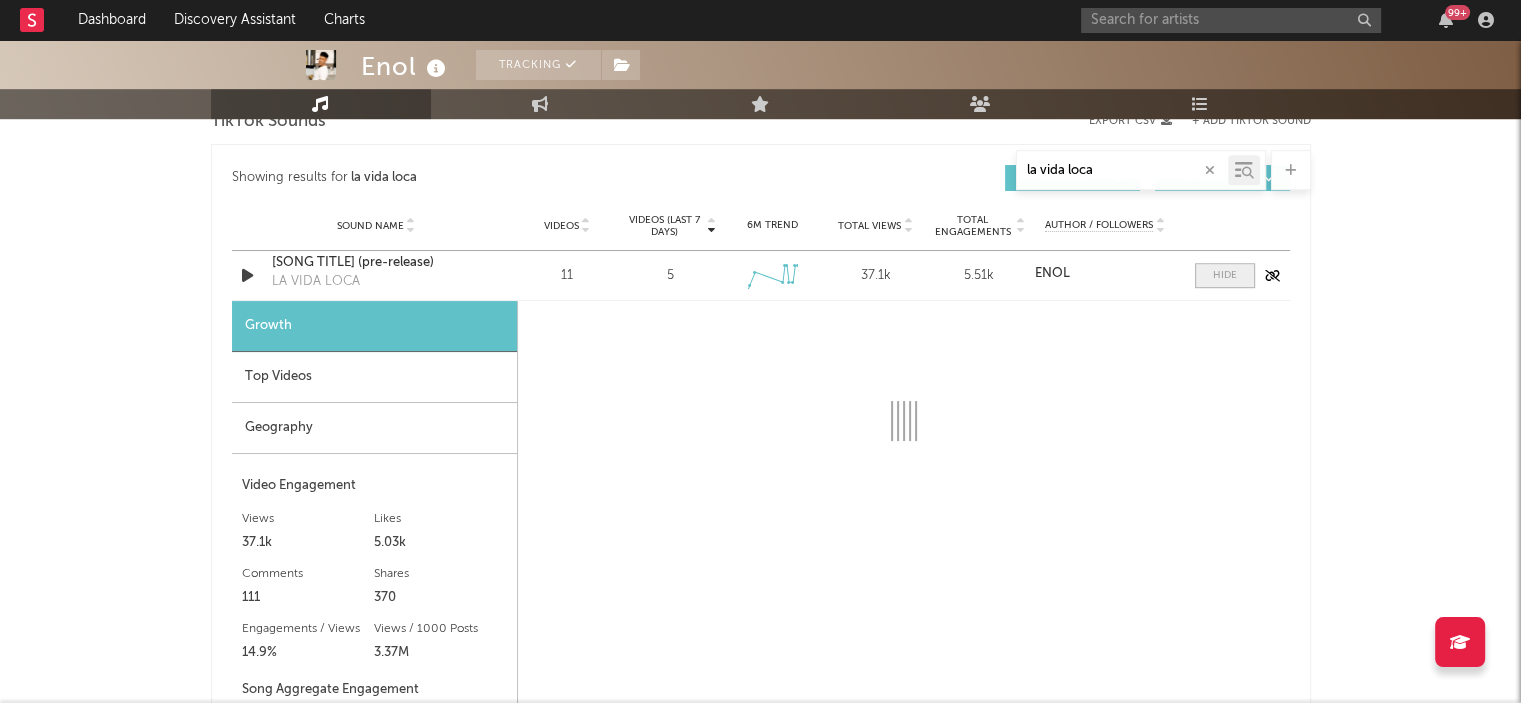 select on "1w" 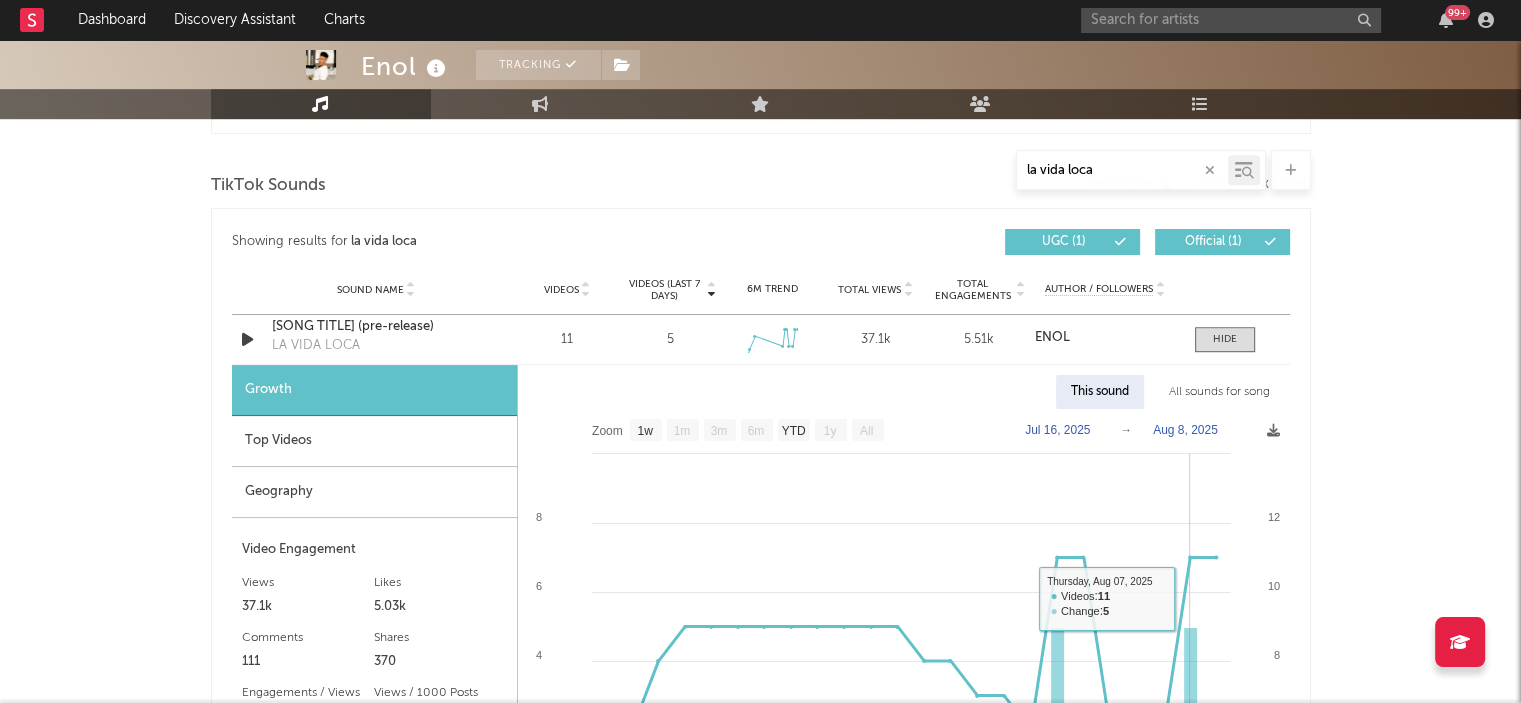 scroll, scrollTop: 994, scrollLeft: 0, axis: vertical 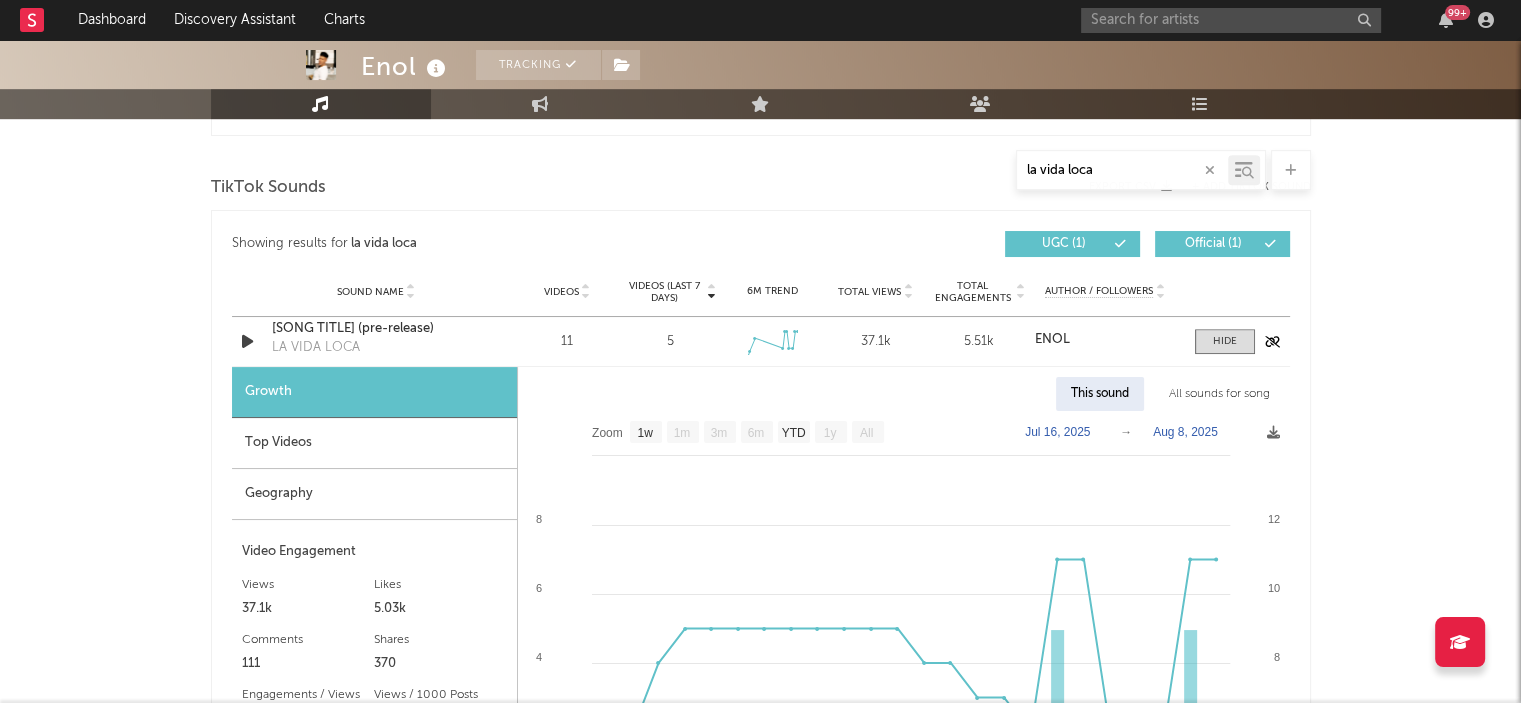 click on "LA VIDA LOCA (pre-release)" at bounding box center (376, 329) 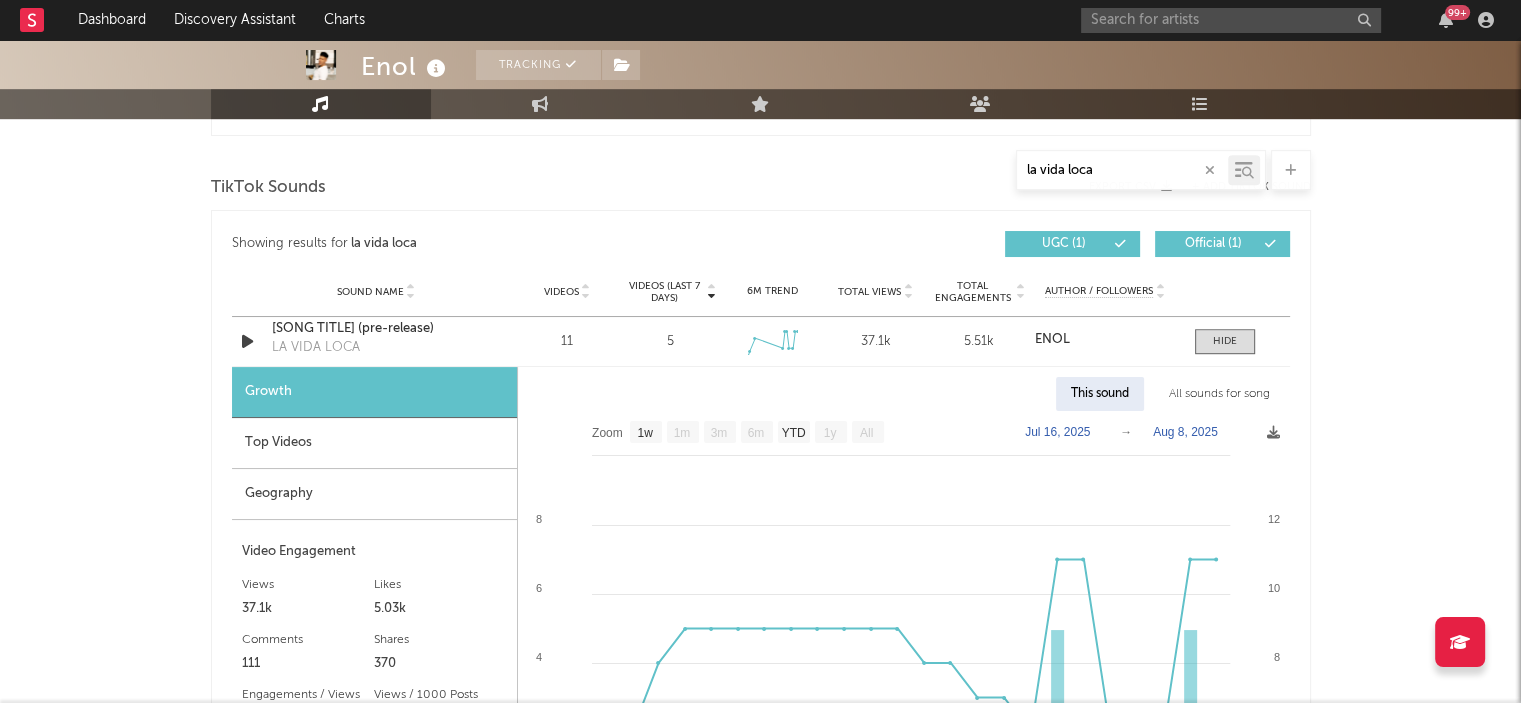 click on "99 +" at bounding box center [1291, 20] 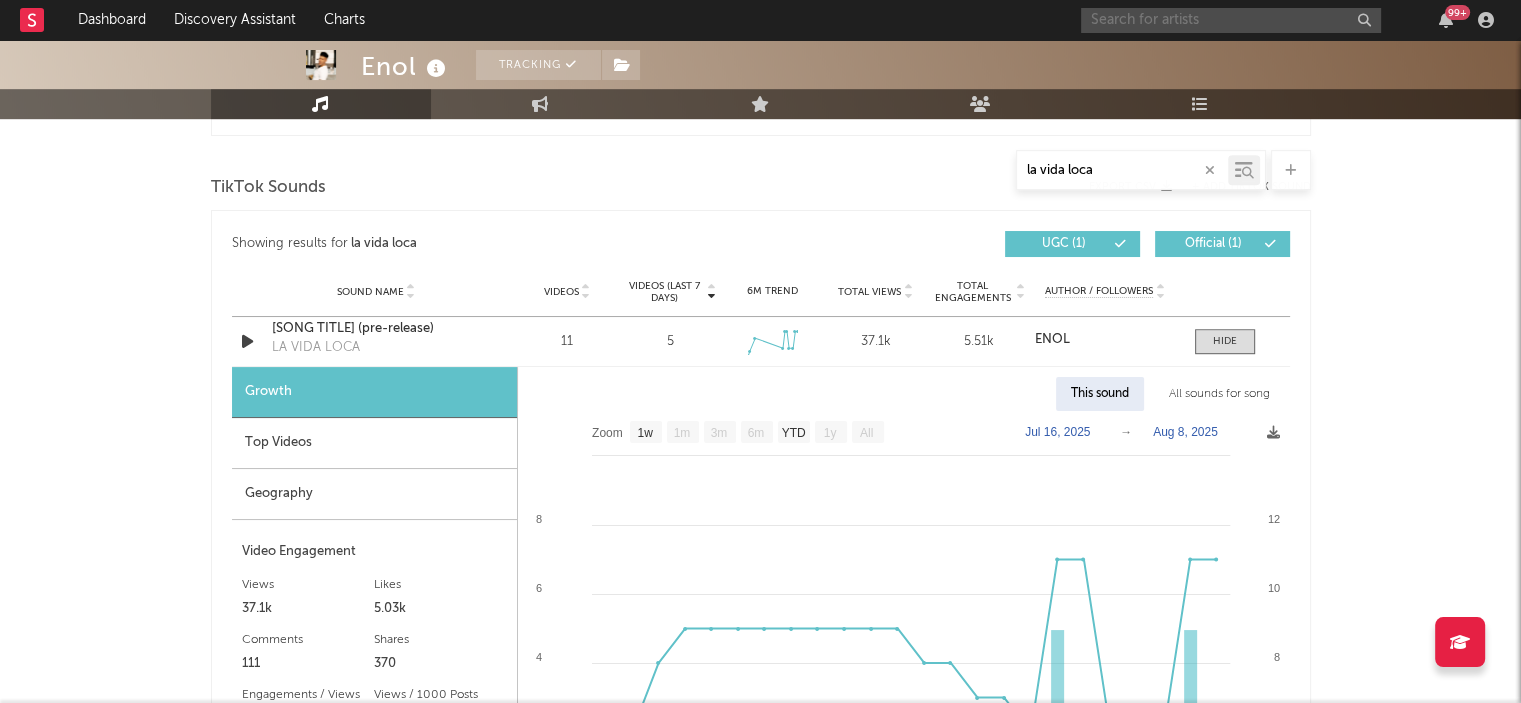 click at bounding box center [1231, 20] 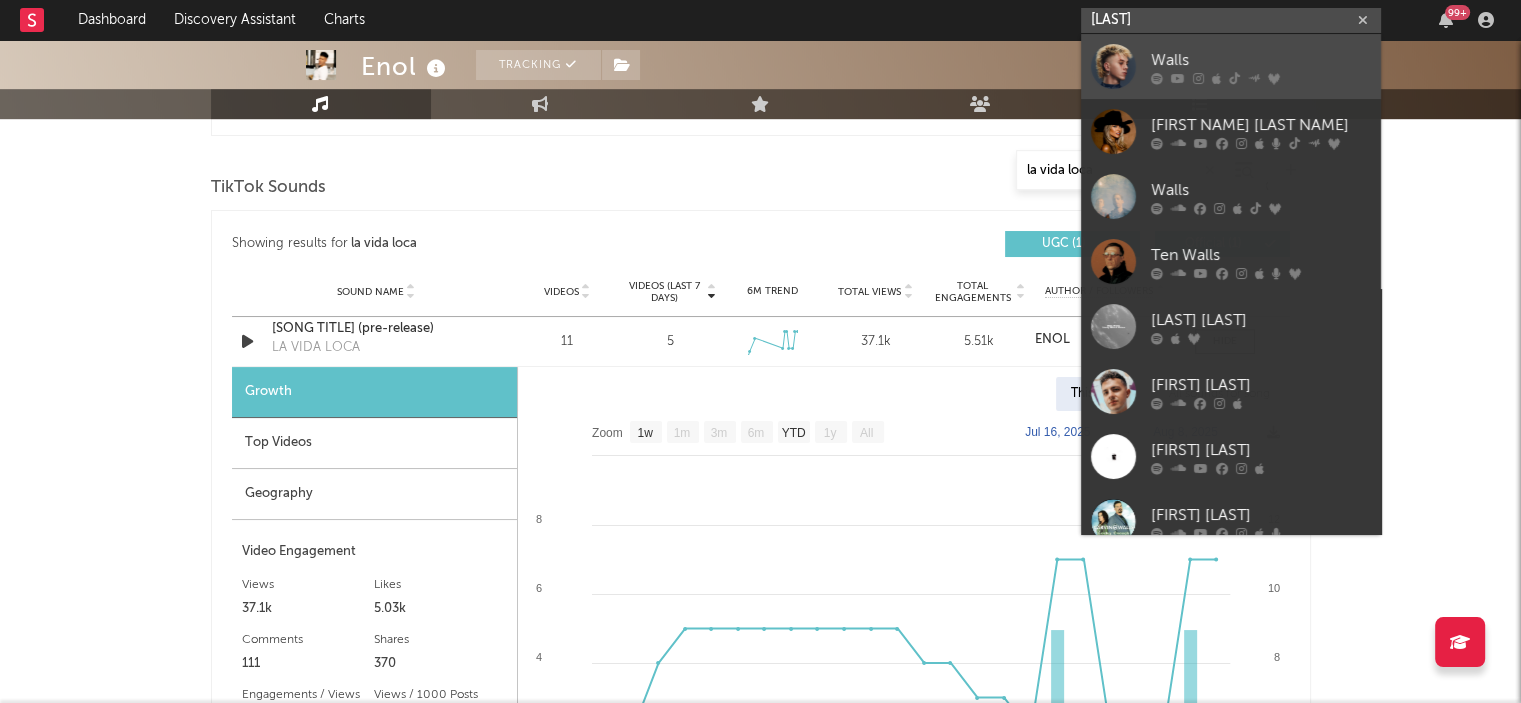 type on "walls" 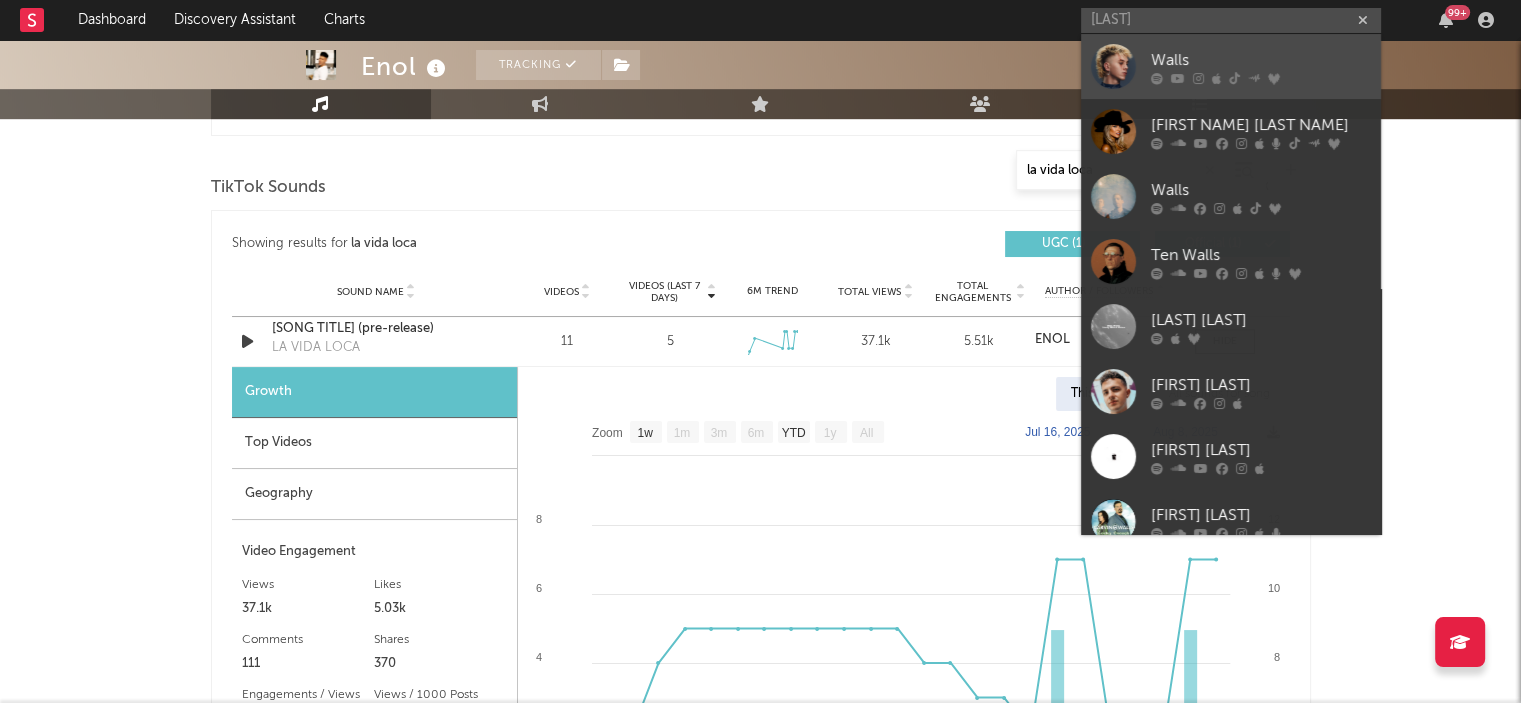 click on "Walls" at bounding box center [1261, 60] 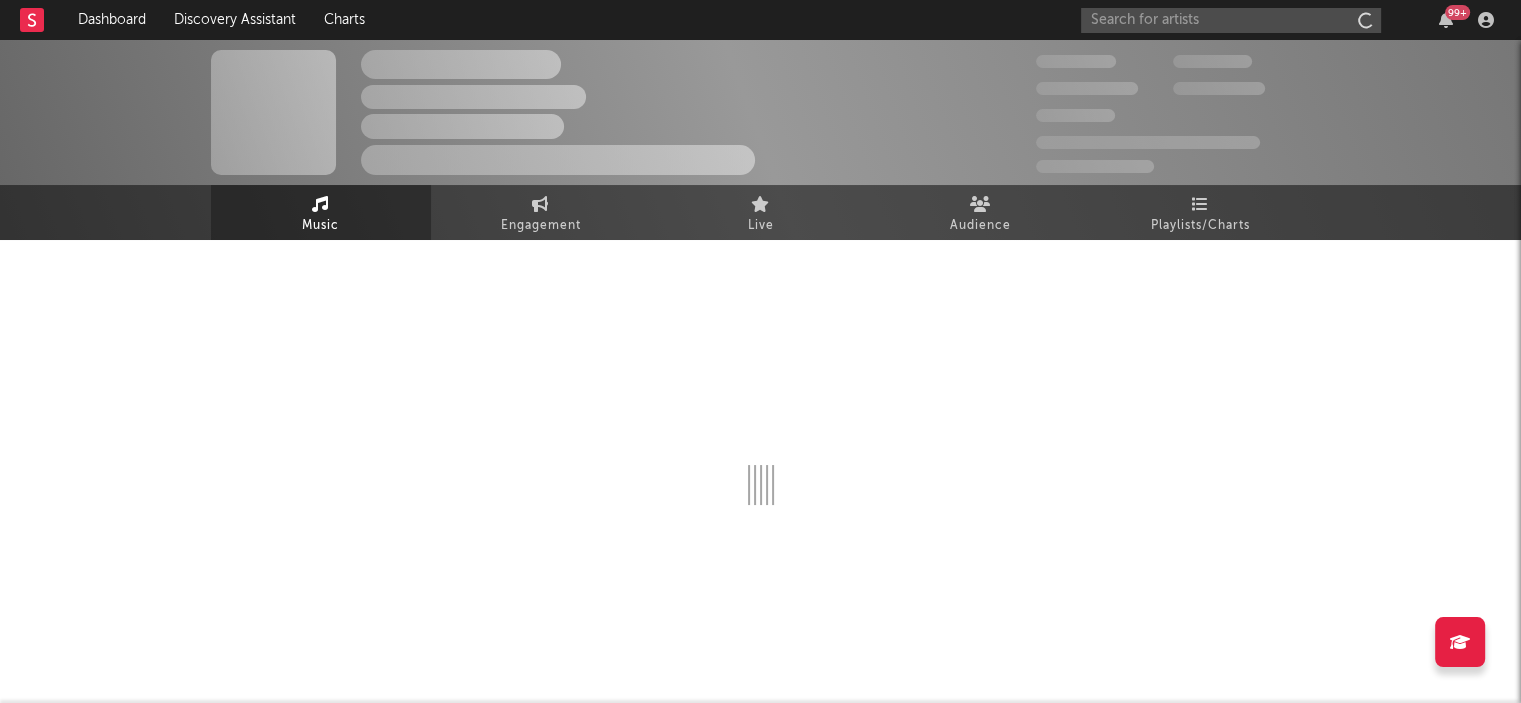 scroll, scrollTop: 0, scrollLeft: 0, axis: both 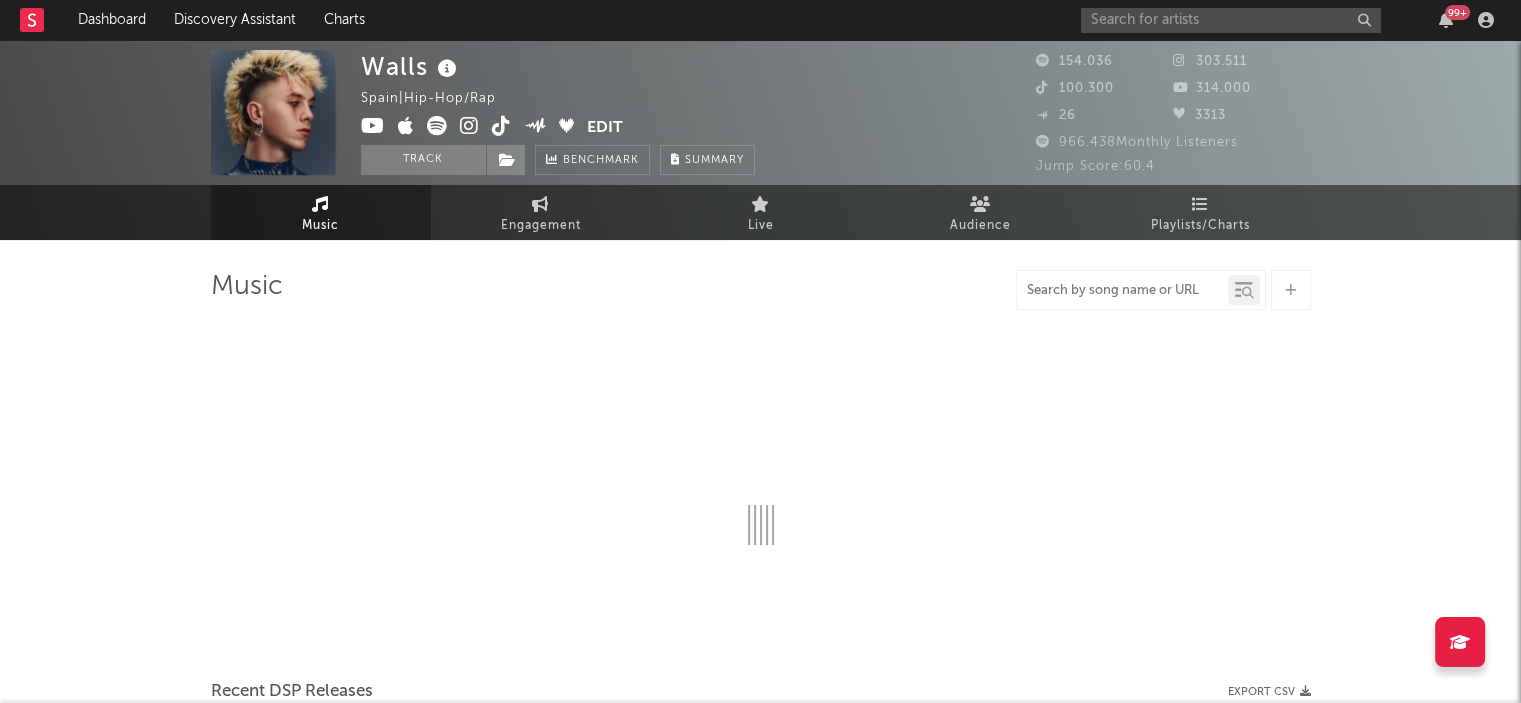 click at bounding box center (1122, 291) 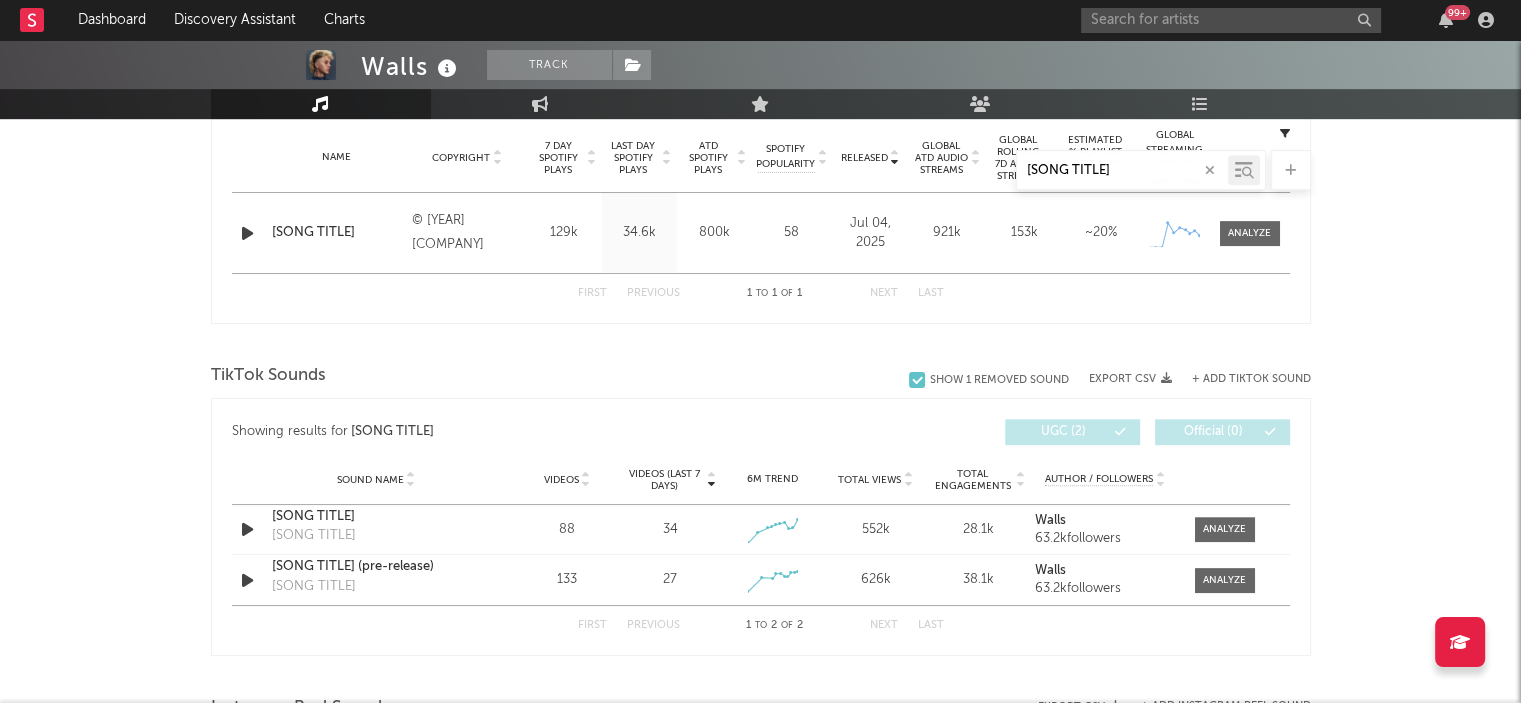 scroll, scrollTop: 808, scrollLeft: 0, axis: vertical 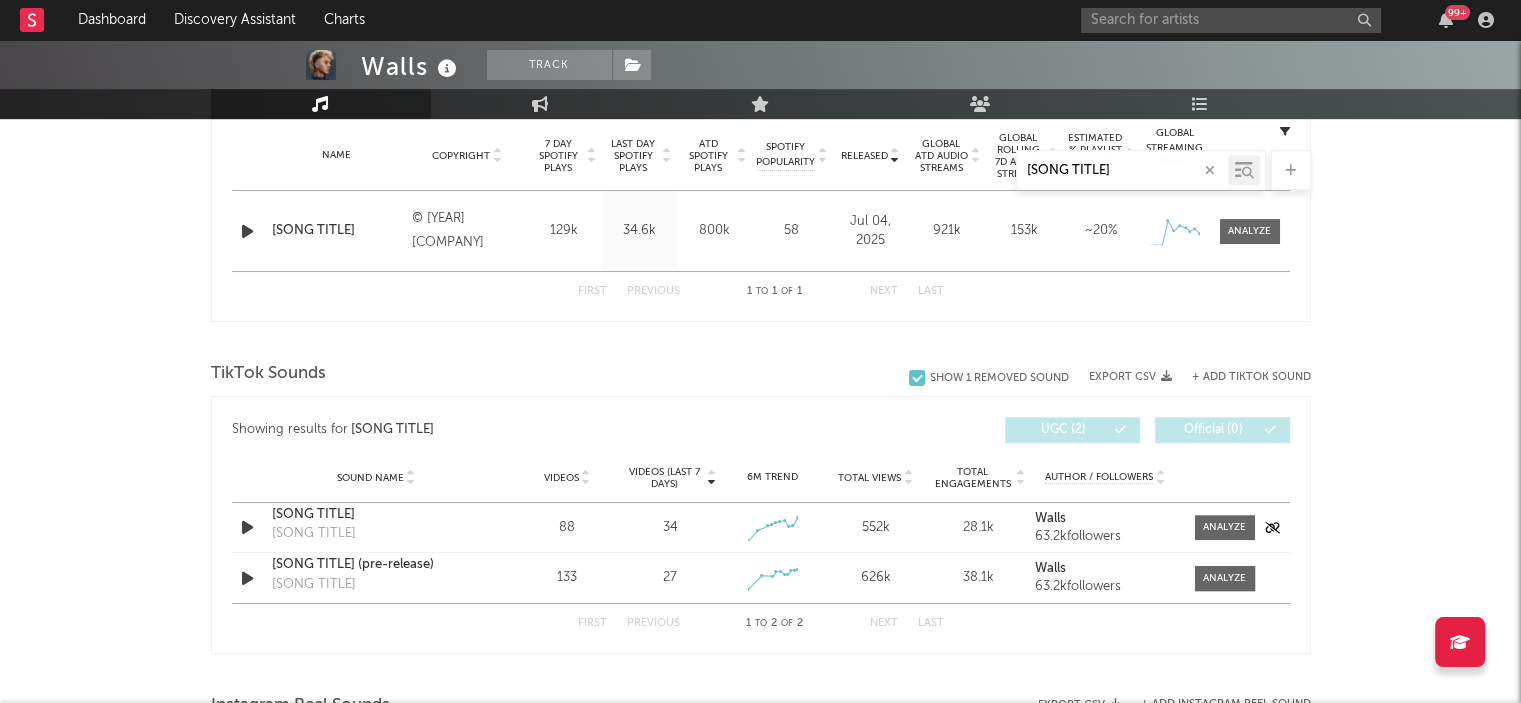 type on "conmigo no lloras" 